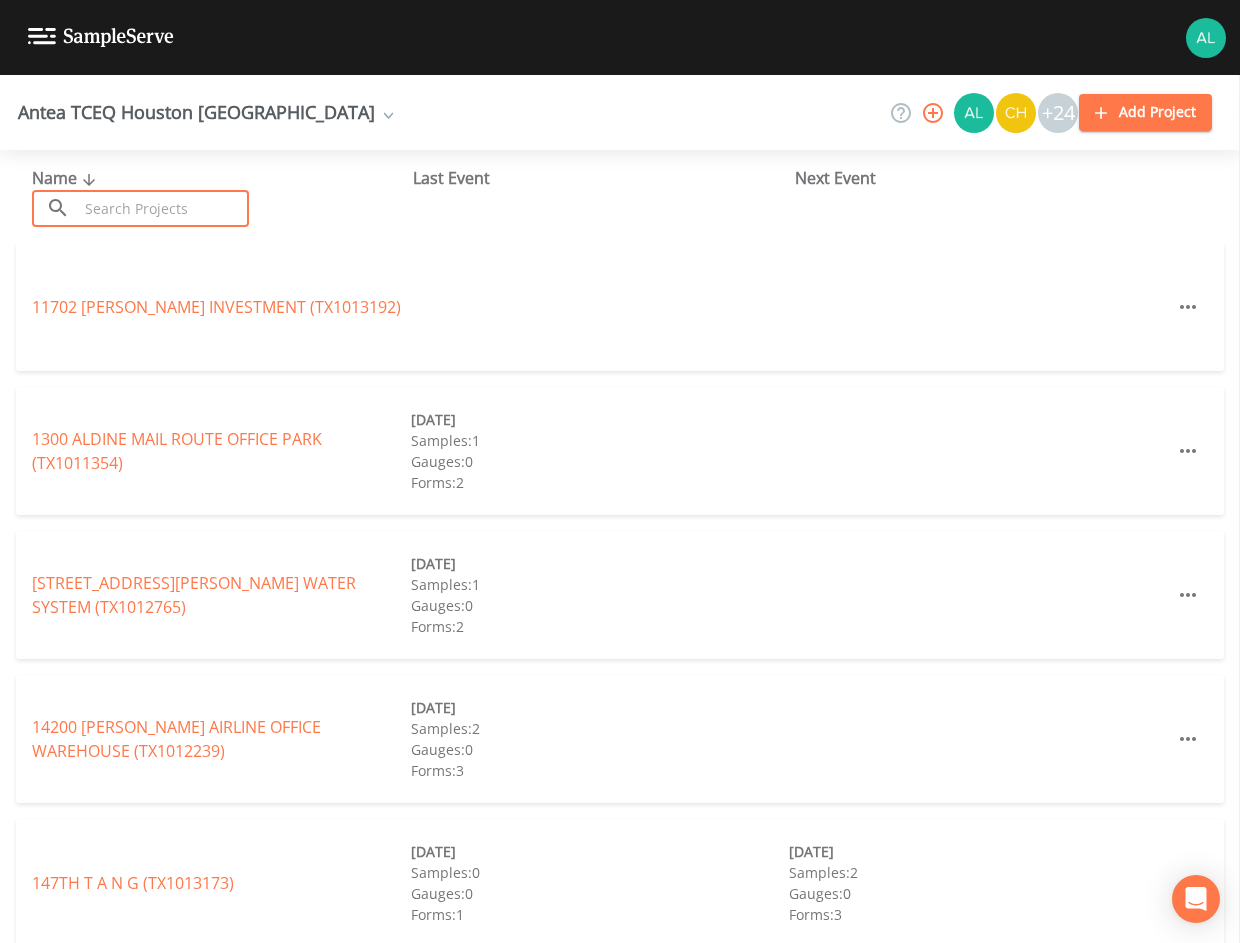 scroll, scrollTop: 0, scrollLeft: 0, axis: both 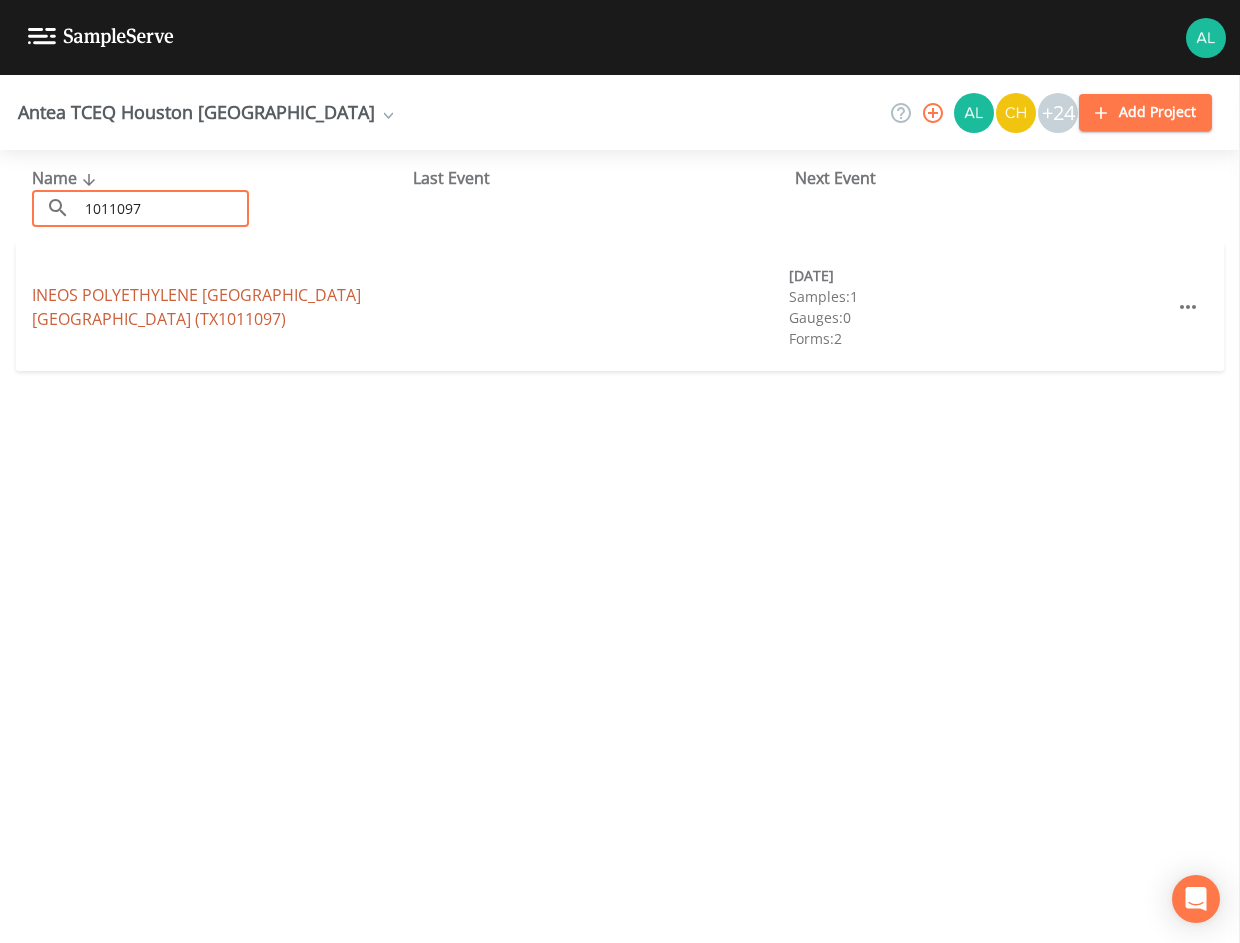 type on "1011097" 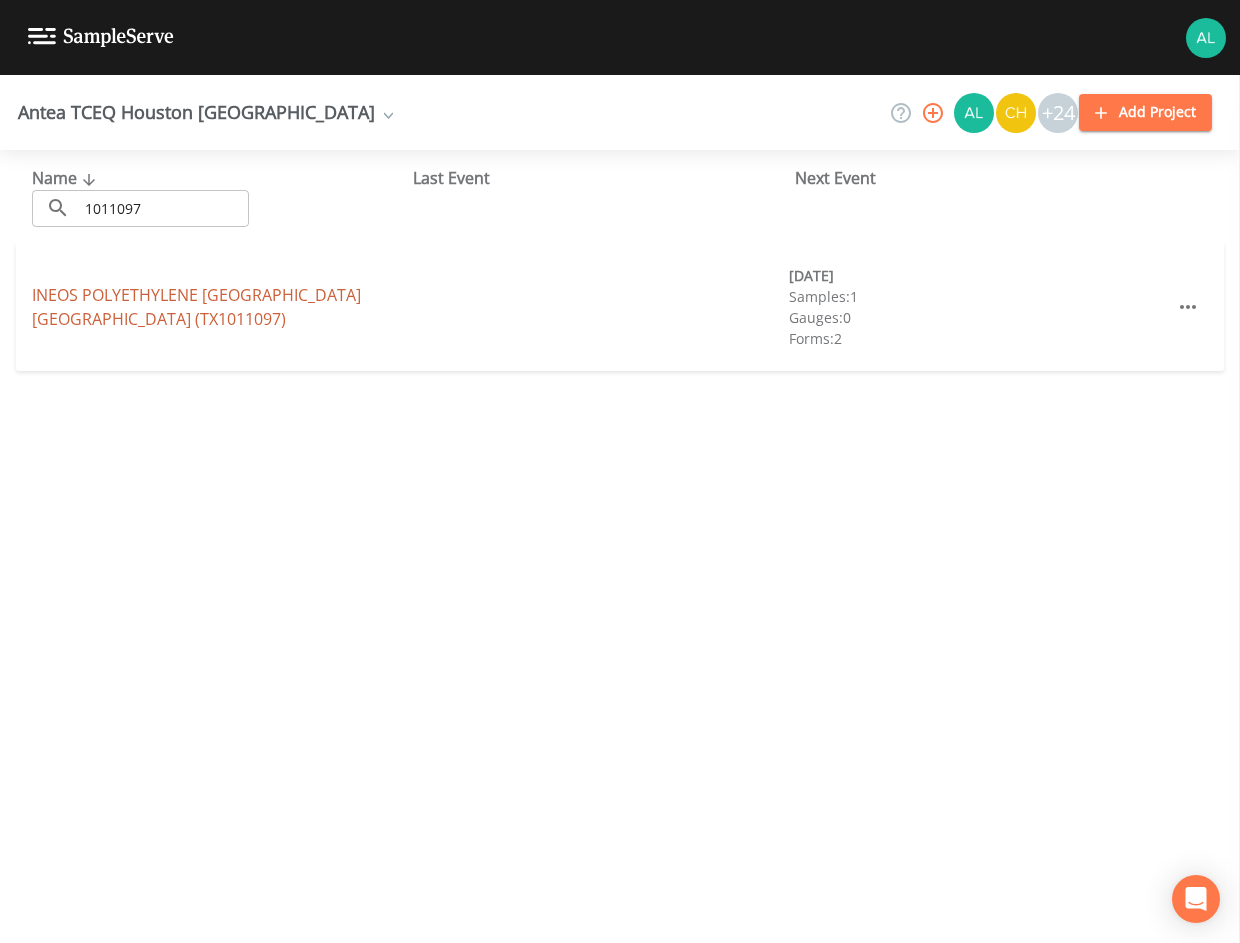 click on "INEOS POLYETHYLENE [GEOGRAPHIC_DATA]   (TX1011097)" at bounding box center [196, 307] 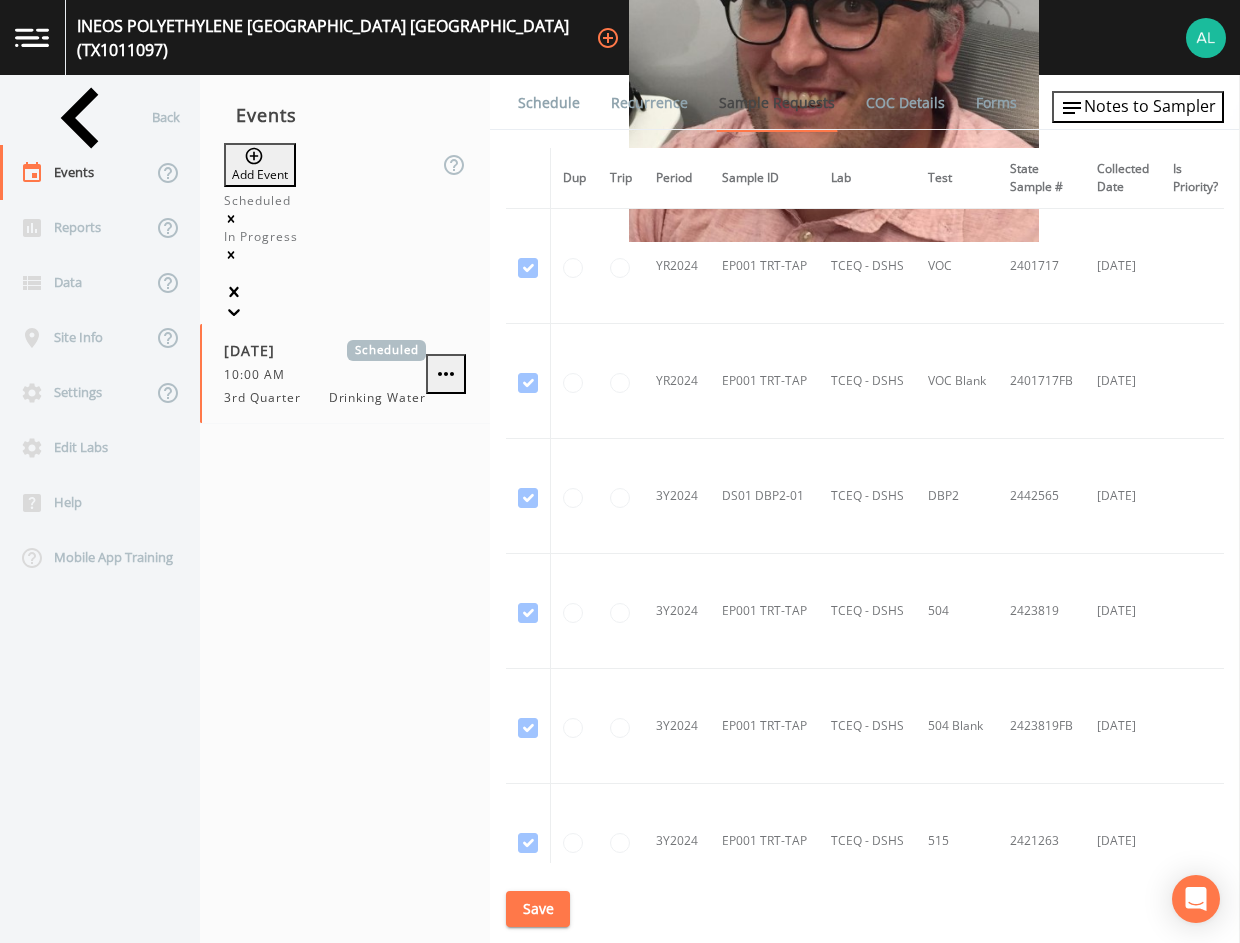 scroll, scrollTop: 800, scrollLeft: 0, axis: vertical 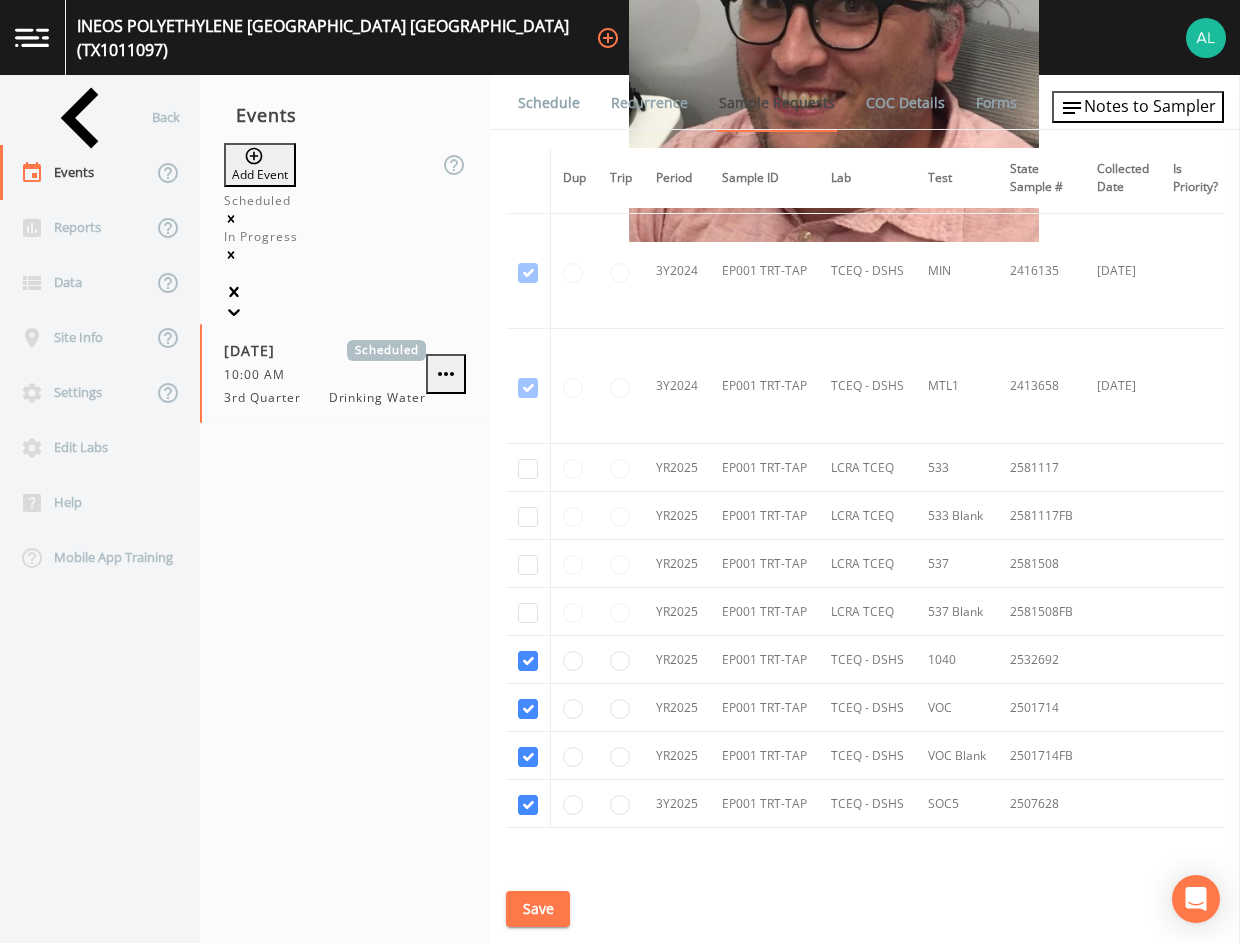 click on "Schedule" at bounding box center [549, 103] 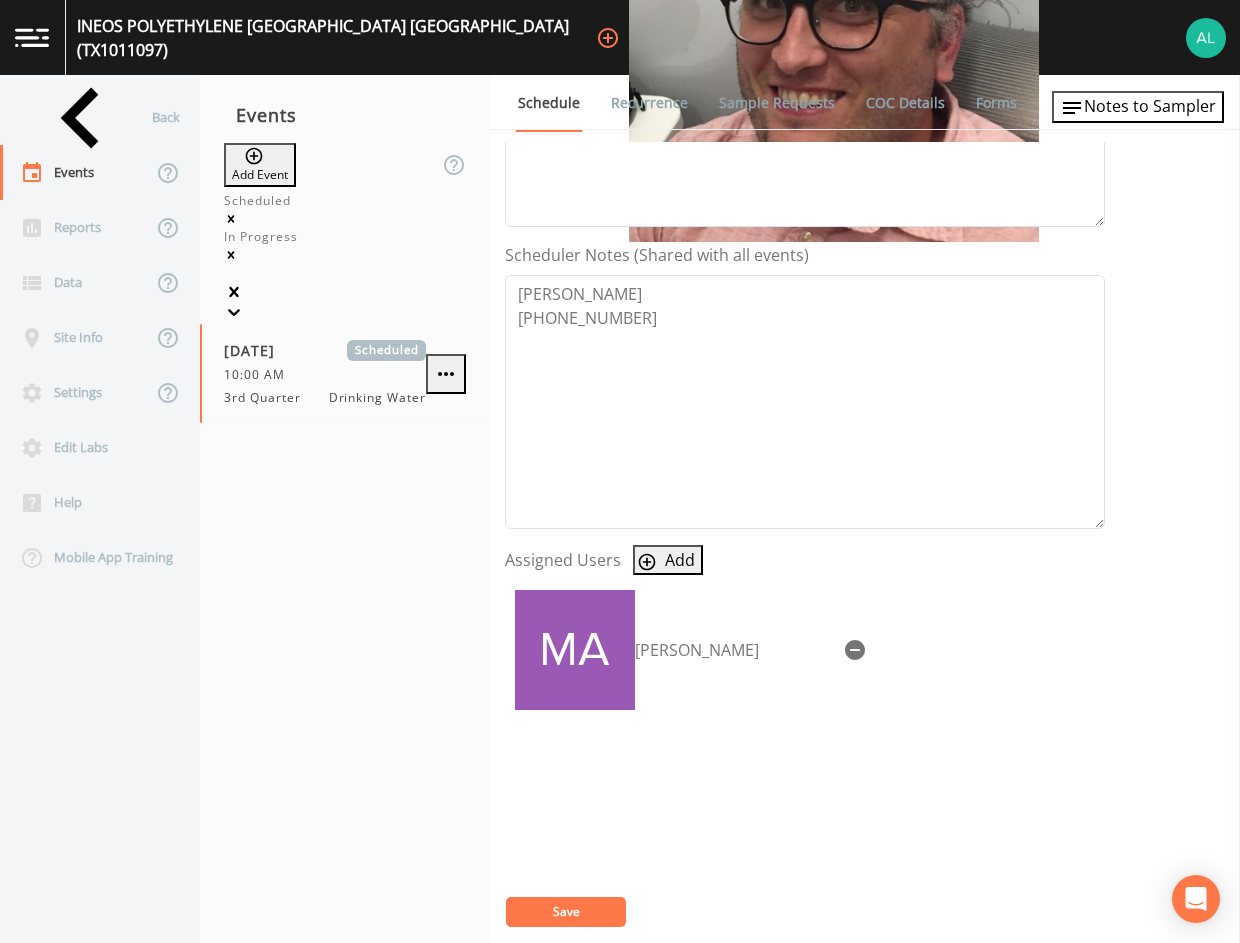 scroll, scrollTop: 468, scrollLeft: 0, axis: vertical 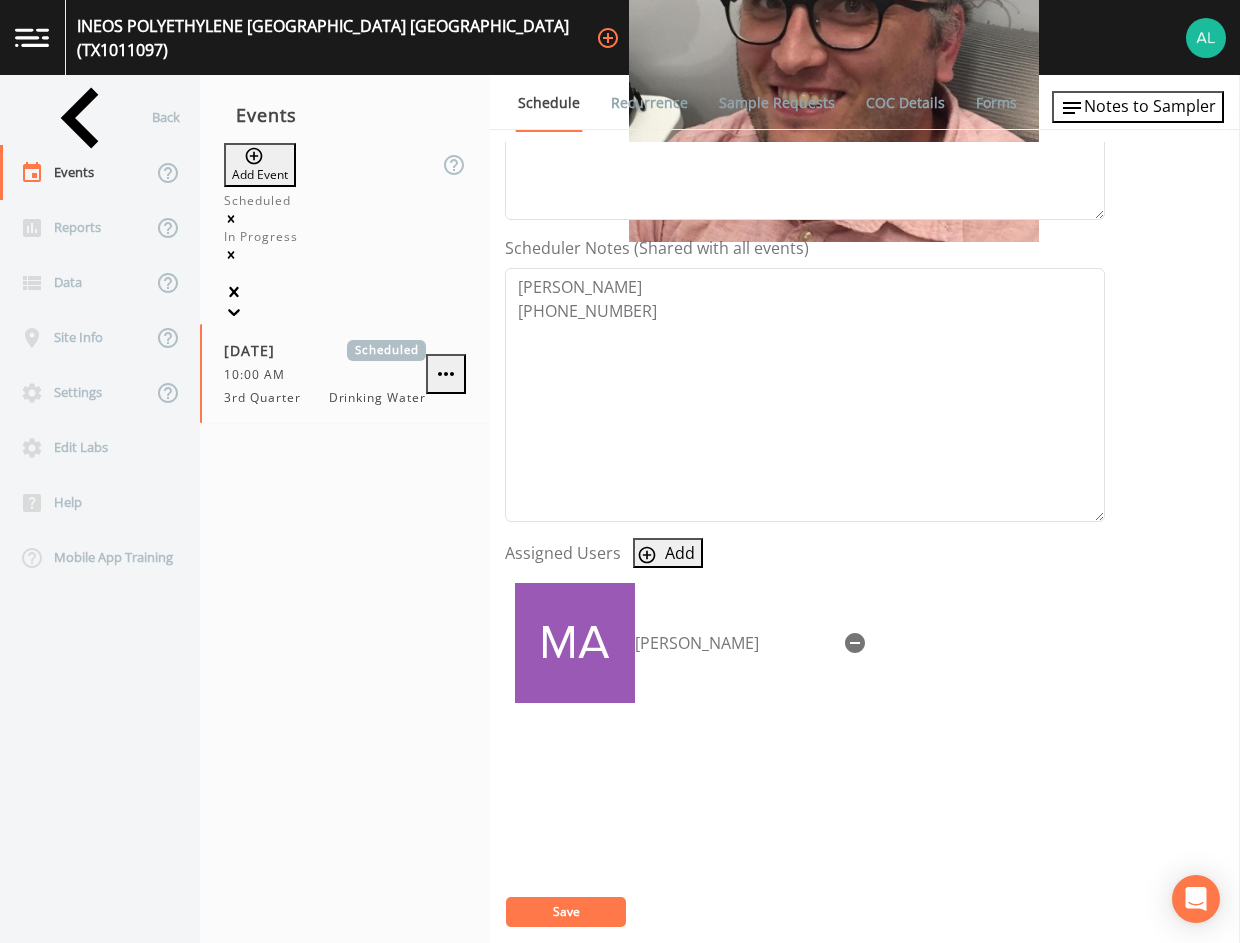 click on "Sample Requests" at bounding box center (777, 103) 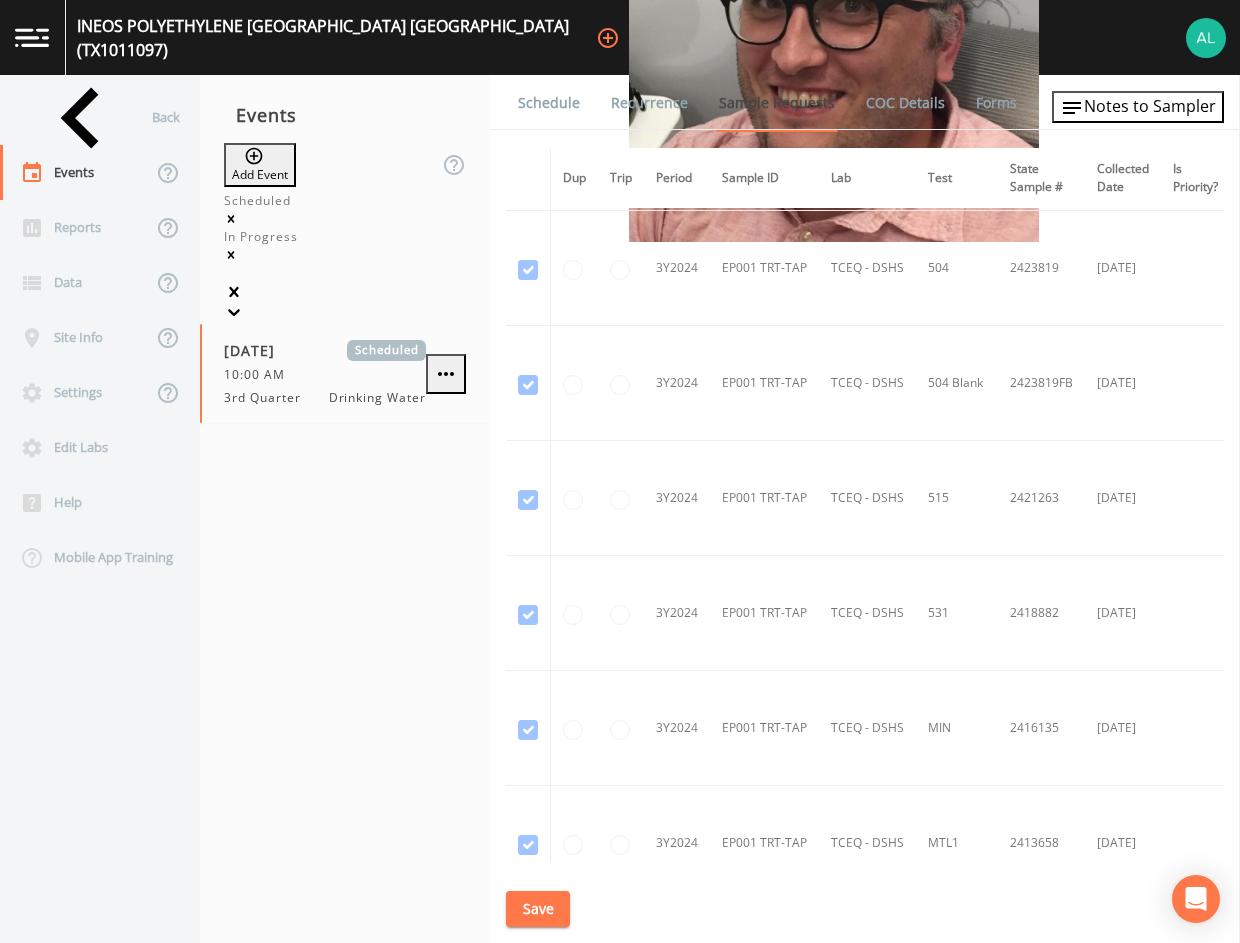 scroll, scrollTop: 0, scrollLeft: 0, axis: both 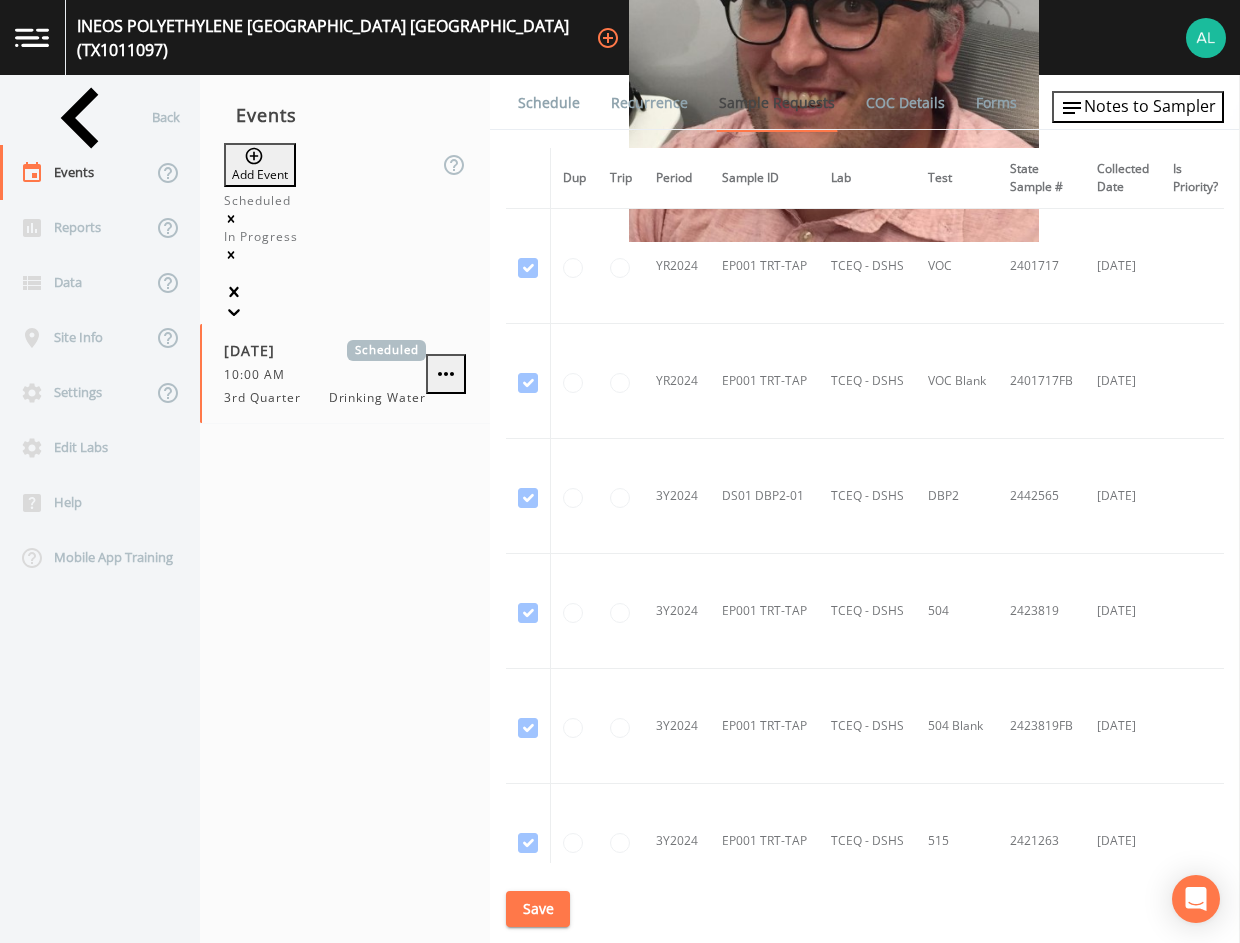 click on "Schedule Recurrence Sample Requests COC Details Forms Dup Trip Period Sample ID Lab Test State Sample # Collected Date Is Priority? Season Start Season End Deleted? YR2024 EP001 TRT-TAP TCEQ - DSHS VOC 2401717 [DATE] This sample has been collected YR2024 EP001 TRT-TAP TCEQ - DSHS VOC Blank 2401717FB [DATE] This sample has been collected 3Y2024 DS01 DBP2-01 TCEQ - DSHS DBP2 2442565 [DATE] [DATE] [DATE] This sample has been collected 3Y2024 EP001 TRT-TAP TCEQ - DSHS 504 2423819 [DATE] This sample has been collected 3Y2024 EP001 TRT-TAP TCEQ - DSHS 504 Blank 2423819FB [DATE] This sample has been collected 3Y2024 EP001 TRT-TAP TCEQ - DSHS 515 2421263 [DATE] This sample has been collected 3Y2024 EP001 TRT-TAP TCEQ - DSHS 531 2418882 [DATE] This sample has been collected 3Y2024 EP001 TRT-TAP TCEQ - DSHS MIN 2416135 [DATE] This sample has been collected 3Y2024 EP001 TRT-TAP TCEQ - DSHS MTL1 2413658 [DATE] This sample has been collected YR2025 EP001 TRT-TAP LCRA TCEQ [PHONE_NUMBER] YR2025" at bounding box center [865, 509] 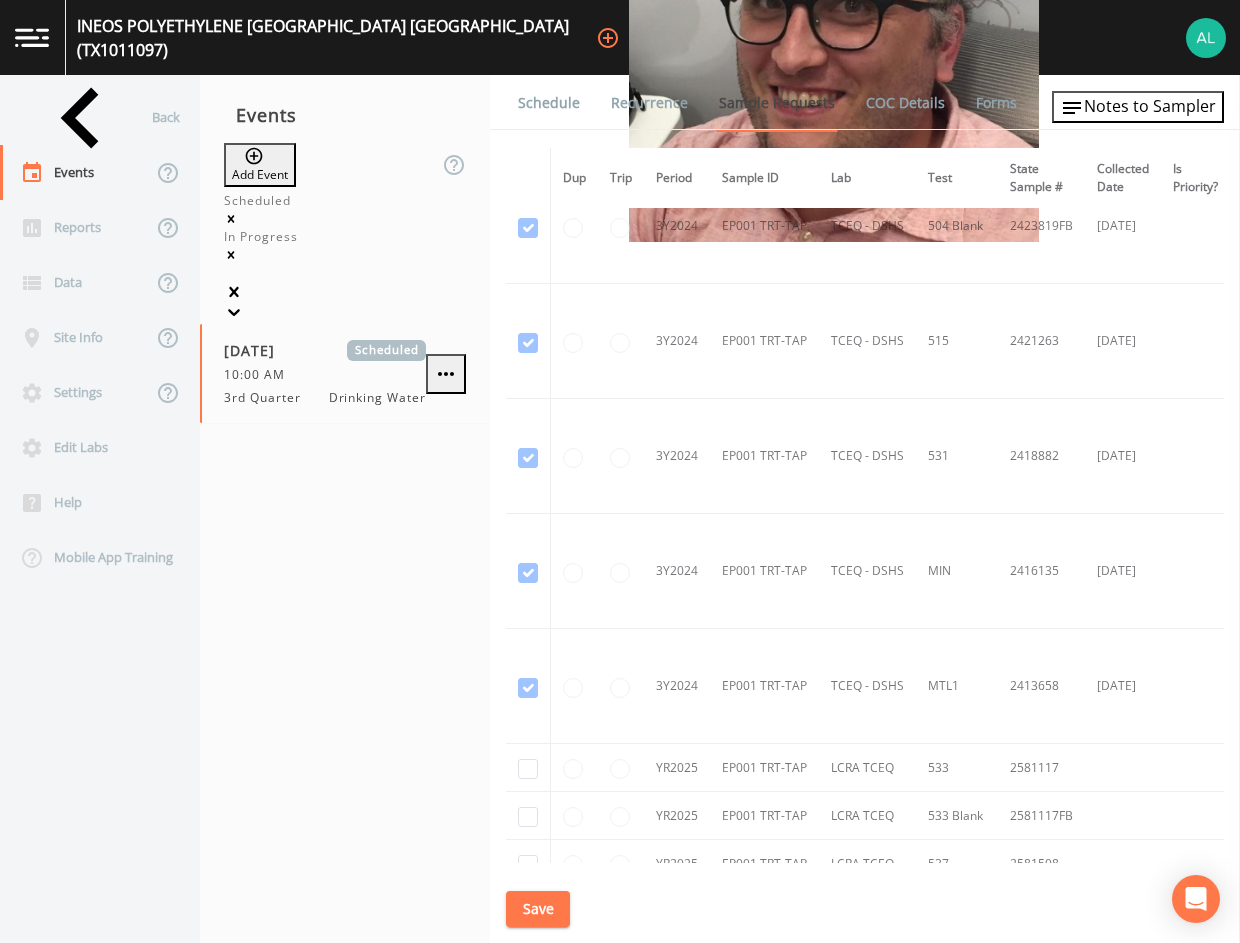 scroll, scrollTop: 930, scrollLeft: 0, axis: vertical 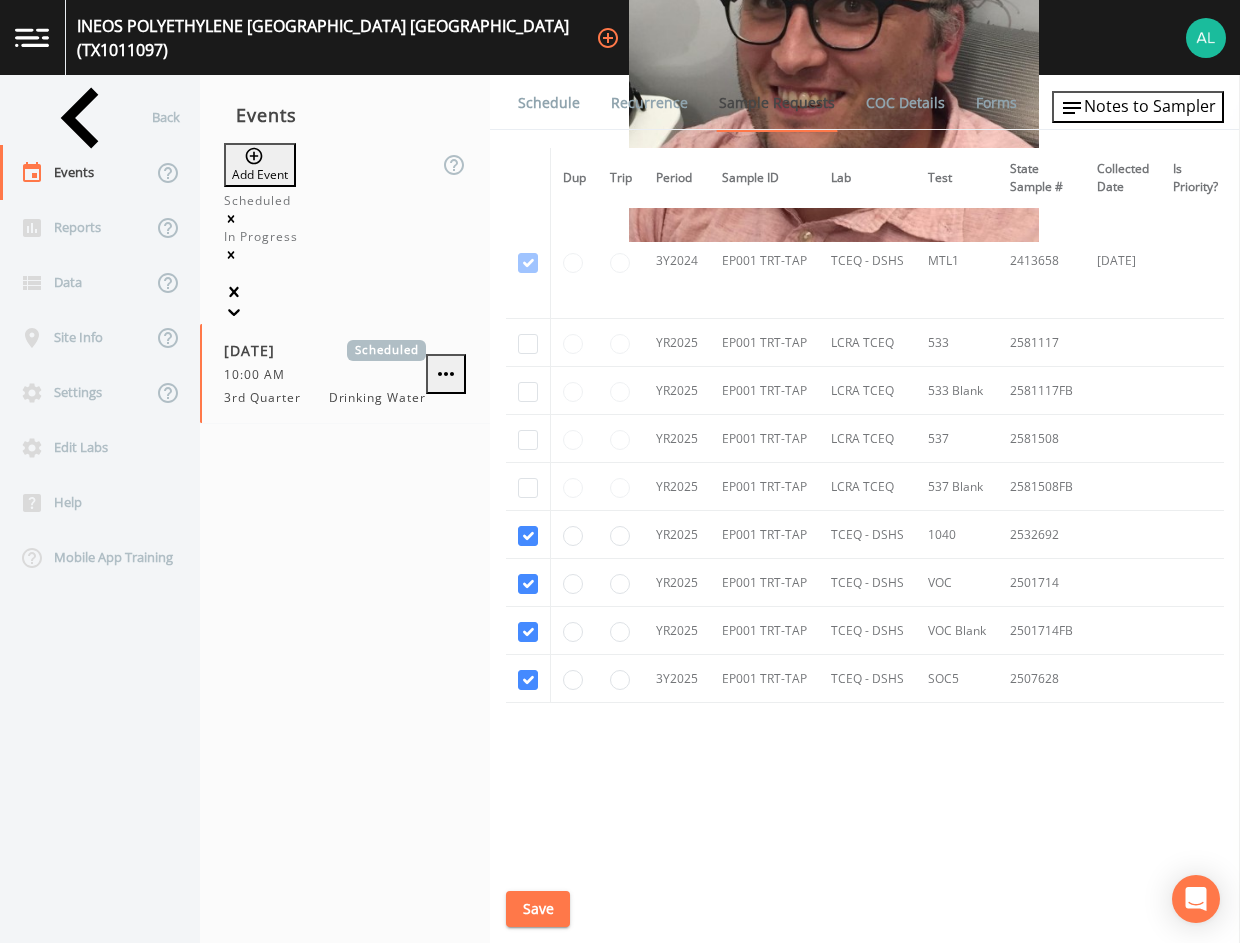 click on "Schedule Recurrence Sample Requests COC Details Forms" at bounding box center [865, 102] 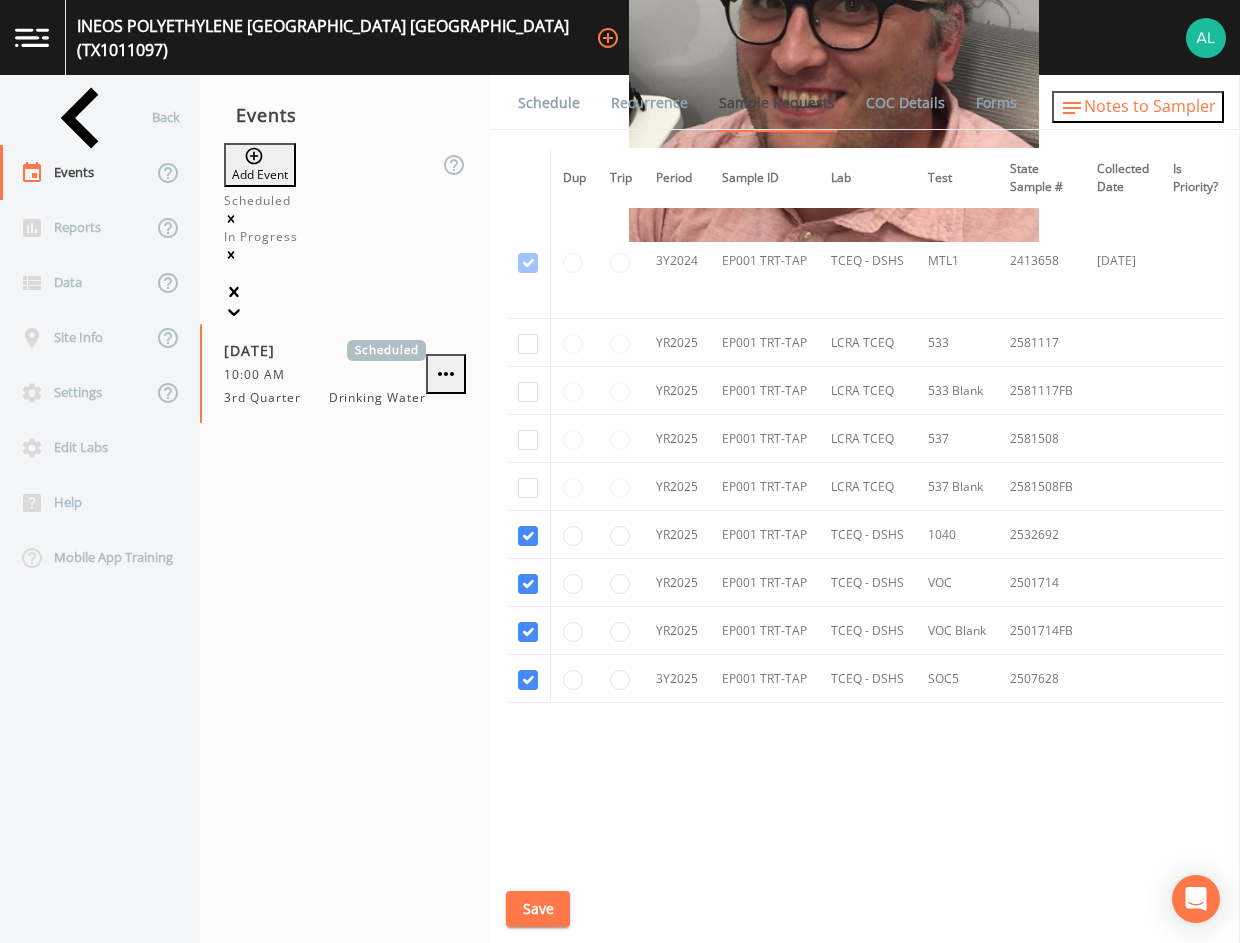 click on "Notes to Sampler" at bounding box center [1138, 107] 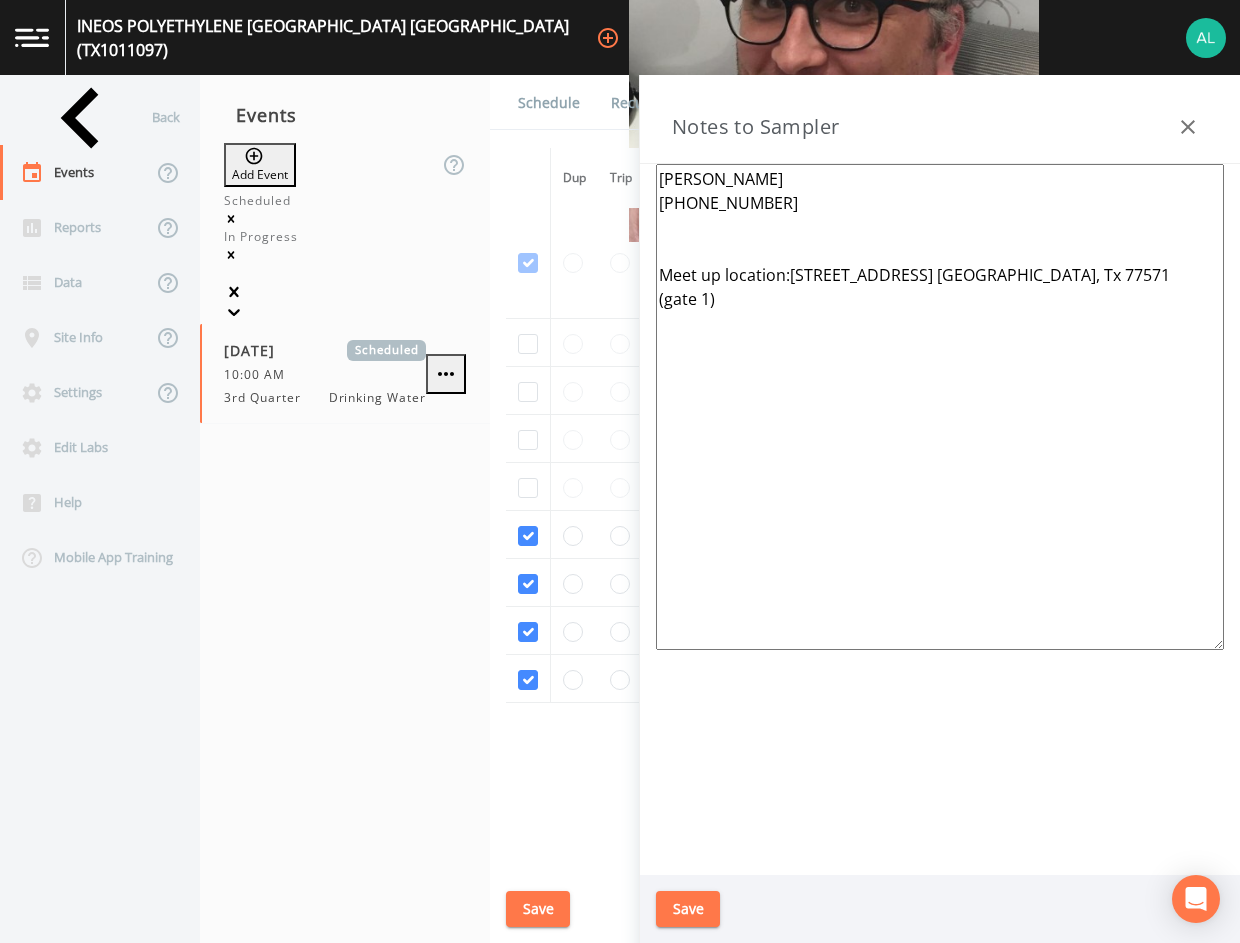 click on "[PERSON_NAME]
[PHONE_NUMBER]
Meet up location:[STREET_ADDRESS] [GEOGRAPHIC_DATA], Tx 77571
(gate 1)" at bounding box center [940, 407] 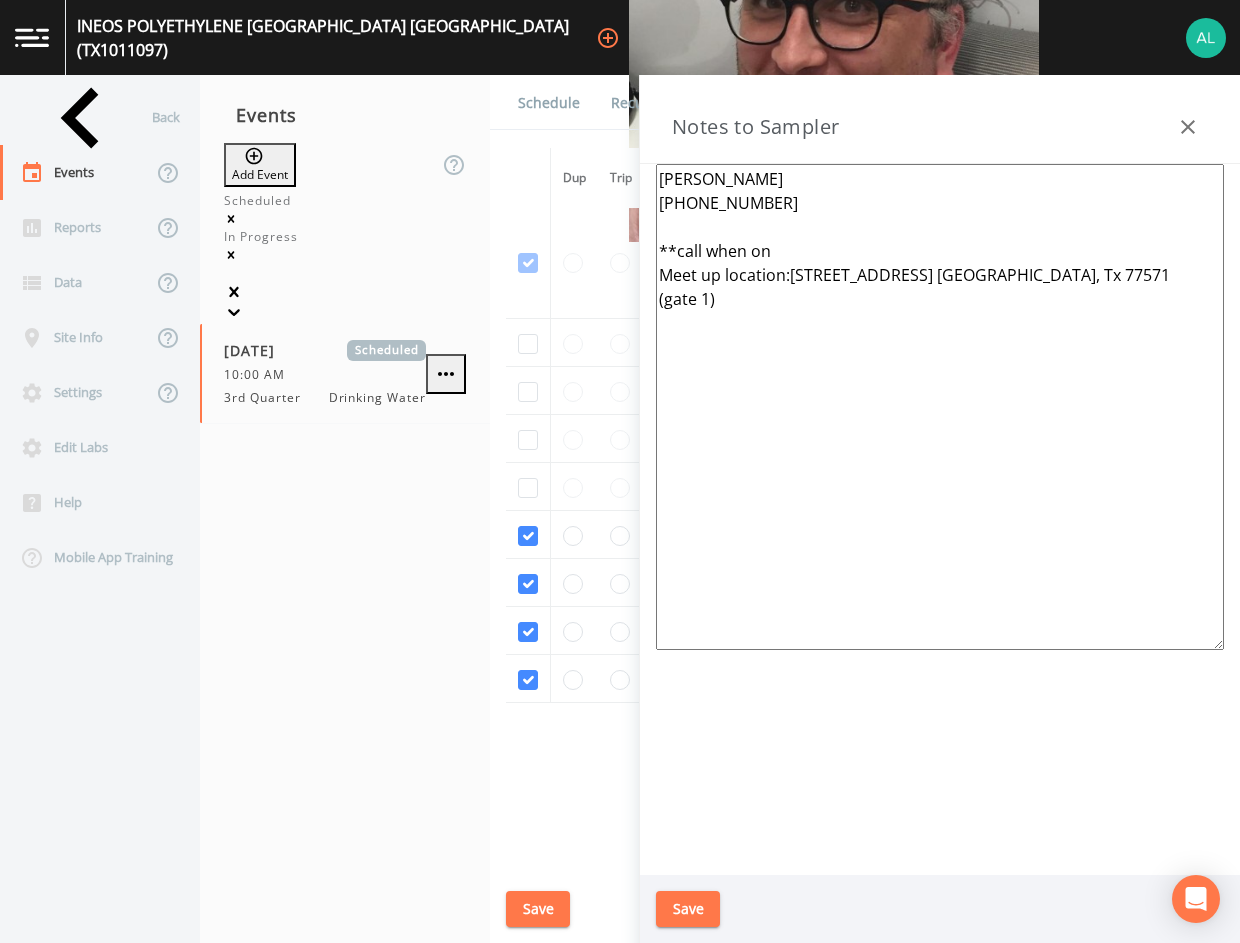 drag, startPoint x: 773, startPoint y: 199, endPoint x: 655, endPoint y: 184, distance: 118.94957 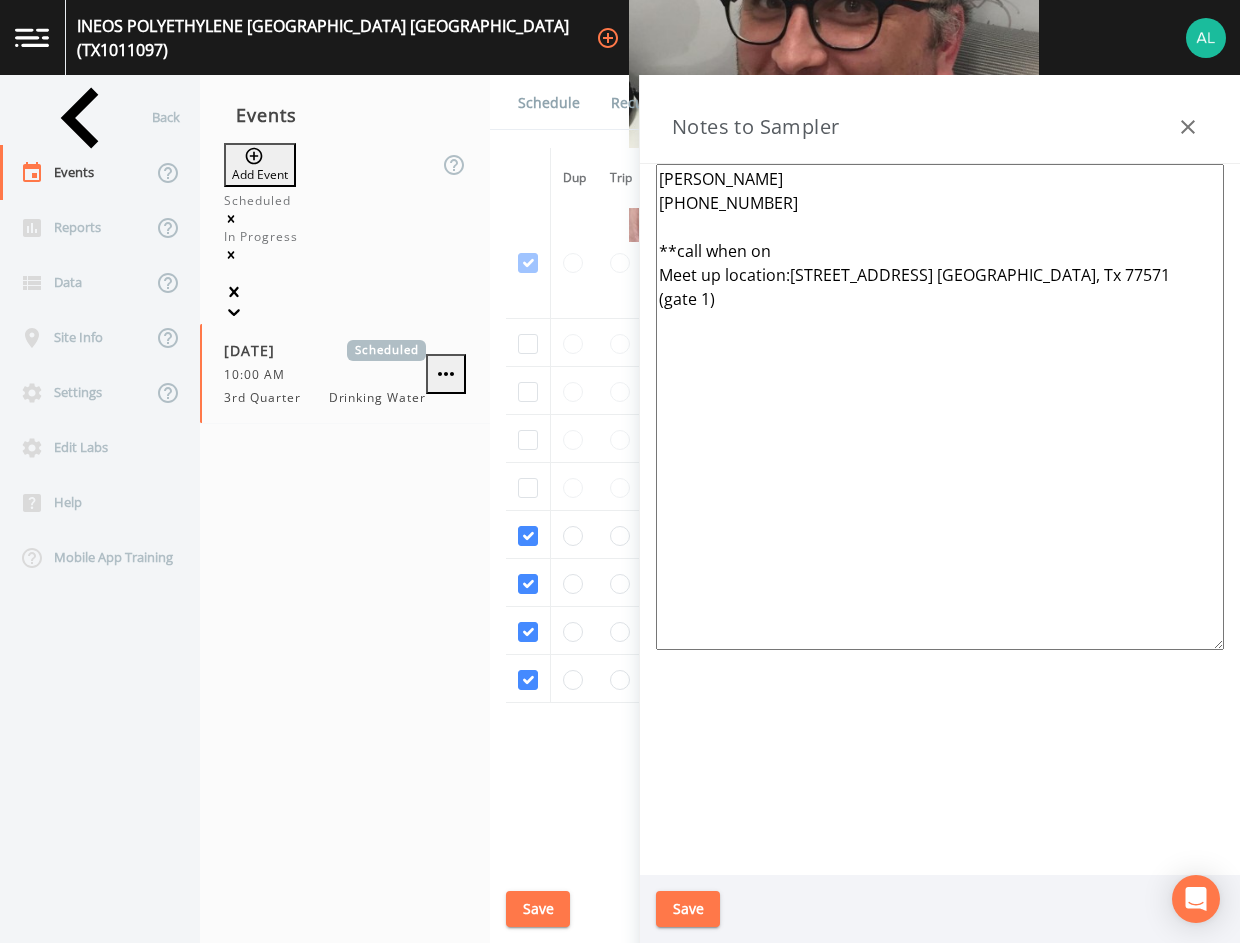 click on "[PERSON_NAME]
[PHONE_NUMBER]
**call when on
Meet up location:[STREET_ADDRESS] [GEOGRAPHIC_DATA], Tx 77571
(gate 1)" at bounding box center [940, 519] 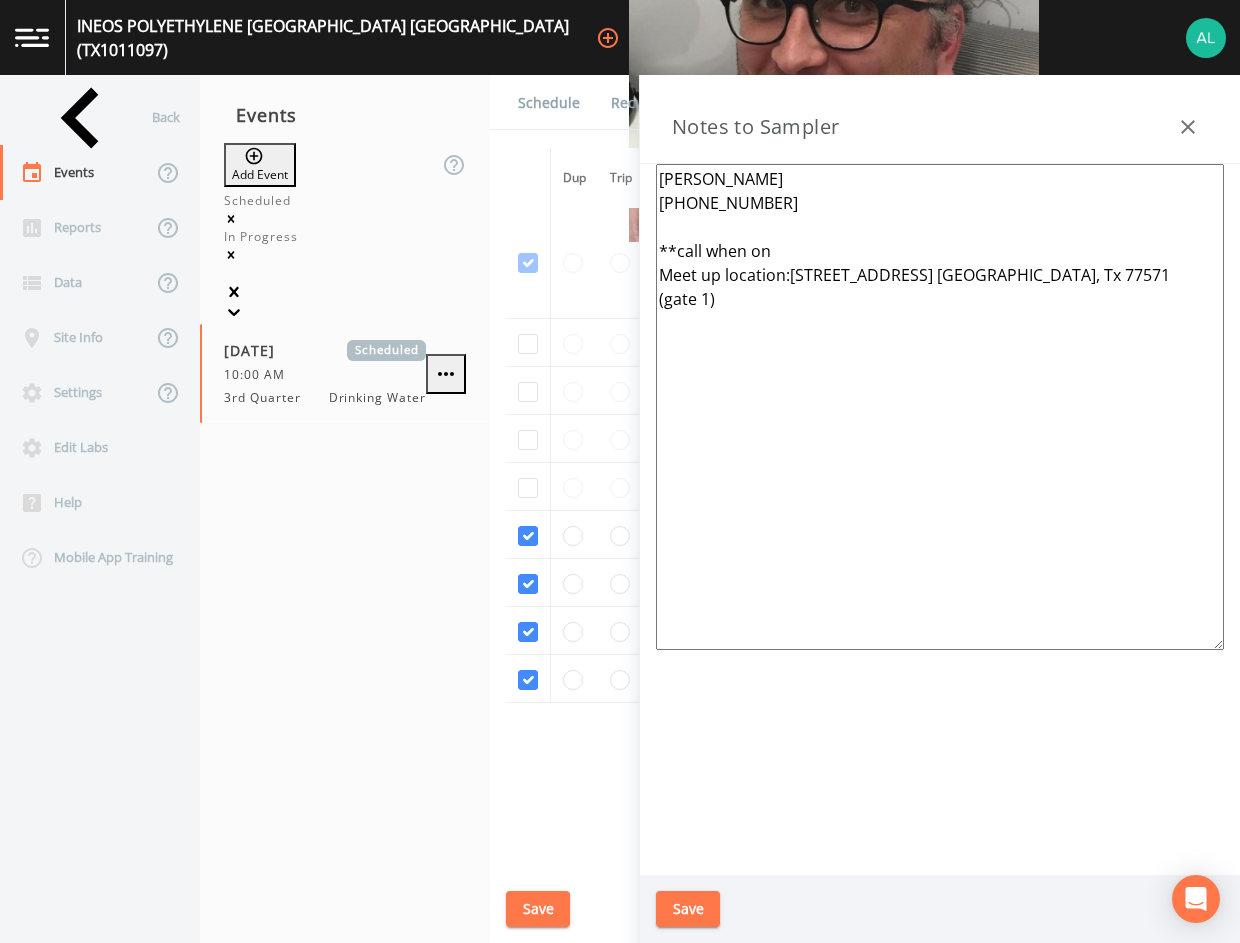 drag, startPoint x: 763, startPoint y: 216, endPoint x: 654, endPoint y: 200, distance: 110.16805 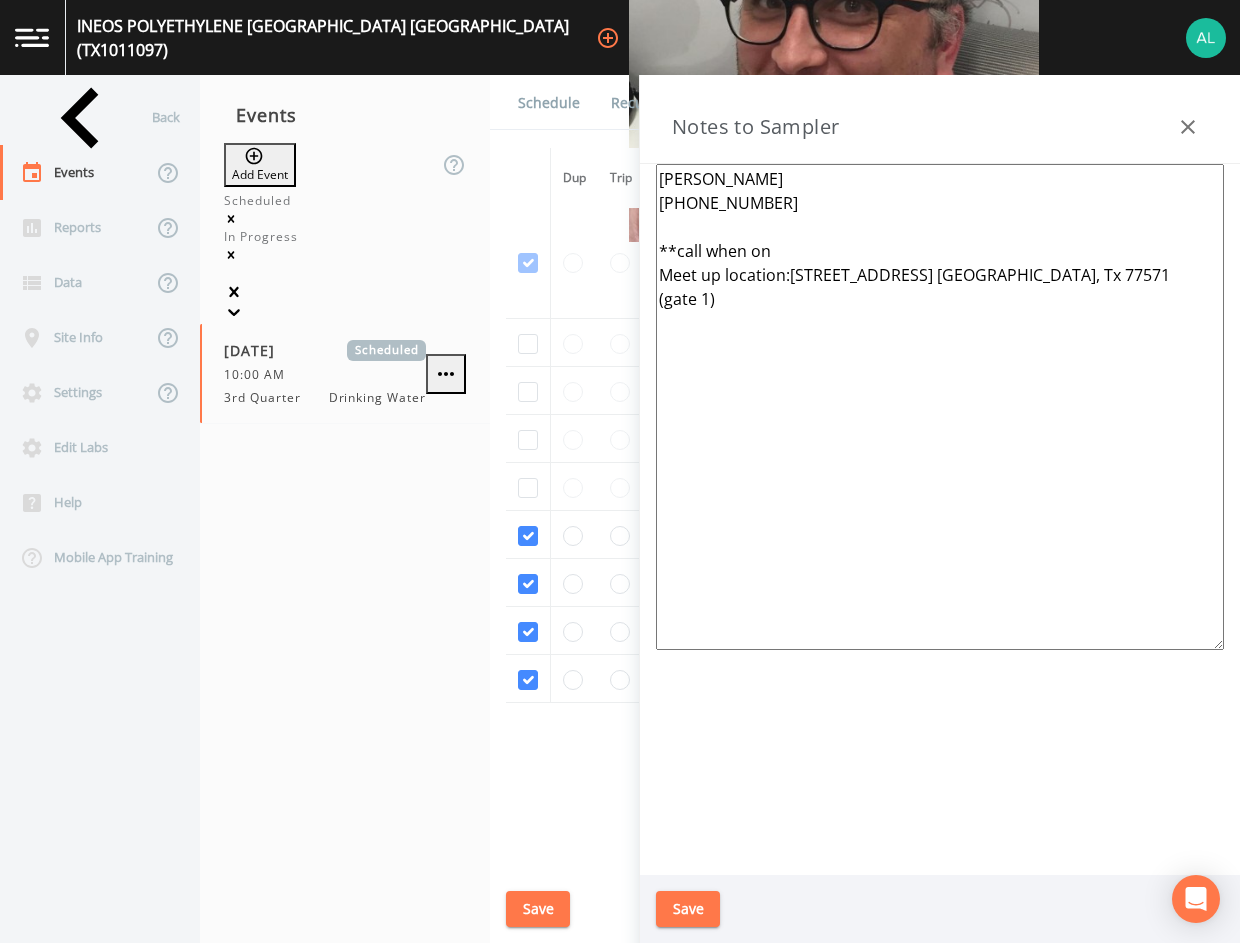click on "[PERSON_NAME]
[PHONE_NUMBER]
**call when on
Meet up location:[STREET_ADDRESS] [GEOGRAPHIC_DATA], Tx 77571
(gate 1)" at bounding box center [940, 519] 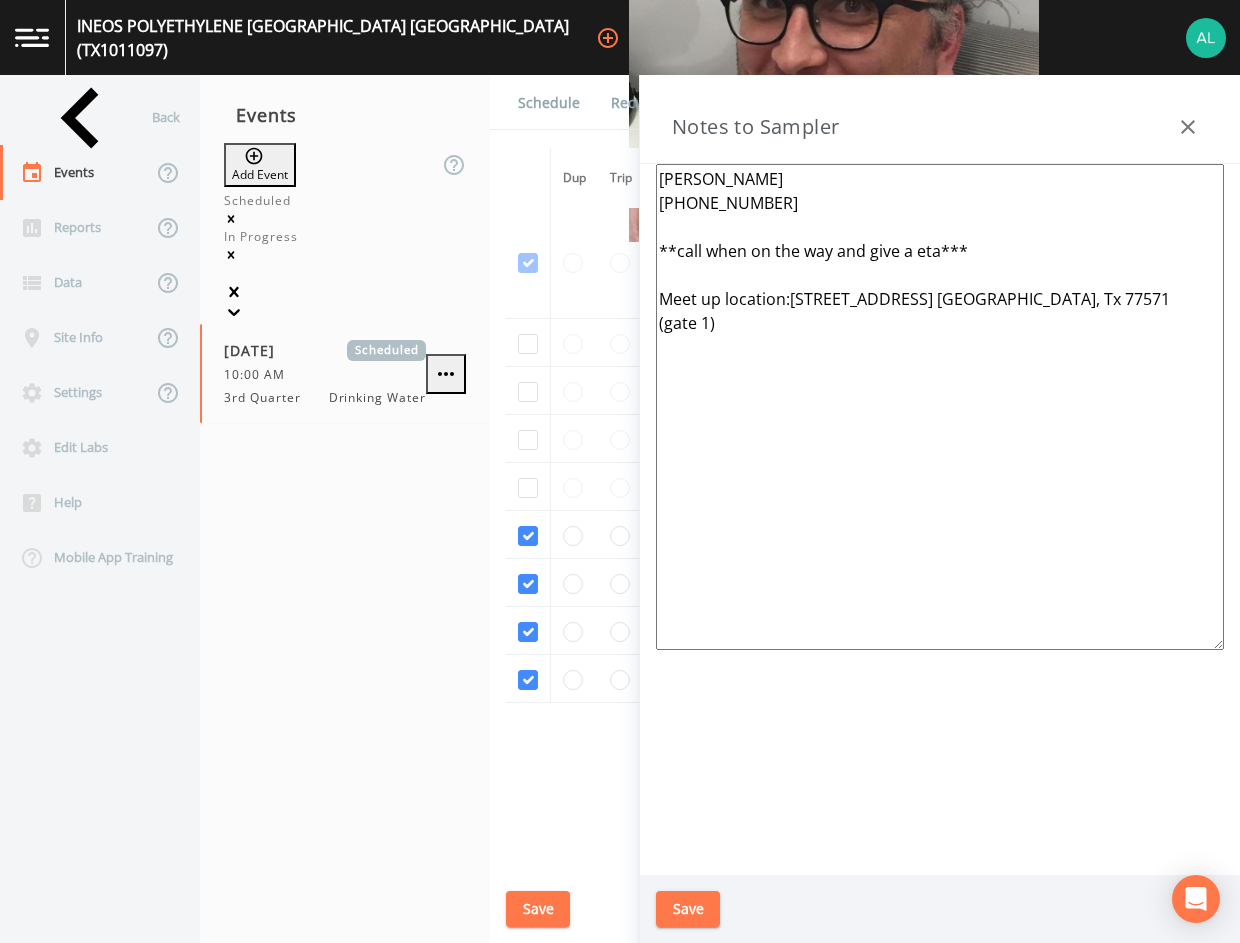 type on "[PERSON_NAME]
[PHONE_NUMBER]
**call when on the way and give a eta***
Meet up location:[STREET_ADDRESS] [GEOGRAPHIC_DATA], Tx 77571
(gate 1)" 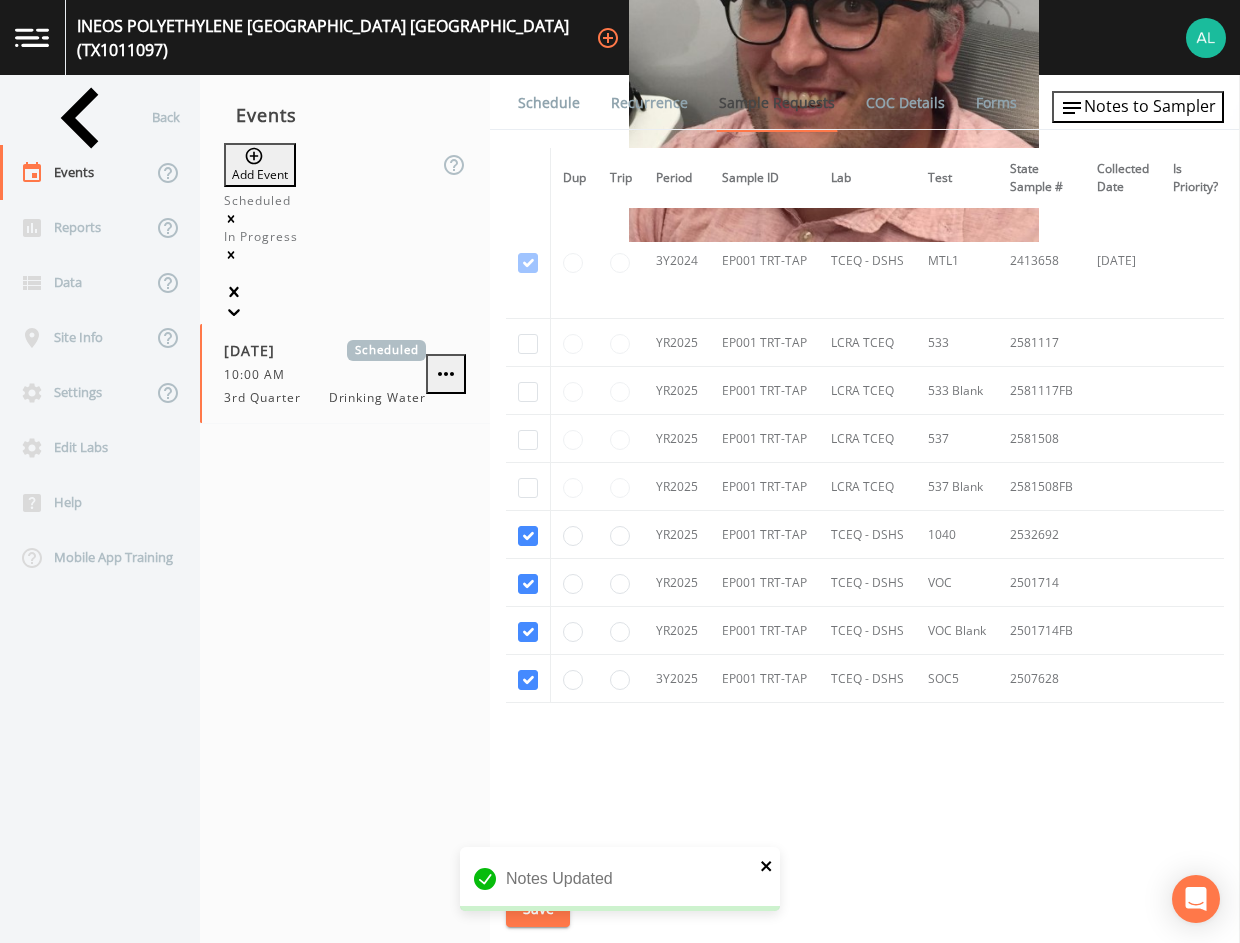 click 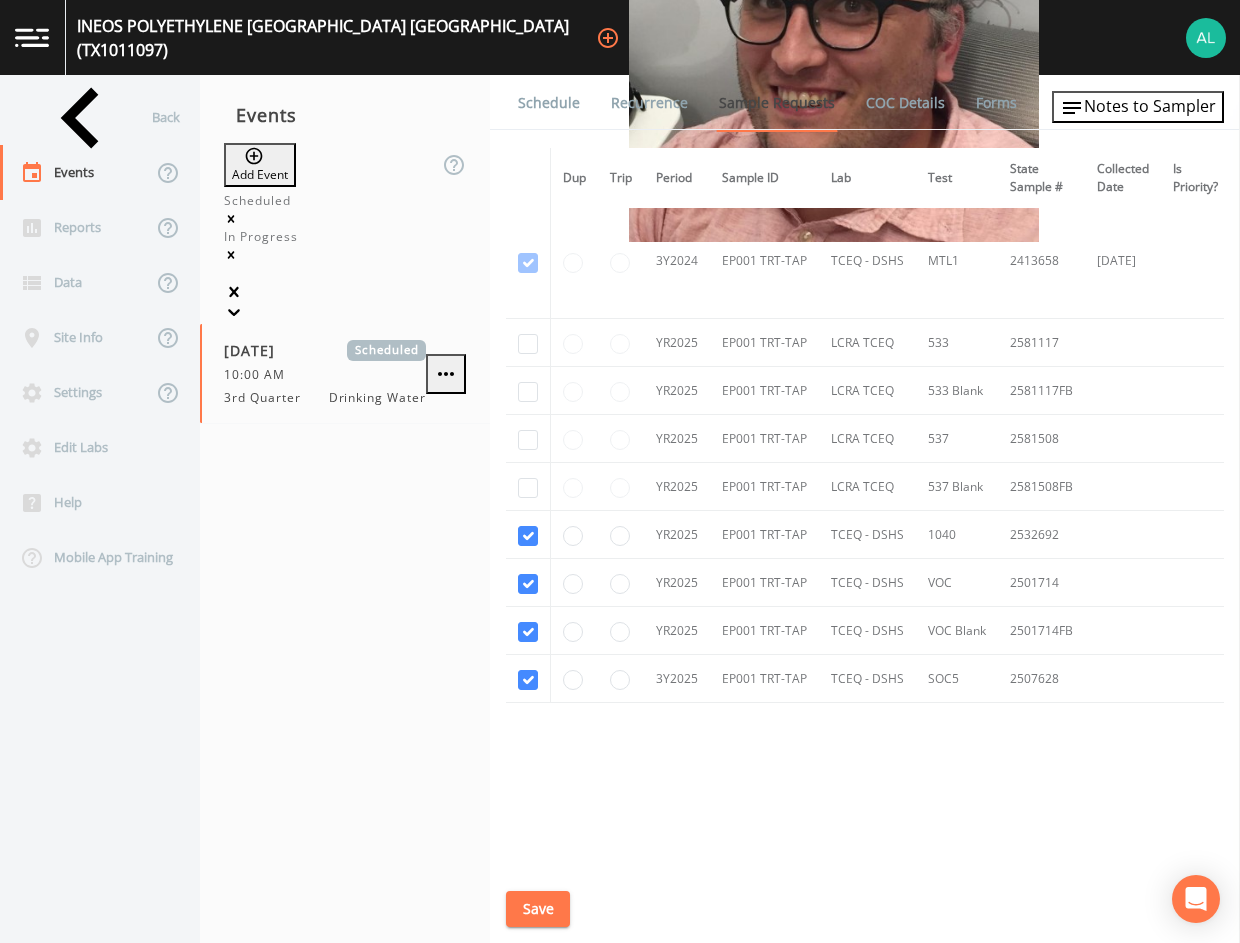 click on "Notes Updated" at bounding box center [620, 927] 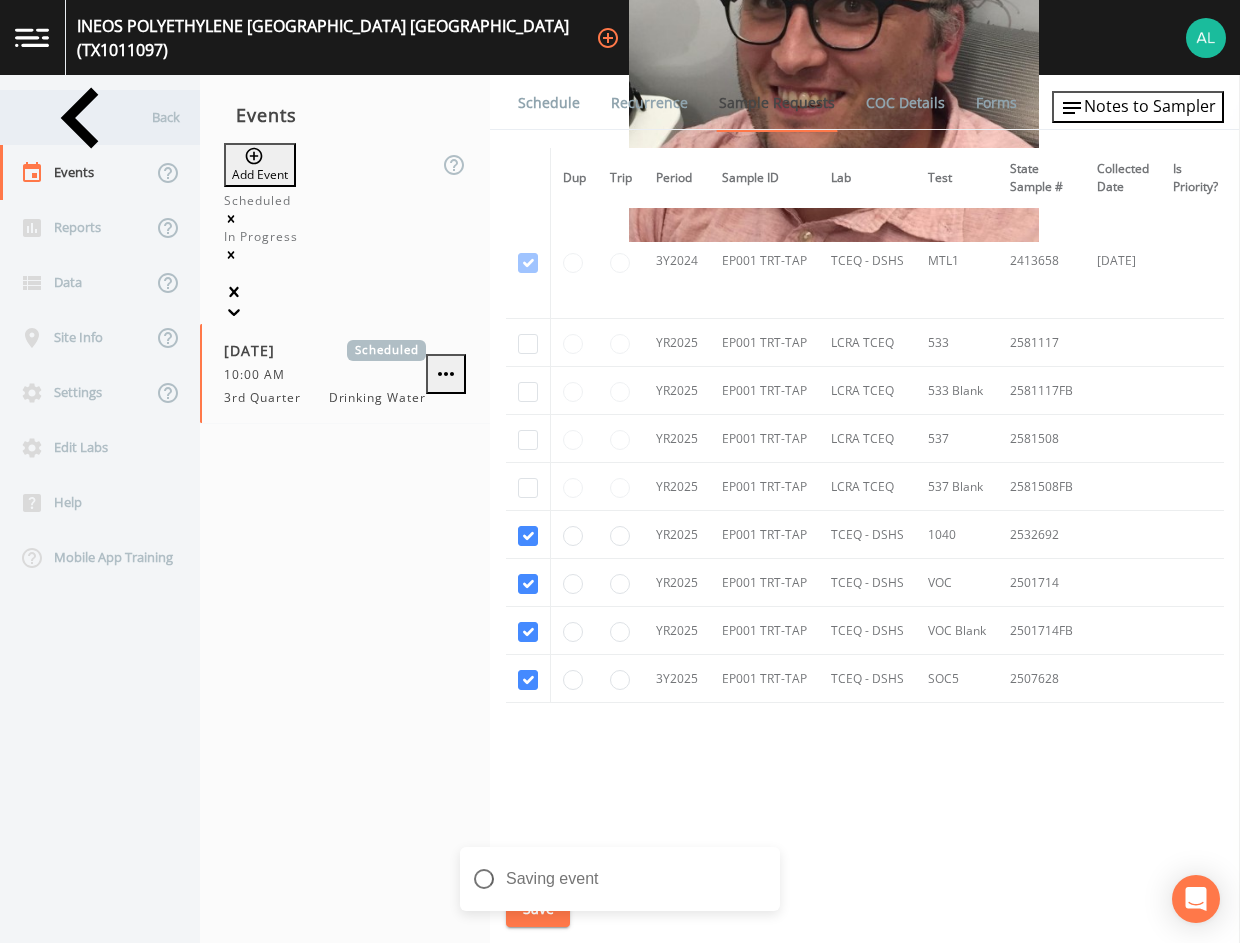 click on "Back" at bounding box center (90, 117) 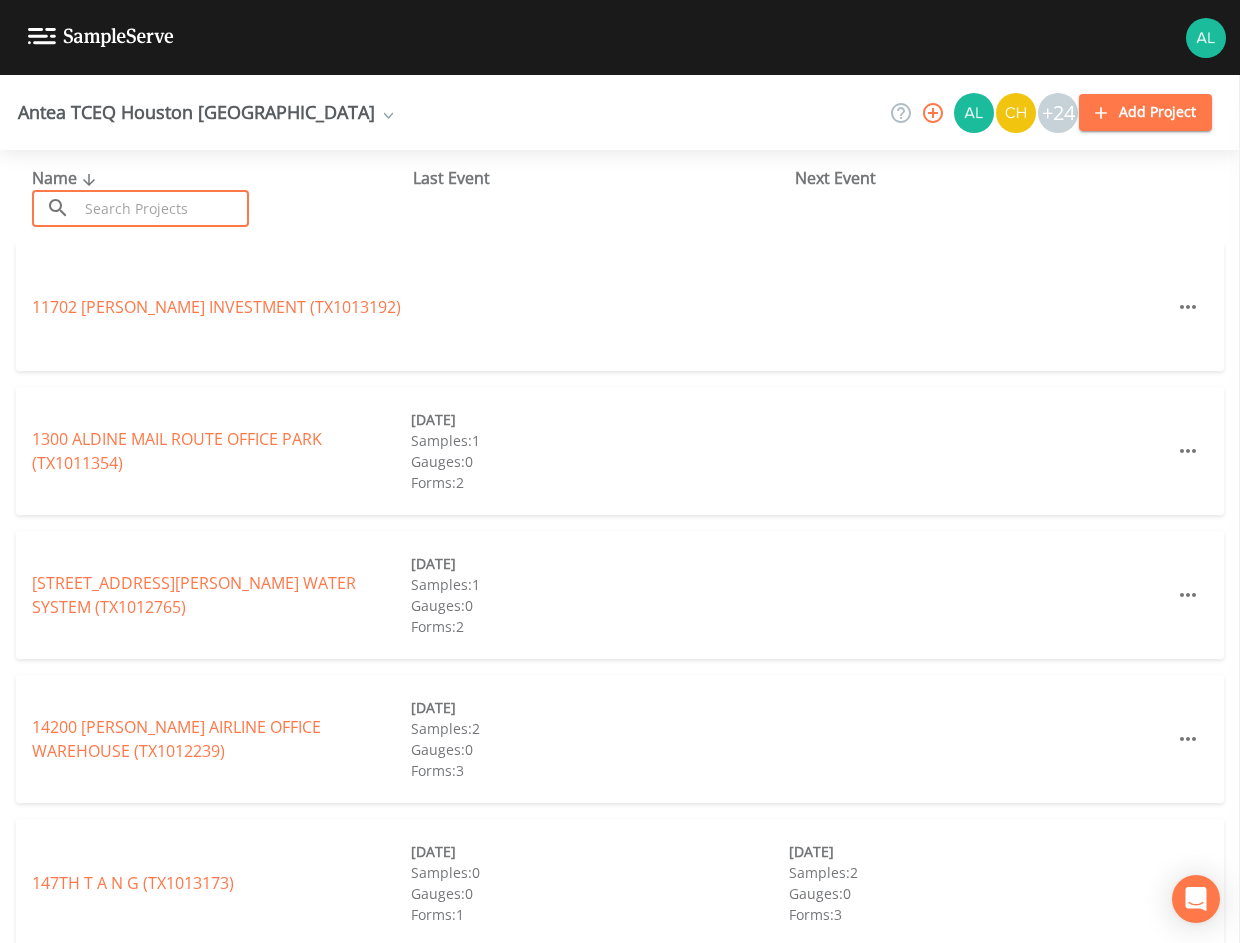 click at bounding box center (163, 208) 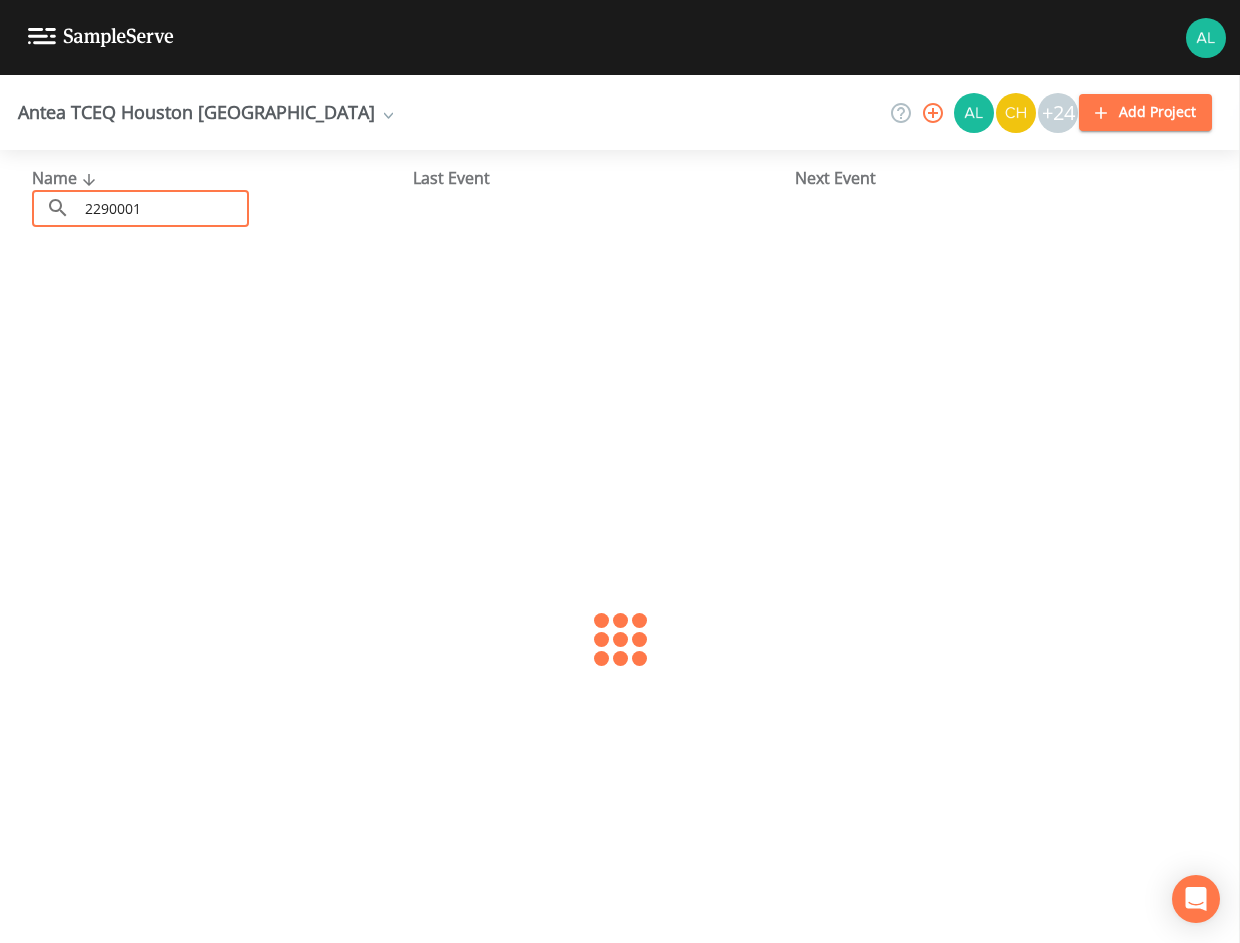 type on "2290001" 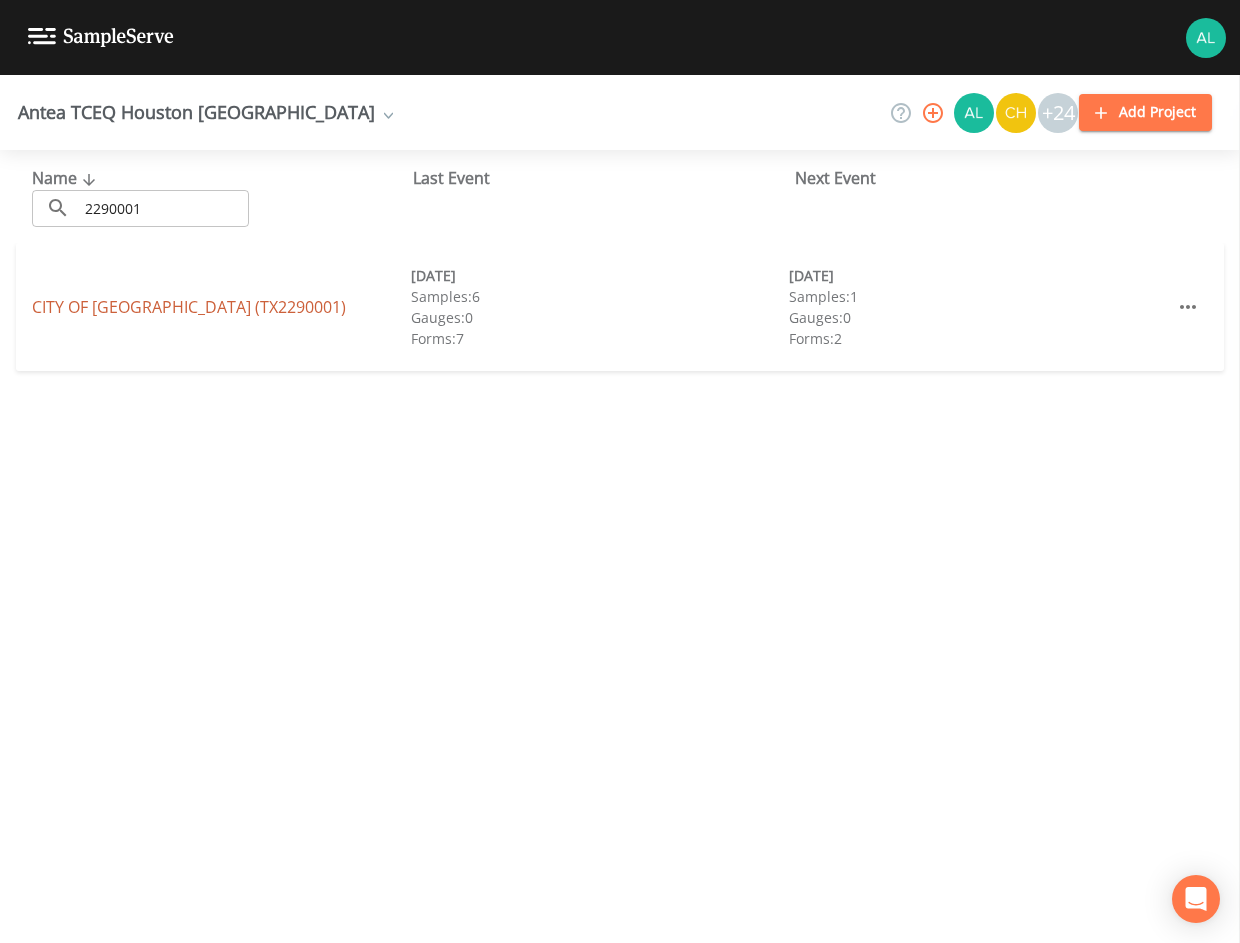 click on "CITY OF [GEOGRAPHIC_DATA]   (TX2290001)" at bounding box center [189, 307] 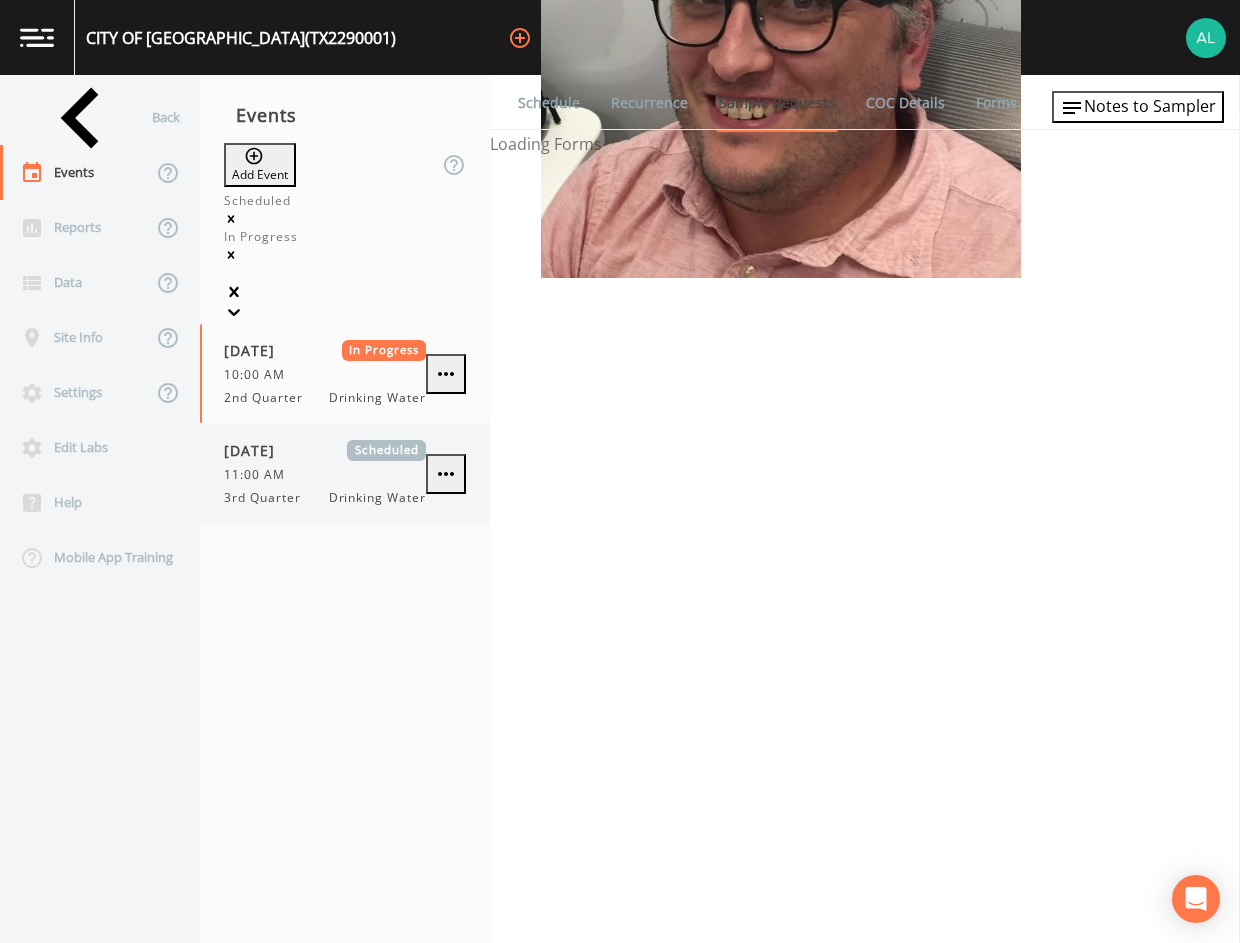 click on "[DATE] Scheduled 11:00 AM 3rd Quarter  Drinking Water" at bounding box center [345, 473] 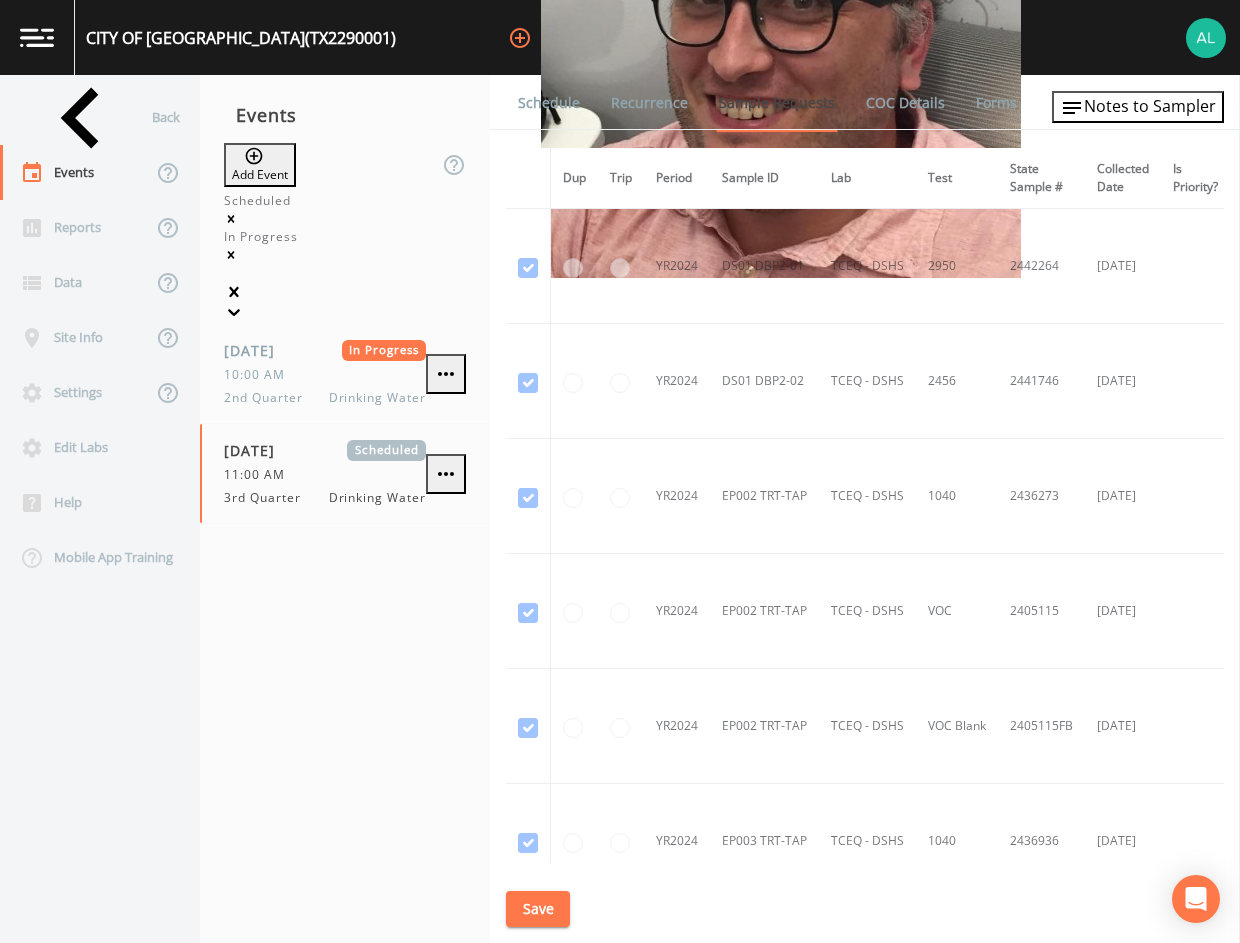 click on "Schedule" at bounding box center [549, 103] 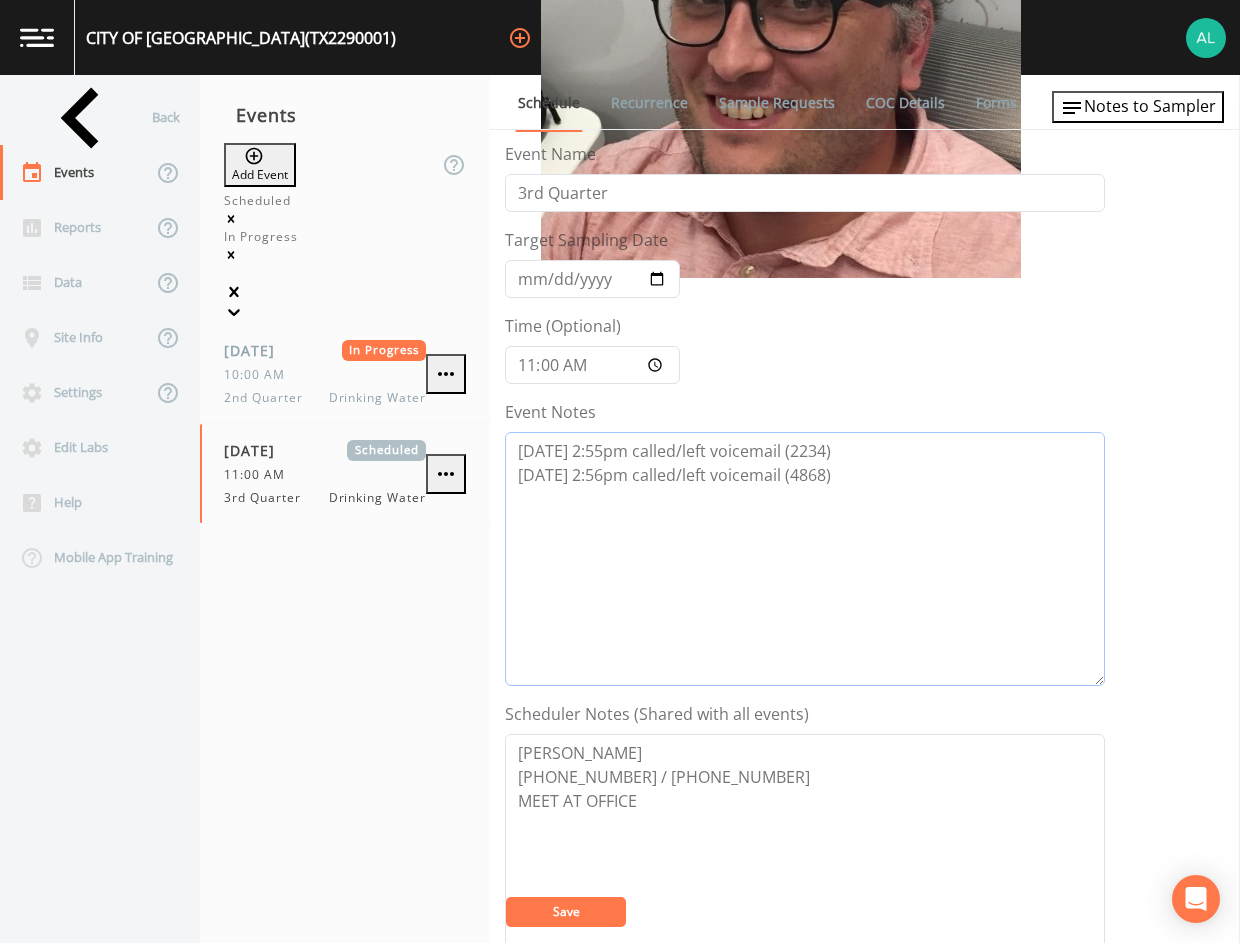 click on "[DATE] 2:55pm called/left voicemail (2234)
[DATE] 2:56pm called/left voicemail (4868)" at bounding box center (805, 559) 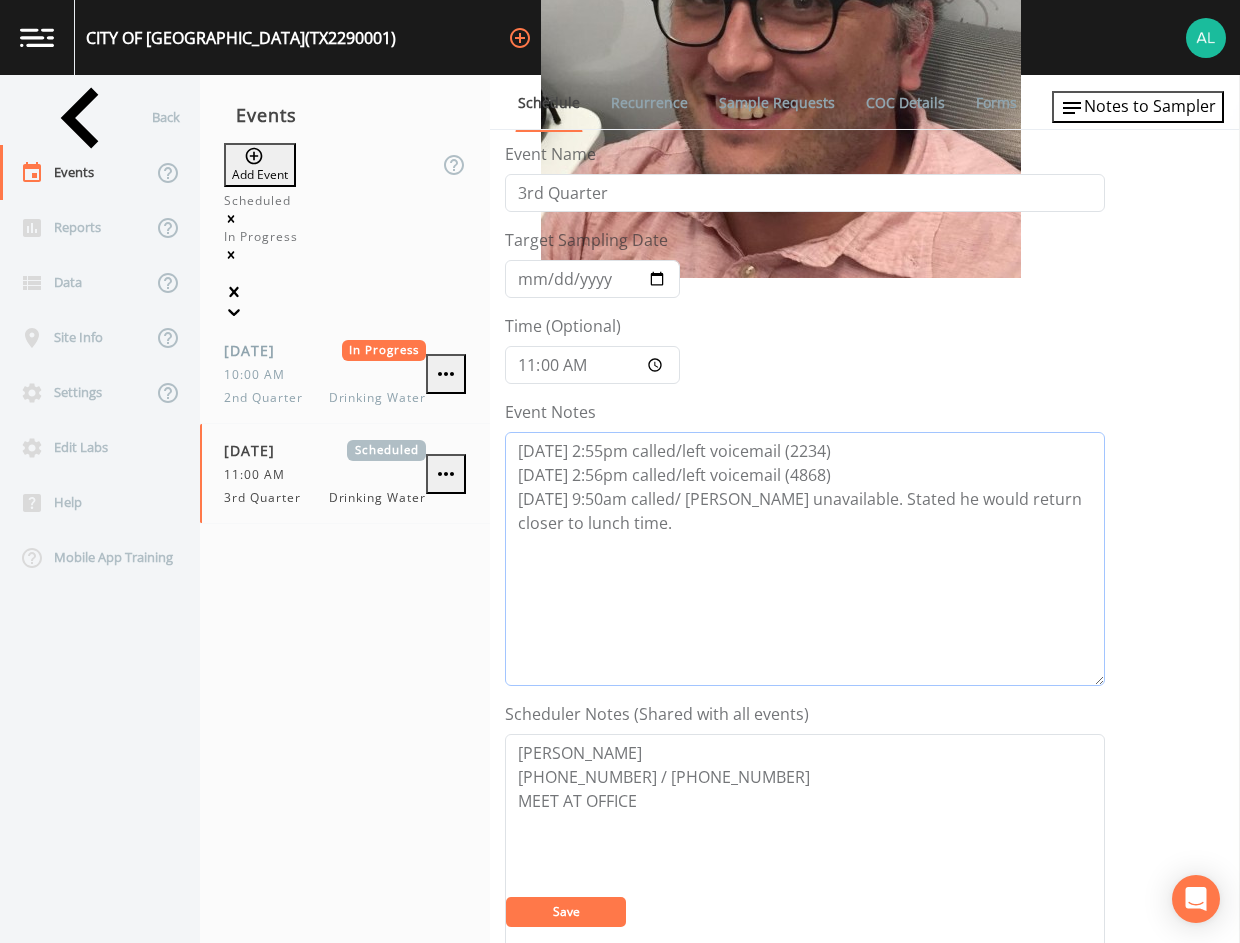 type on "[DATE] 2:55pm called/left voicemail (2234)
[DATE] 2:56pm called/left voicemail (4868)
[DATE] 9:50am called/ [PERSON_NAME] unavailable. Stated he would return closer to lunch time." 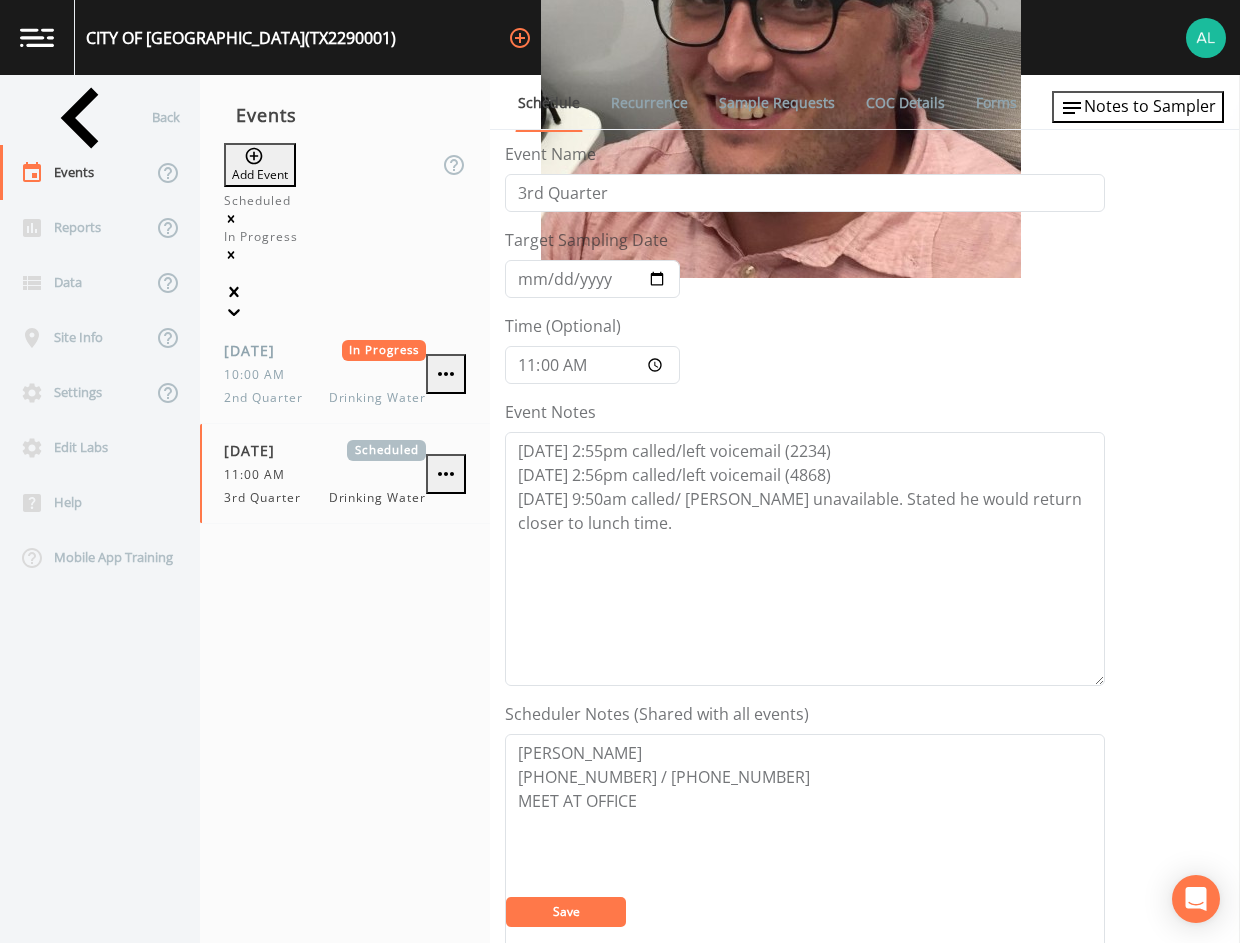 click on "Save" at bounding box center [566, 912] 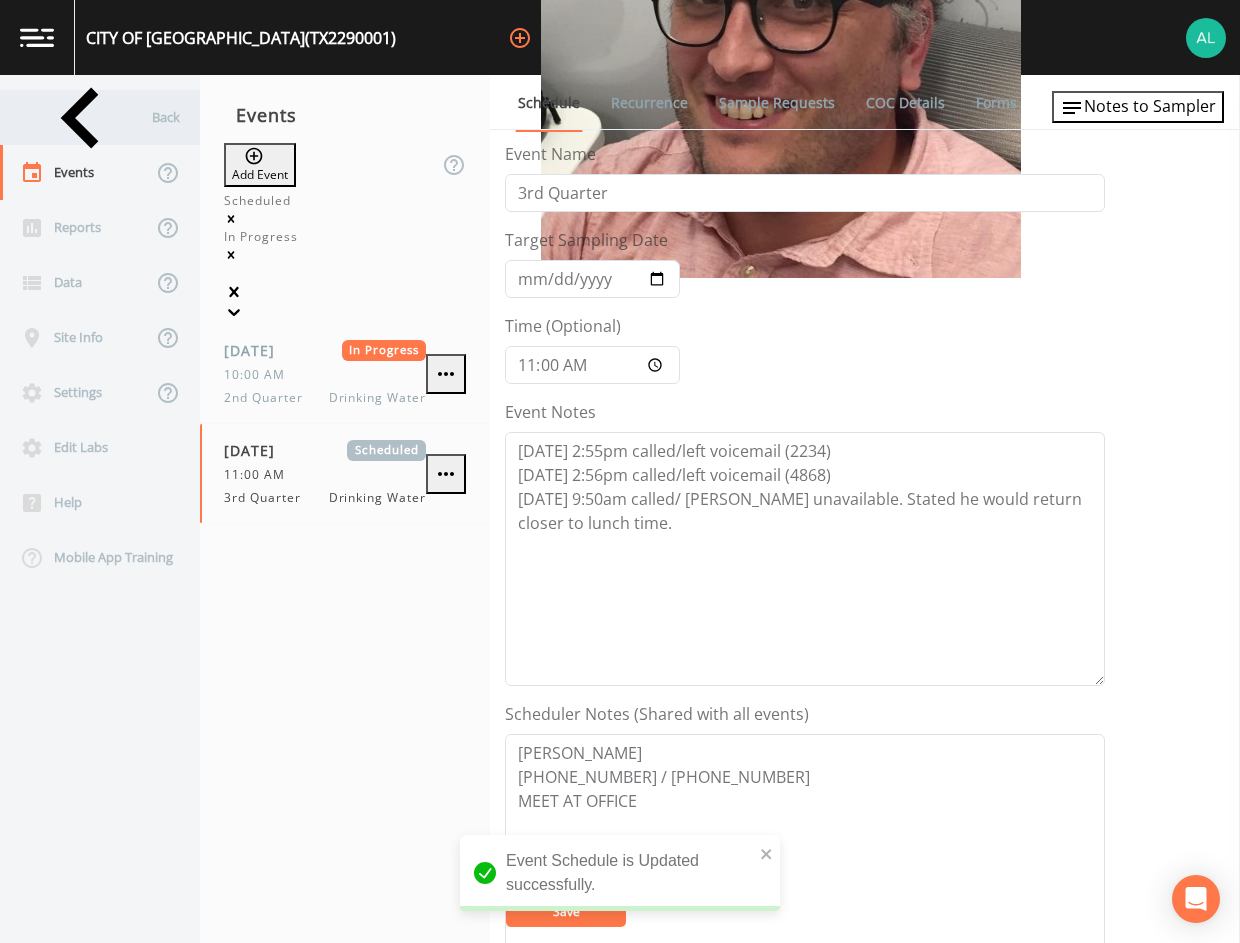 click on "Back" at bounding box center [90, 117] 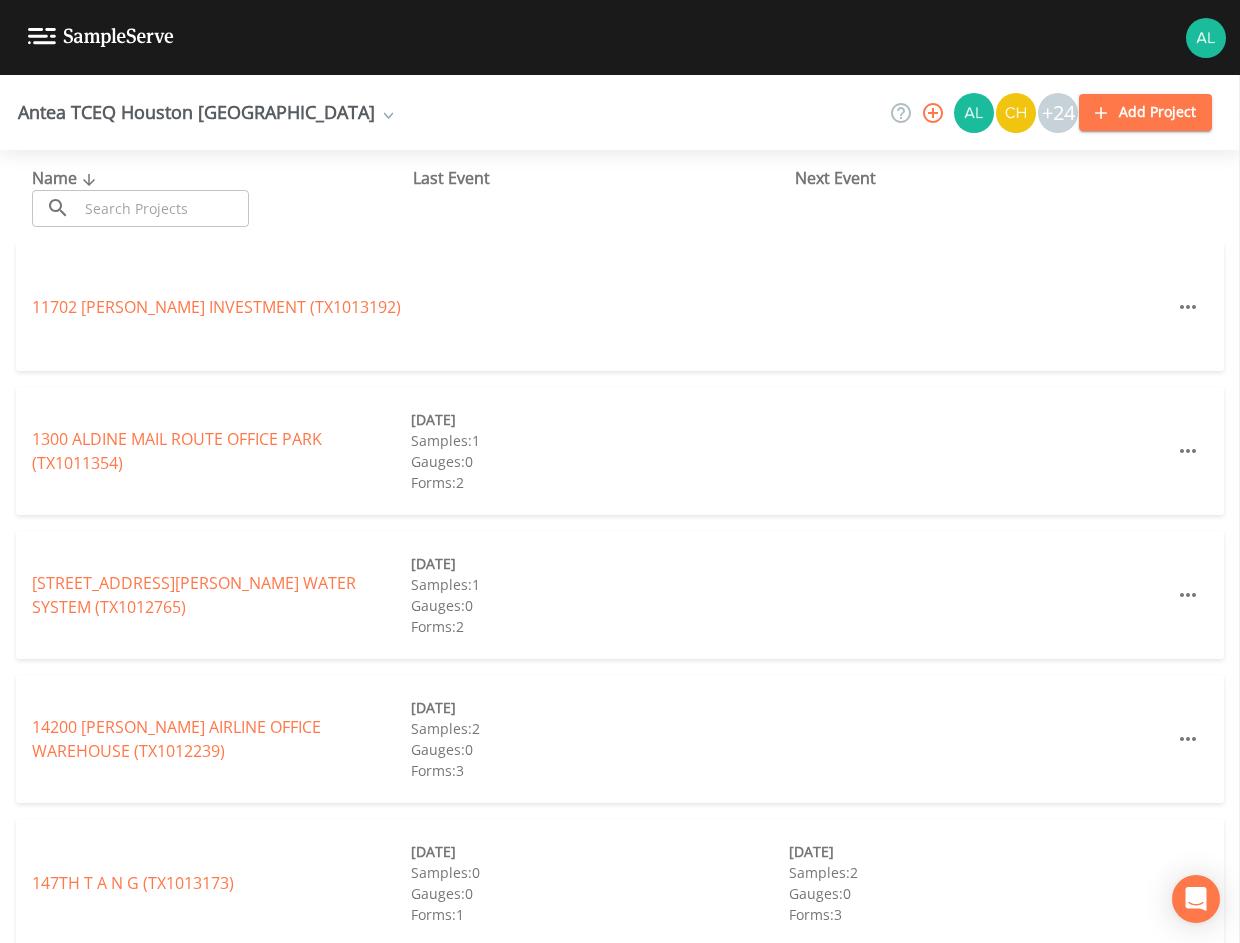 click on "Name ​ ​" at bounding box center (222, 196) 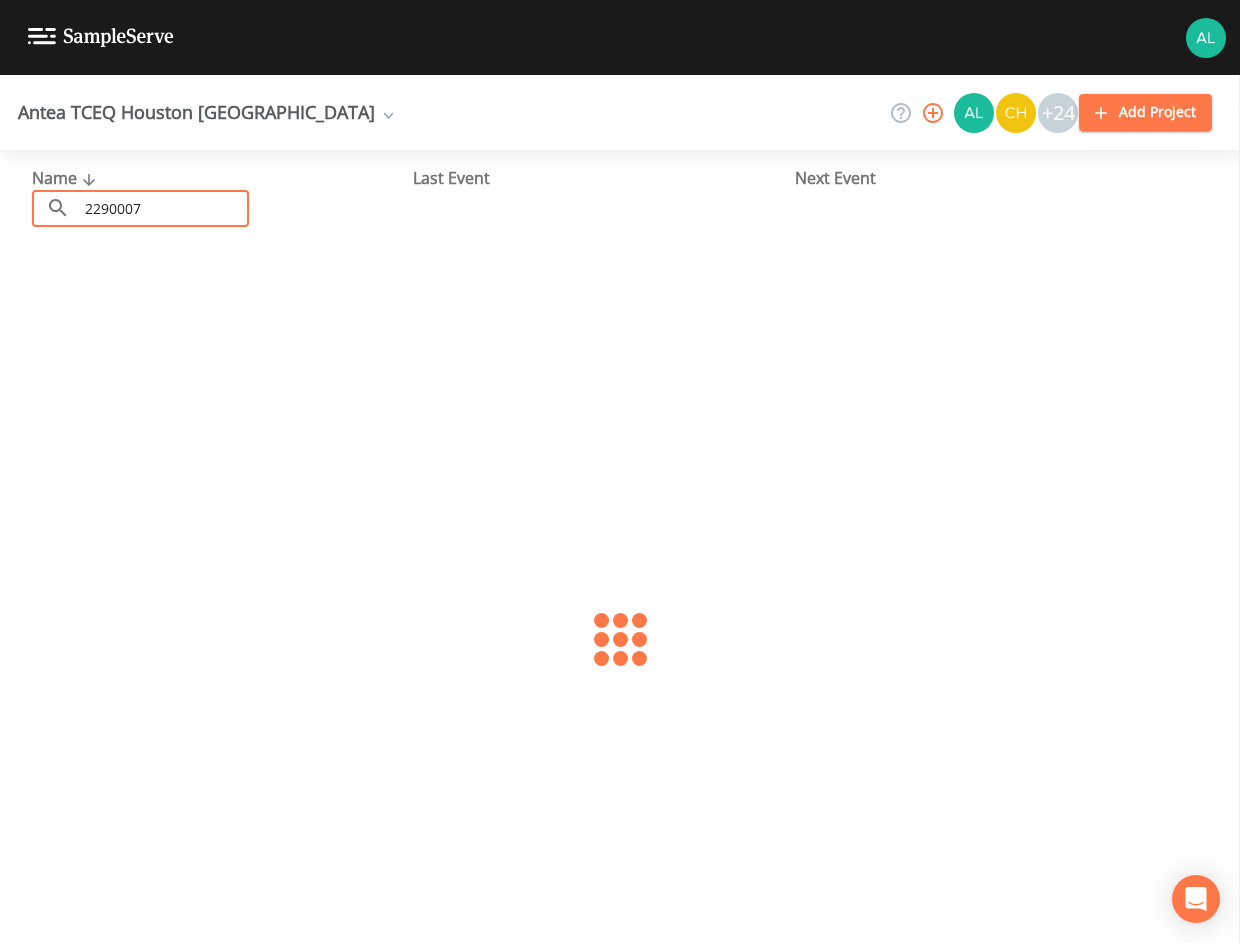 type on "2290007" 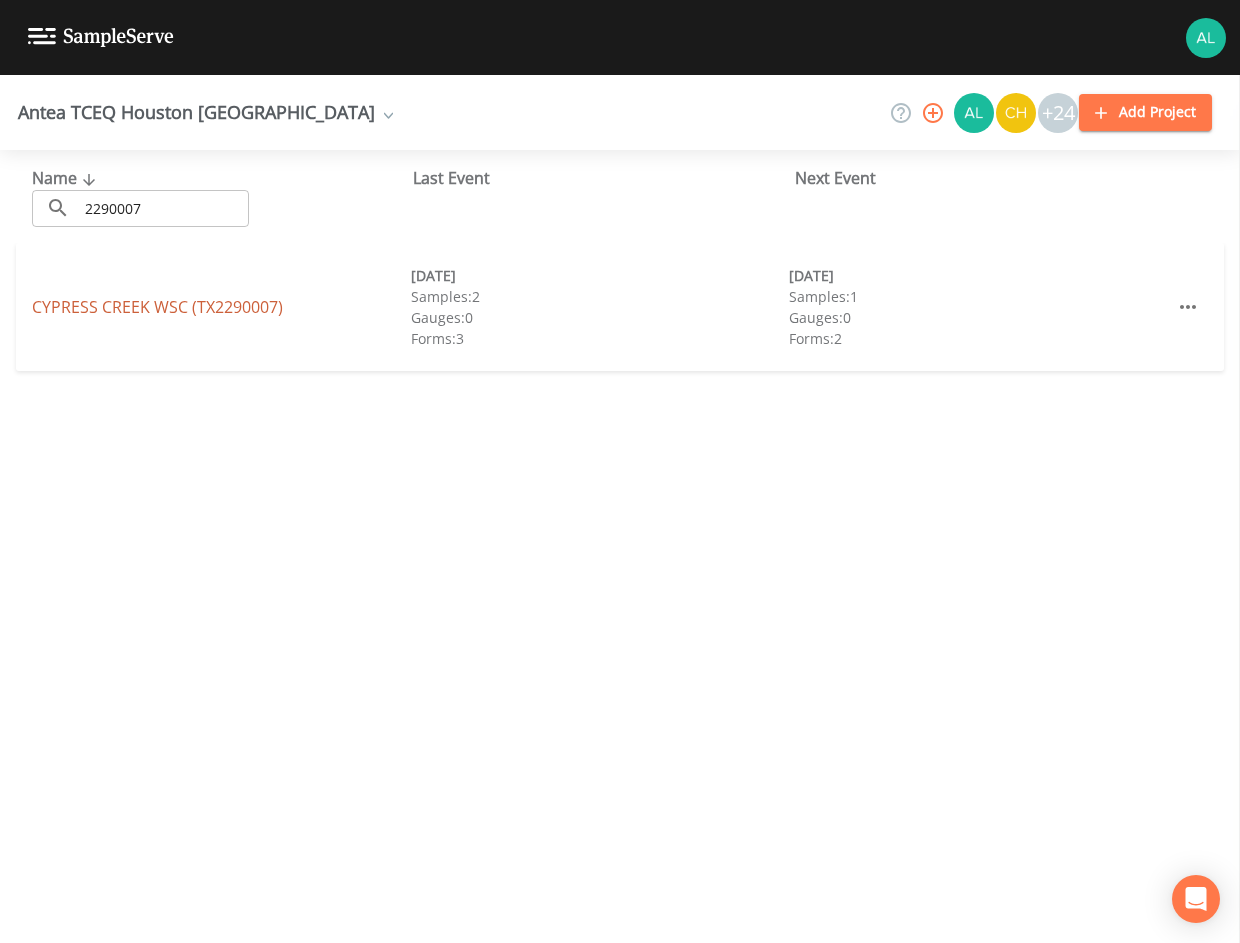 click on "[GEOGRAPHIC_DATA]   (TX2290007)" at bounding box center (157, 307) 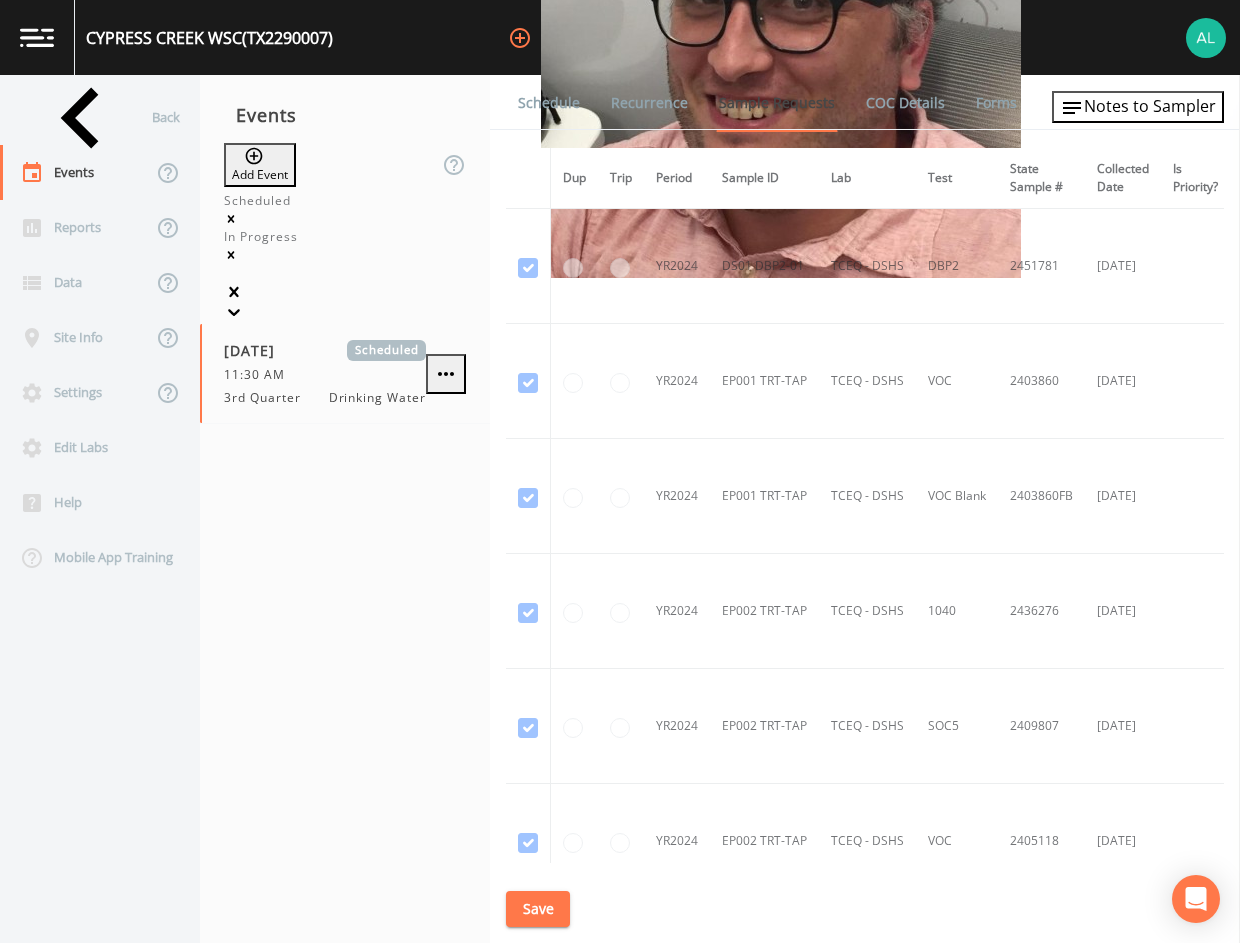 click on "Schedule" at bounding box center (549, 103) 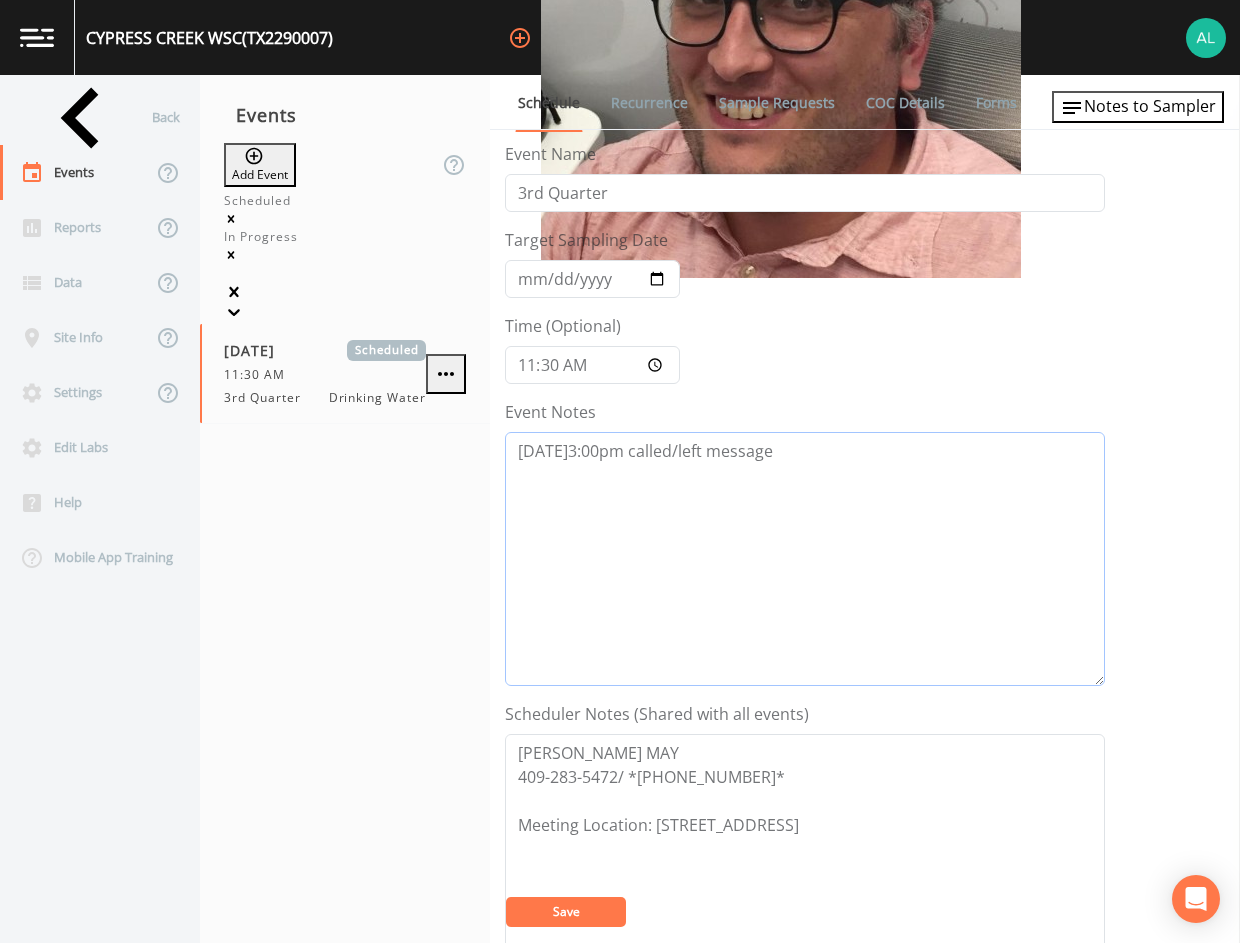 click on "[DATE]3:00pm called/left message" at bounding box center [805, 559] 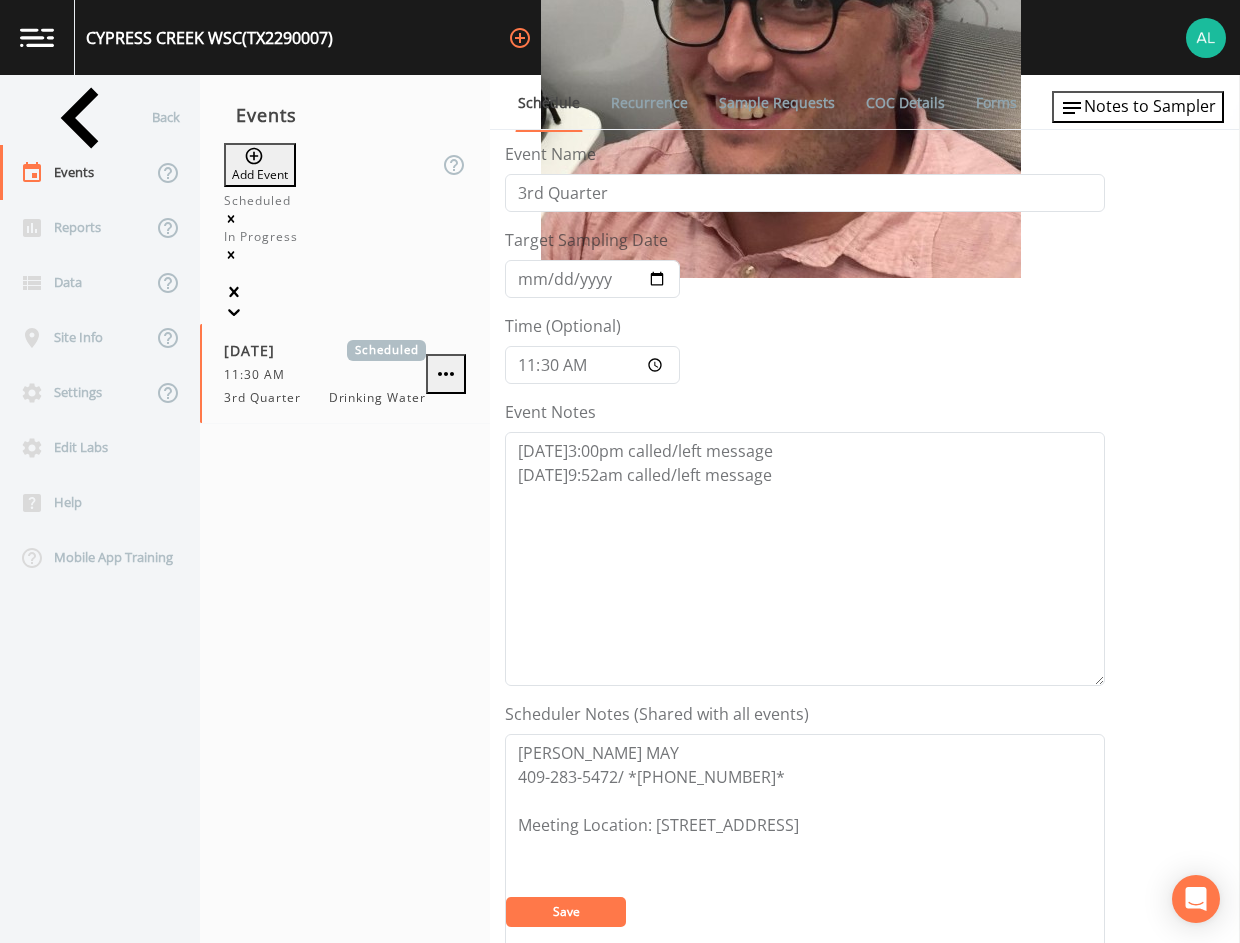 click on "Save" at bounding box center (566, 912) 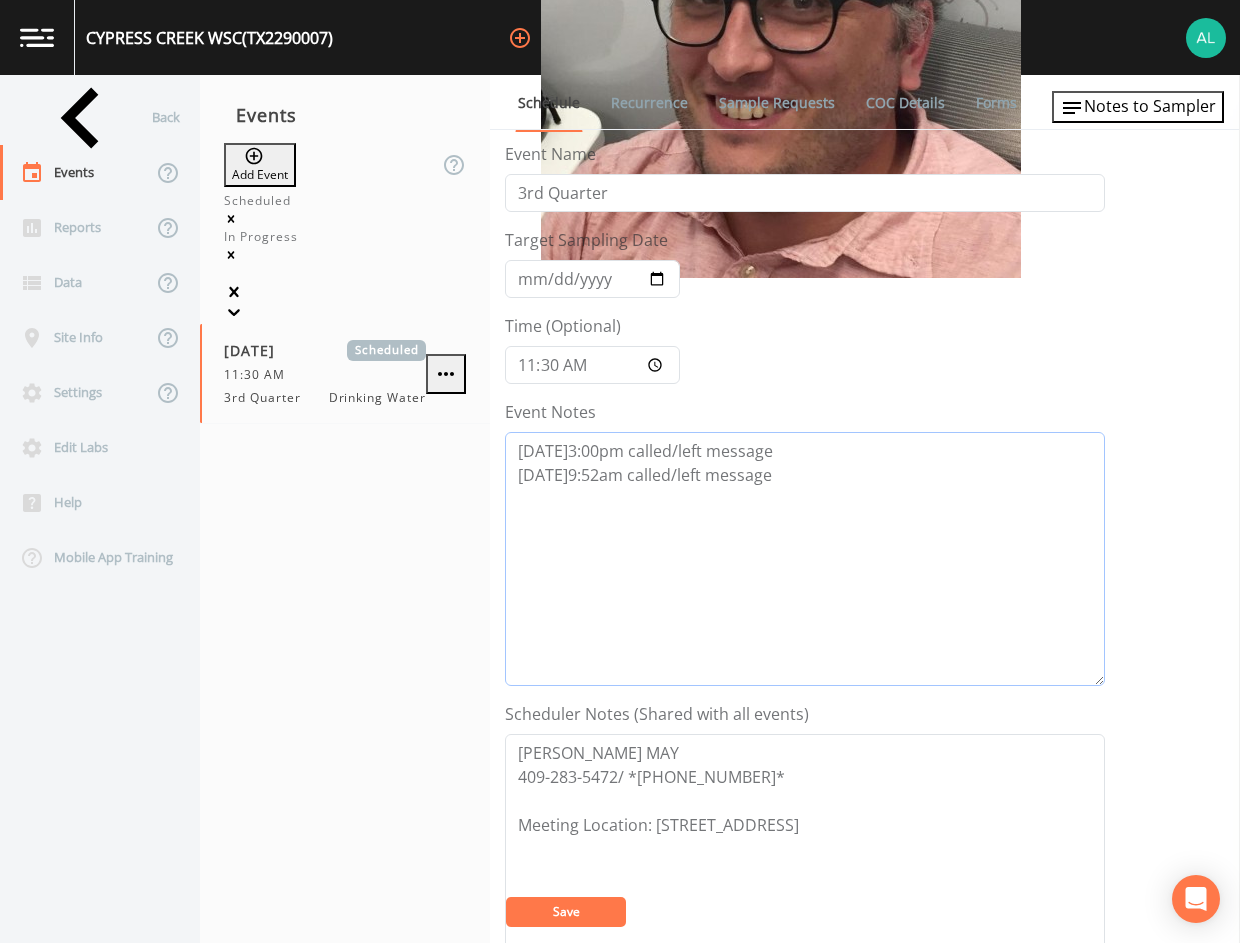 click on "[DATE]3:00pm called/left message
[DATE]9:52am called/left message" at bounding box center (805, 559) 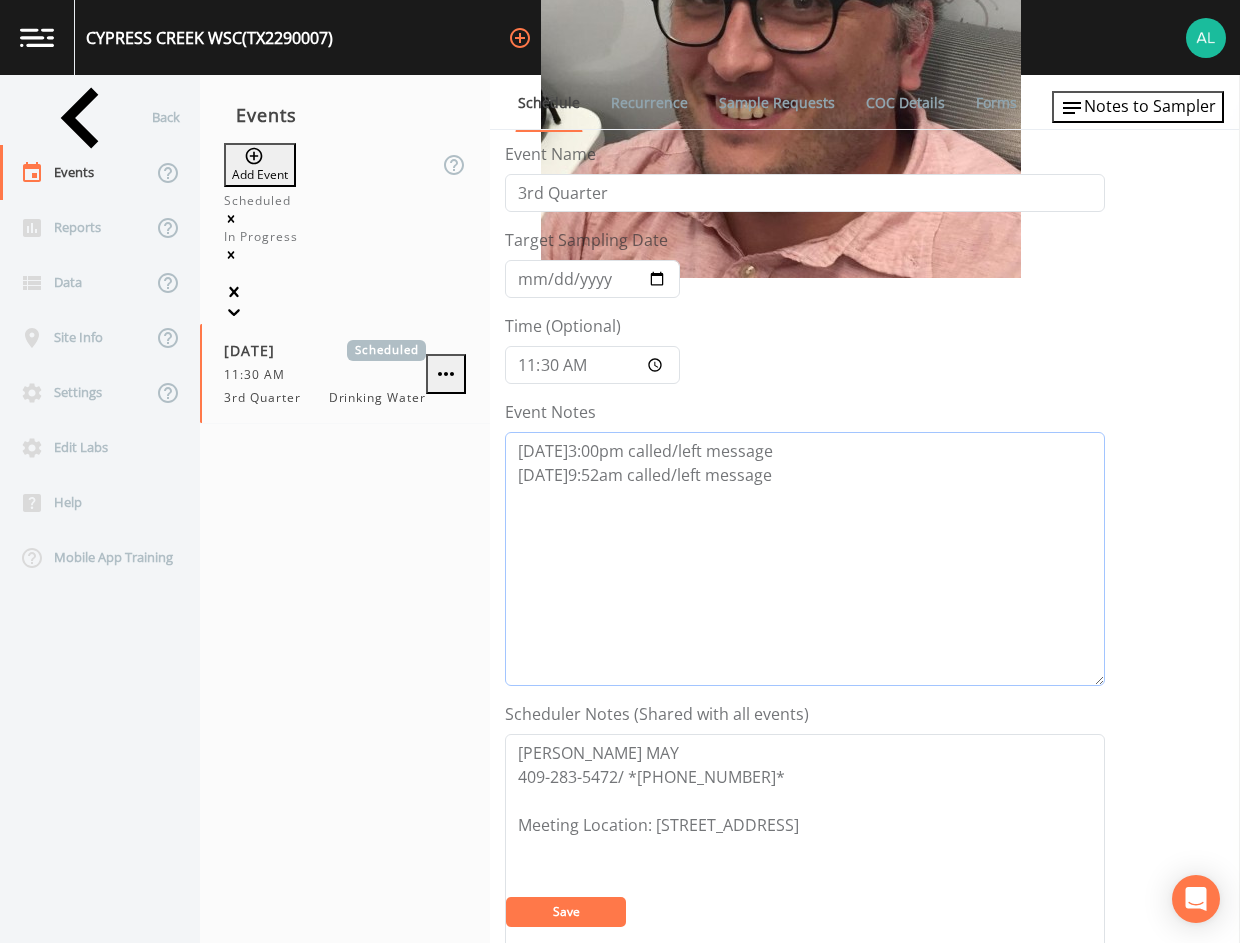 drag, startPoint x: 700, startPoint y: 476, endPoint x: 677, endPoint y: 485, distance: 24.698177 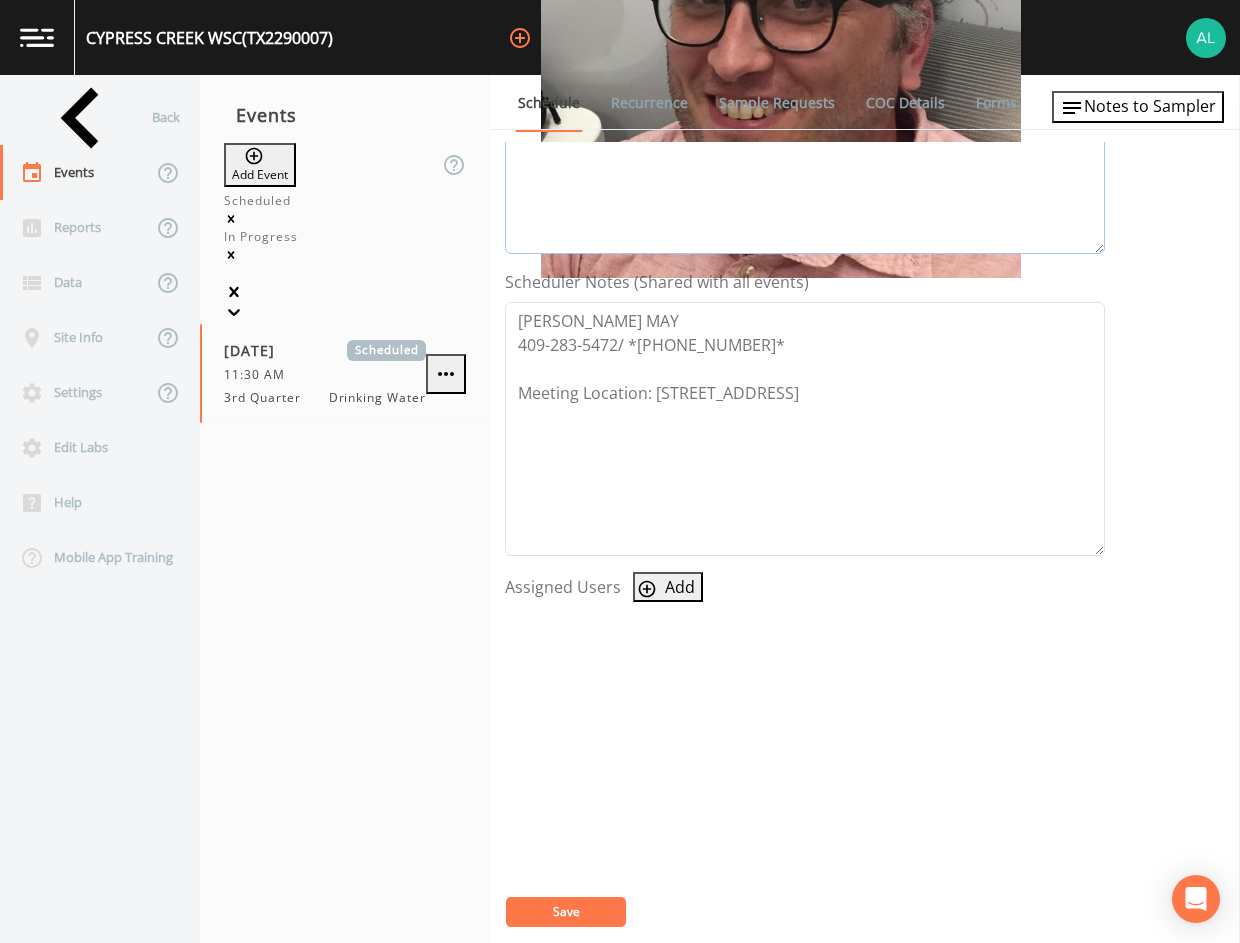 scroll, scrollTop: 468, scrollLeft: 0, axis: vertical 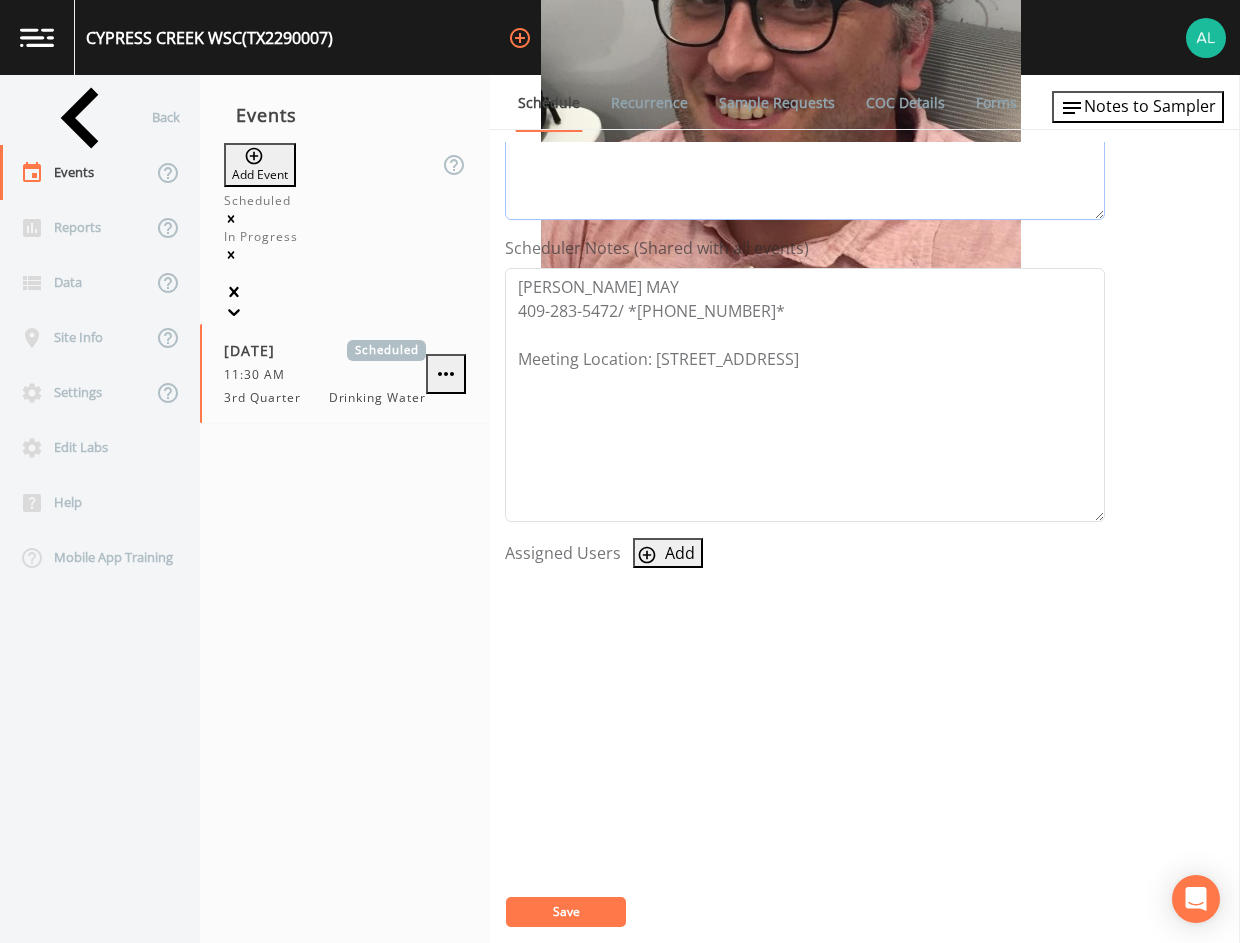 type on "[DATE]3:00pm called/left message
[DATE]9:52am called/unable to leave message" 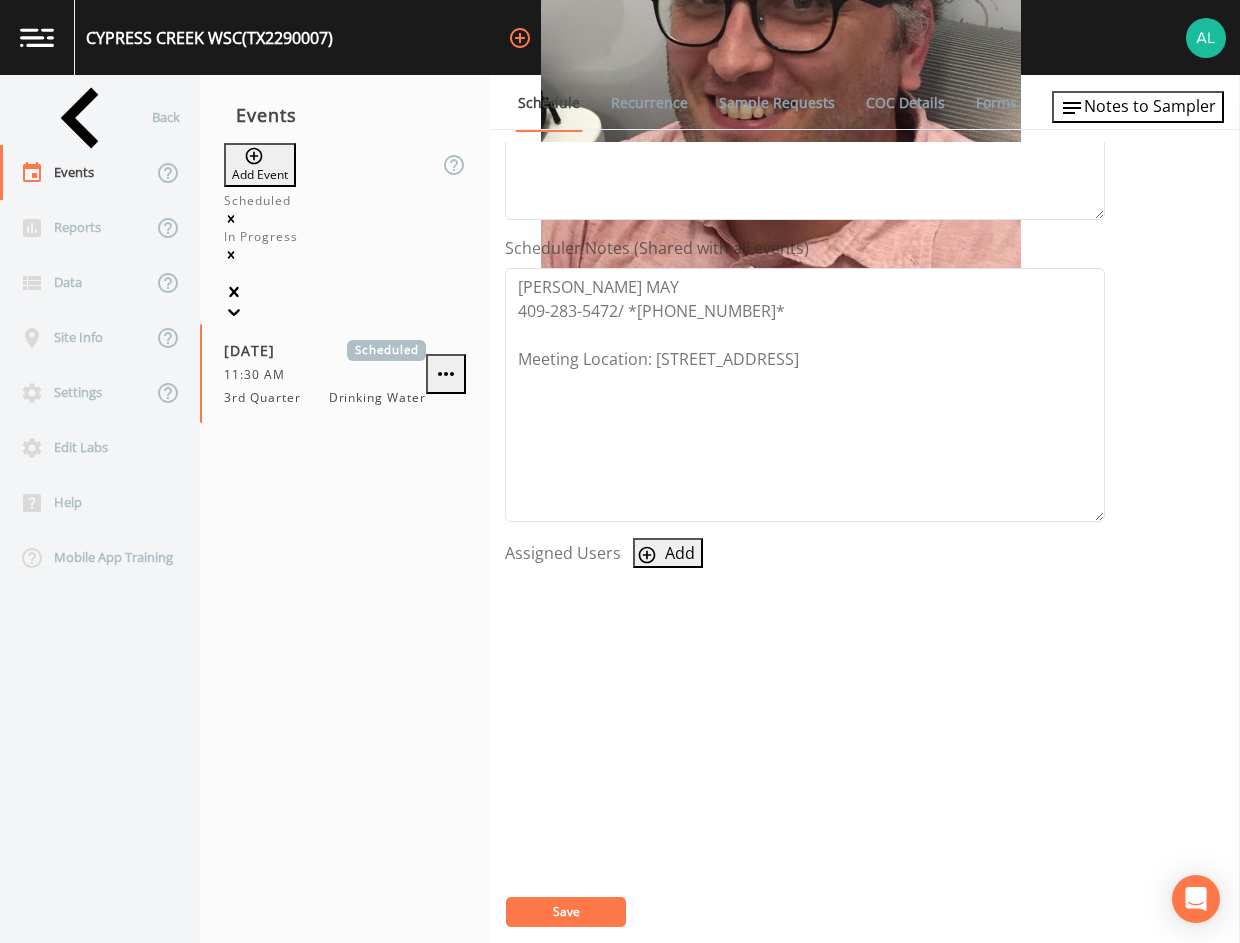 click on "Save" at bounding box center (566, 912) 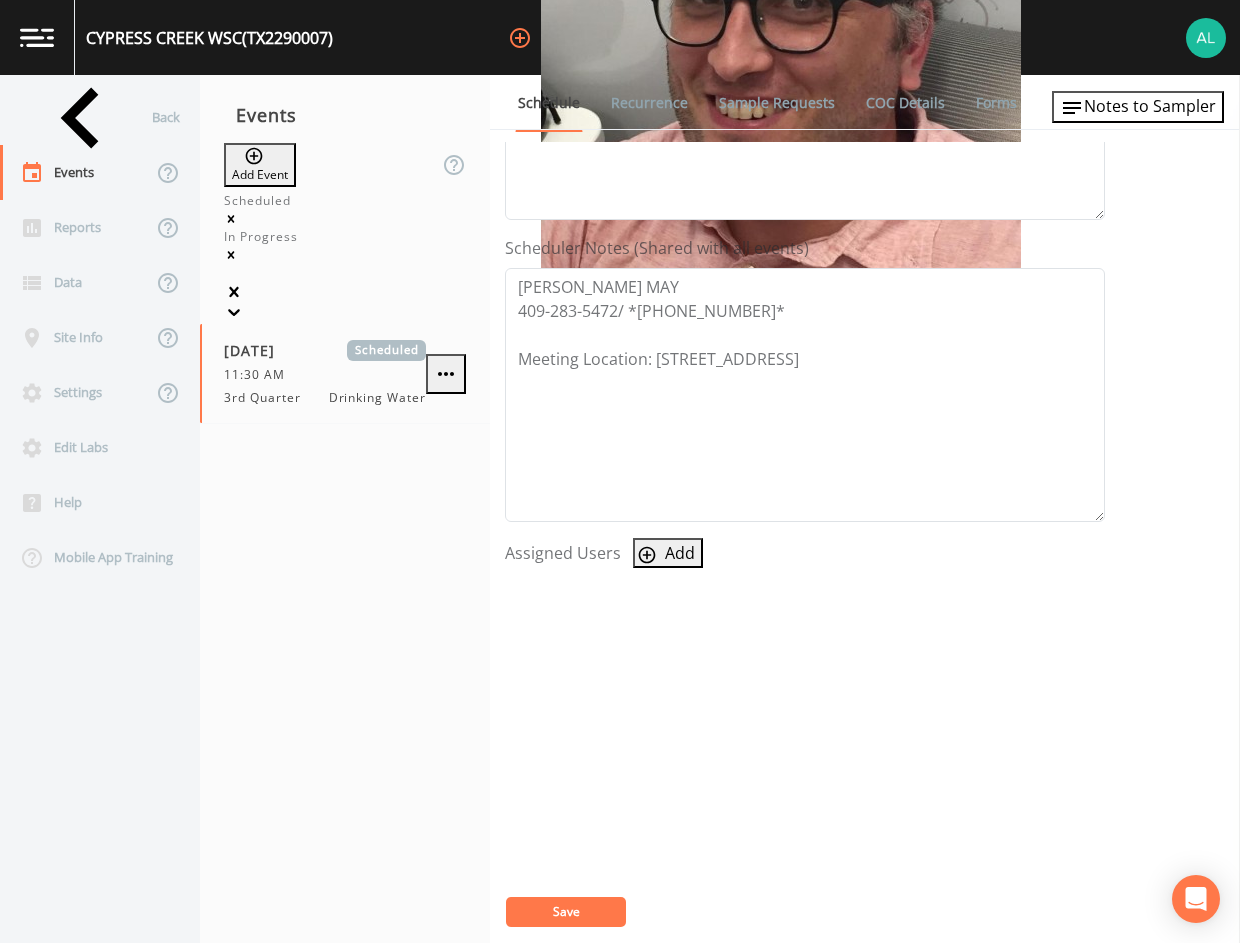 click on "Back" at bounding box center (90, 117) 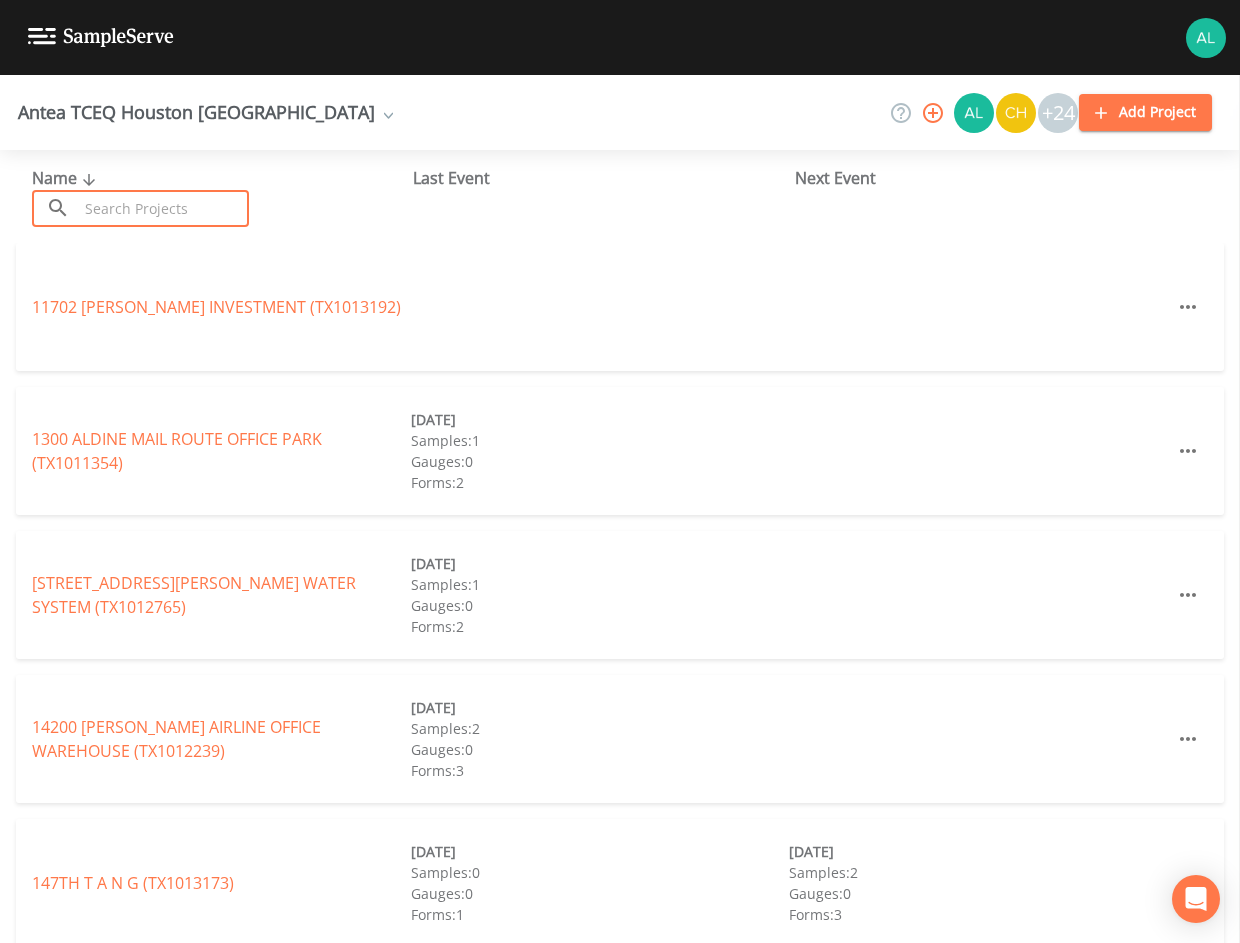 click at bounding box center (163, 208) 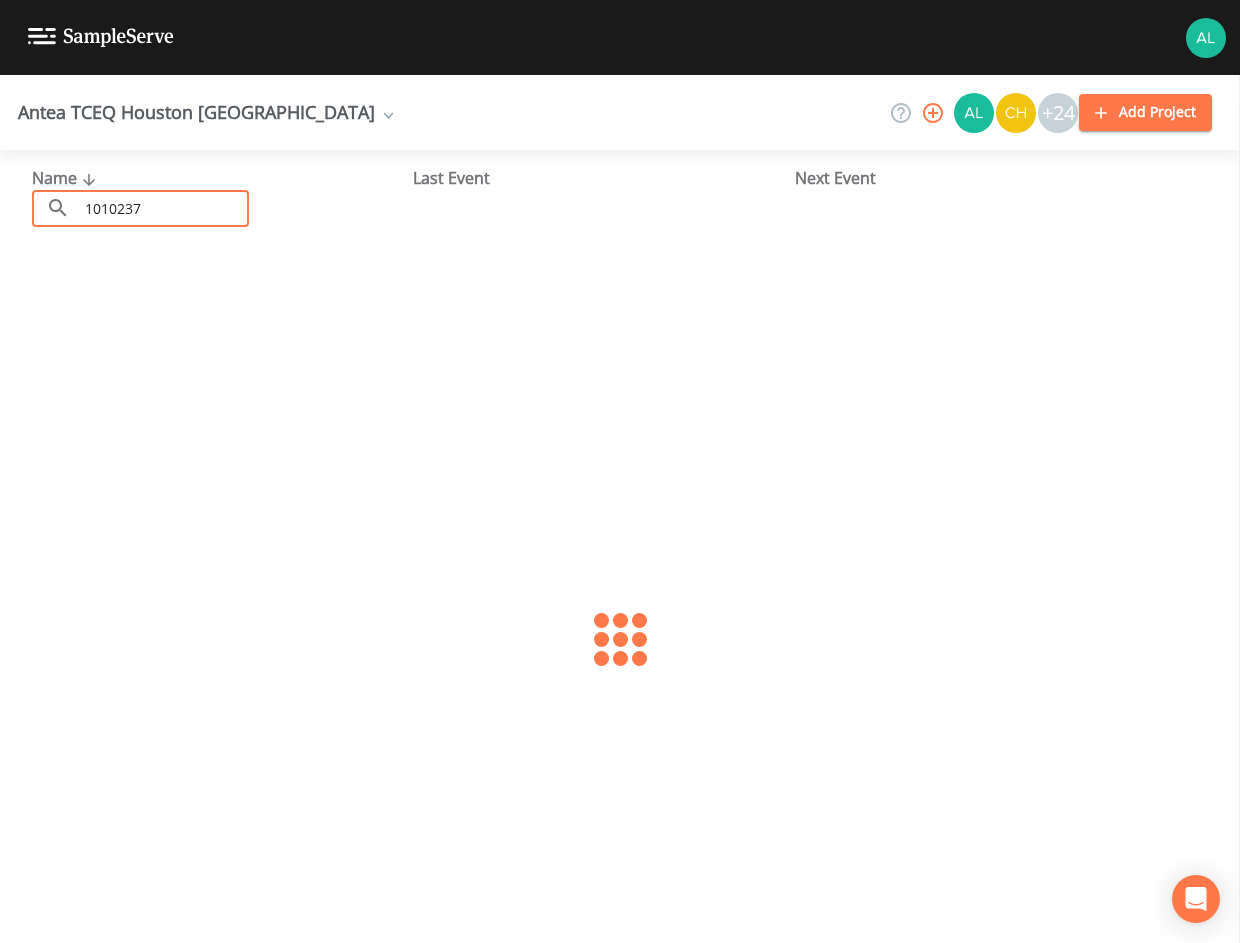 type on "1010237" 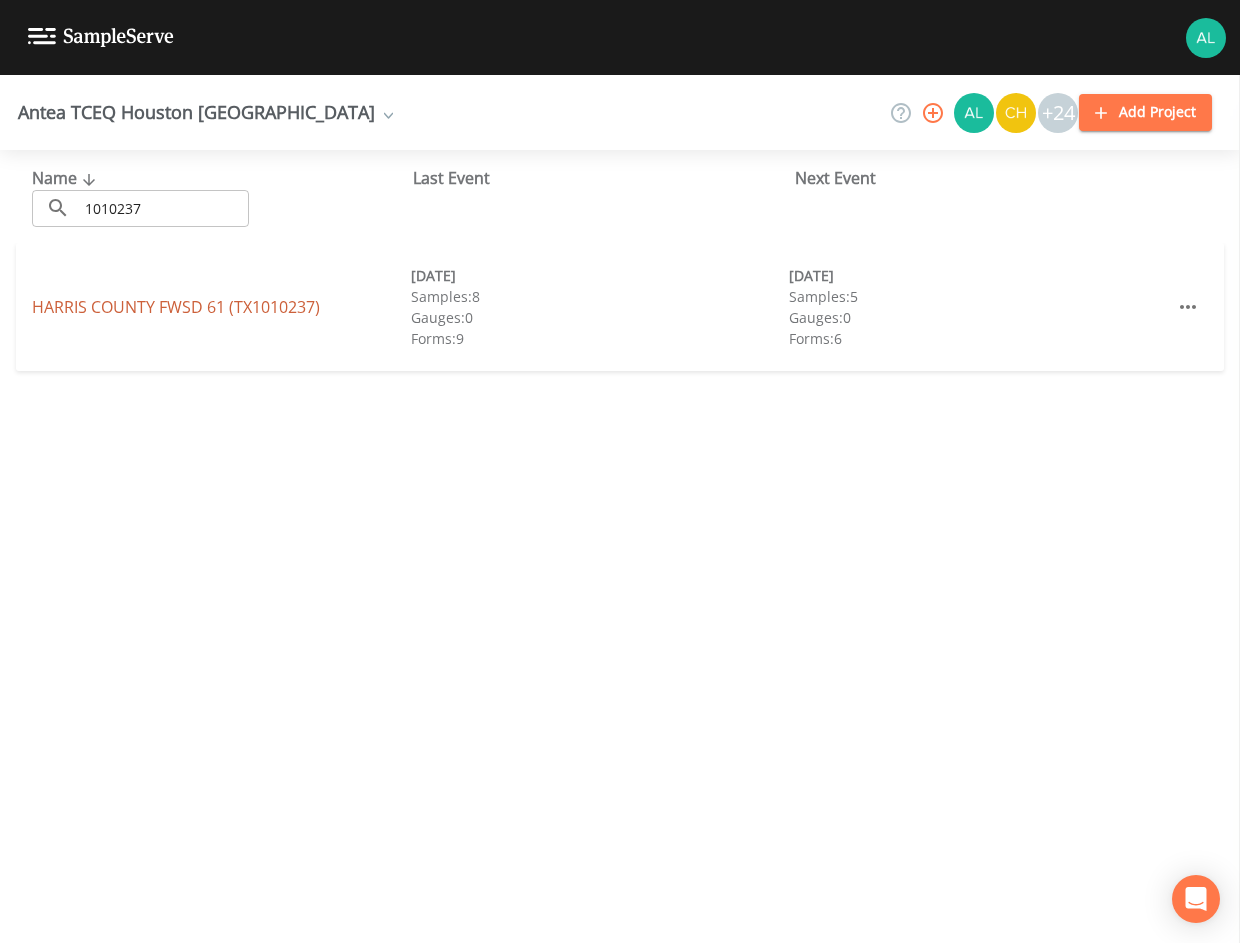 click on "HARRIS COUNTY FWSD 61   (TX1010237)" at bounding box center (176, 307) 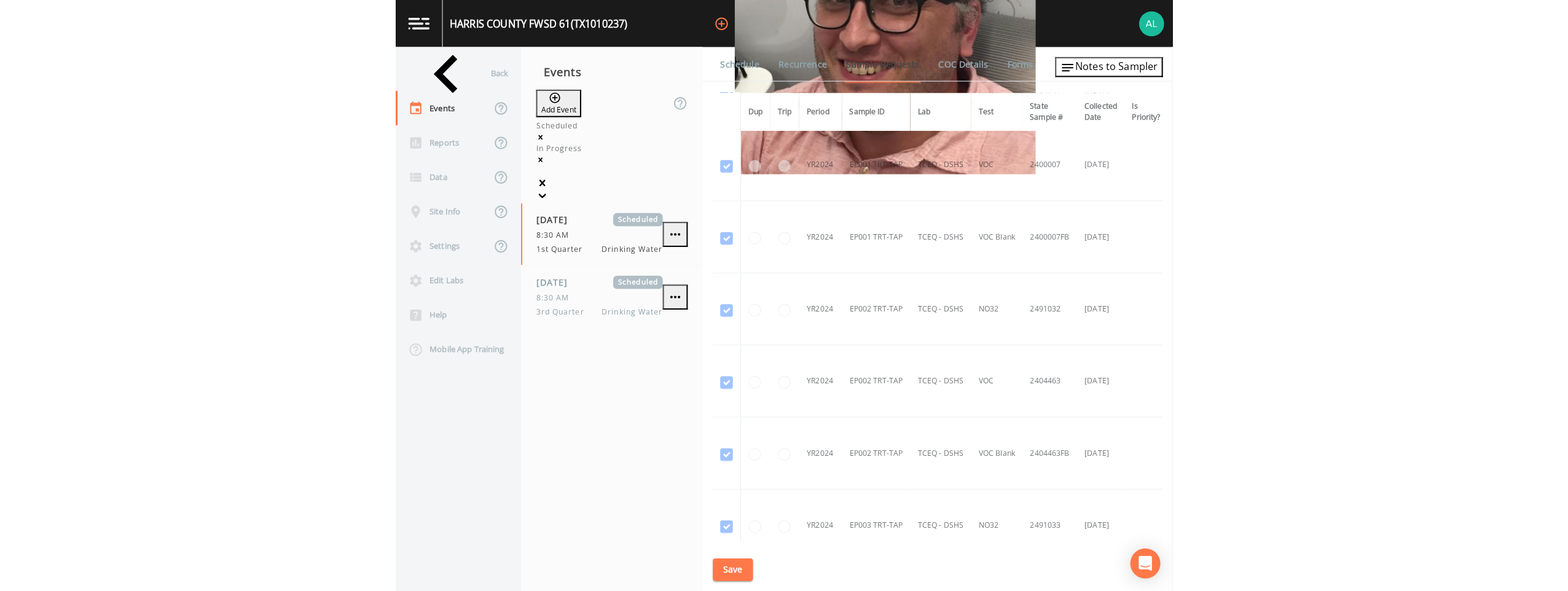 scroll, scrollTop: 246, scrollLeft: 0, axis: vertical 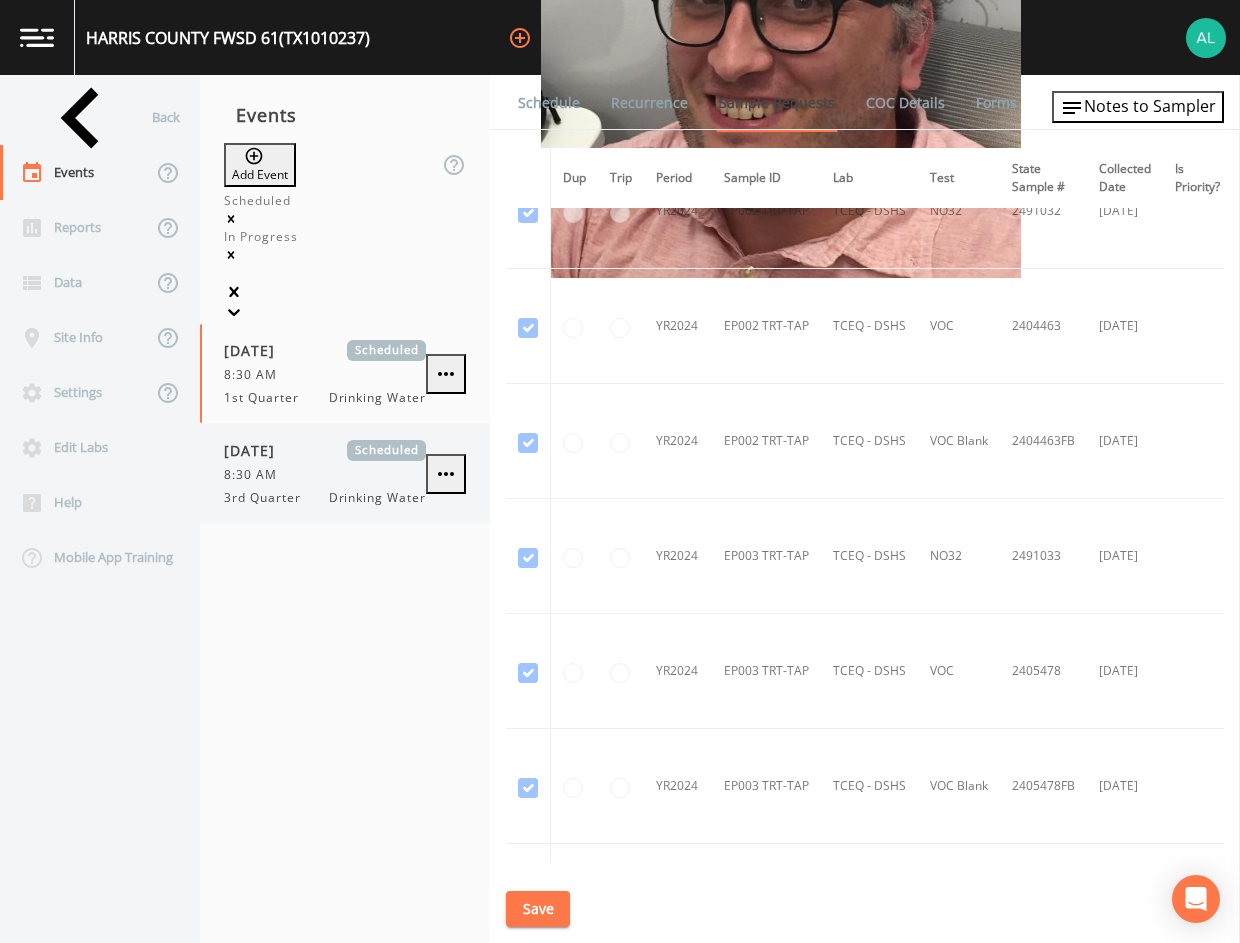 click on "8:30 AM" at bounding box center [325, 475] 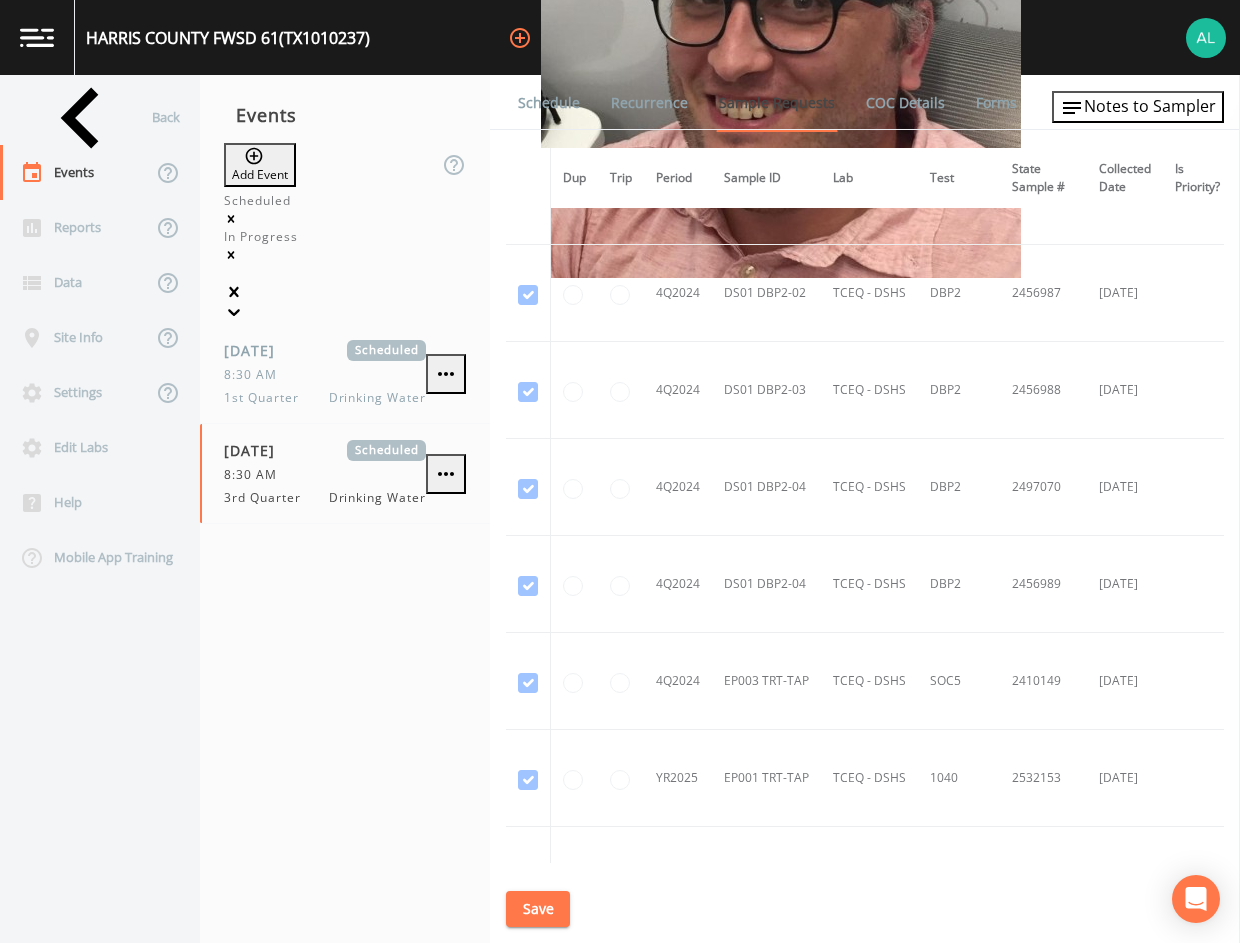 scroll, scrollTop: 6537, scrollLeft: 0, axis: vertical 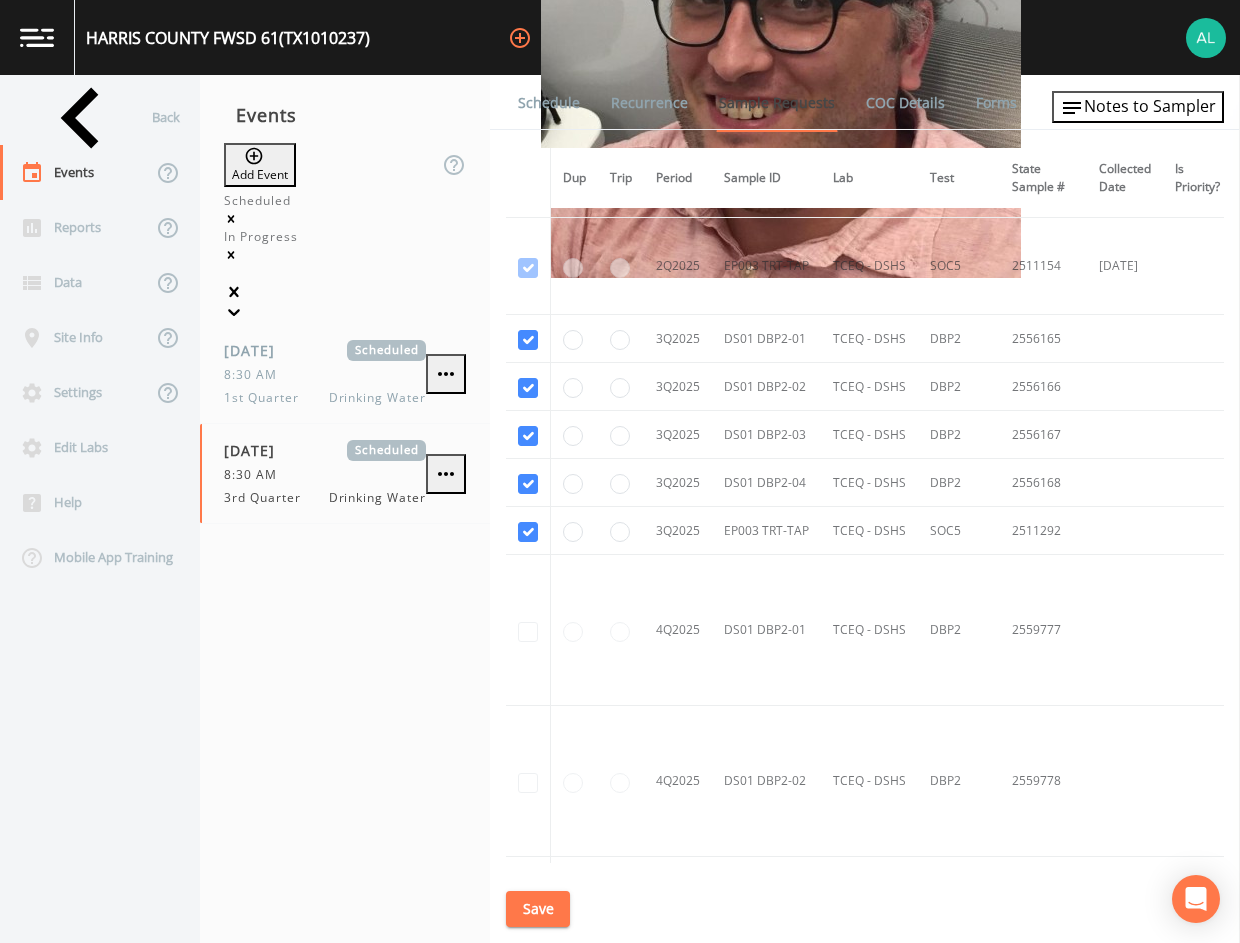 click on "Save" at bounding box center [538, 909] 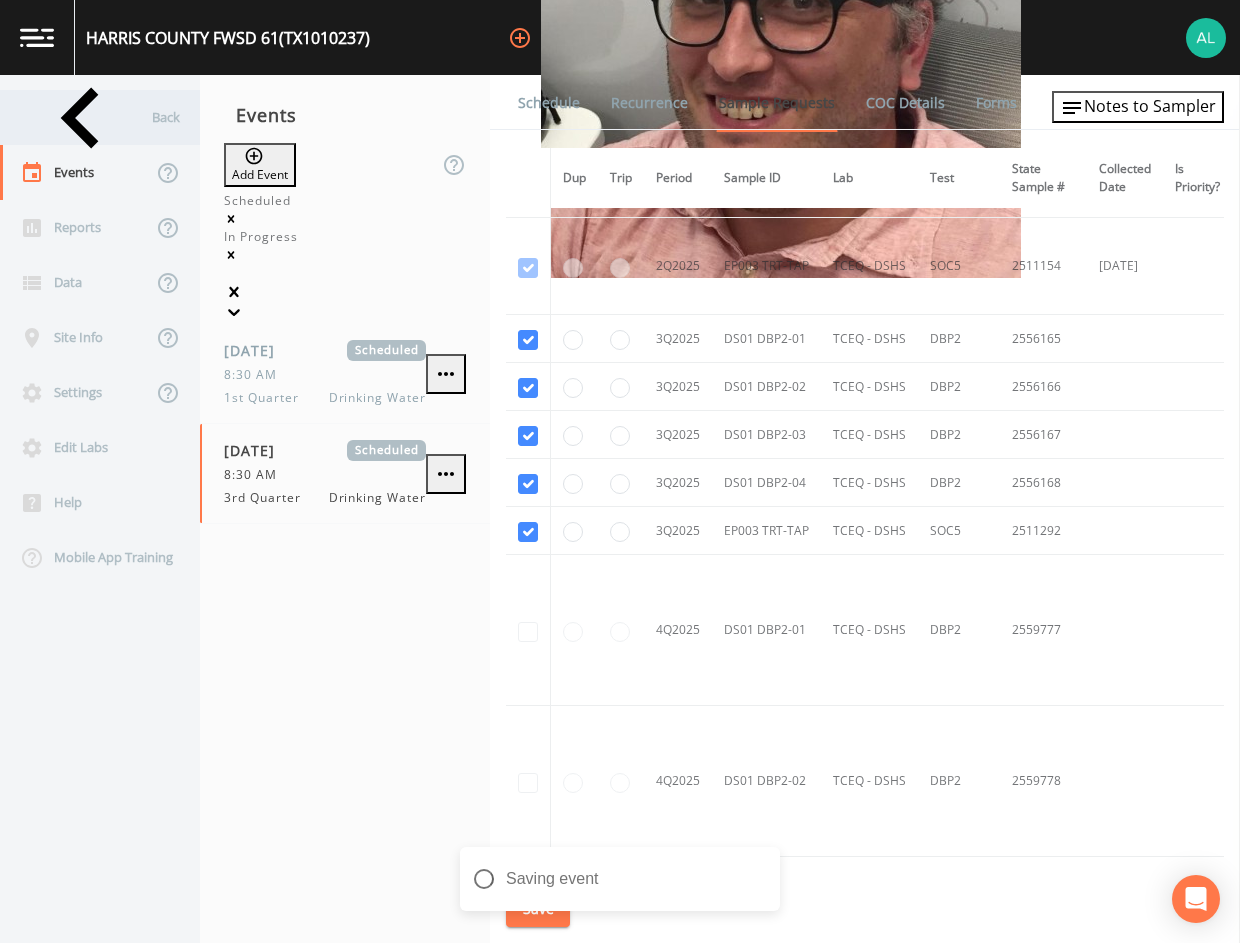 click on "Back" at bounding box center [90, 117] 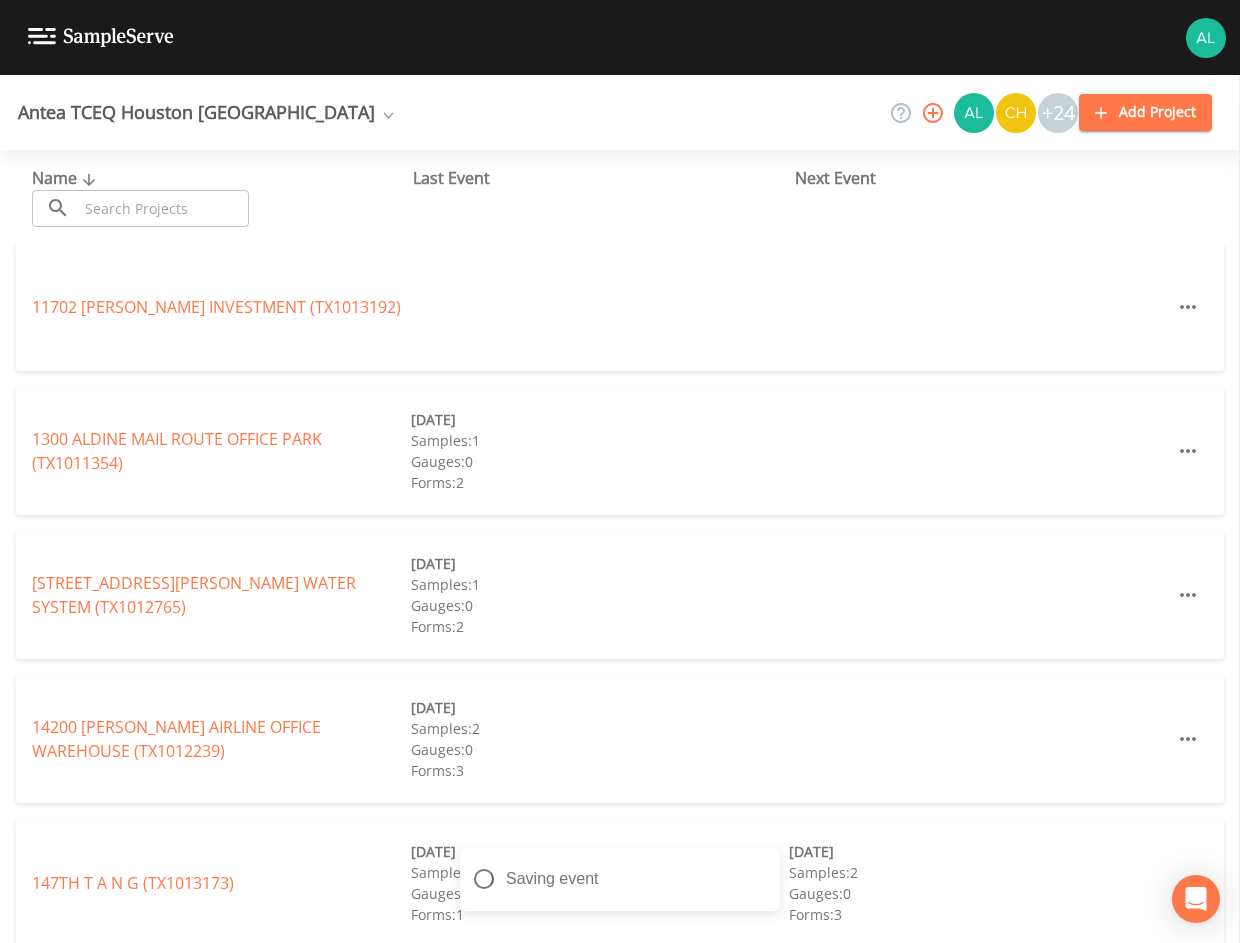 click at bounding box center [163, 208] 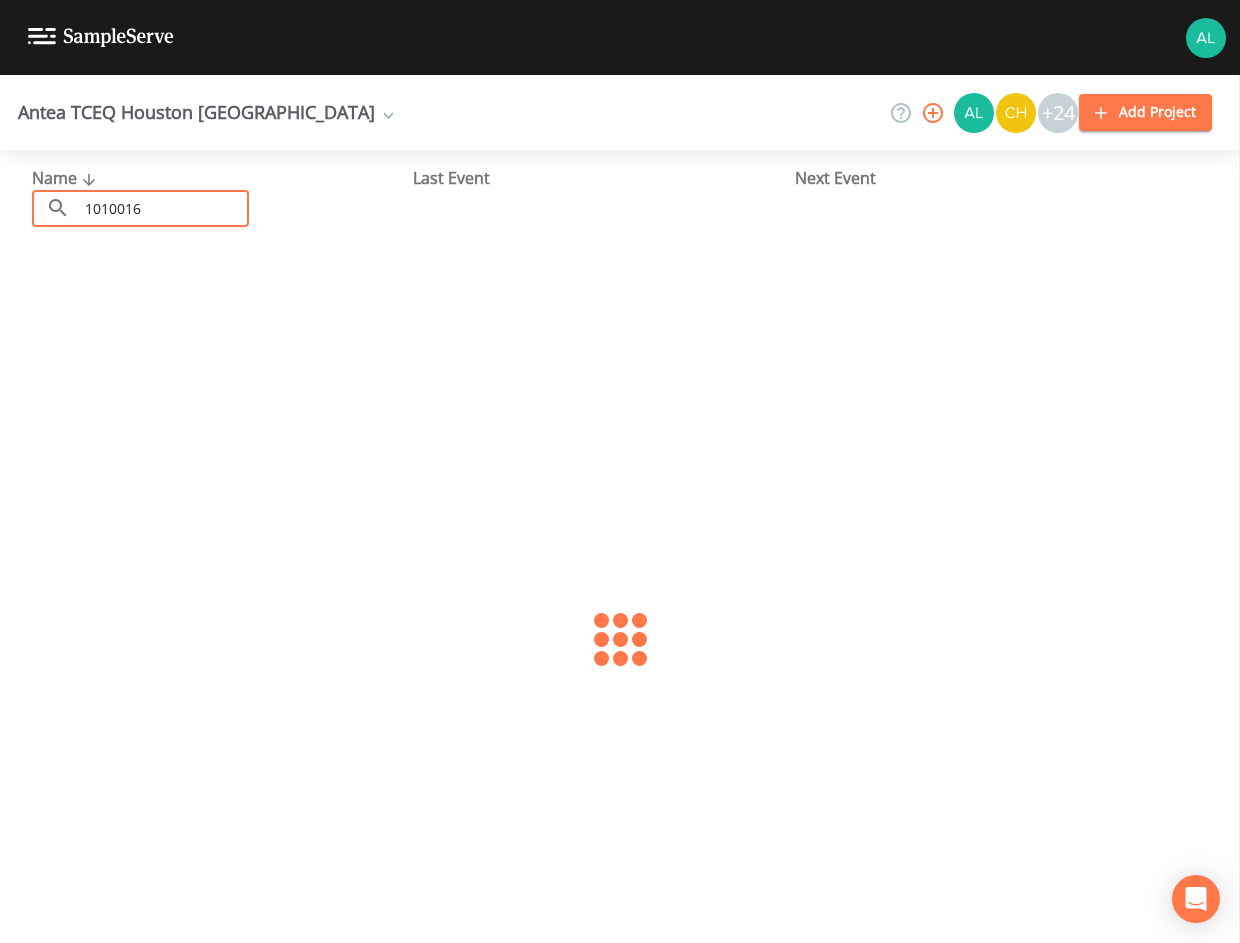 type on "1010016" 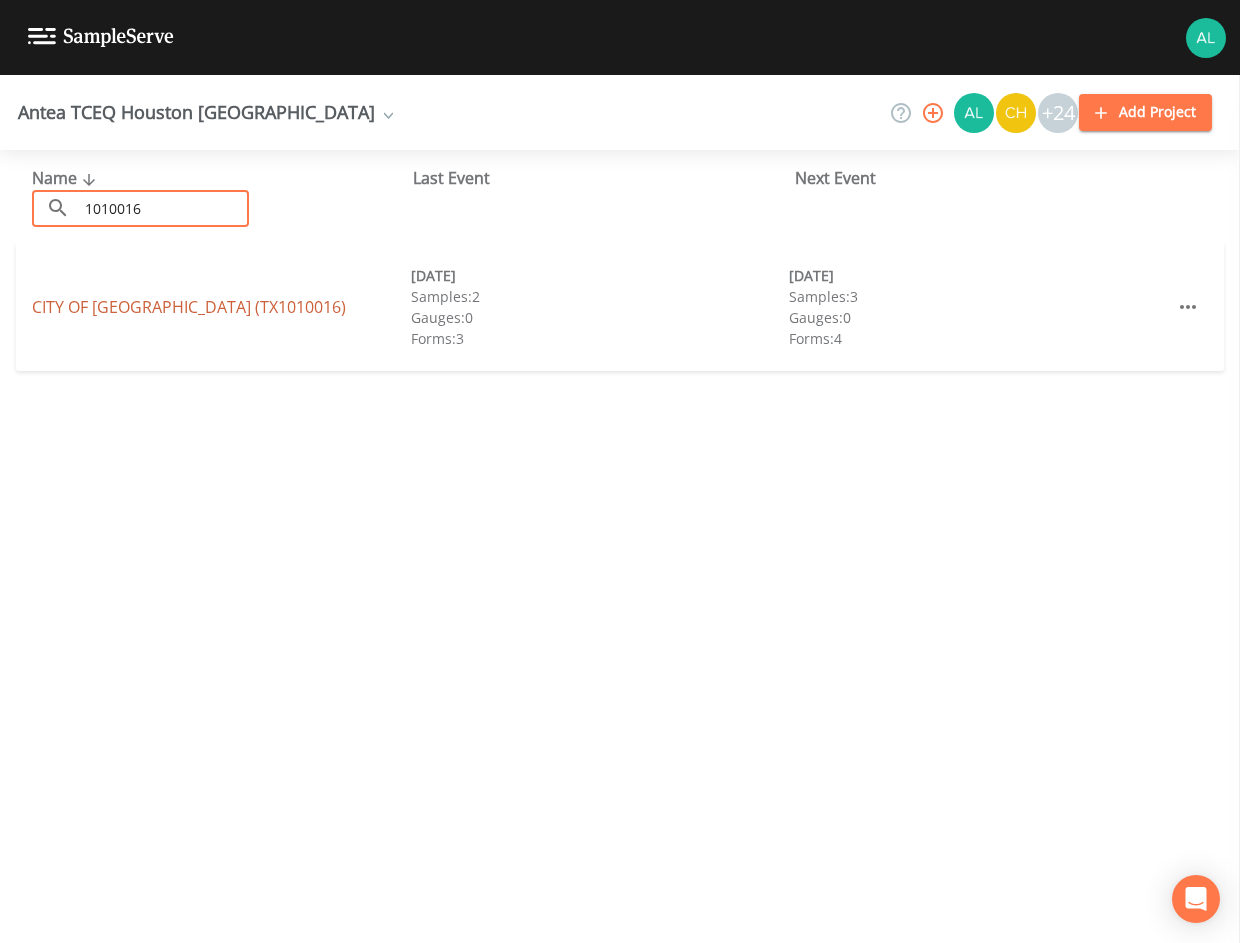click on "CITY OF [GEOGRAPHIC_DATA]   (TX1010016)" at bounding box center [189, 307] 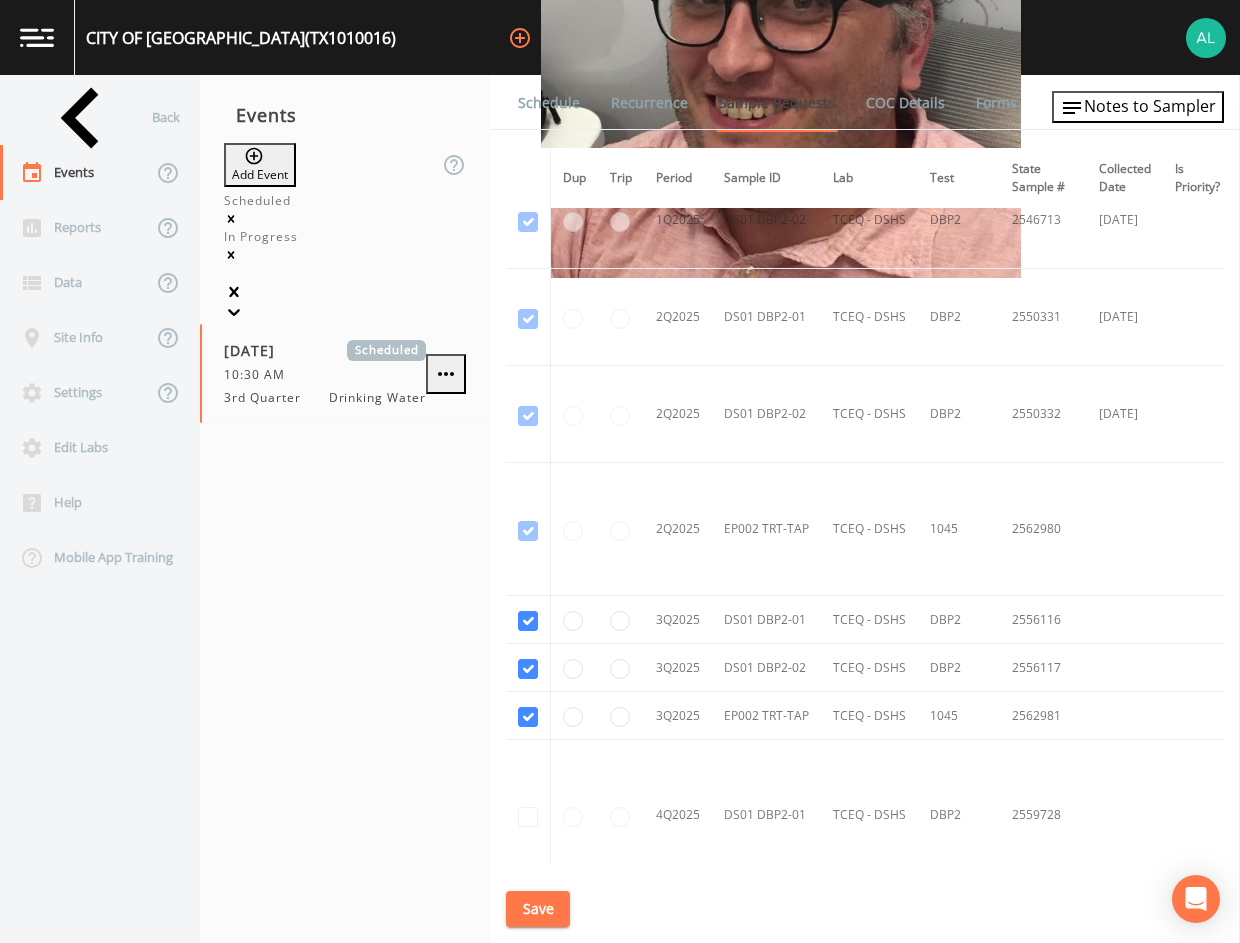 scroll, scrollTop: 3438, scrollLeft: 0, axis: vertical 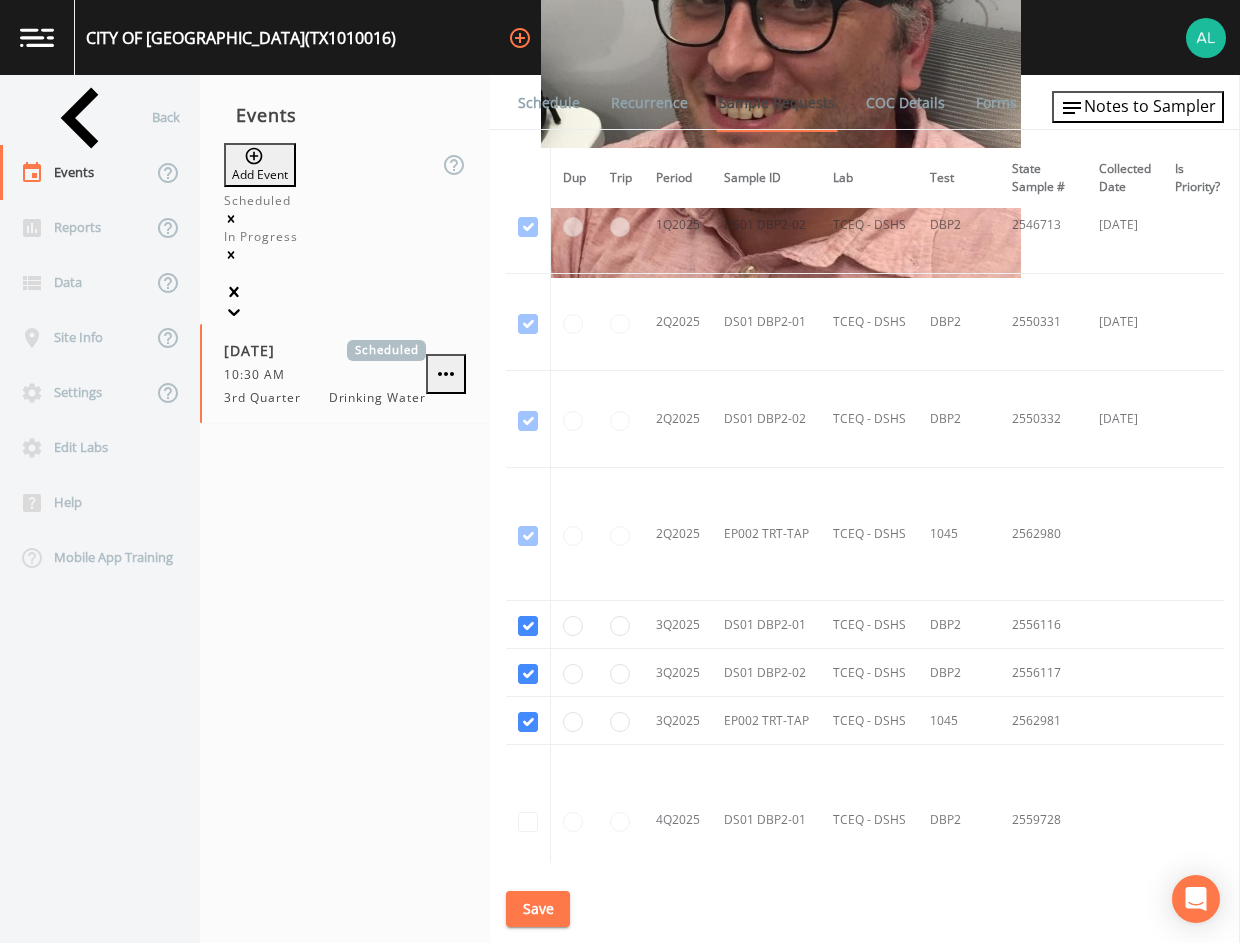 click on "Schedule Recurrence Sample Requests COC Details Forms Dup Trip Period Sample ID Lab Test State Sample # Collected Date Is Priority? Season Start Season End Deleted? YR2024 EP001 TRT-TAP TCEQ - DSHS NO32 2494050 [DATE] This sample has been collected YR2024 EP001 TRT-TAP TCEQ - DSHS SOC5 2409224 [DATE] This sample has been collected YR2024 EP002 TRT-TAP TCEQ - DSHS NO32 2494057 [DATE] This sample has been collected YR2024 EP002 TRT-TAP TCEQ - DSHS SOC5 2409687 [DATE] This sample has been collected YR2024 EP002 TRT-TAP TCEQ - DSHS VOC 2404449 [DATE] This sample has been collected YR2024 EP002 TRT-TAP TCEQ - DSHS VOC Blank 2404449FB [DATE] This sample has been collected YR2024 EP003 TRT-TAP TCEQ - DSHS VOC 2405472 [DATE] This sample has been collected YR2024 EP003 TRT-TAP TCEQ - DSHS VOC Blank 2405472FB [DATE] This sample has been collected 3Y2024 EP002 TRT-TAP TCEQ - DSHS 1024 2427051 [DATE] This sample has been collected 3Y2024 EP002 TRT-TAP TCEQ - DSHS RAD 2412542 [DATE] 3Y2024" at bounding box center (865, 509) 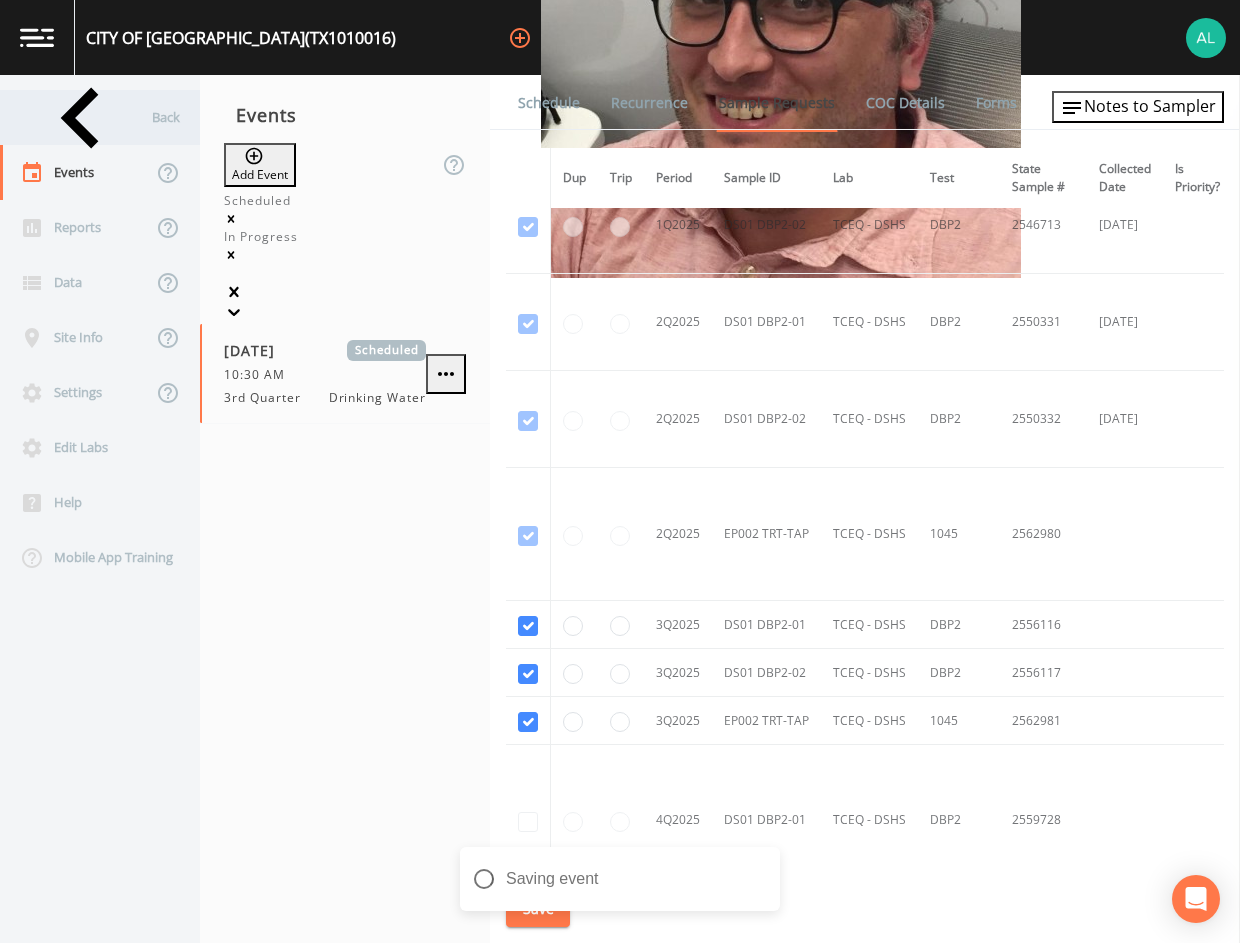 click on "Back" at bounding box center [90, 117] 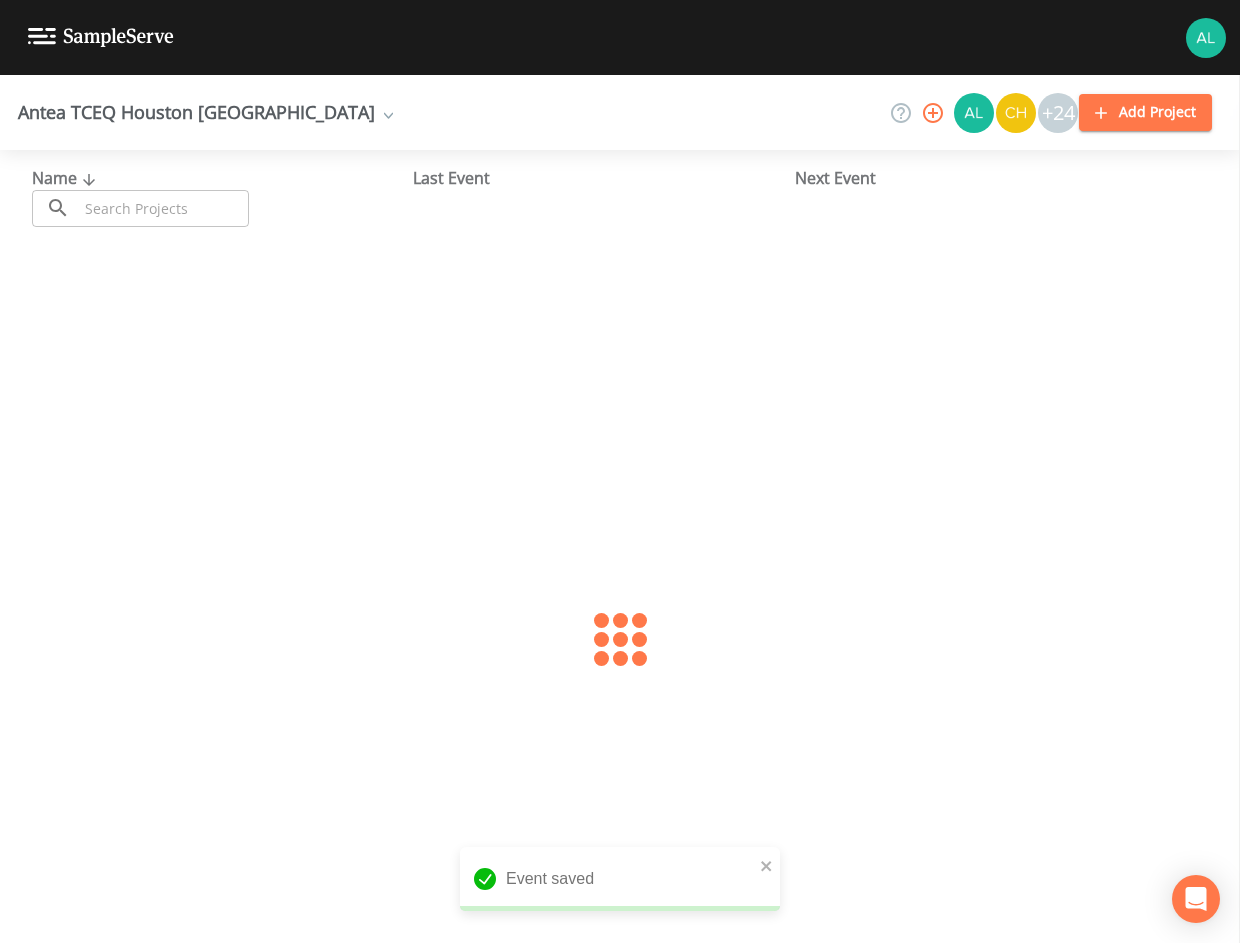 click on "Name ​ ​ Last Event Next Event" at bounding box center [620, 196] 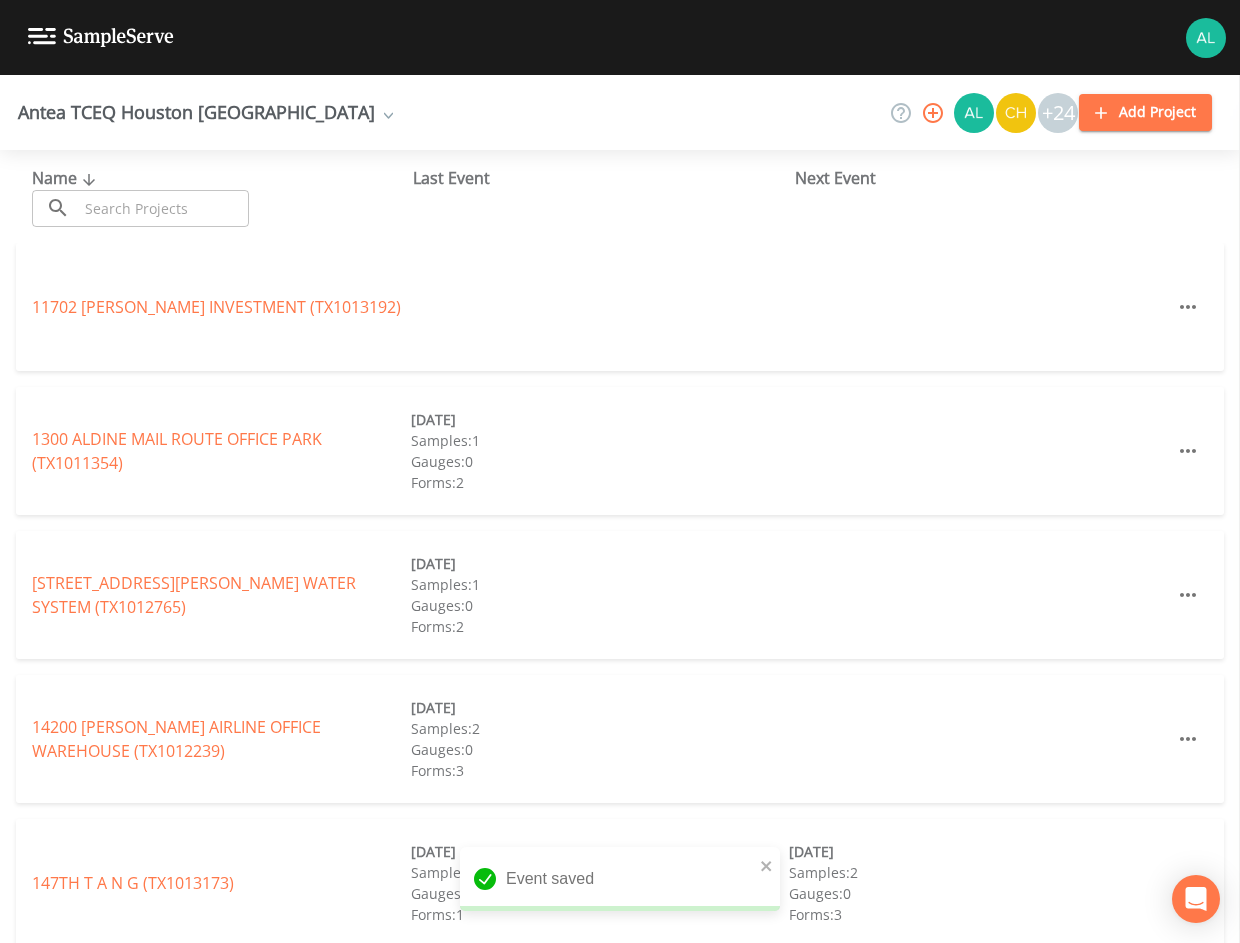 click at bounding box center [163, 208] 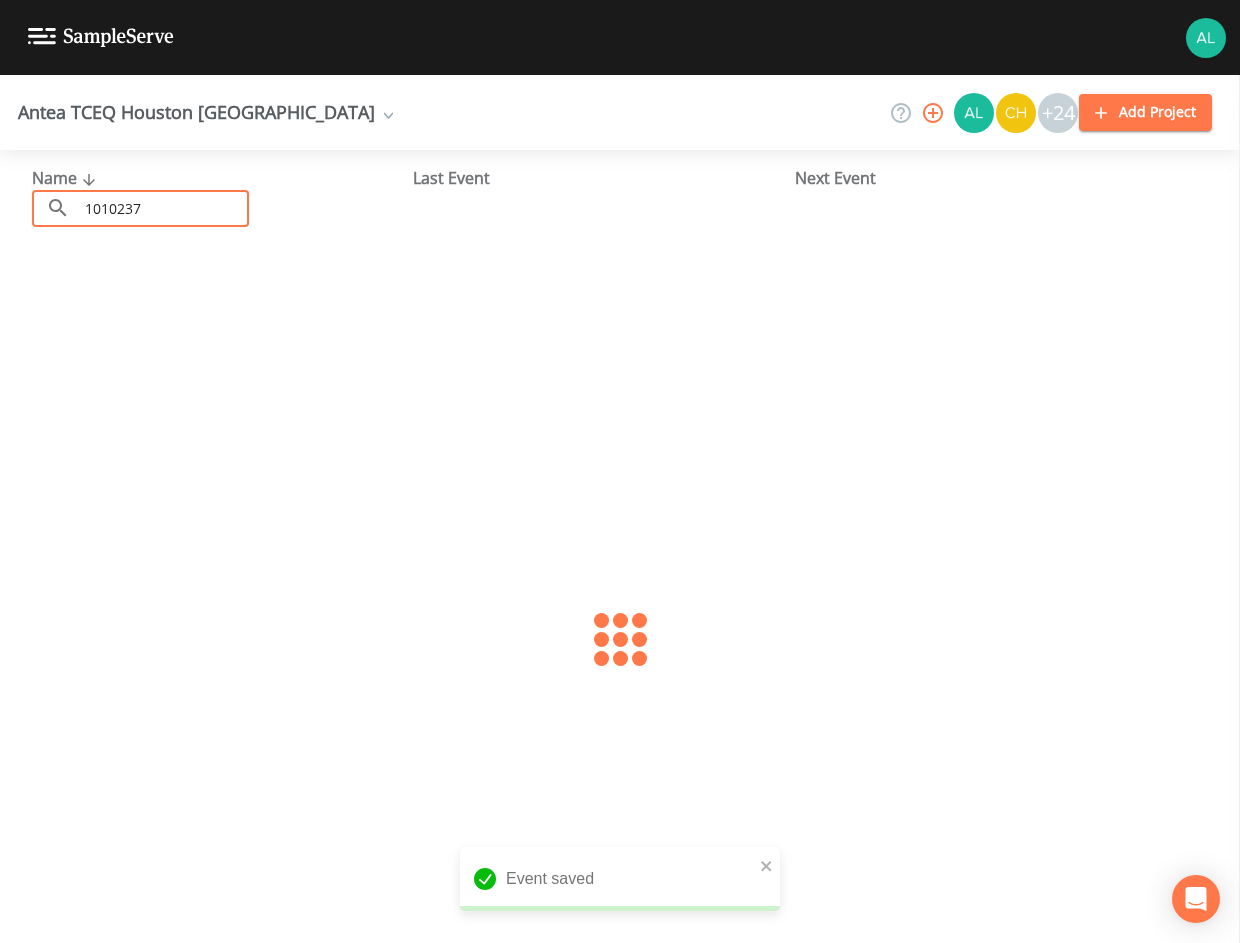 type on "1010237" 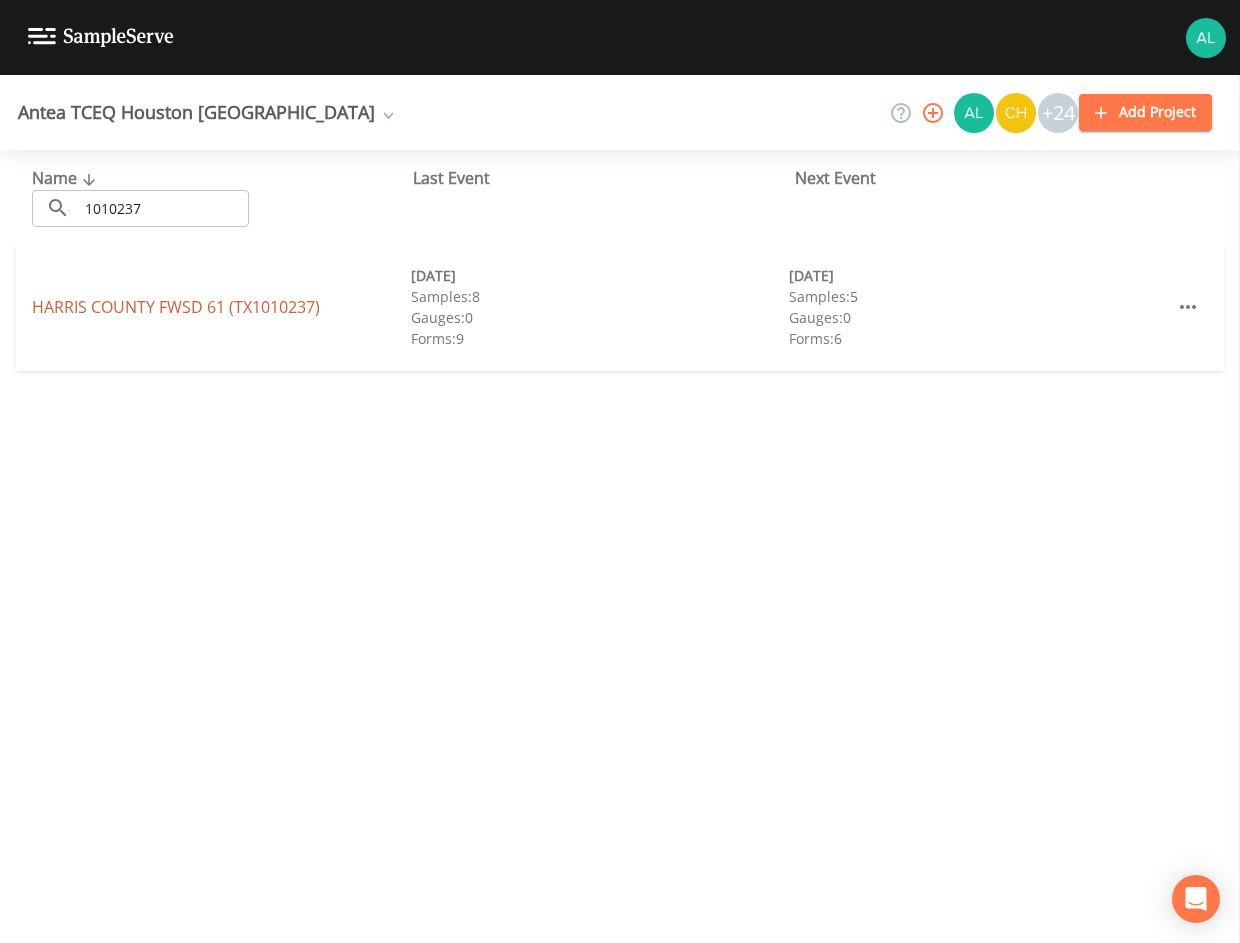 click on "HARRIS COUNTY FWSD 61   (TX1010237)" at bounding box center (176, 307) 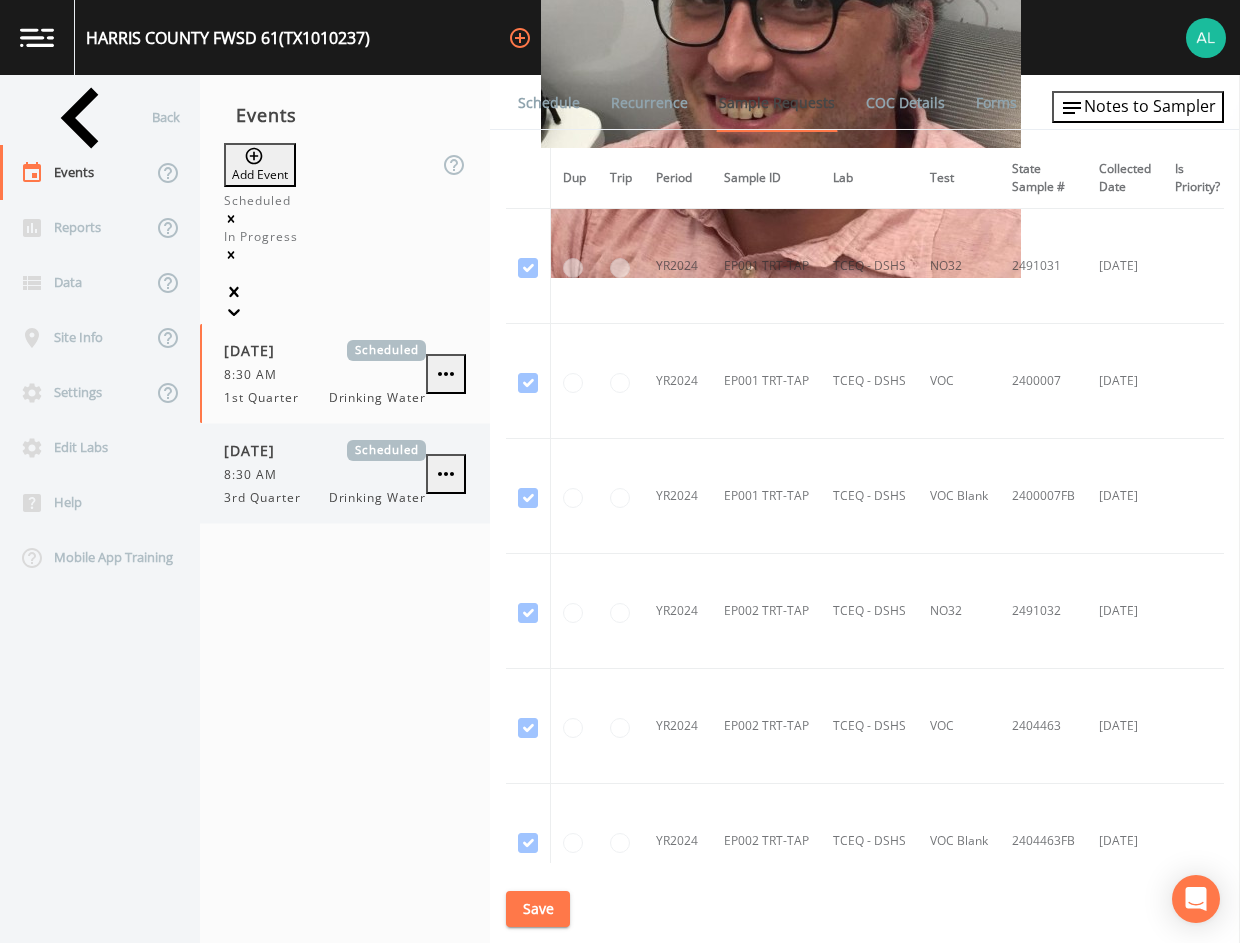 click on "[DATE] Scheduled 8:30 AM 3rd Quarter  Drinking Water" at bounding box center [325, 473] 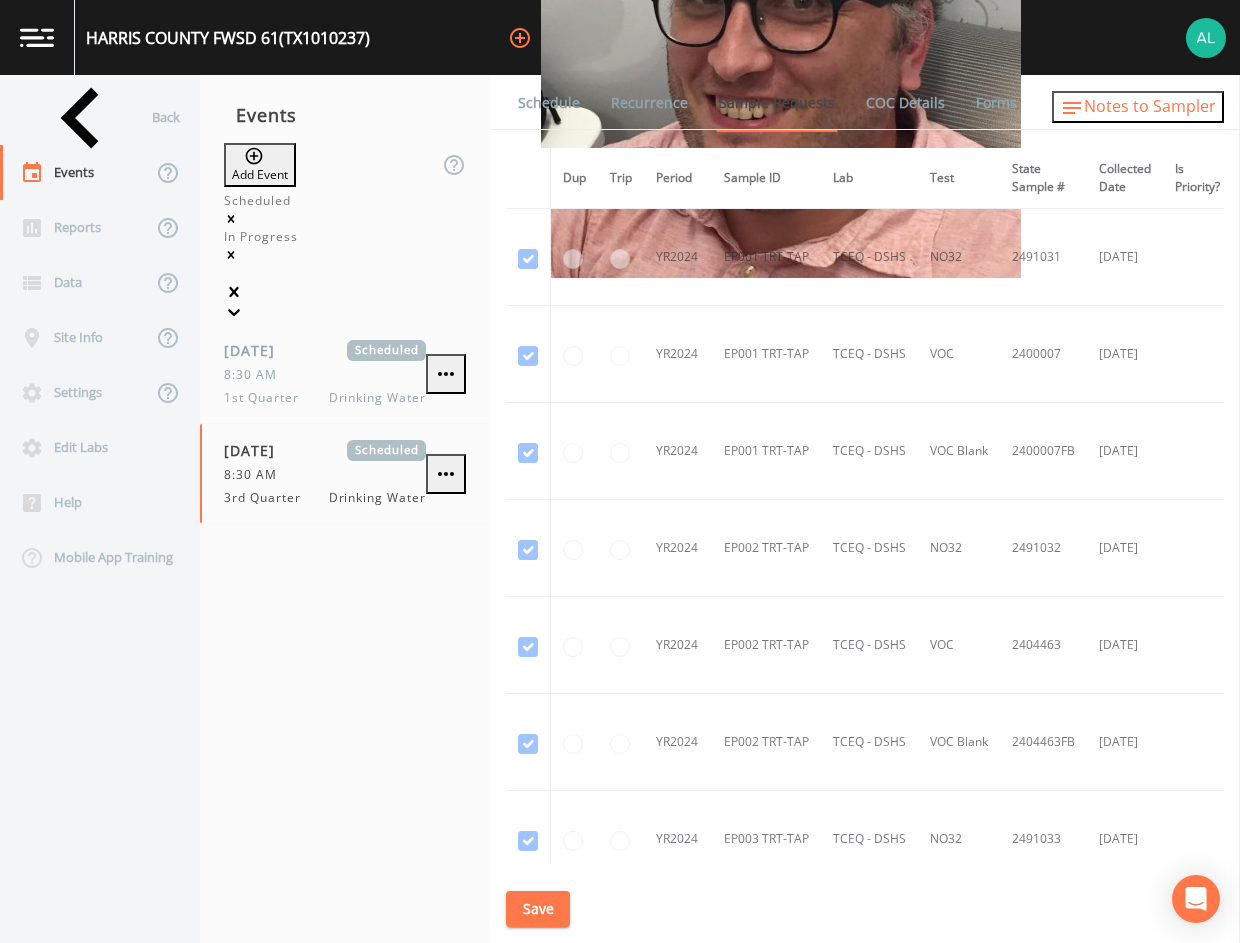 click on "Notes to Sampler" at bounding box center [1150, 106] 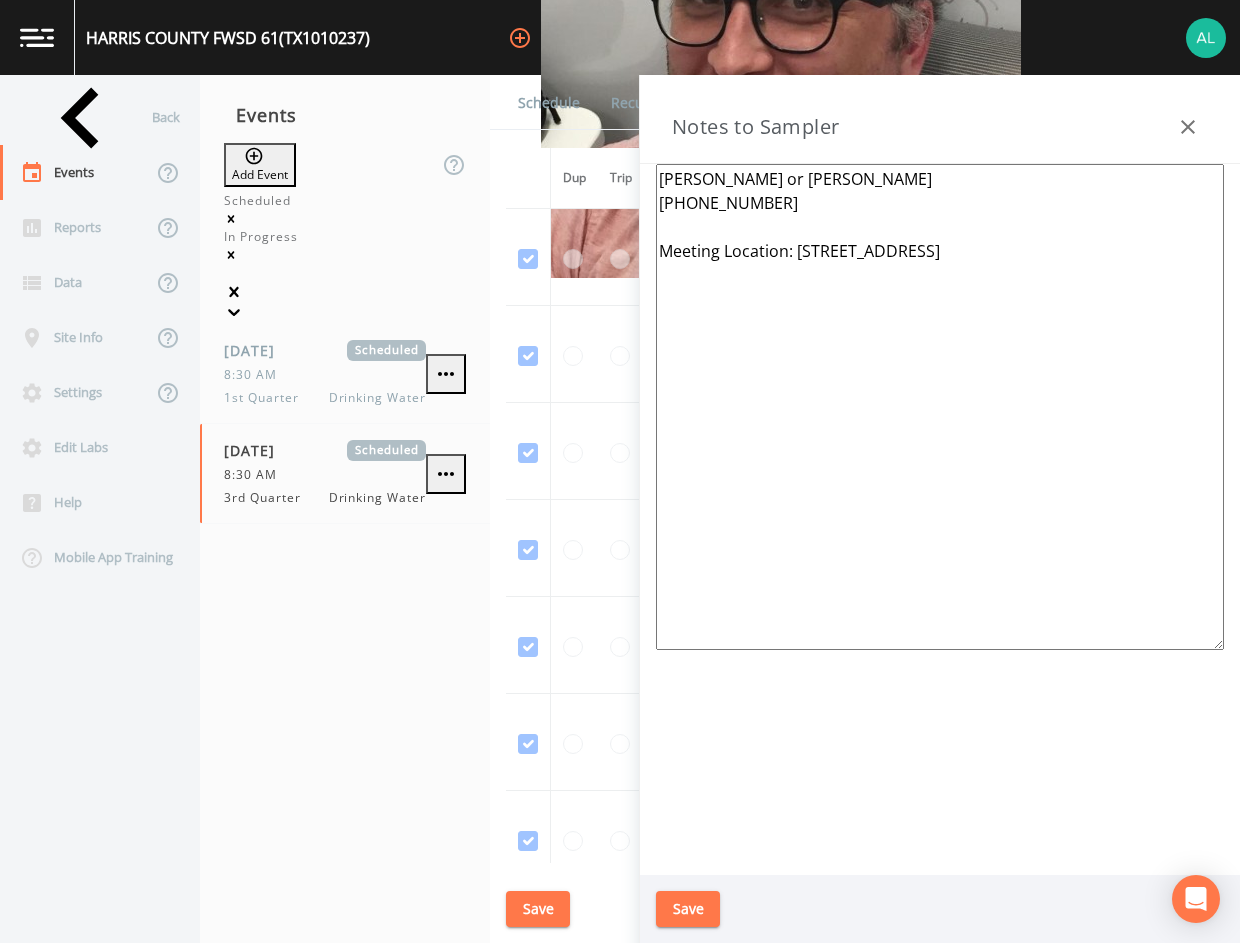 drag, startPoint x: 1134, startPoint y: 241, endPoint x: 798, endPoint y: 251, distance: 336.14877 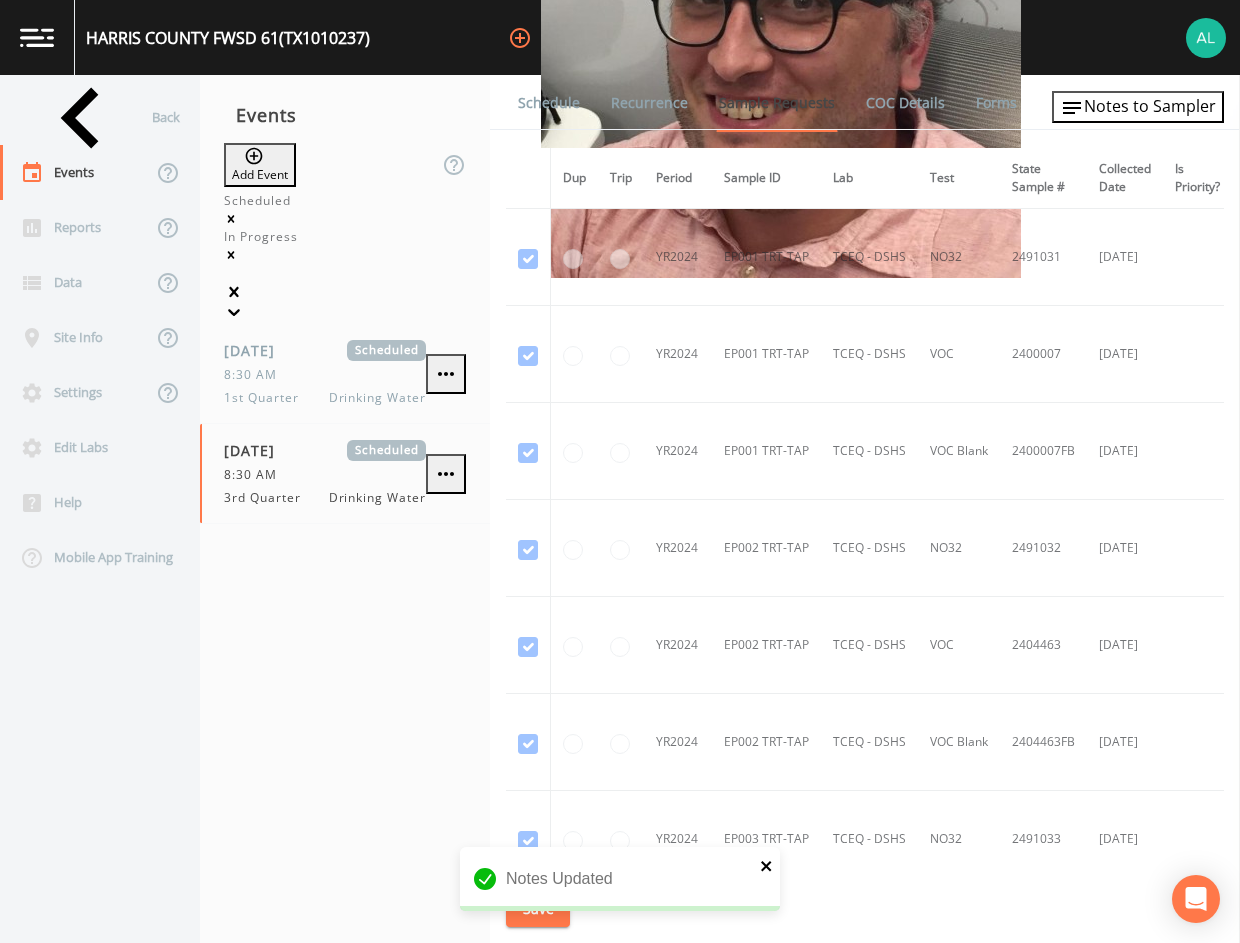 click 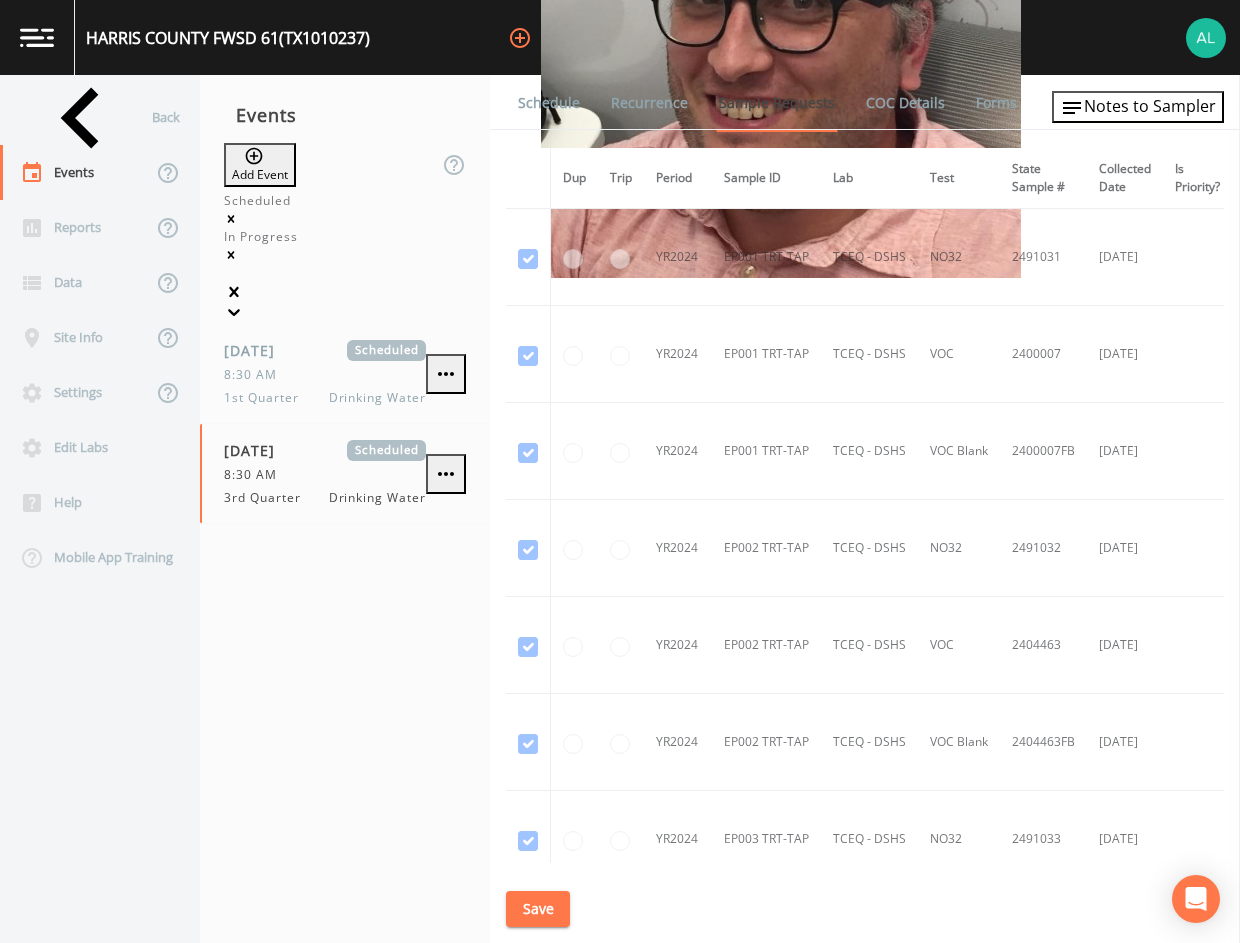 click on "Schedule" at bounding box center (549, 103) 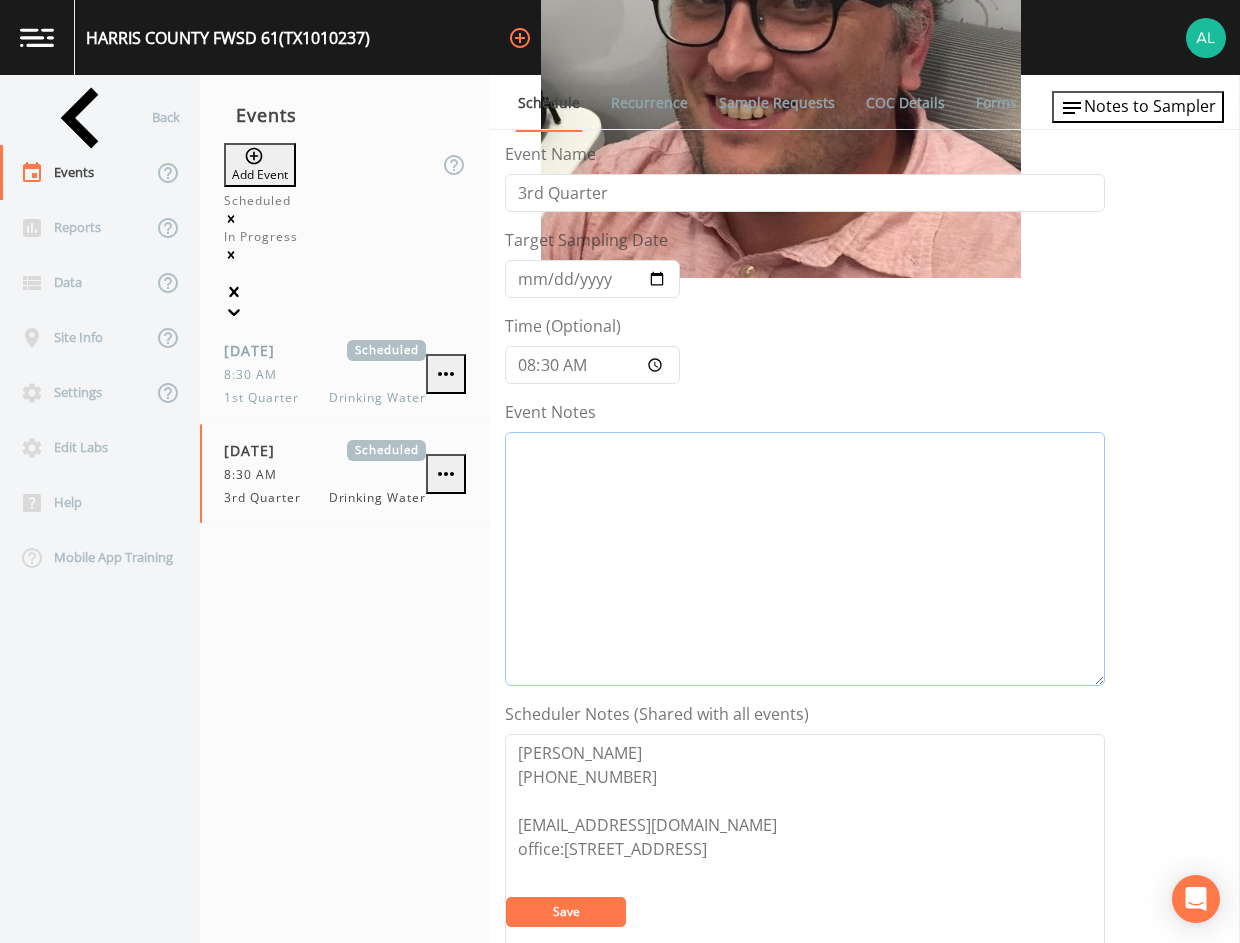 click on "Event Notes" at bounding box center [805, 559] 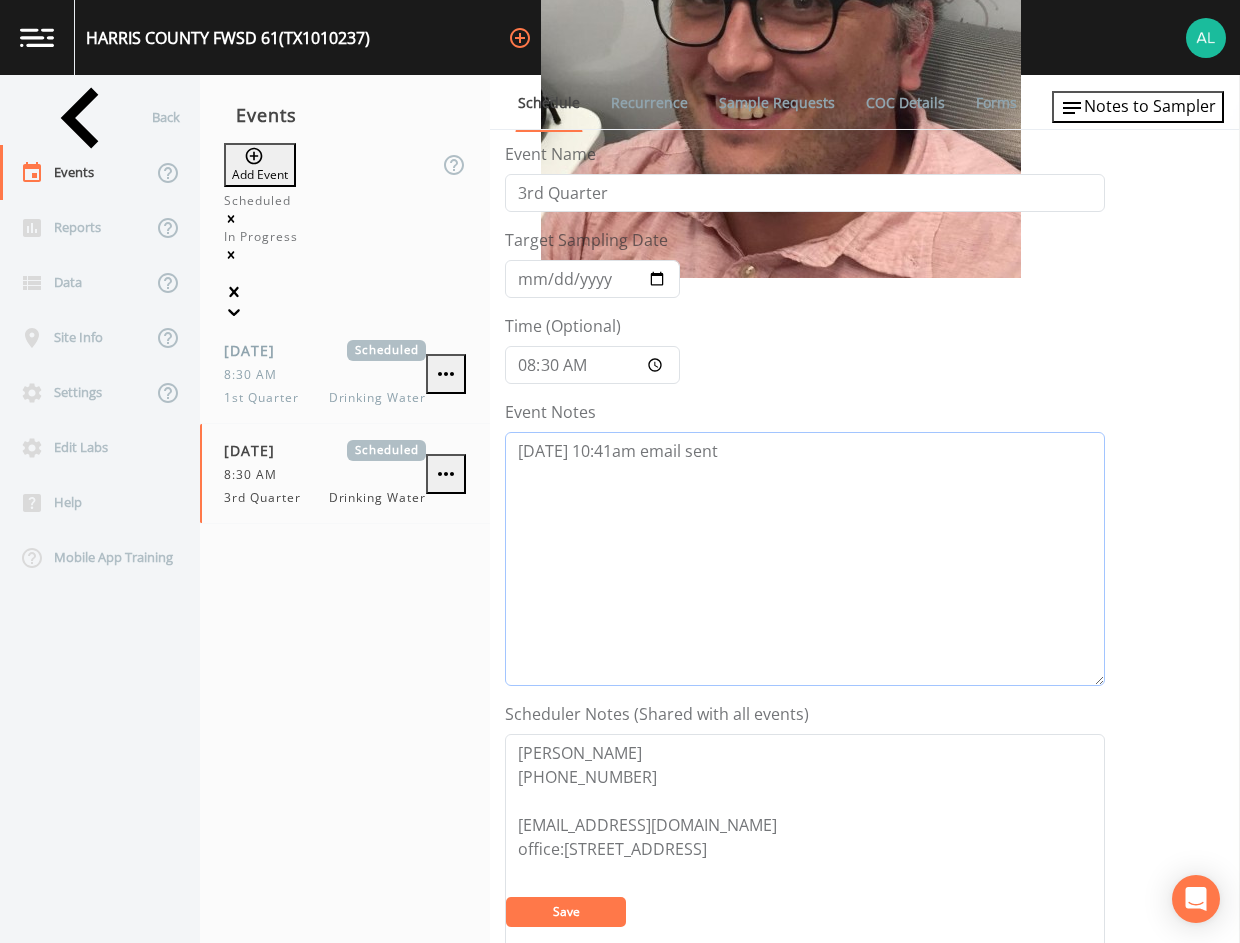 type on "[DATE] 10:41am email sent" 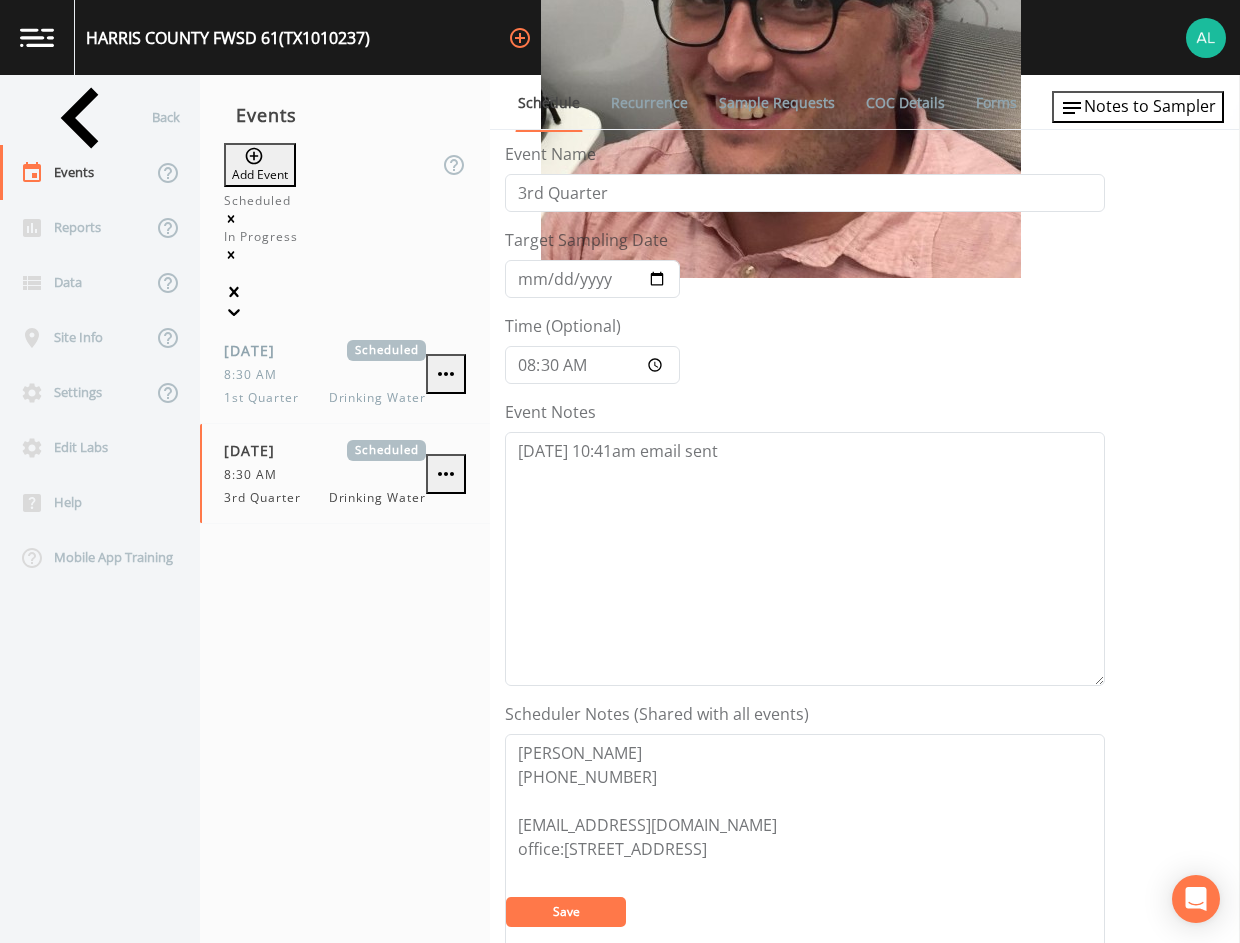 click on "Save" at bounding box center [566, 912] 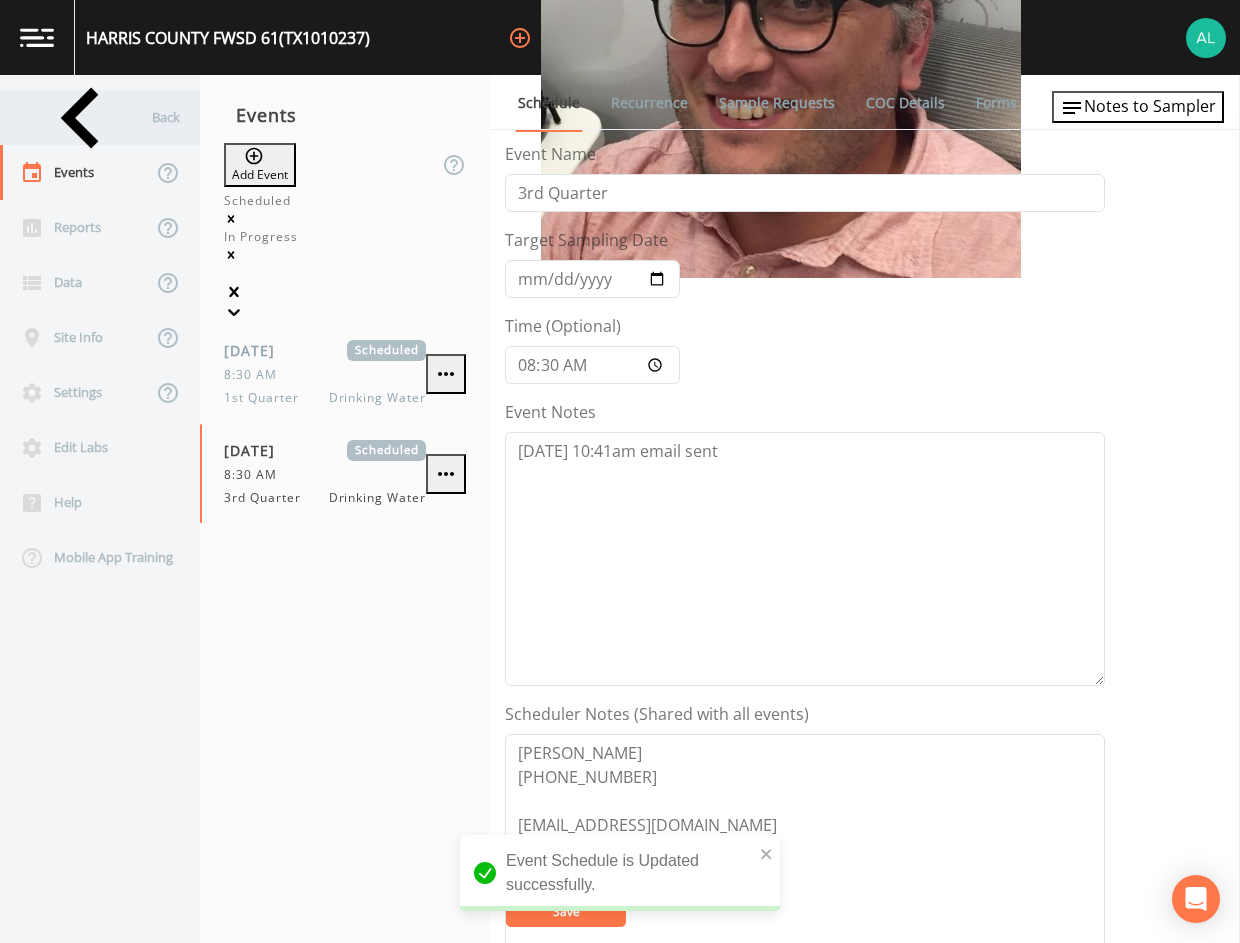 click on "Back" at bounding box center (90, 117) 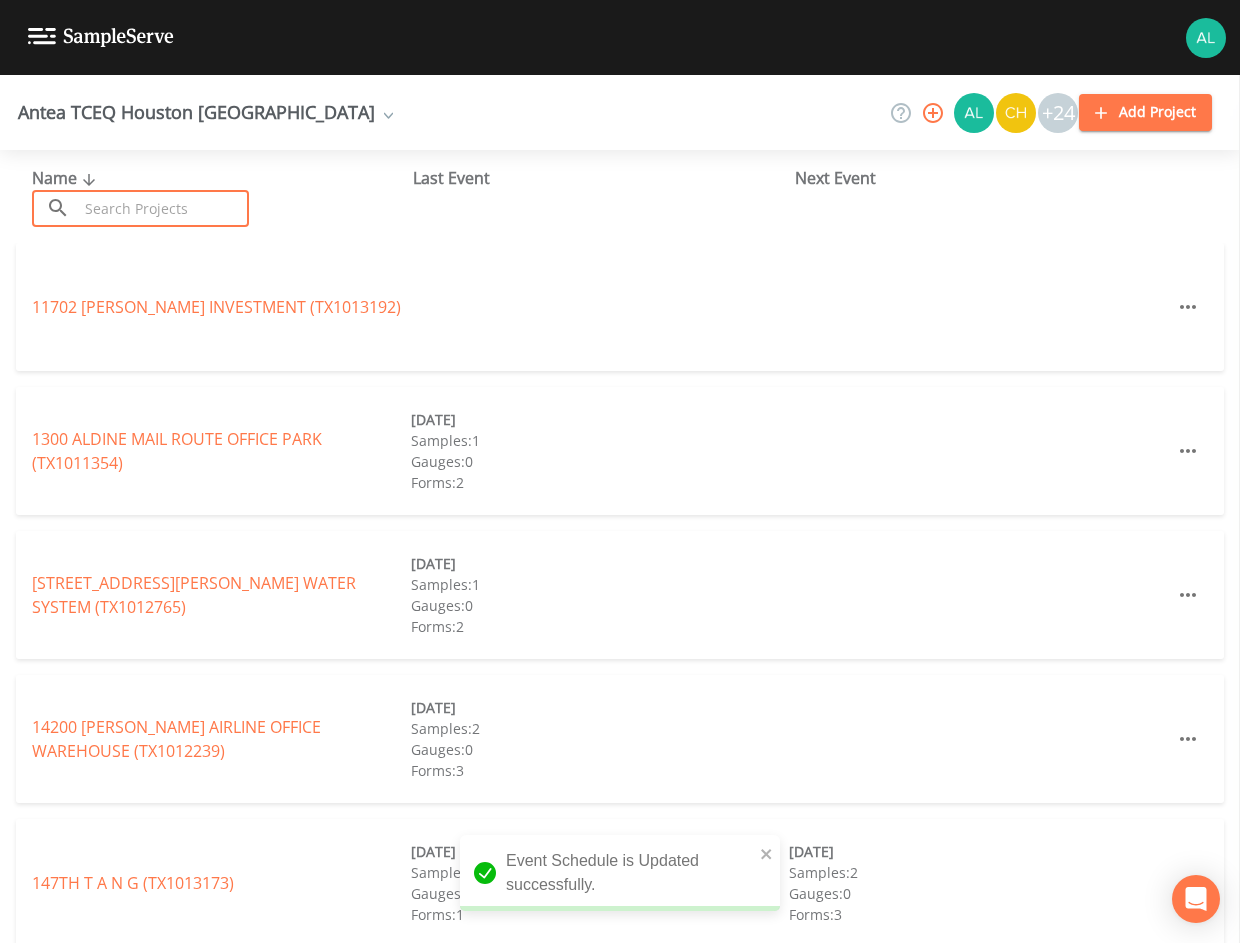 click at bounding box center [163, 208] 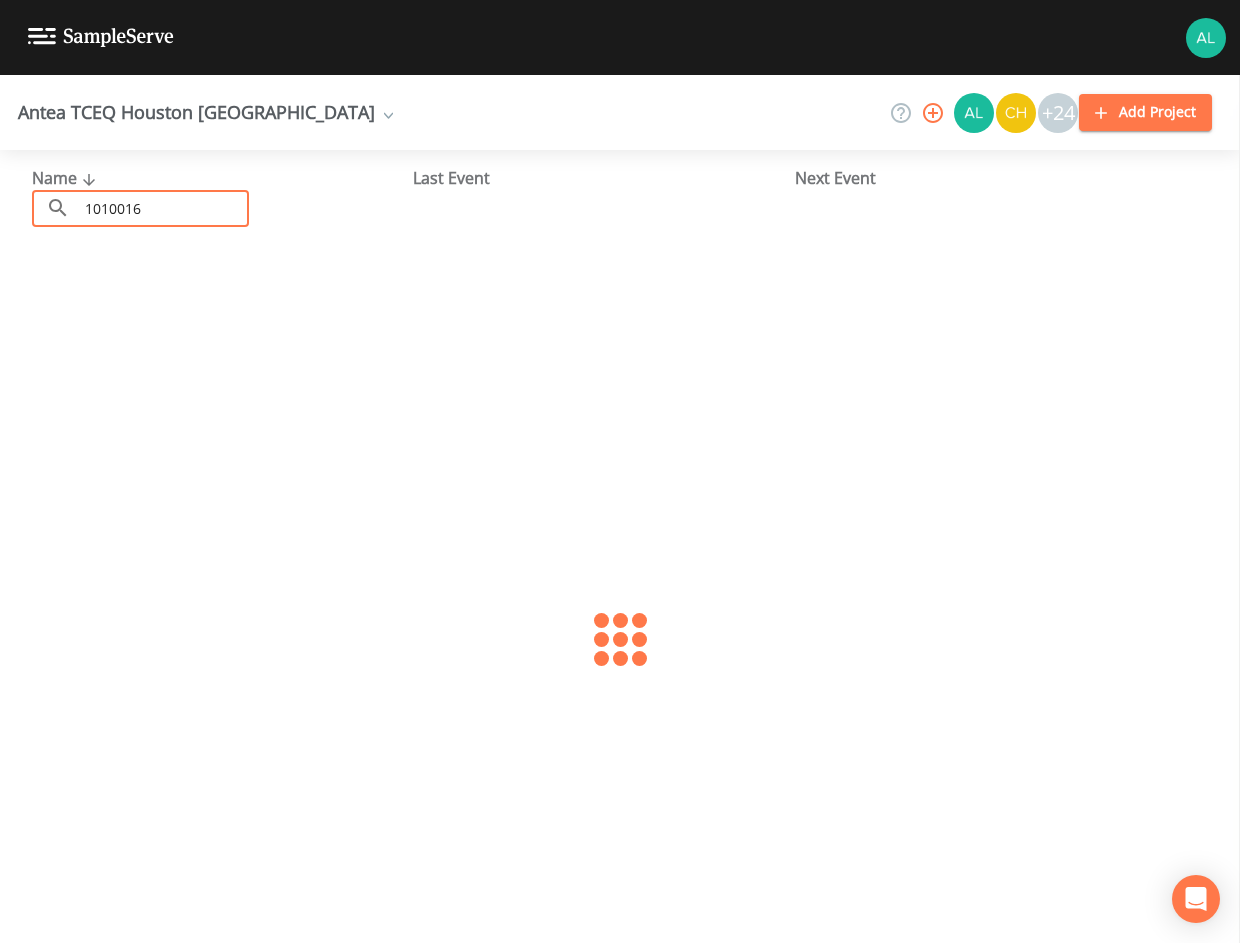 type on "1010016" 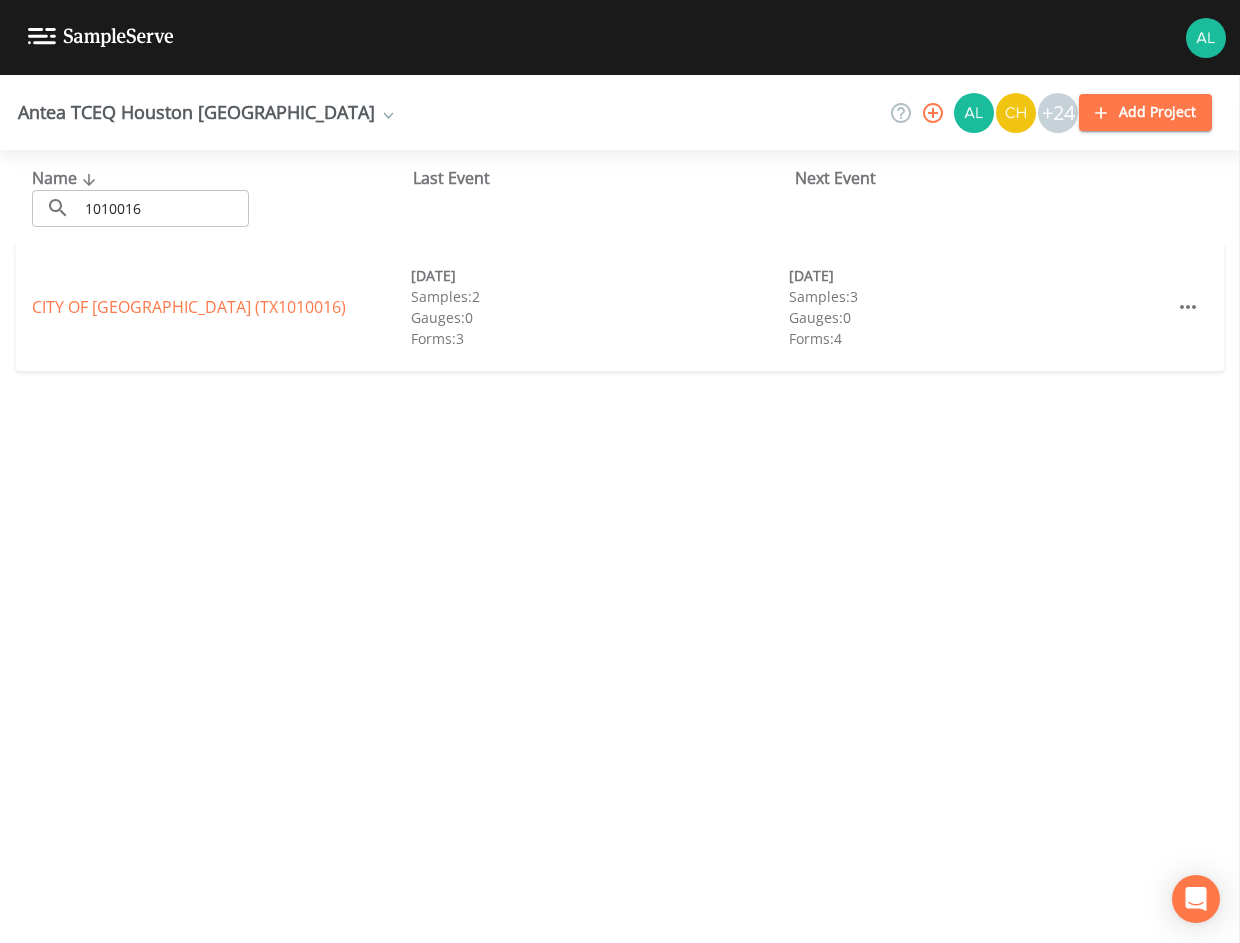 click on "CITY OF [GEOGRAPHIC_DATA]   (TX1010016)" at bounding box center [221, 307] 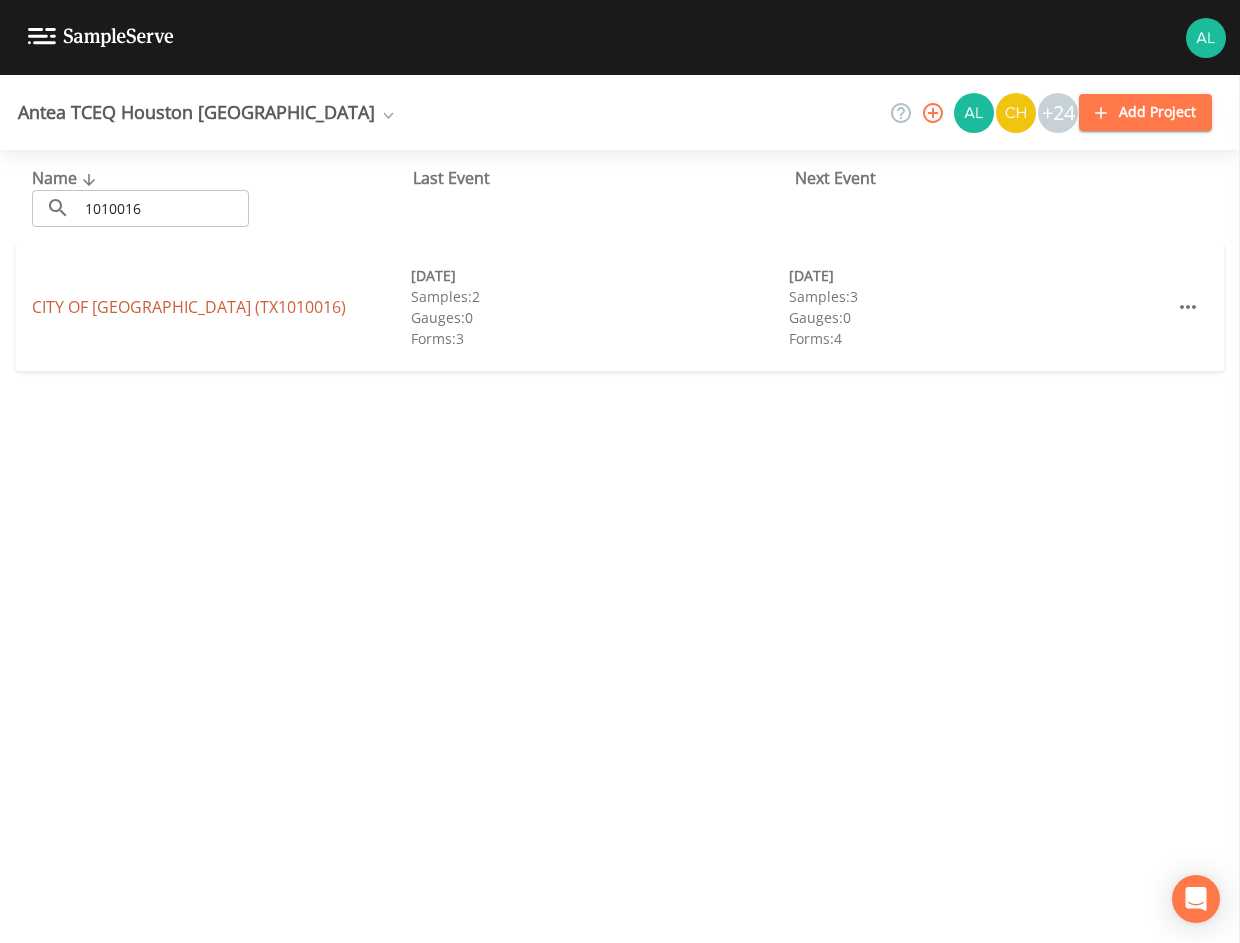 click on "CITY OF [GEOGRAPHIC_DATA]   (TX1010016)" at bounding box center [189, 307] 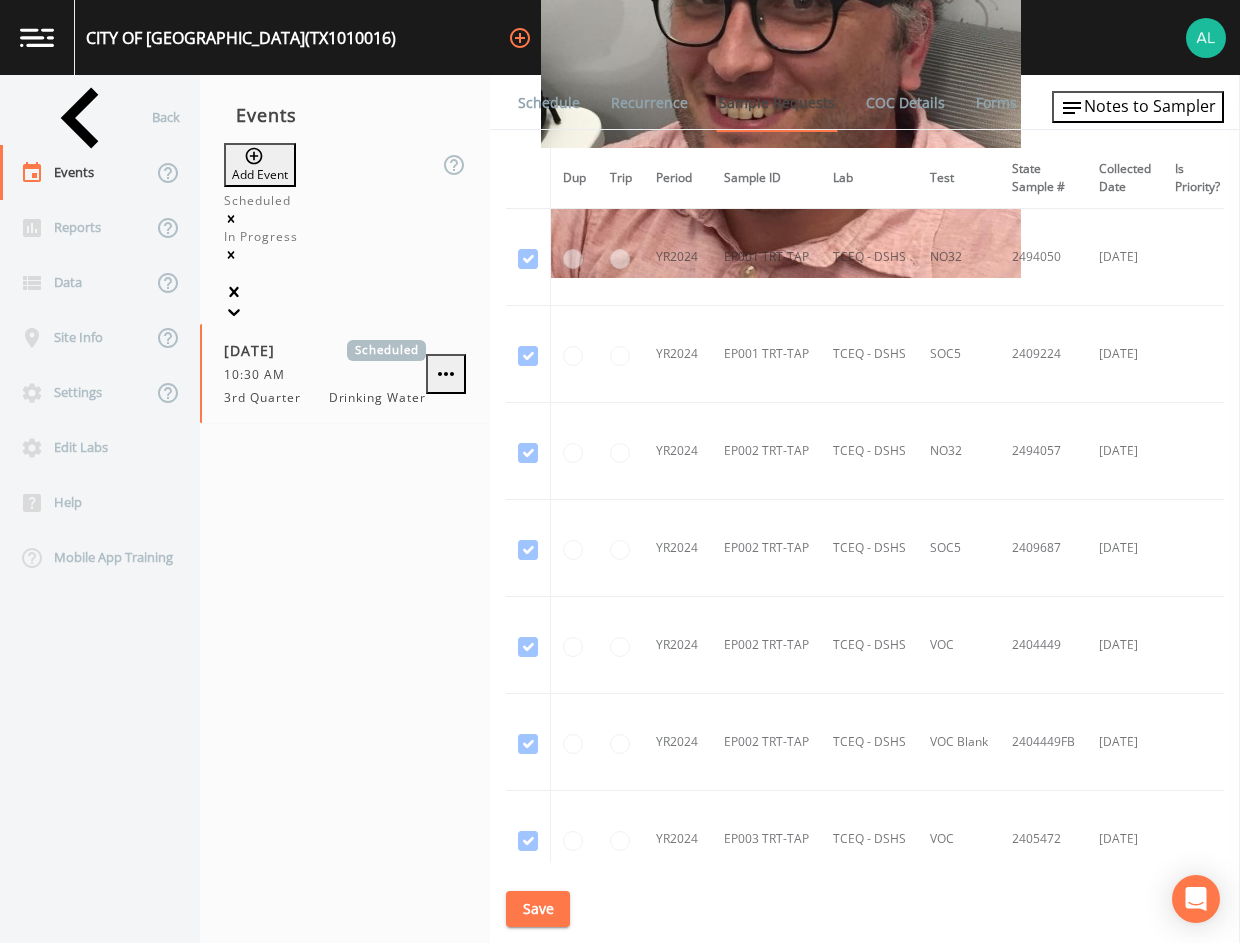 click on "Schedule" at bounding box center (549, 103) 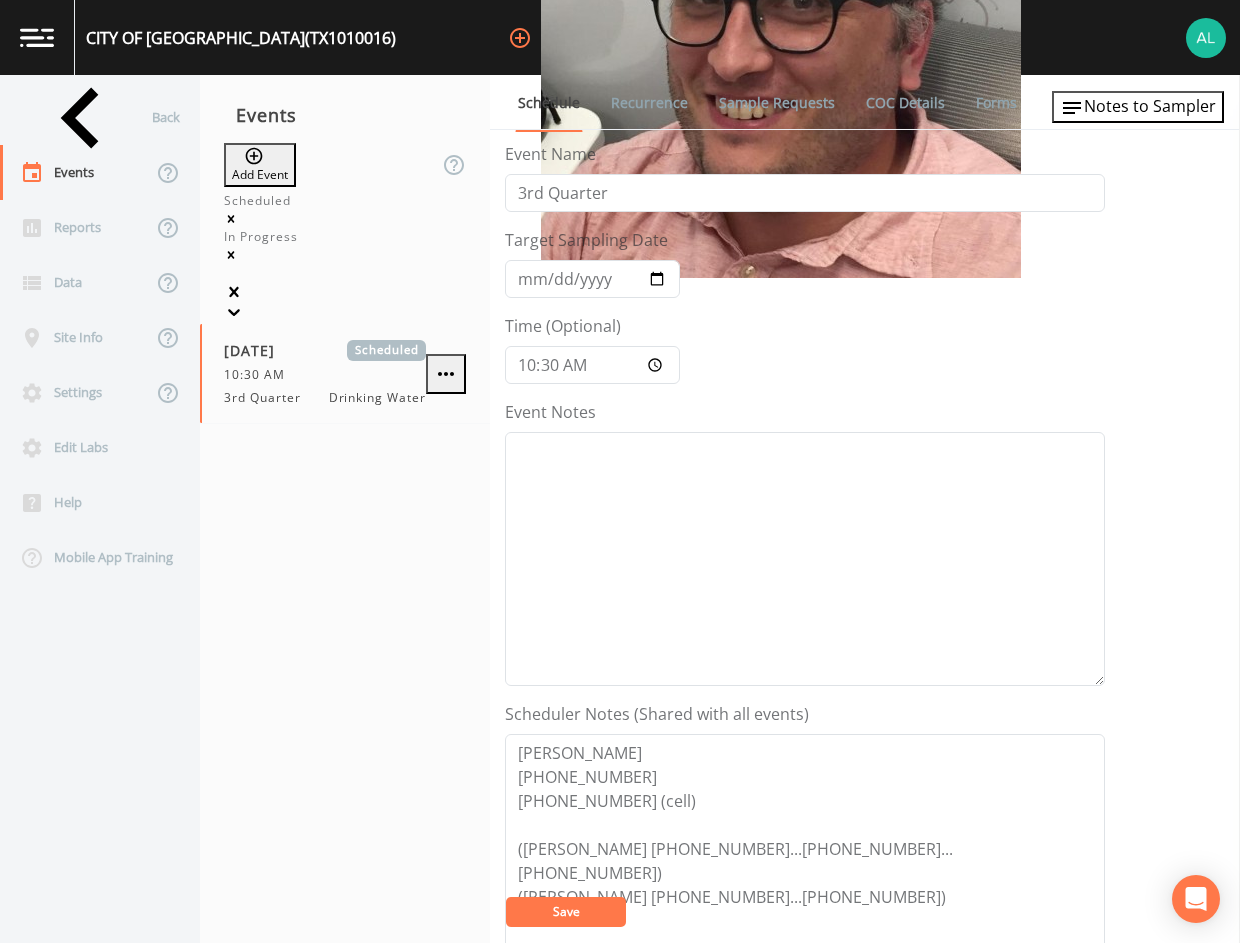 click on "Event Notes" at bounding box center (550, 412) 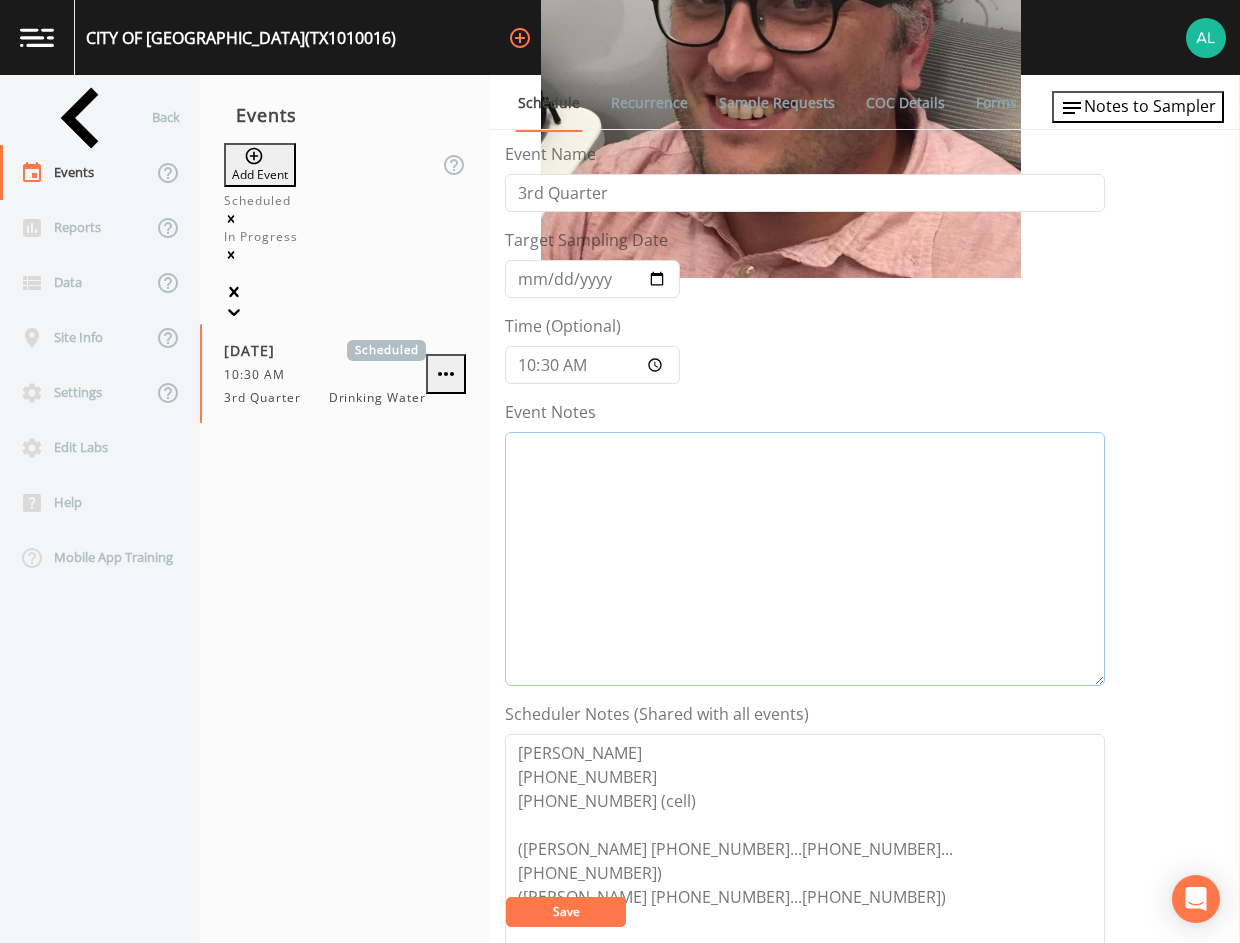 click on "Event Notes" at bounding box center (805, 559) 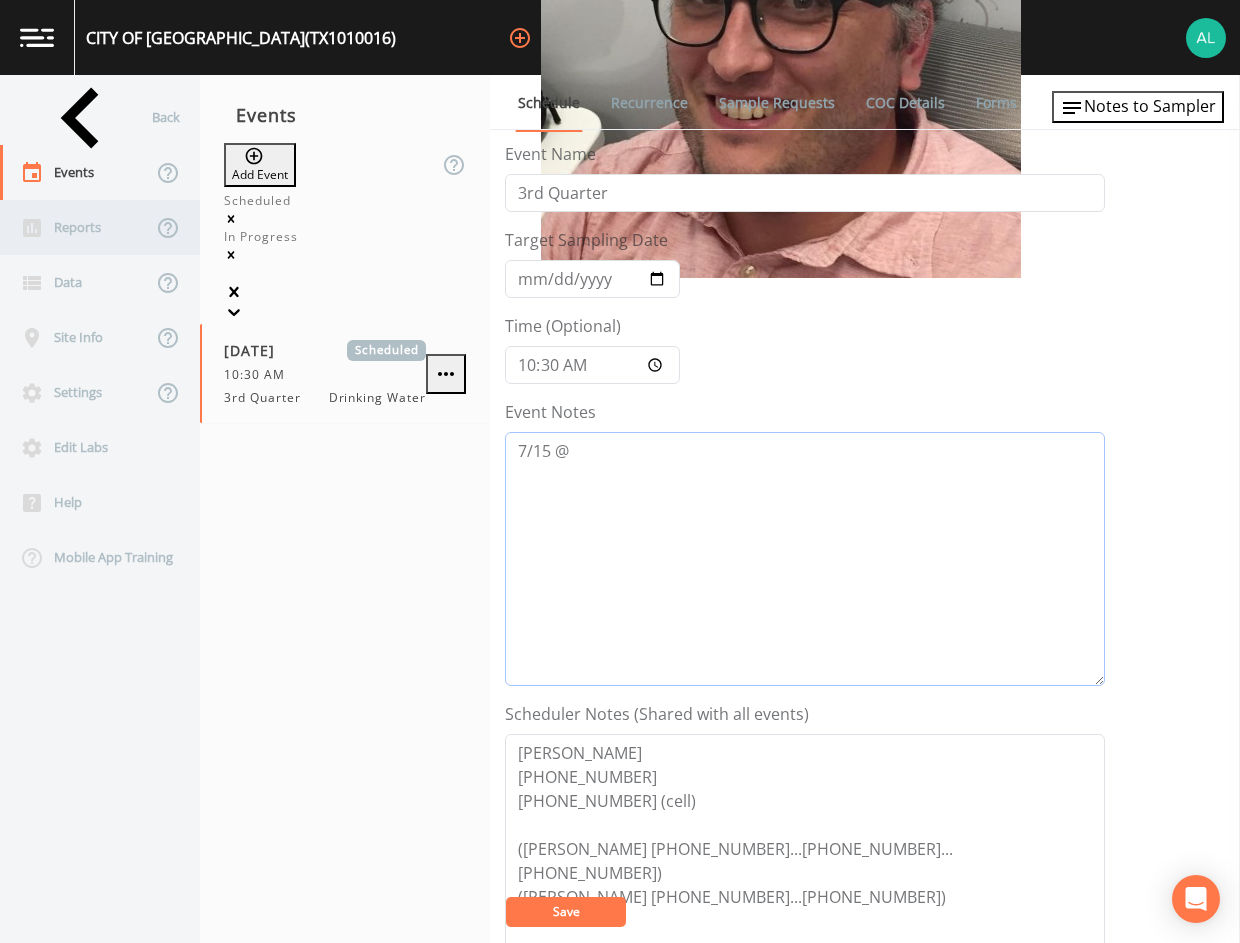 type on "7/15 @" 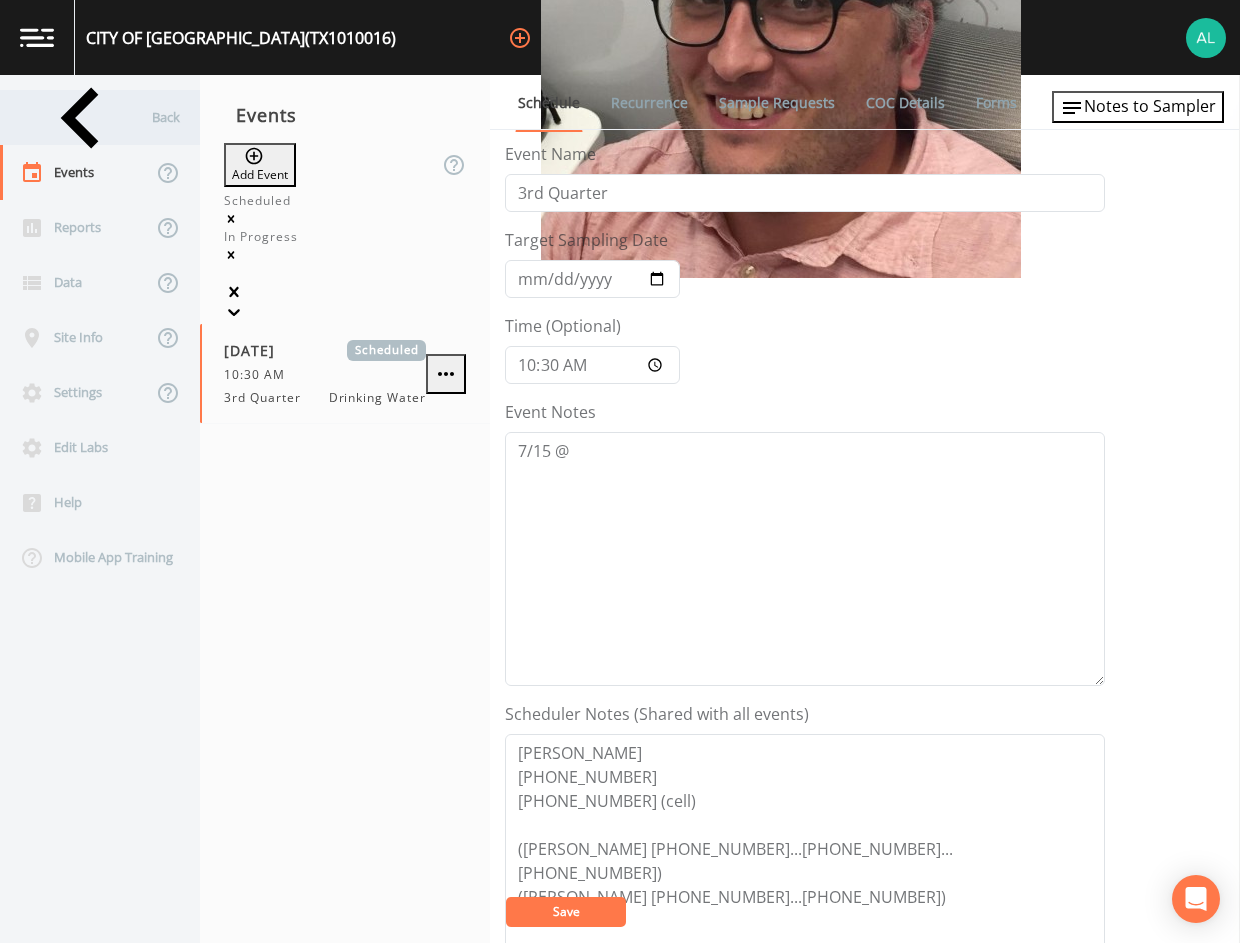 click on "Back" at bounding box center [90, 117] 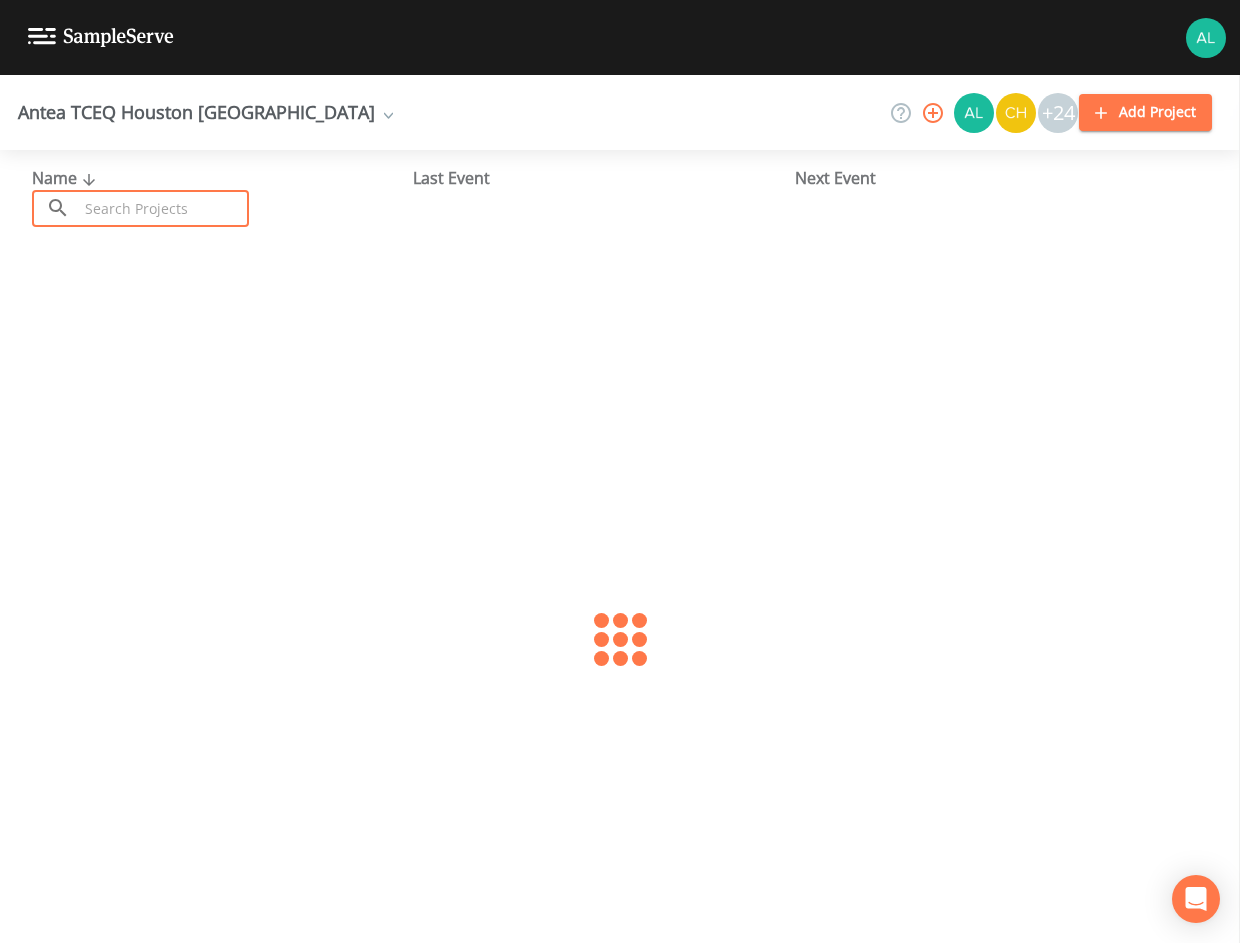 click at bounding box center [163, 208] 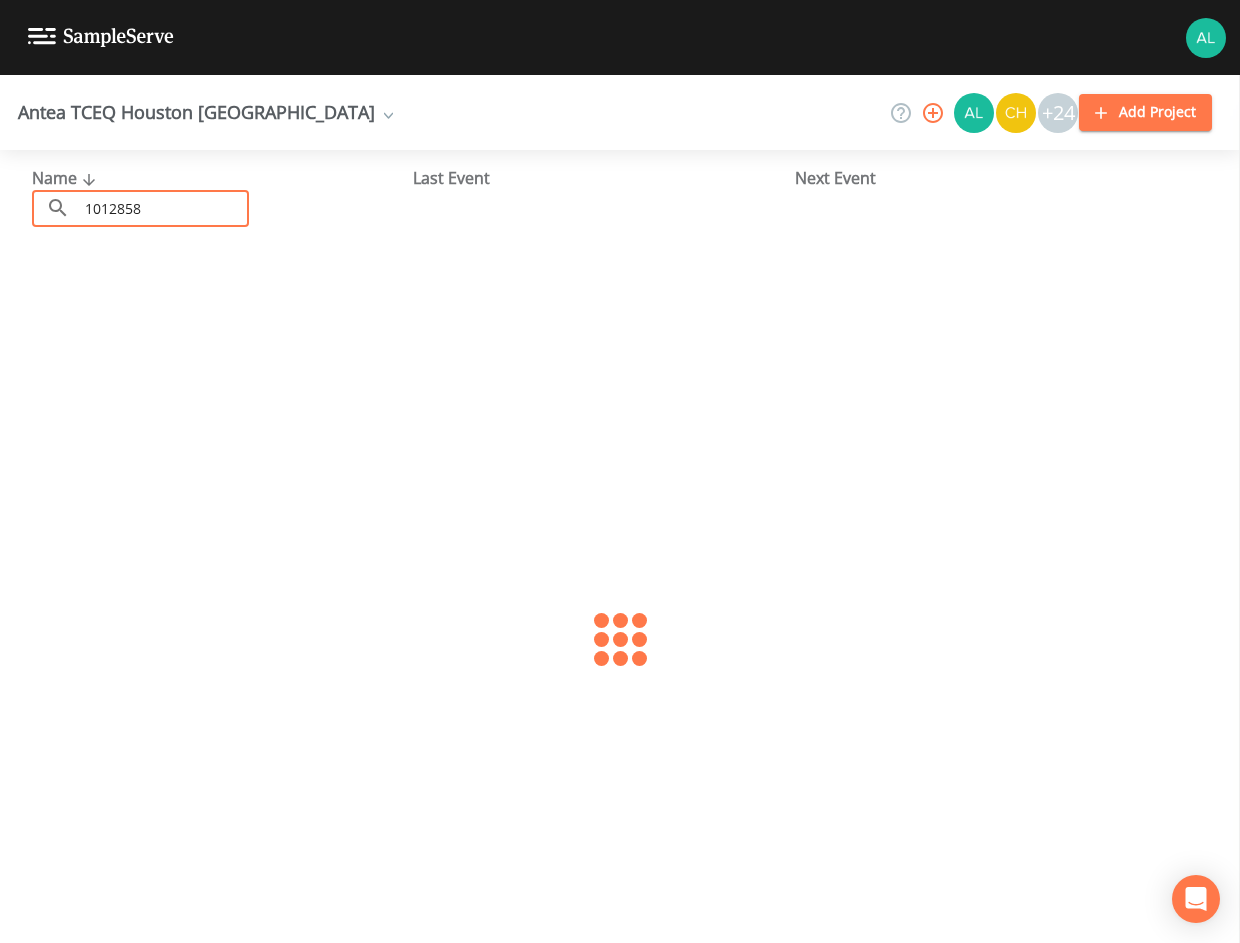 type on "1012858" 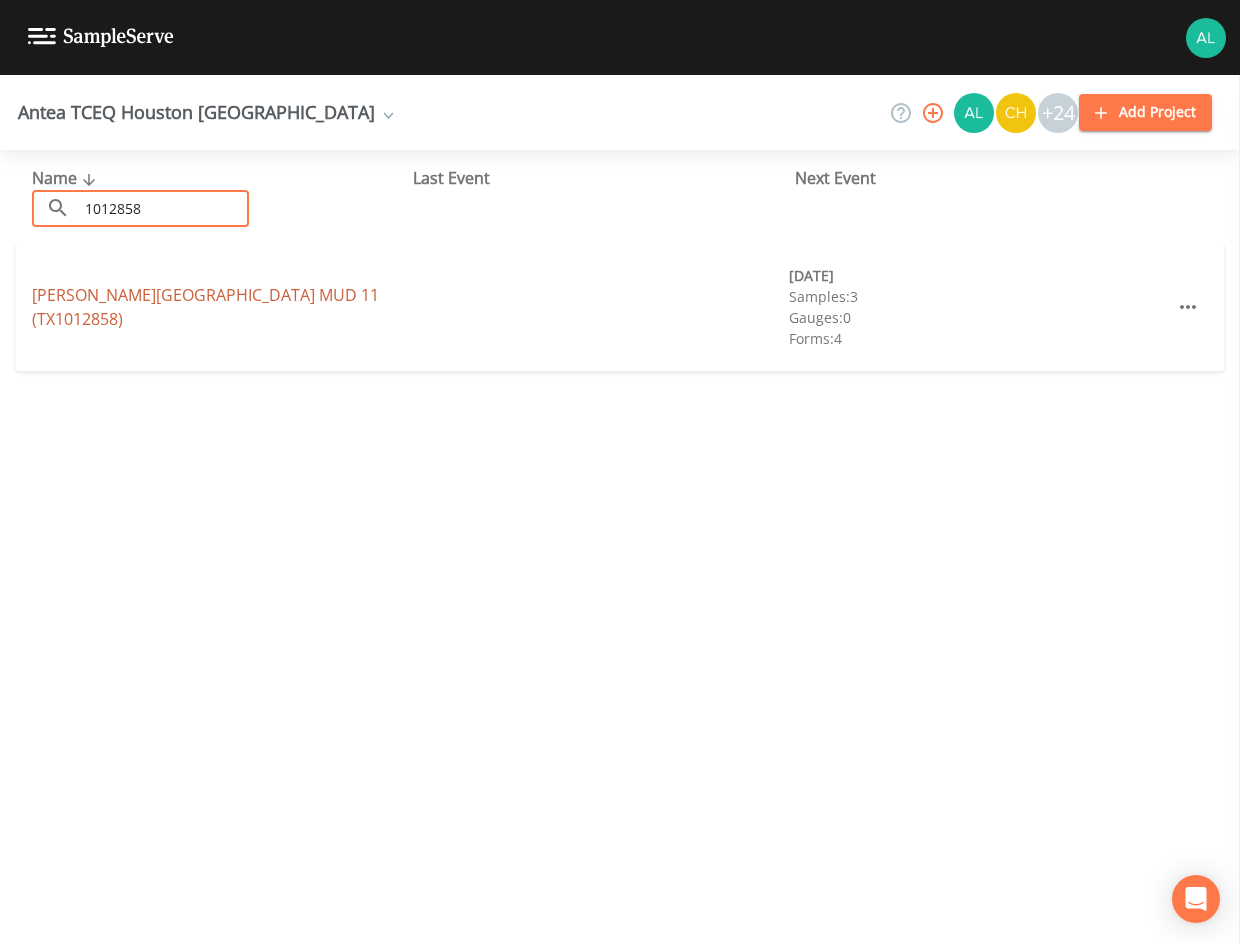 click on "[PERSON_NAME][GEOGRAPHIC_DATA] 11   (TX1012858)" at bounding box center (205, 307) 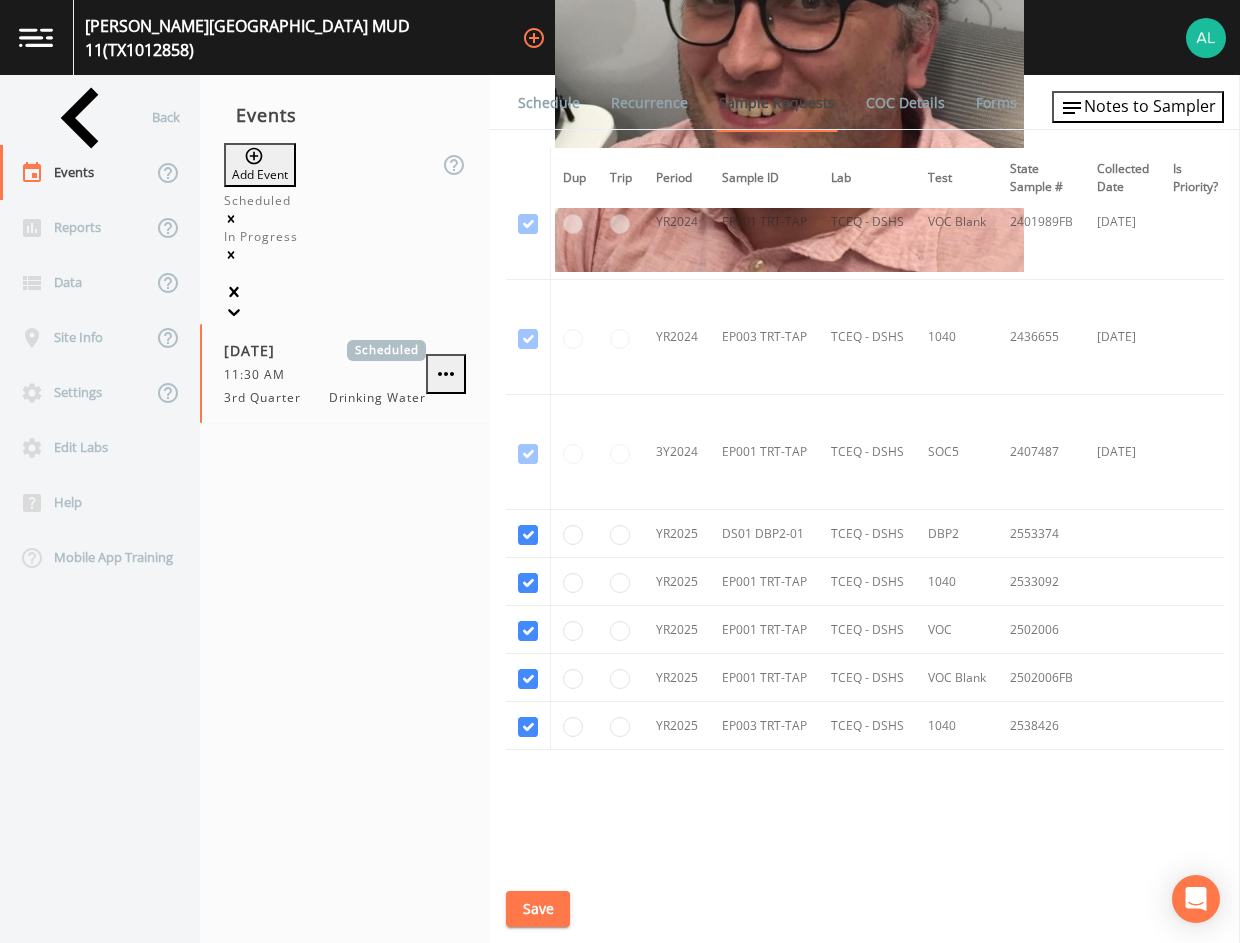 scroll, scrollTop: 441, scrollLeft: 0, axis: vertical 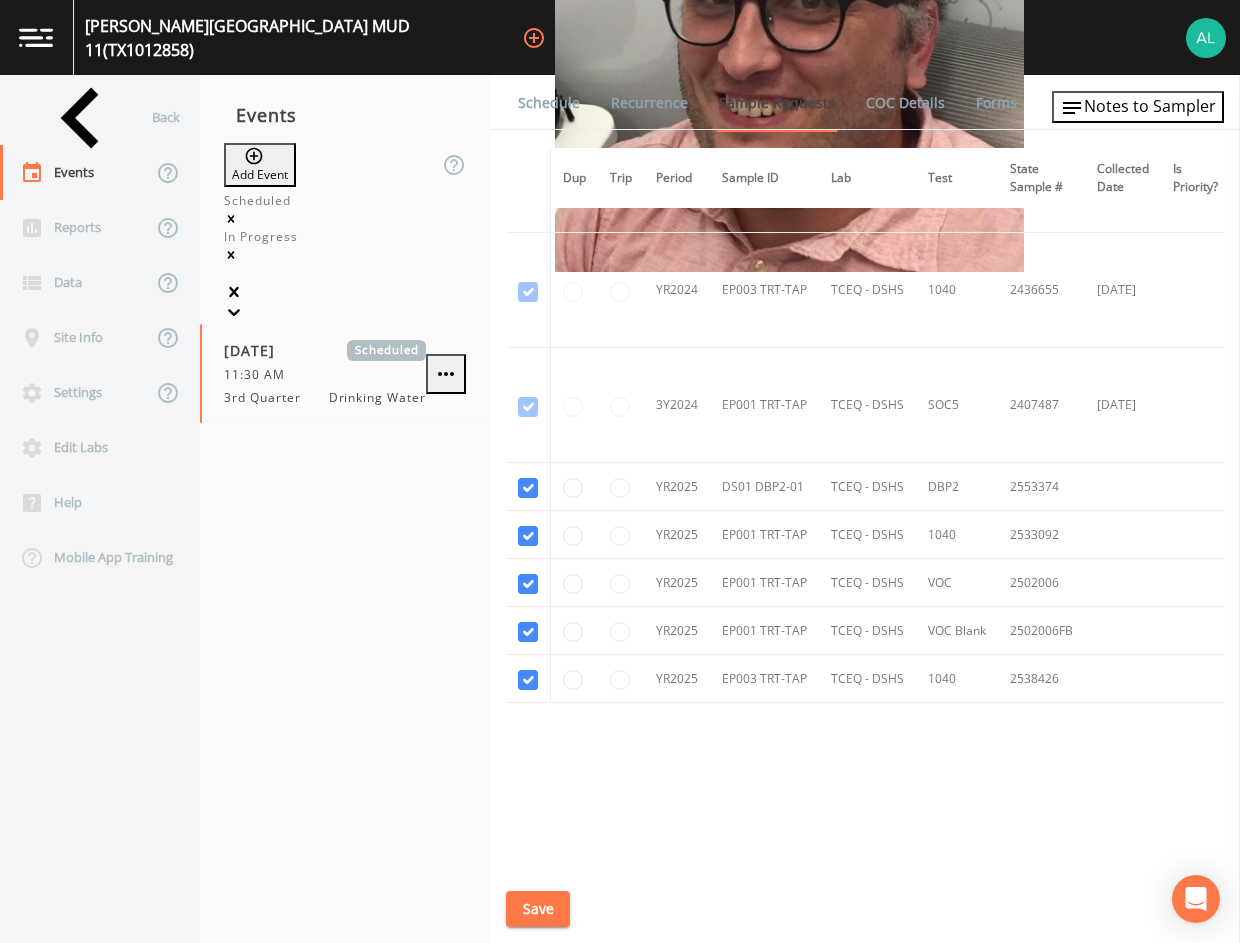 click on "Schedule" at bounding box center [549, 103] 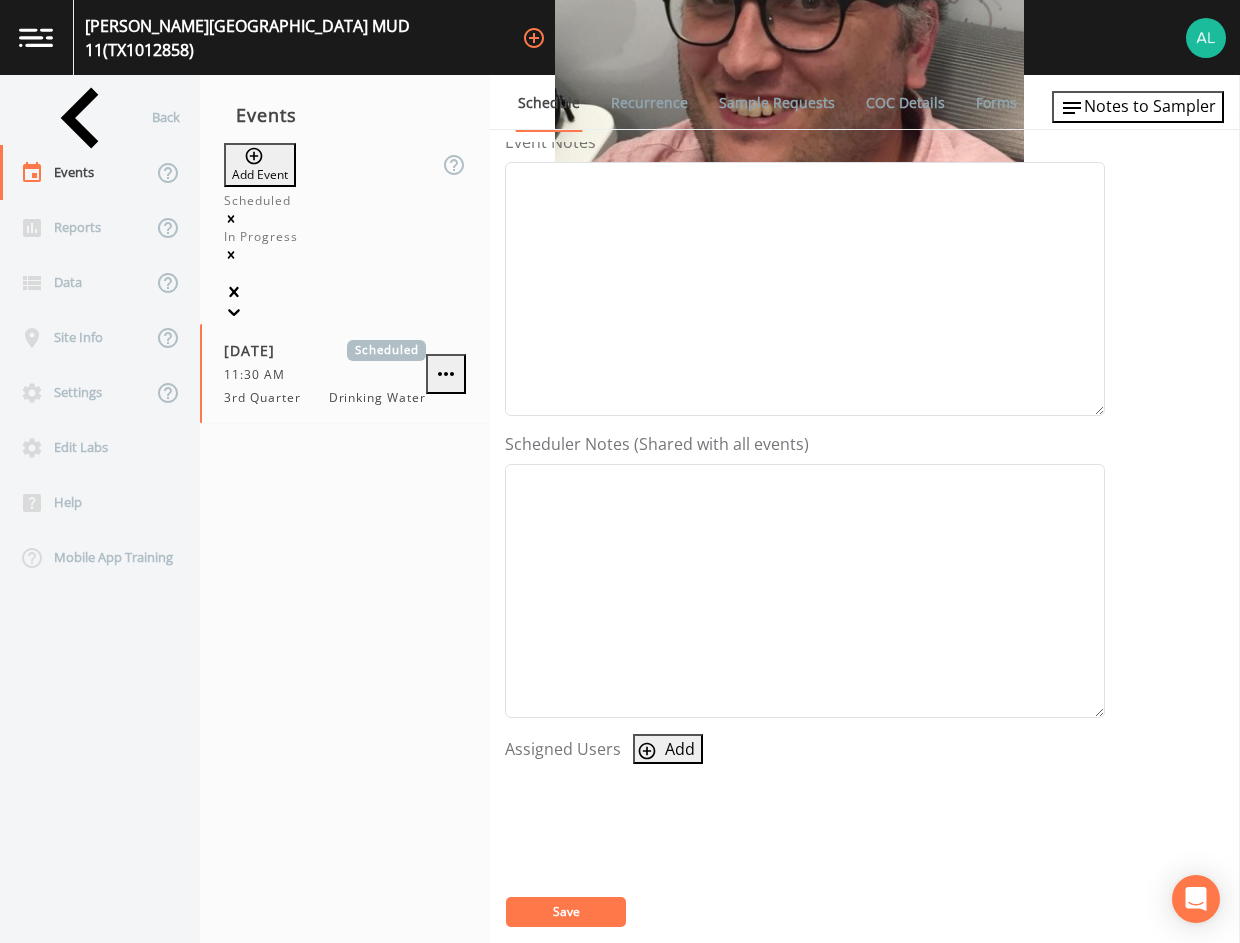 scroll, scrollTop: 468, scrollLeft: 0, axis: vertical 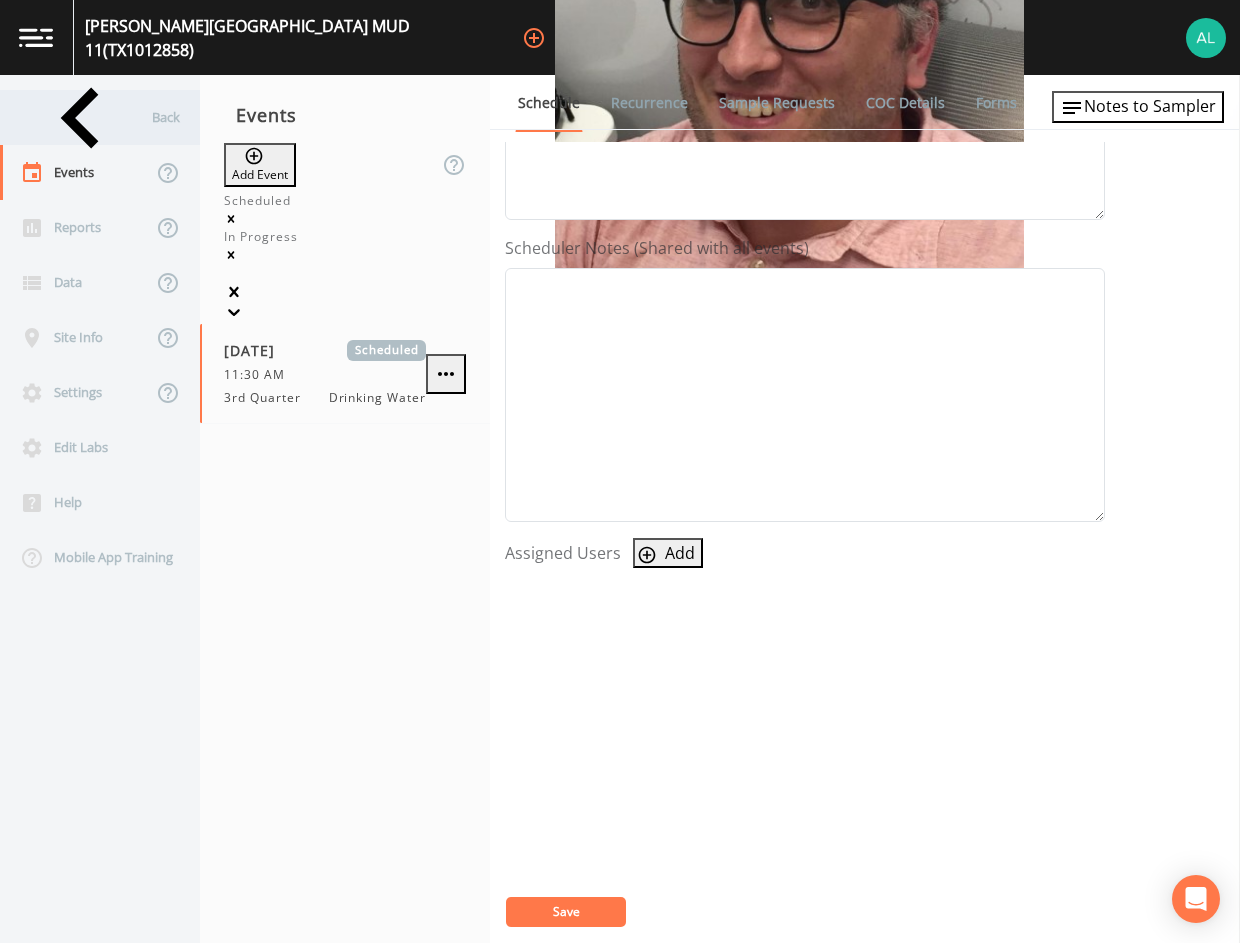 click on "Back" at bounding box center [90, 117] 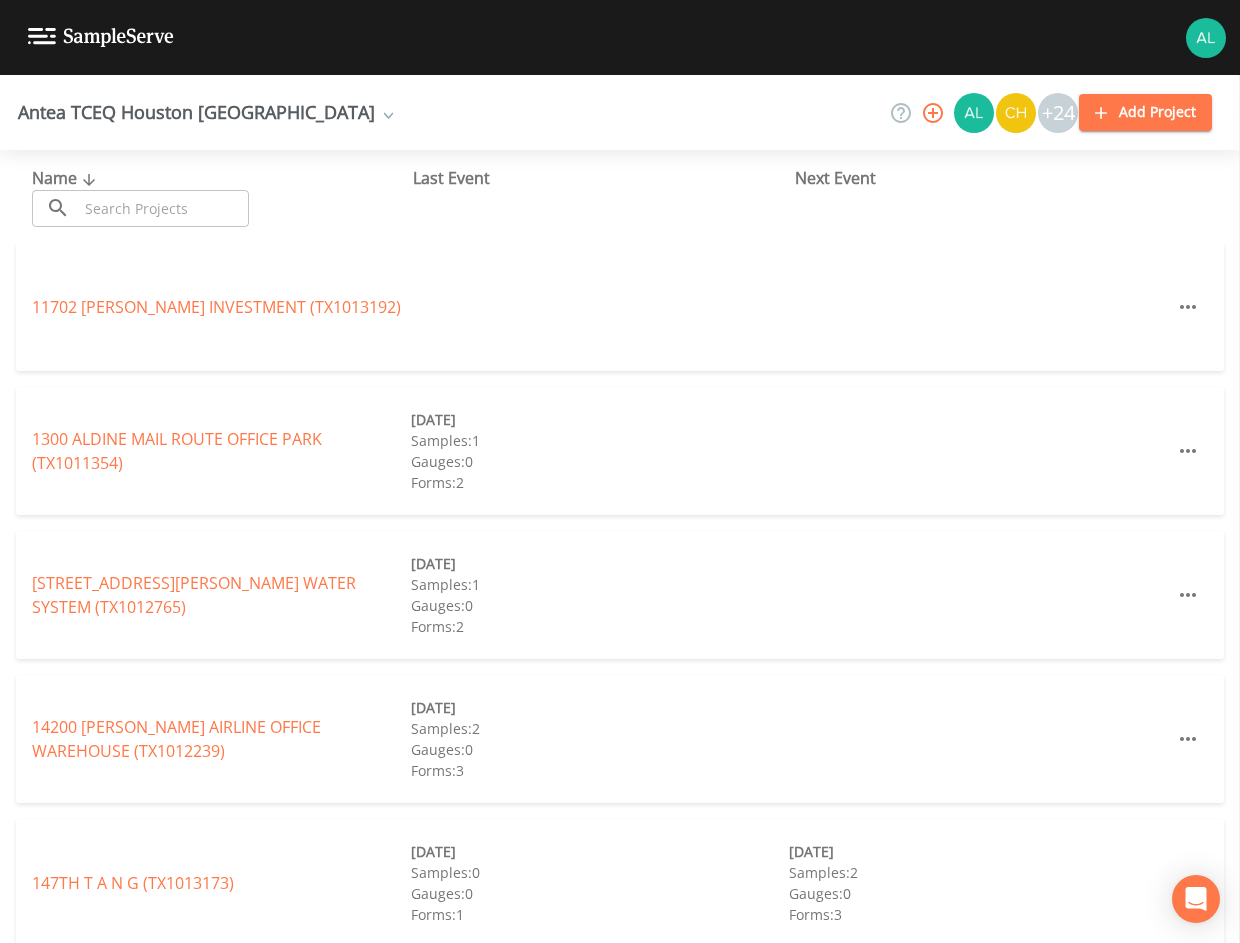 click at bounding box center (163, 208) 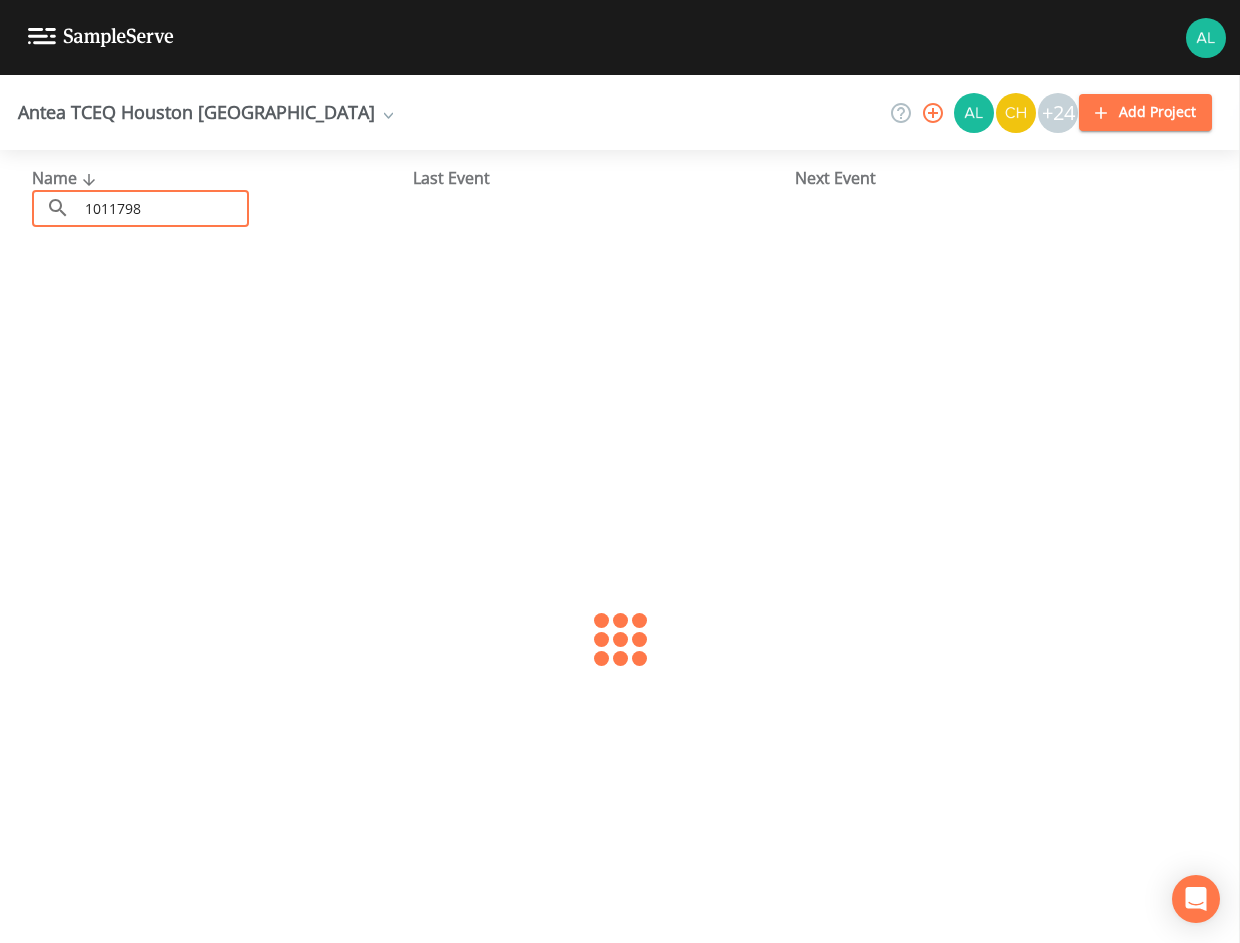 type on "1011798" 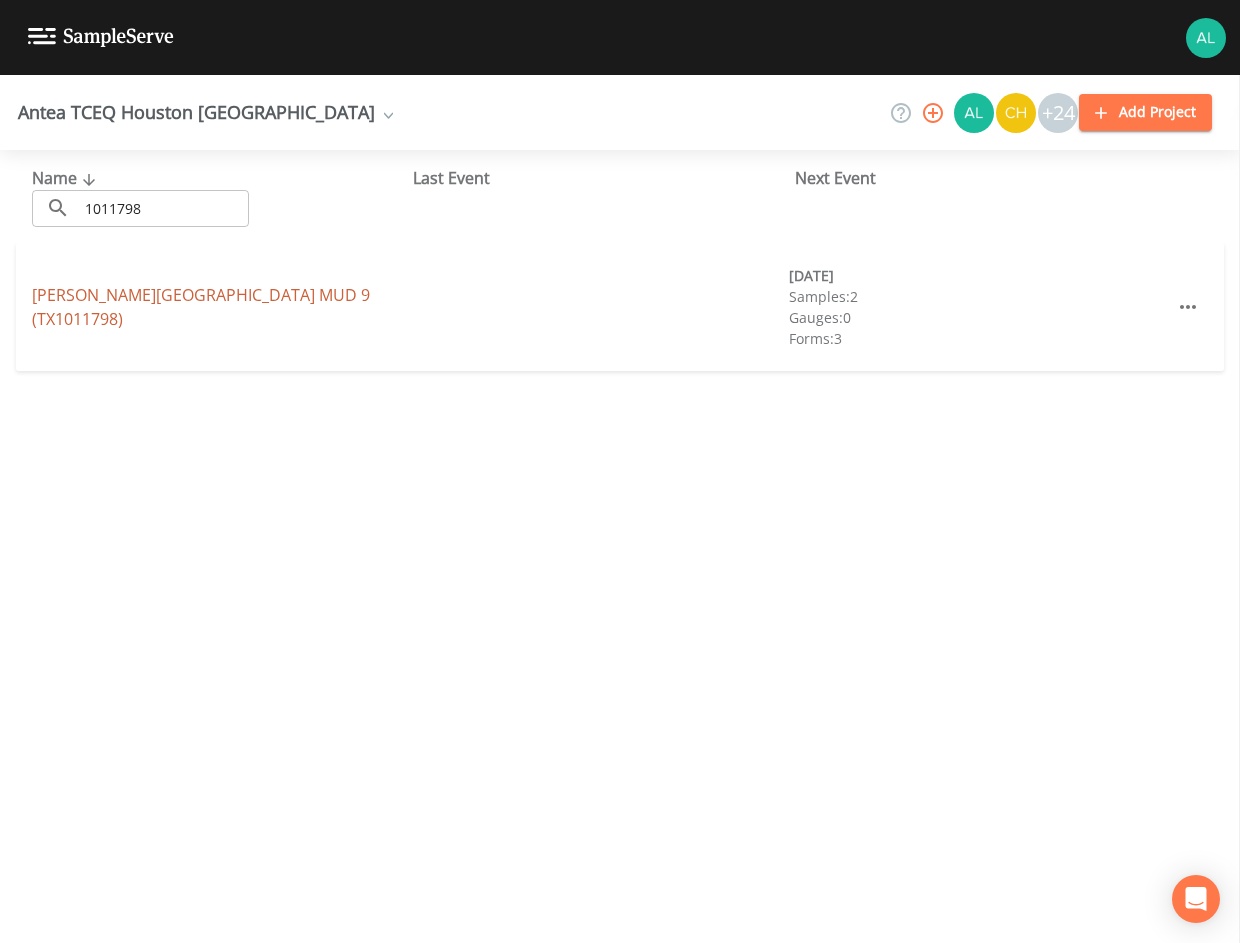 drag, startPoint x: 204, startPoint y: 288, endPoint x: 200, endPoint y: 316, distance: 28.284271 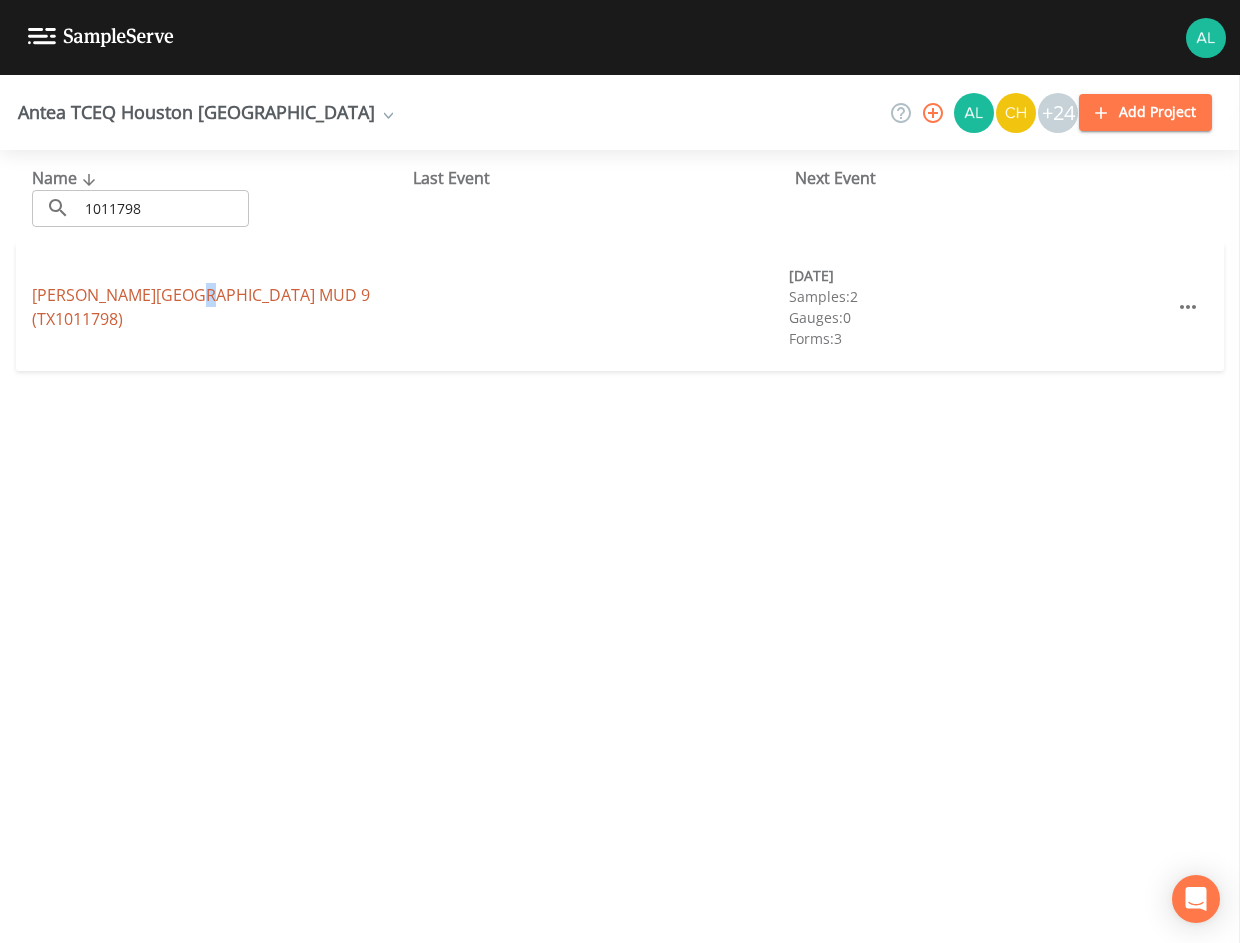 click on "[PERSON_NAME][GEOGRAPHIC_DATA] 9   (TX1011798)" at bounding box center (201, 307) 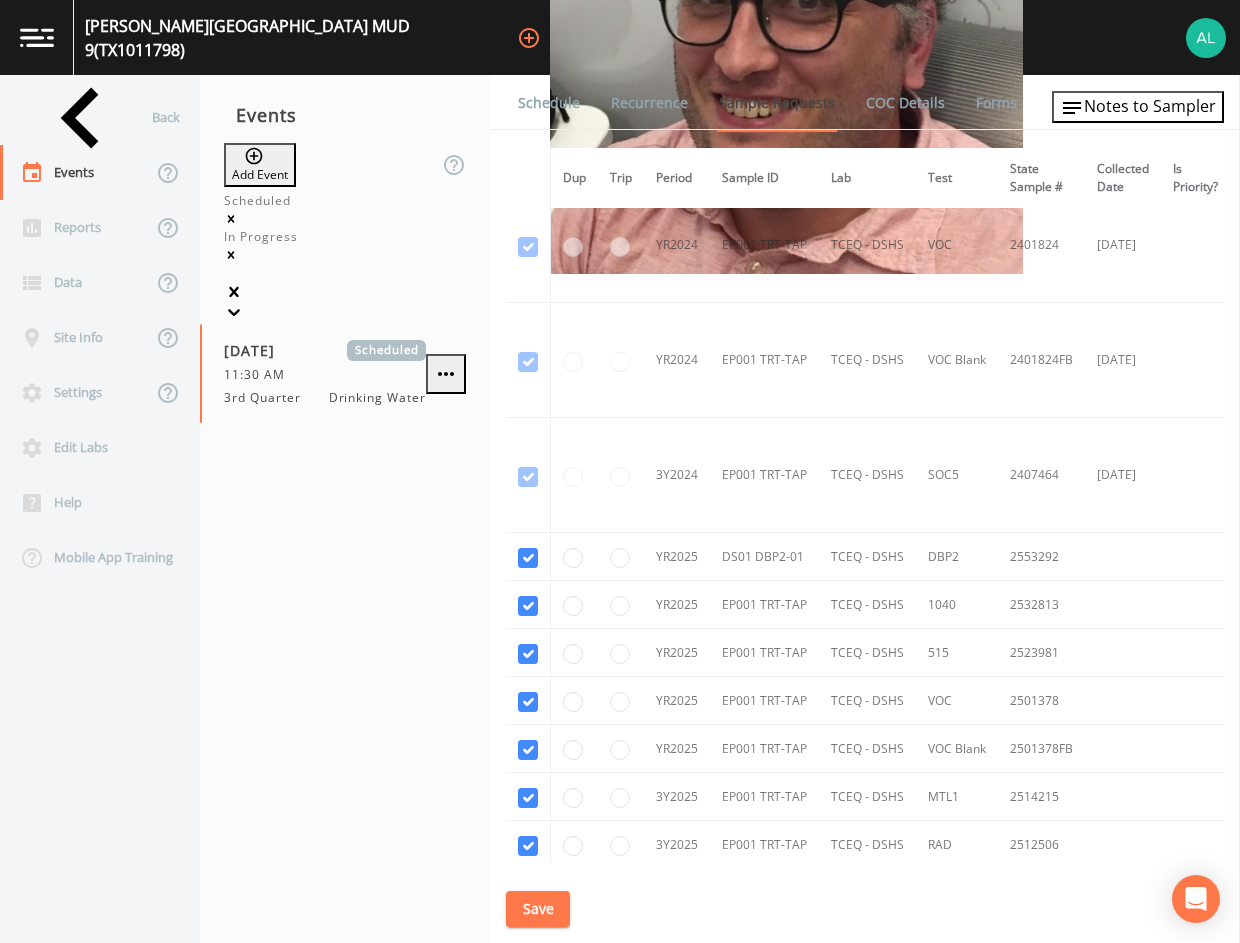 scroll, scrollTop: 537, scrollLeft: 0, axis: vertical 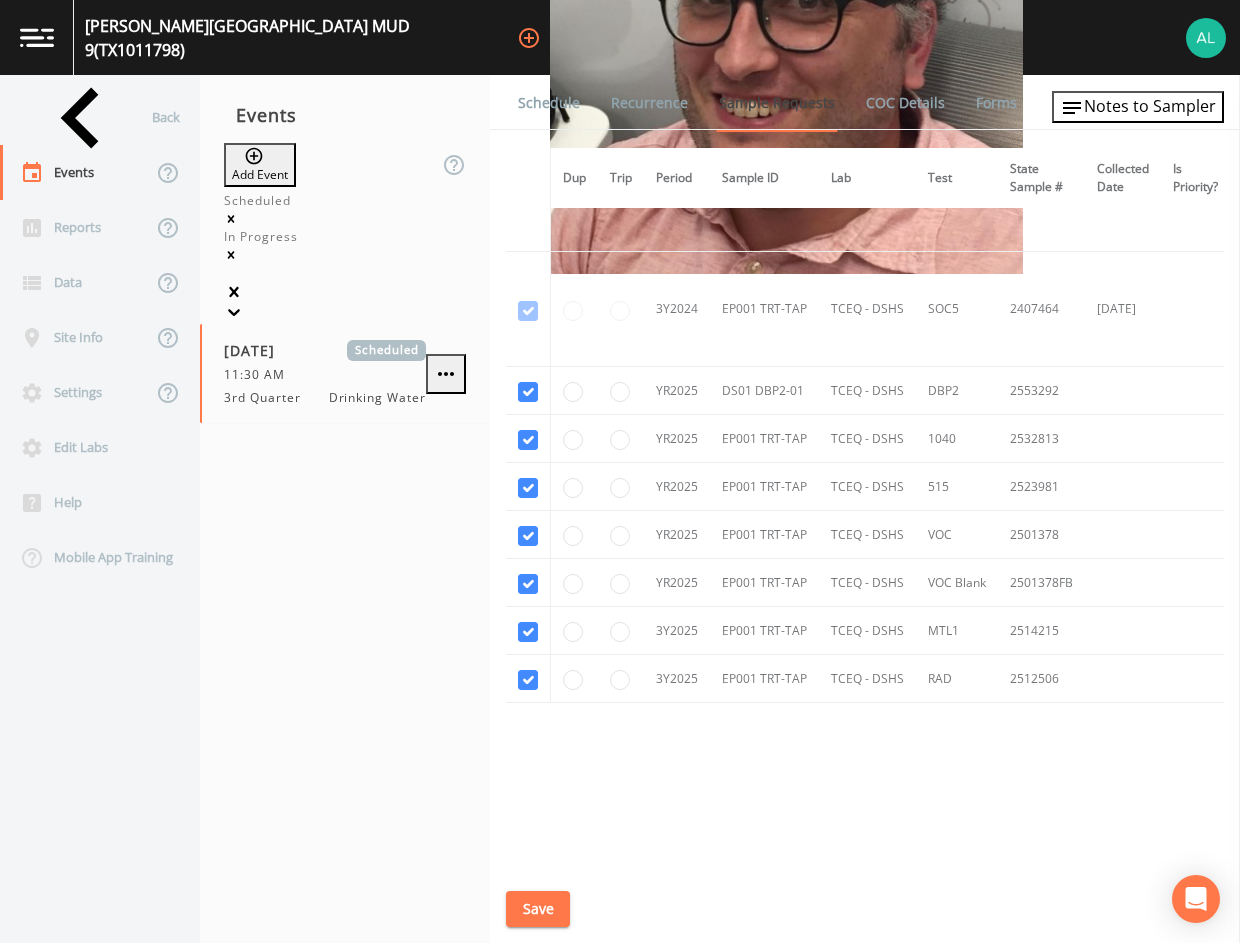 click on "Schedule" at bounding box center (549, 103) 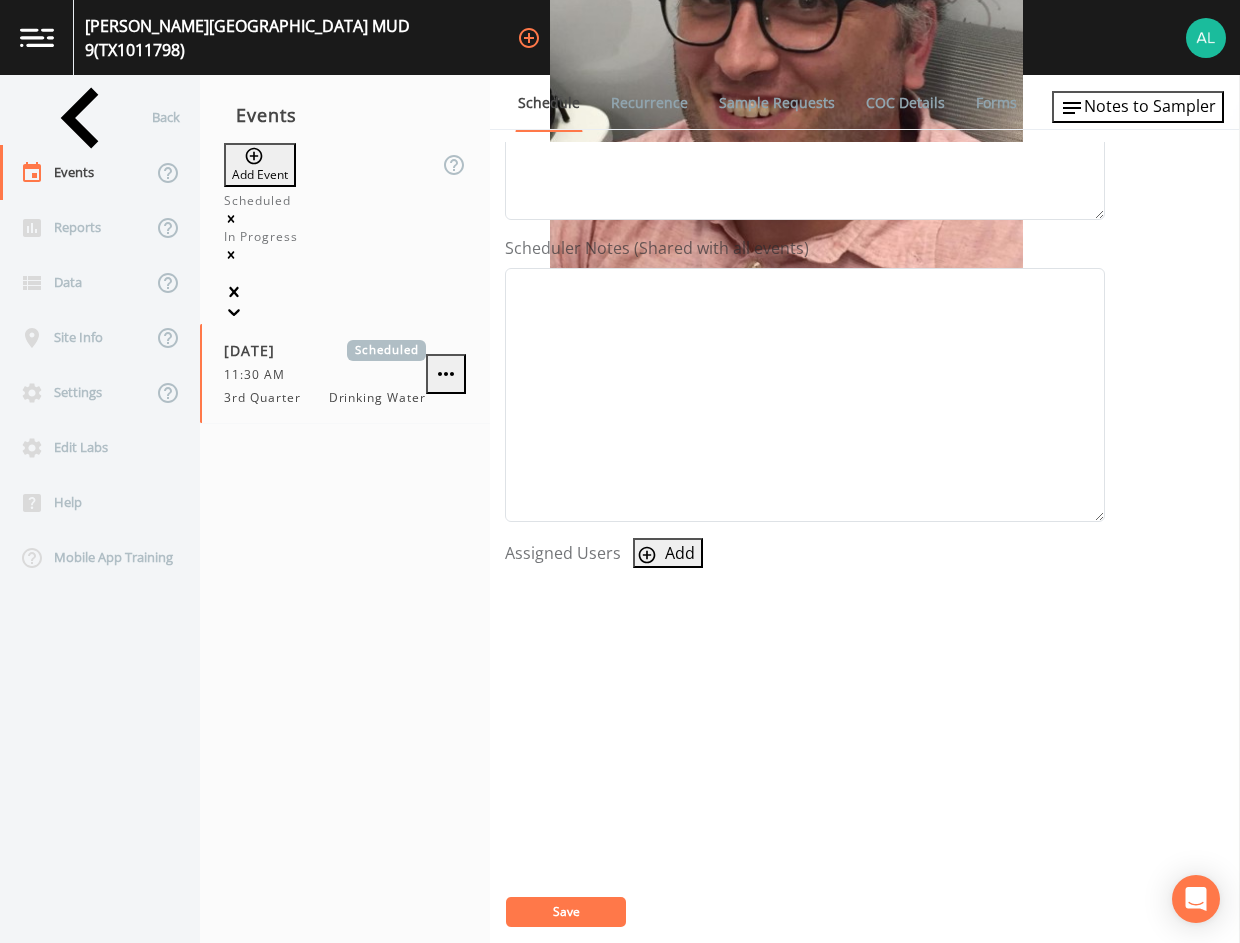 scroll, scrollTop: 0, scrollLeft: 0, axis: both 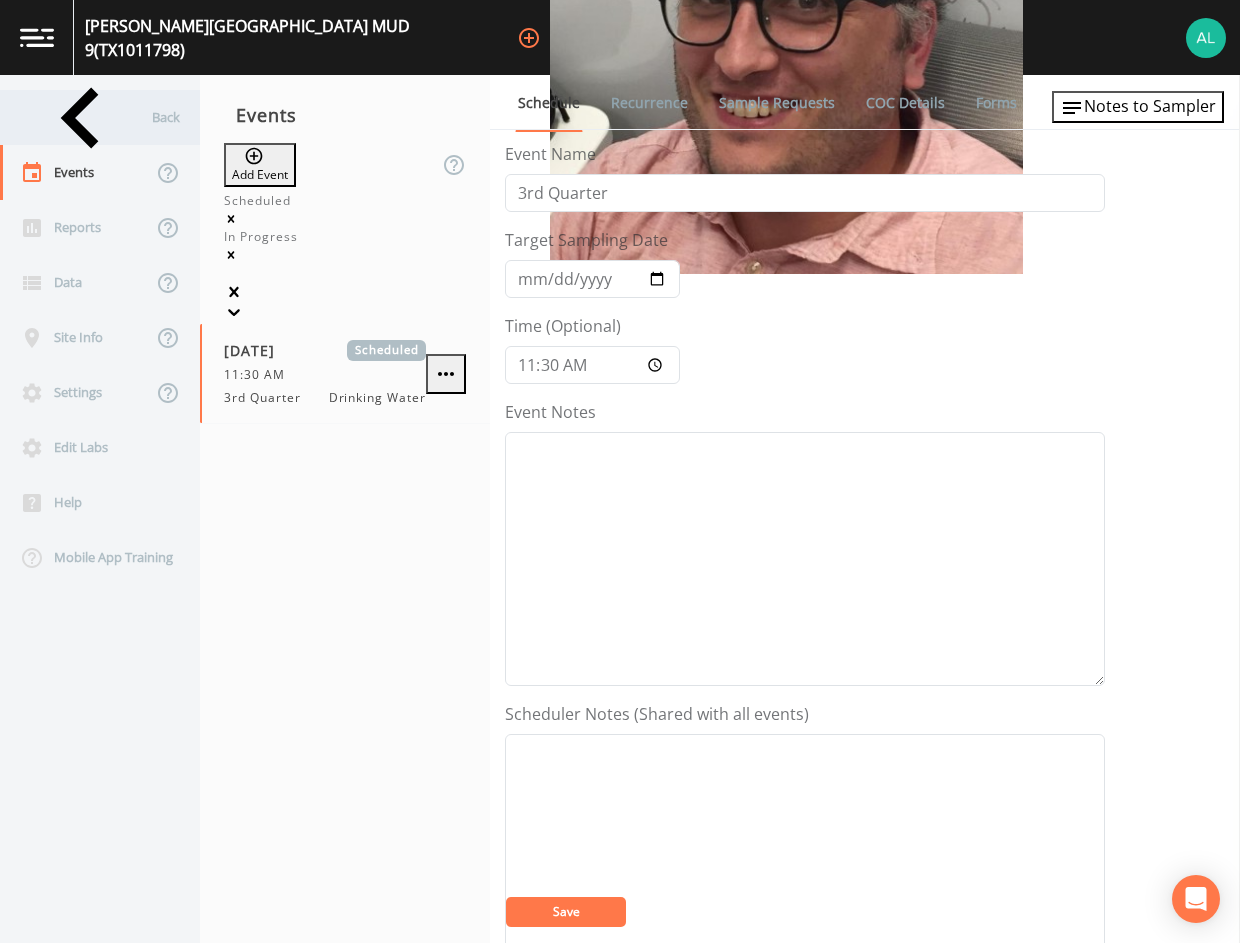 click on "Back" at bounding box center (90, 117) 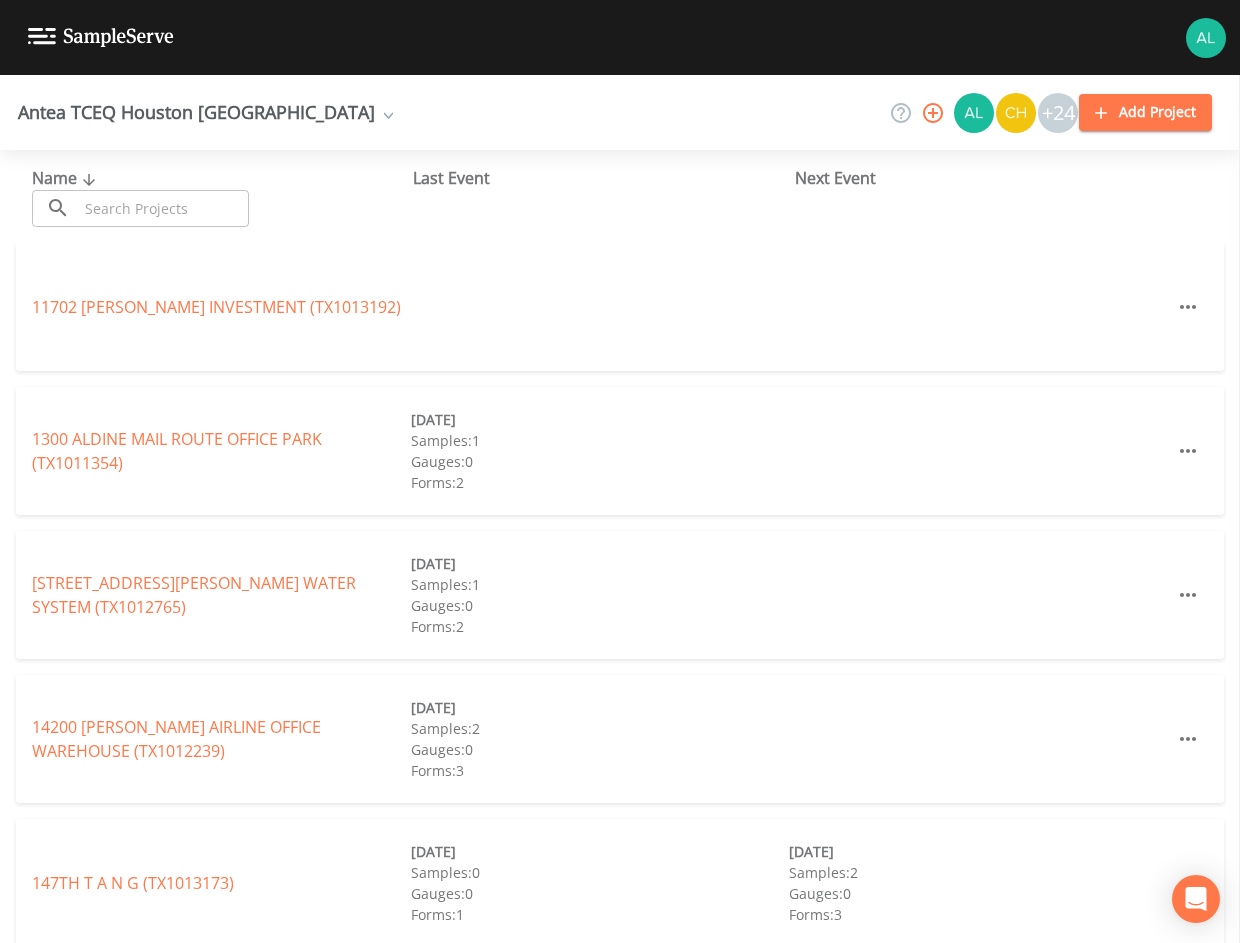 click at bounding box center [163, 208] 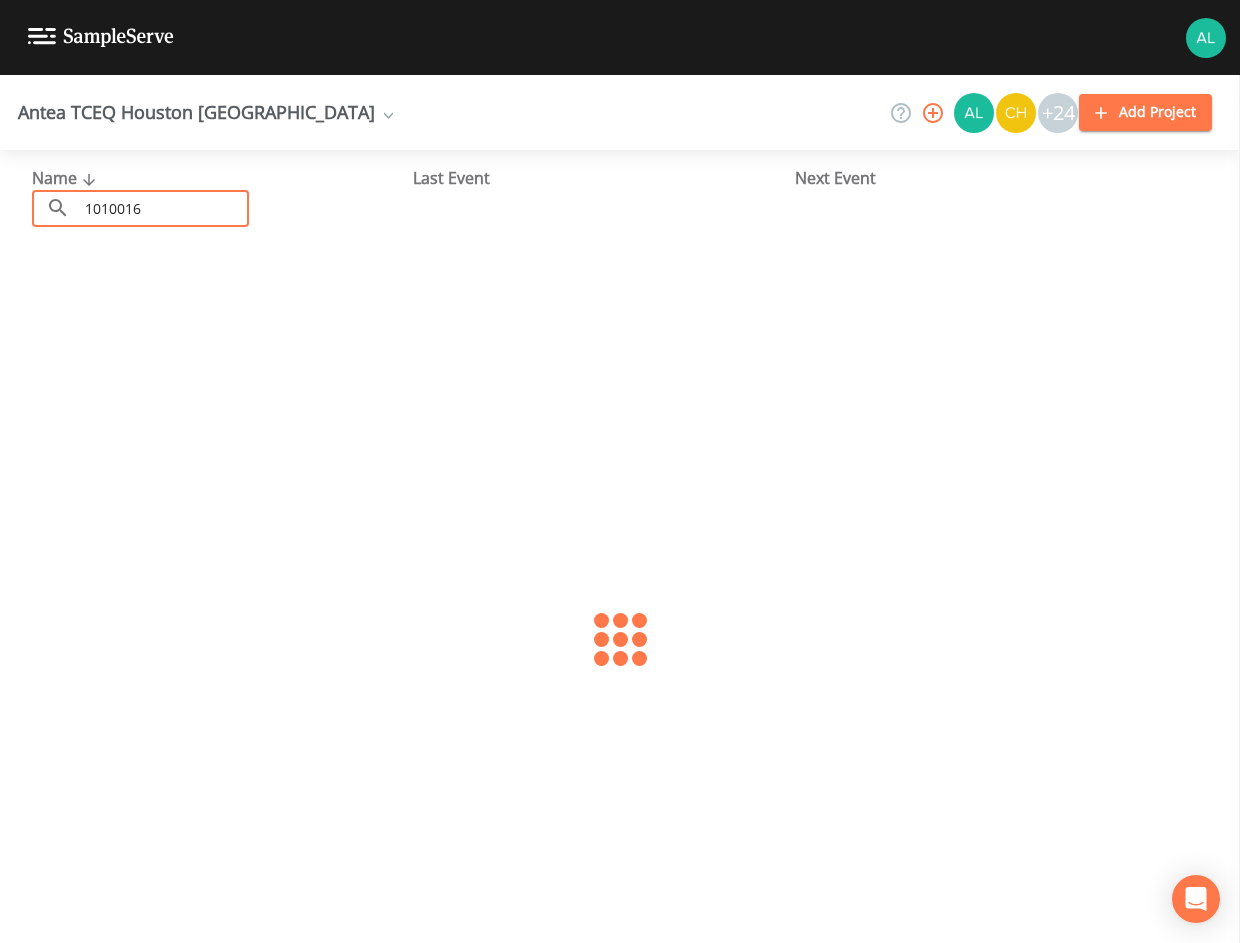type on "1010016" 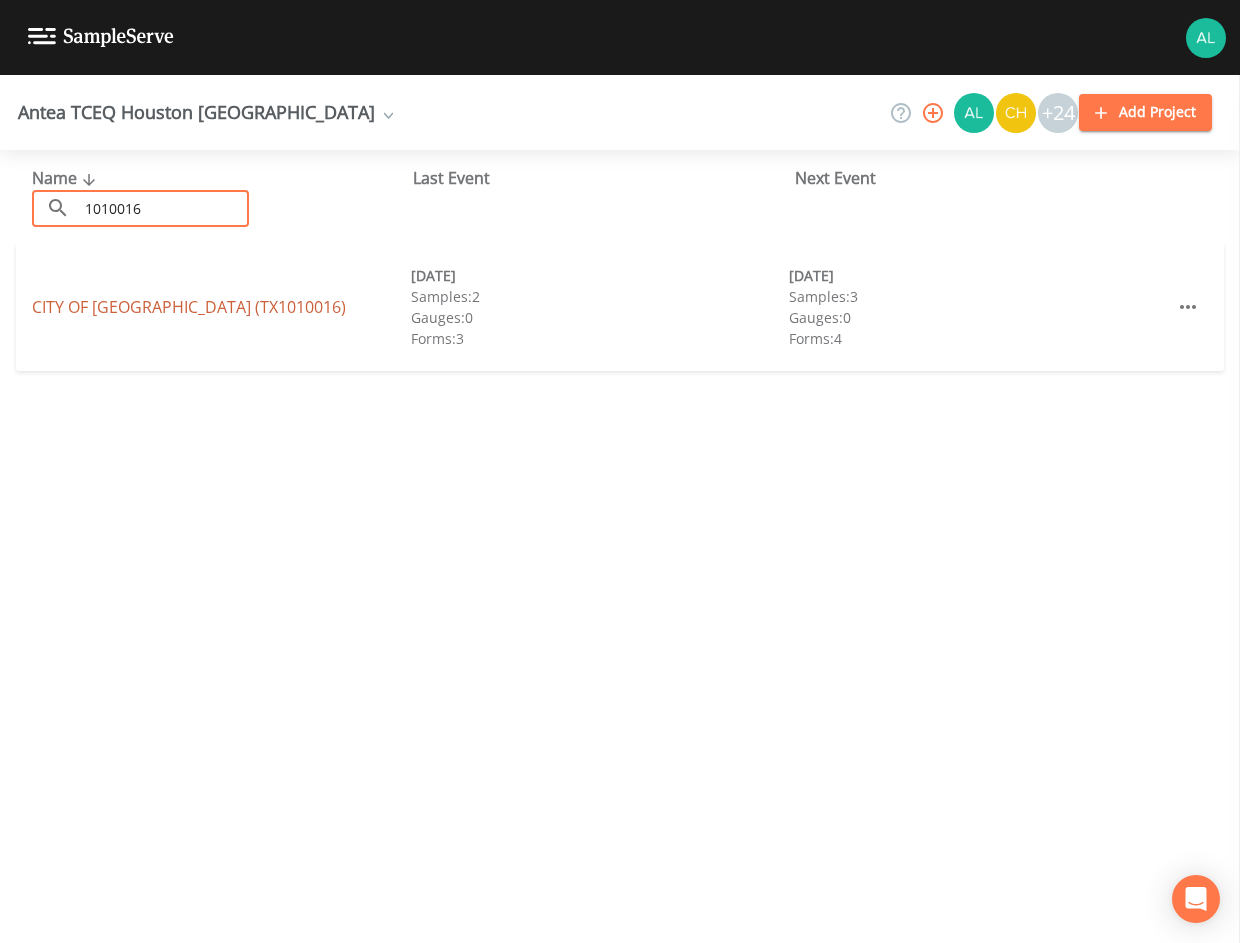 click on "CITY OF [GEOGRAPHIC_DATA]   (TX1010016)" at bounding box center (189, 307) 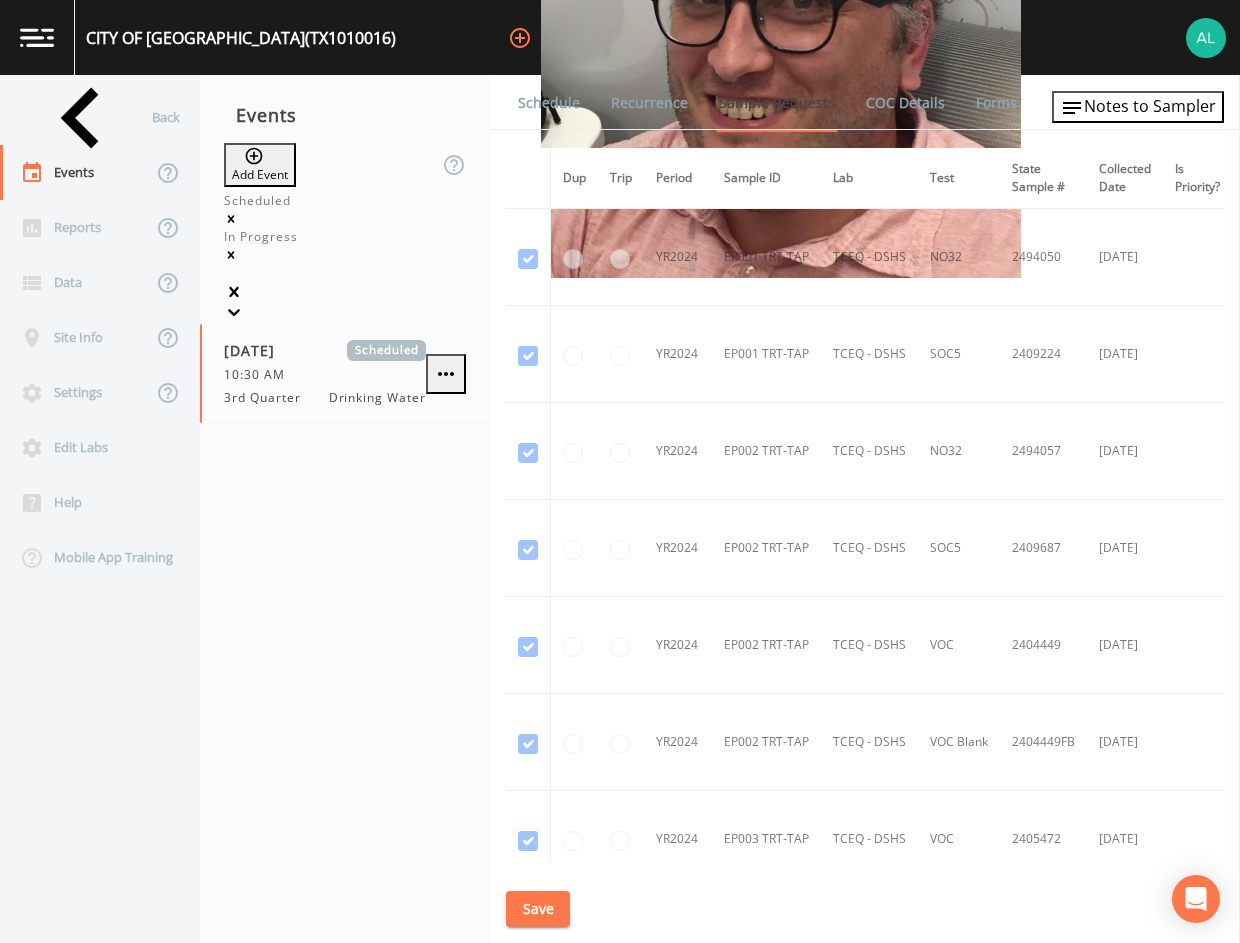 scroll, scrollTop: 300, scrollLeft: 0, axis: vertical 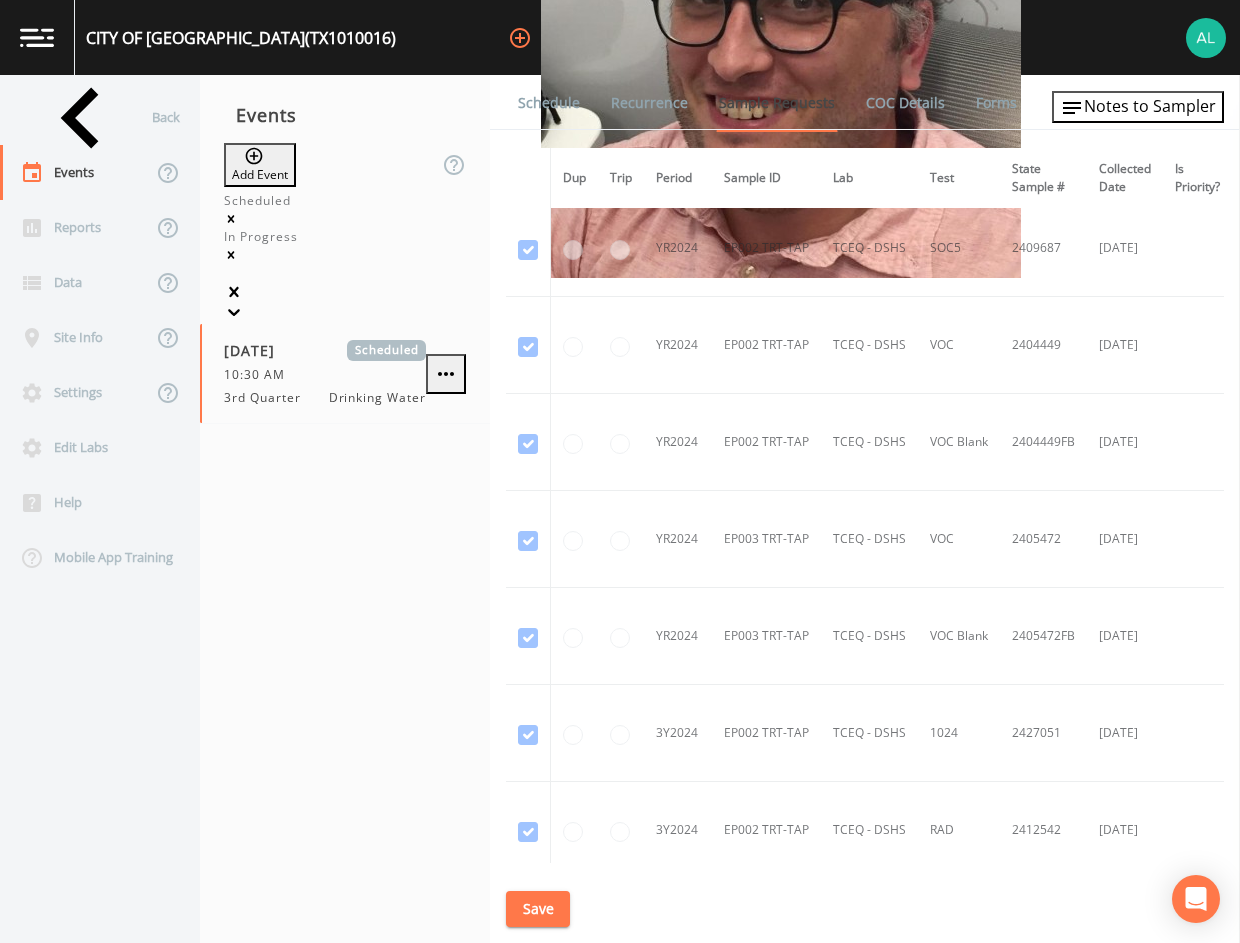 click on "Schedule" at bounding box center (549, 103) 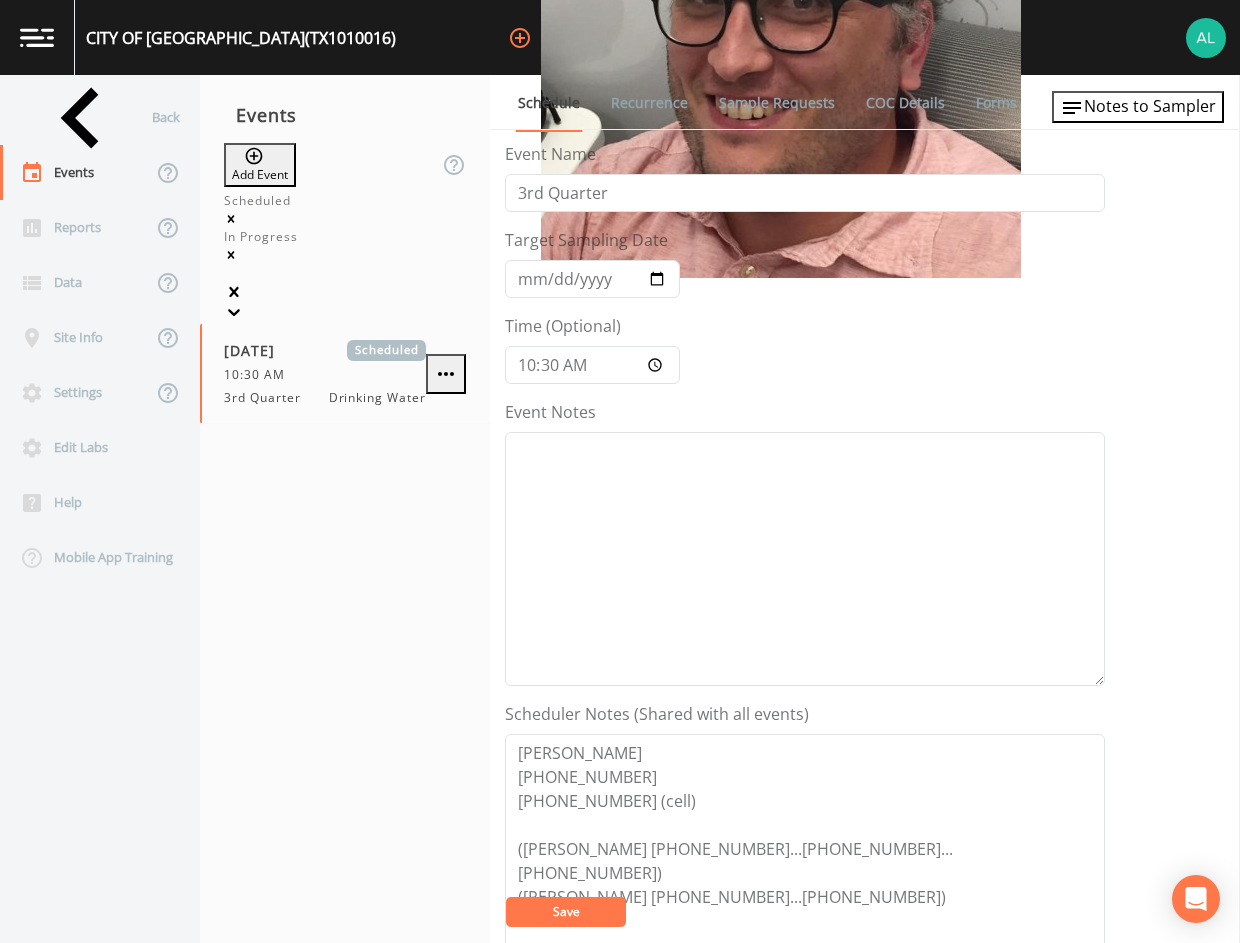click on "Event Notes" at bounding box center [805, 543] 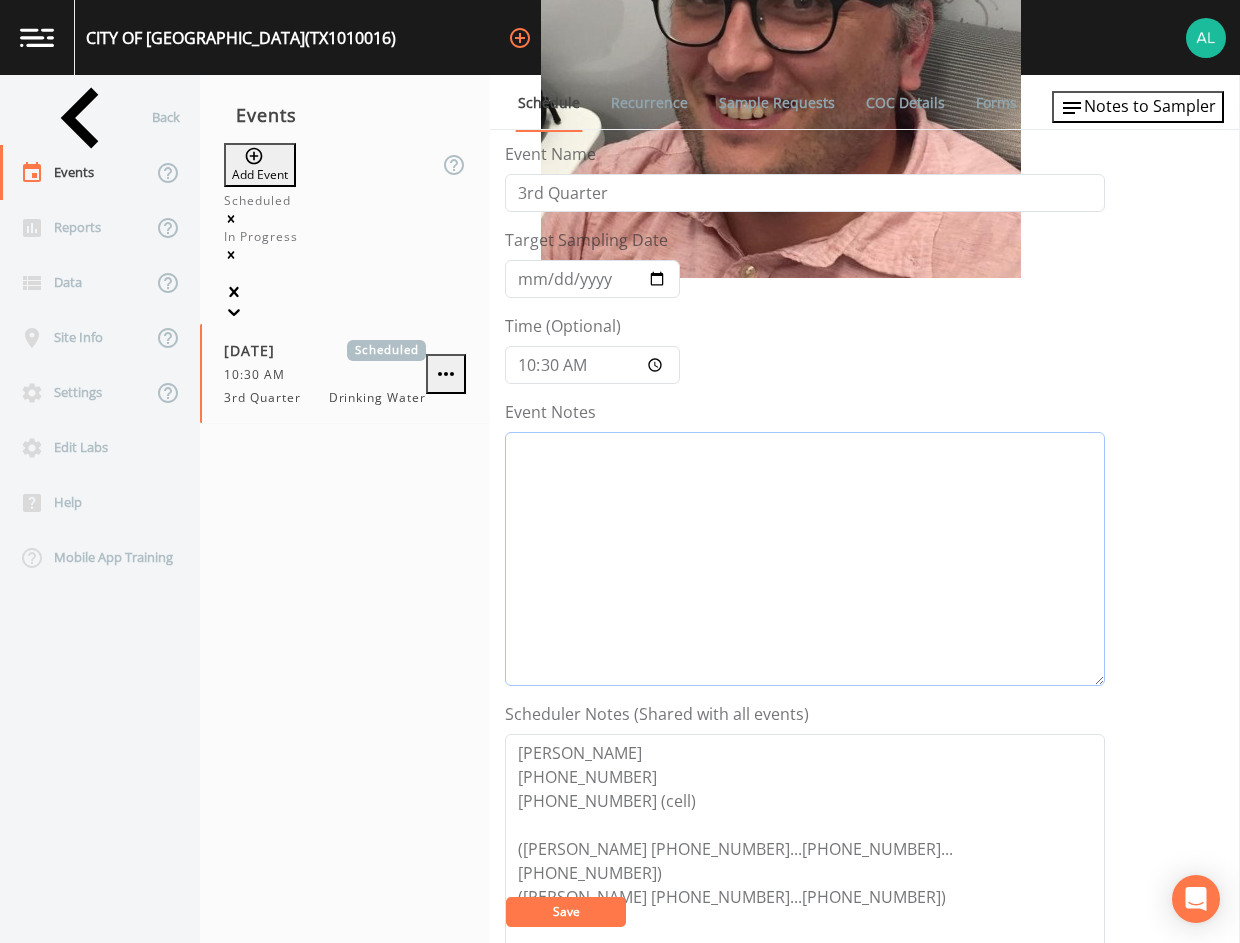 click on "Event Notes" at bounding box center [805, 559] 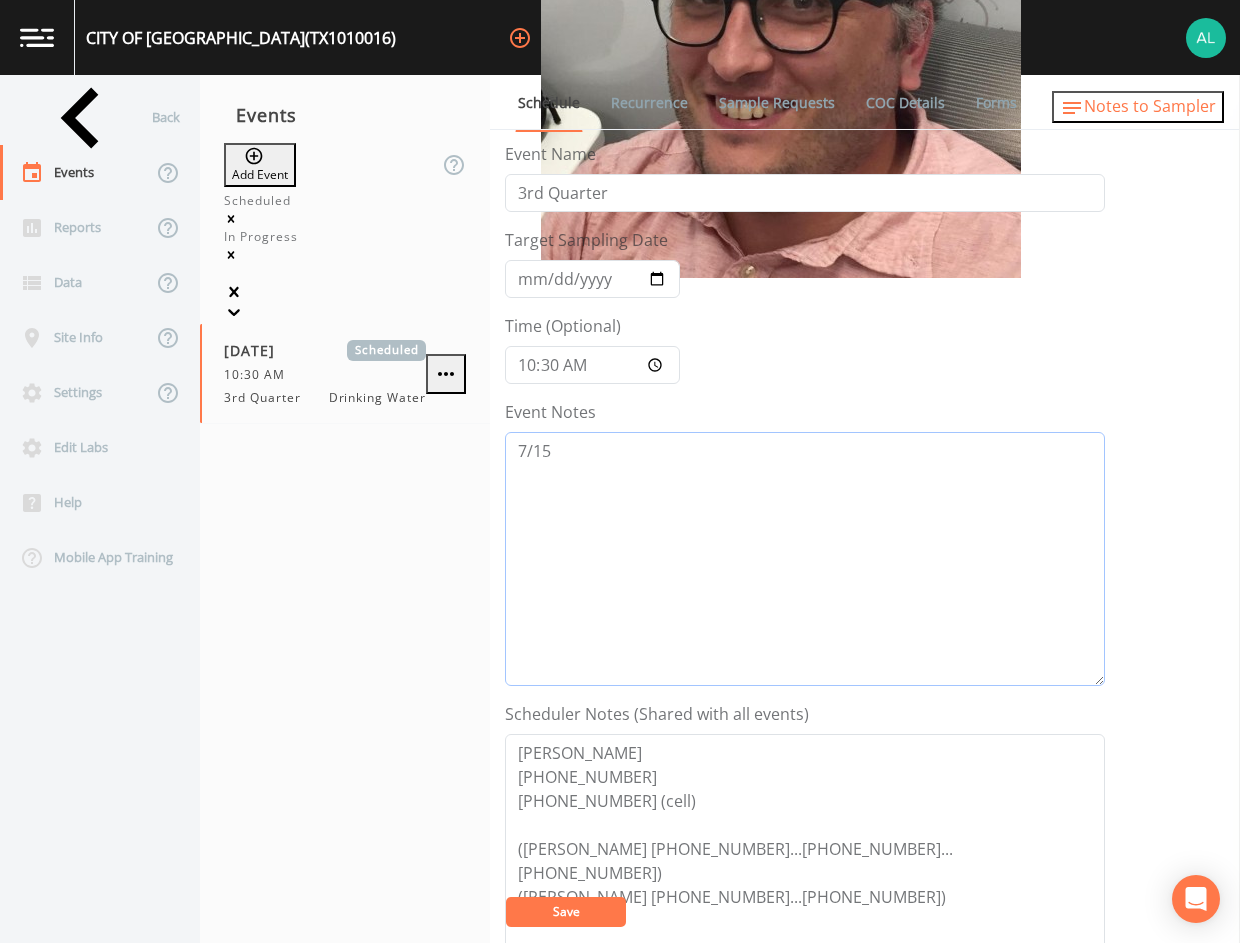 type on "7/15" 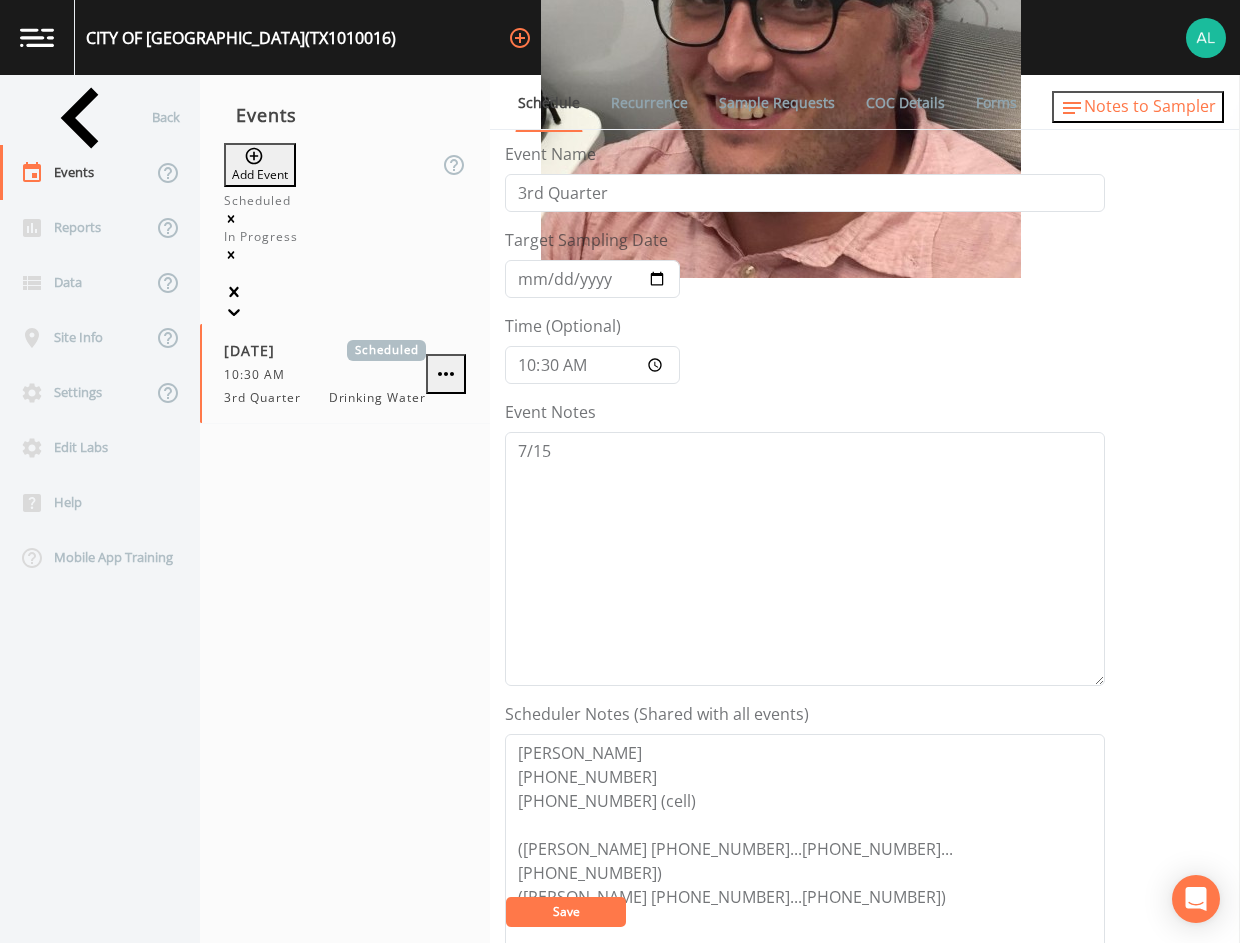 click on "Notes to Sampler" at bounding box center [1150, 106] 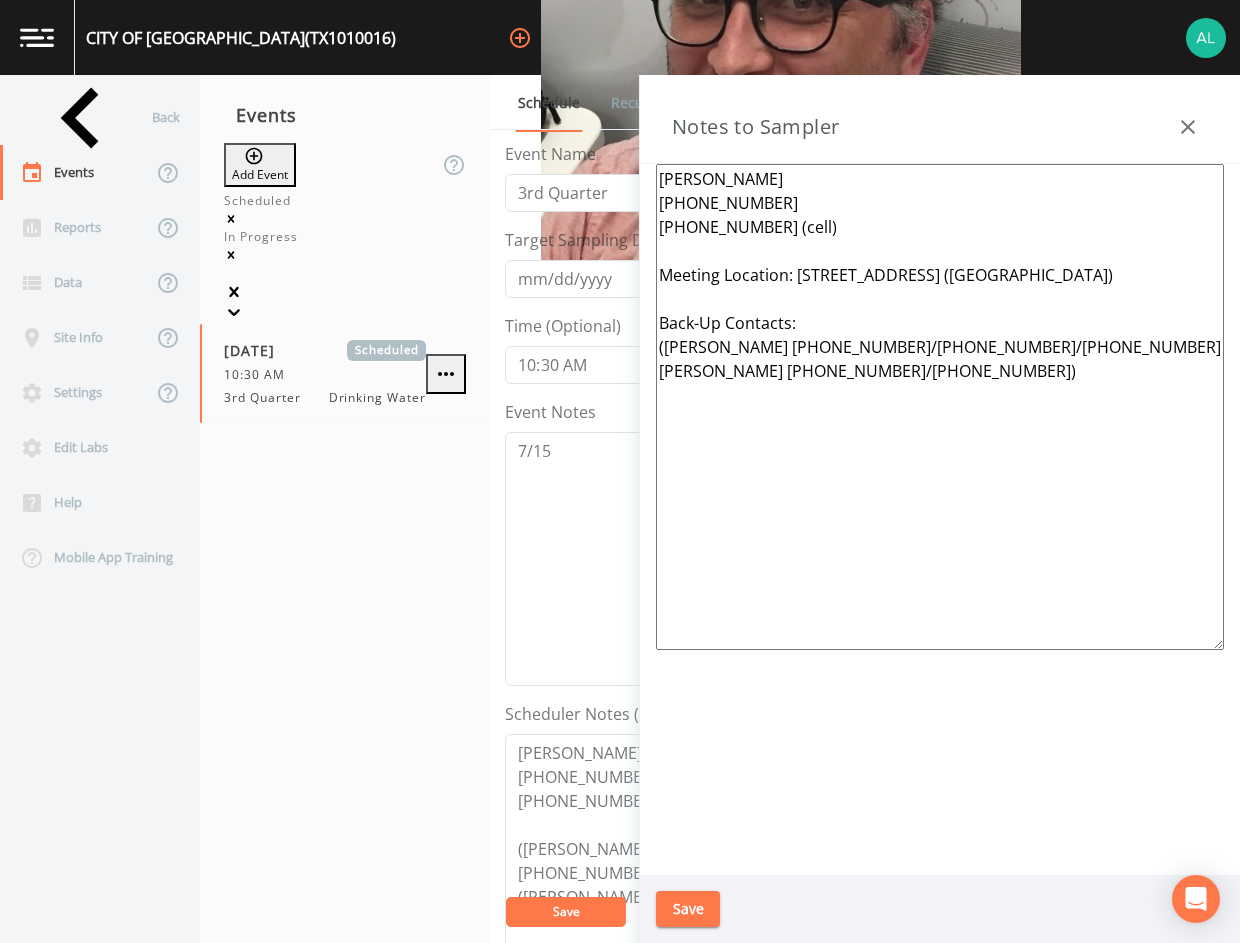 click on "Save" at bounding box center (688, 909) 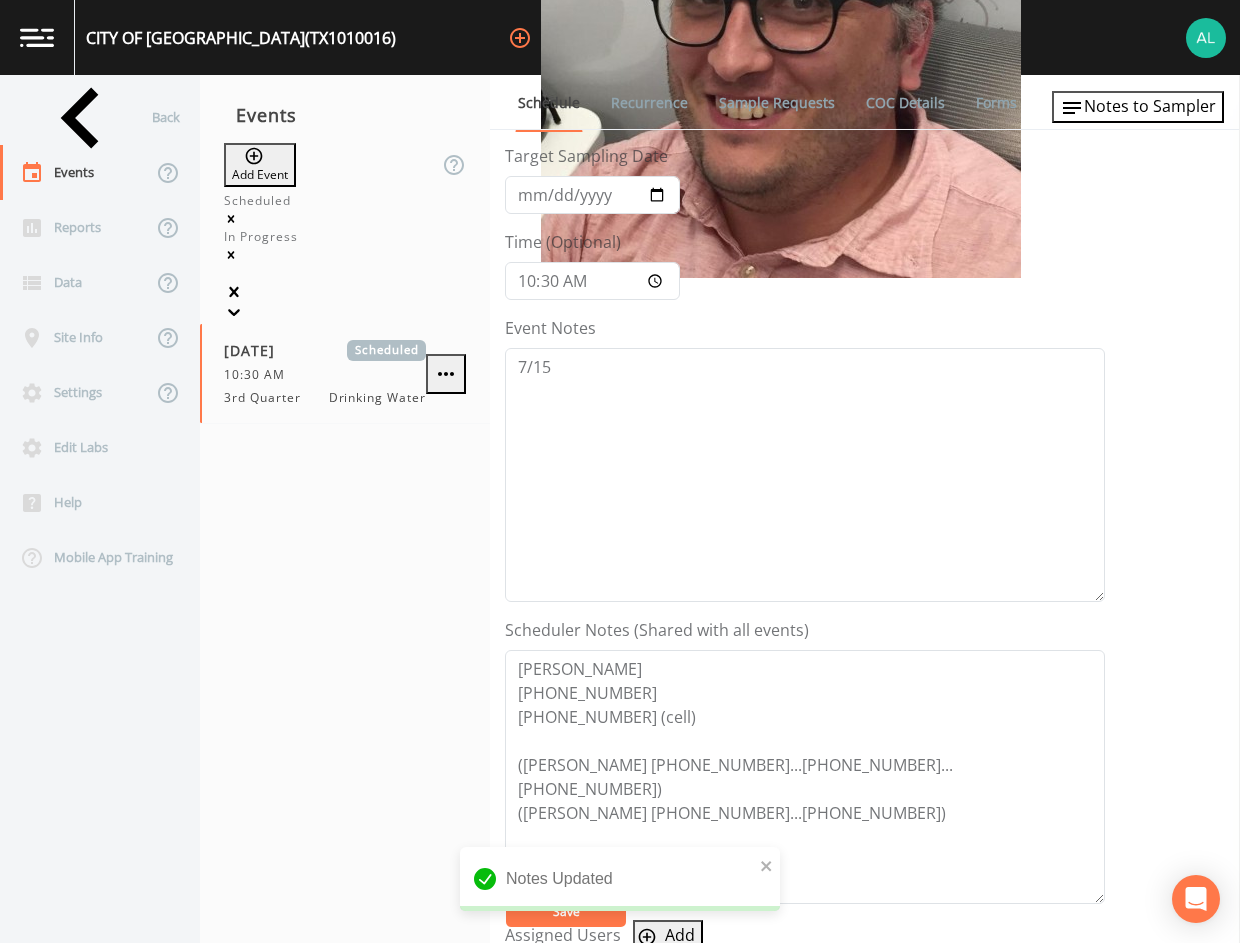 scroll, scrollTop: 200, scrollLeft: 0, axis: vertical 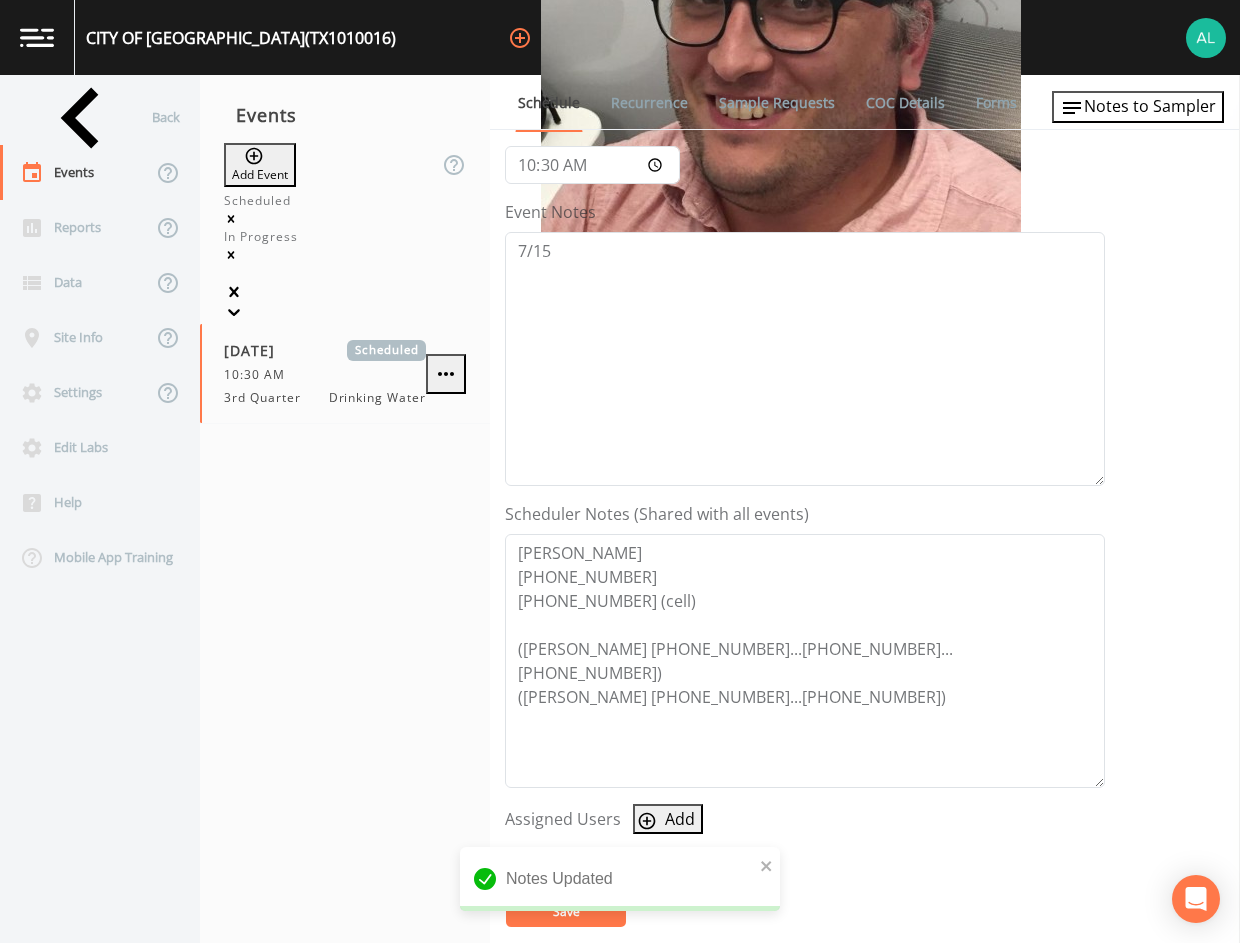 click on "Add" at bounding box center (668, 819) 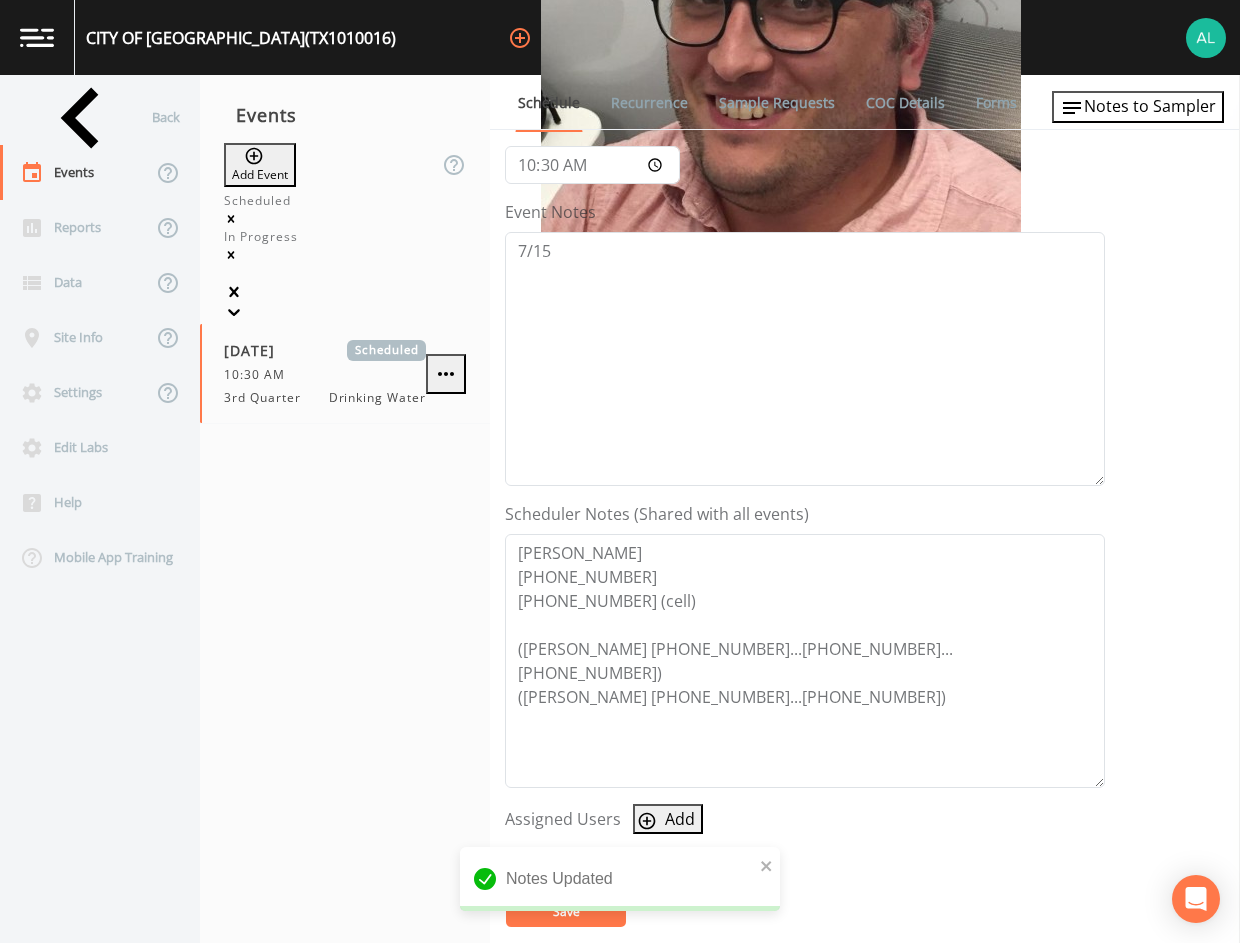 click on "Select User [PERSON_NAME] [PERSON_NAME]  [PERSON_NAME] [PERSON_NAME] [PERSON_NAME] [PERSON_NAME] [PERSON_NAME] [PERSON_NAME] [PERSON_NAME] [PERSON_NAME] [PERSON_NAME]   [PERSON_NAME] [PERSON_NAME] [PERSON_NAME] [PERSON_NAME] [PERSON_NAME] [PERSON_NAME] [PERSON_NAME]   [PERSON_NAME] [PERSON_NAME]   [PERSON_NAME] [PERSON_NAME] [PERSON_NAME] [PERSON_NAME] [PERSON_NAME] [PERSON_NAME] [PERSON_NAME]" at bounding box center (620, 1008) 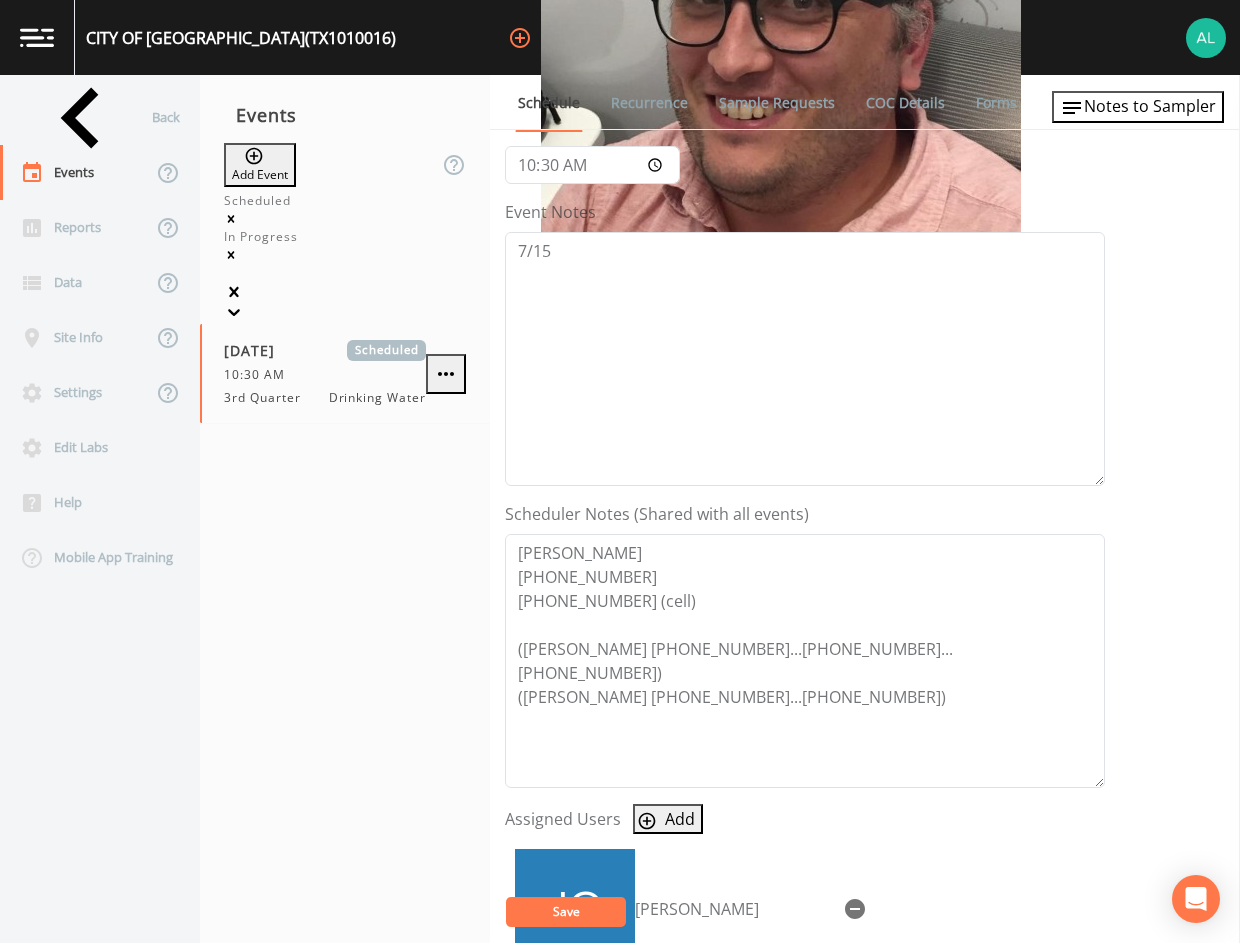click on "[PERSON_NAME]" at bounding box center [805, 944] 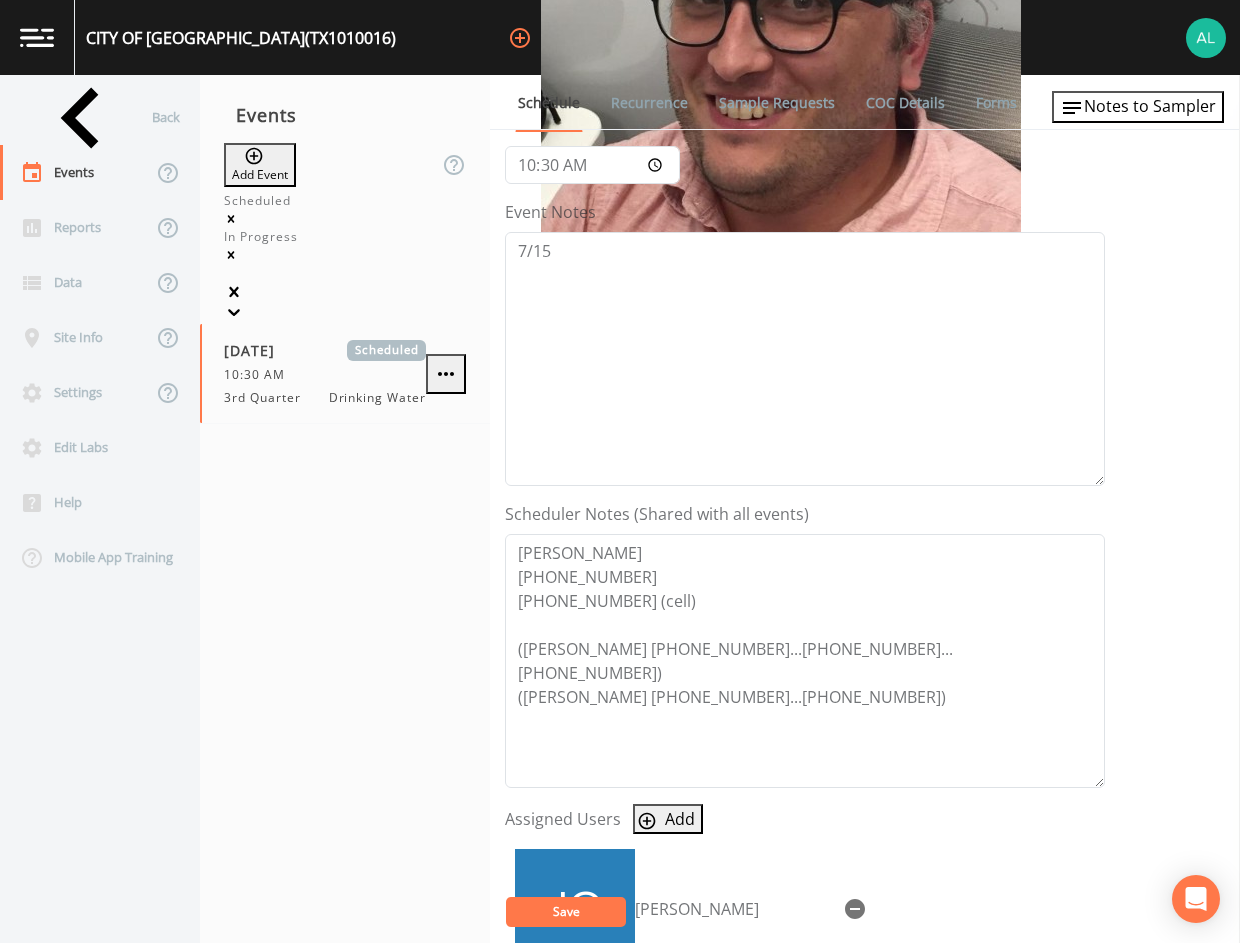 click on "Save" at bounding box center (566, 912) 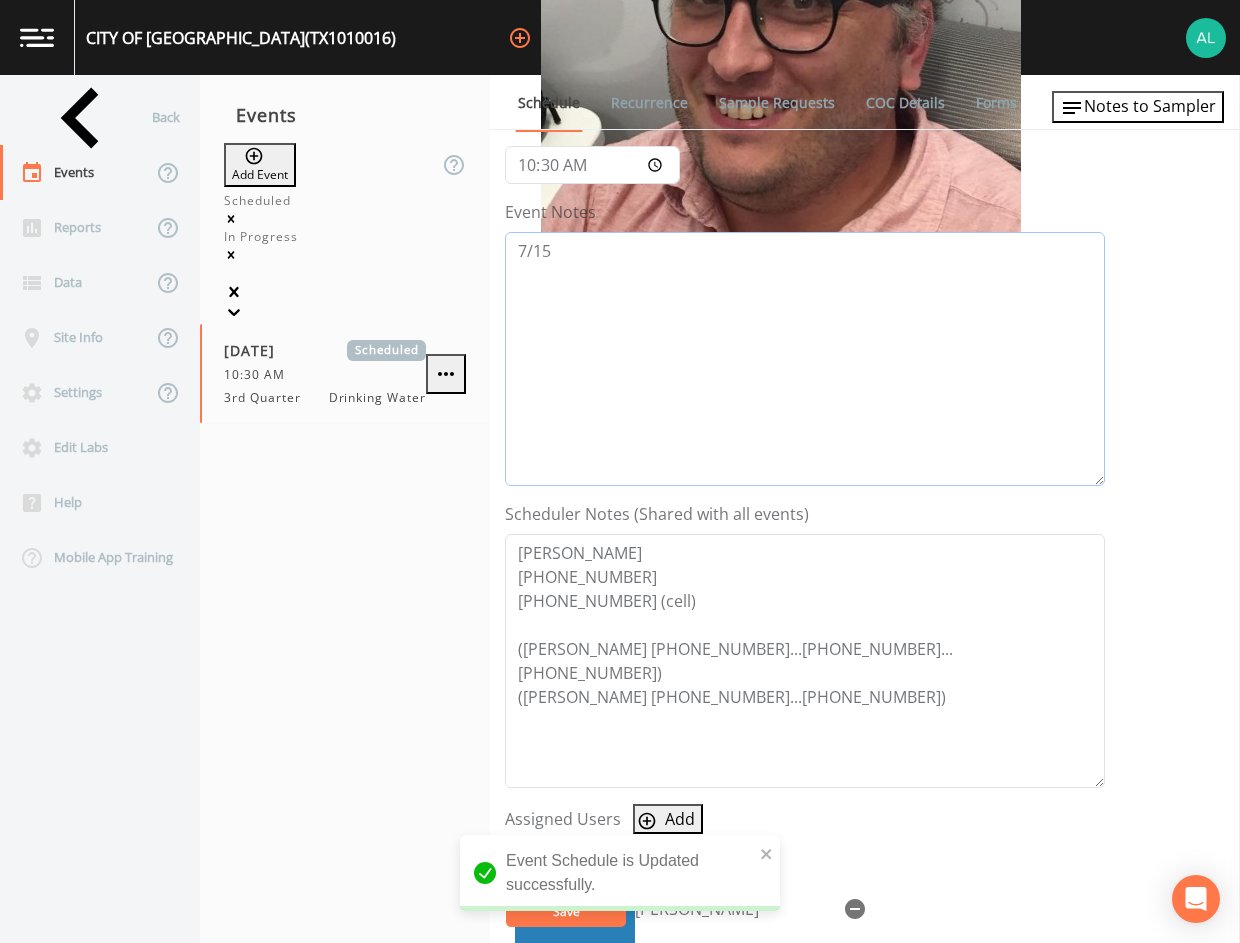 click on "7/15" at bounding box center [805, 359] 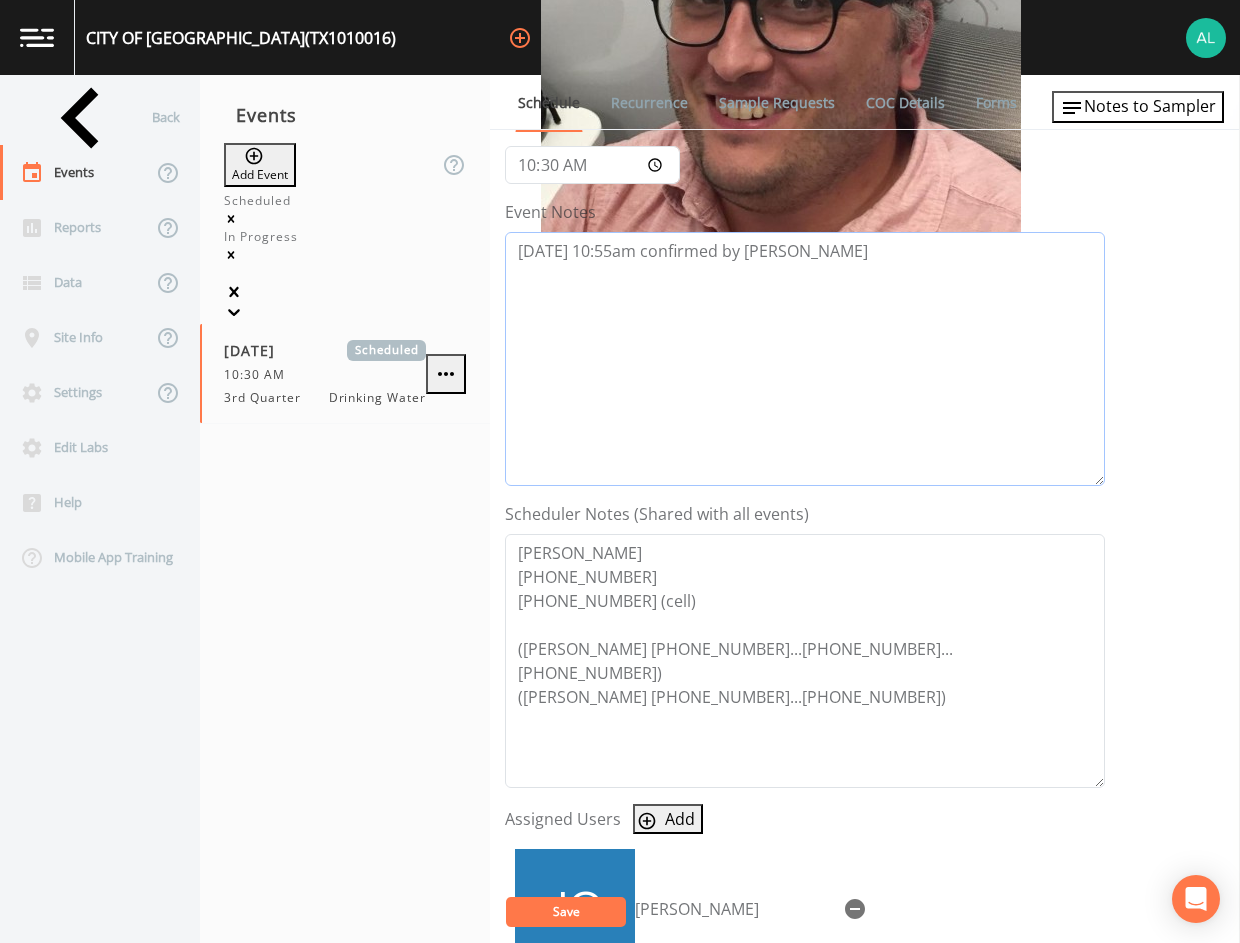 type on "[DATE] 10:55am confirmed by [PERSON_NAME]" 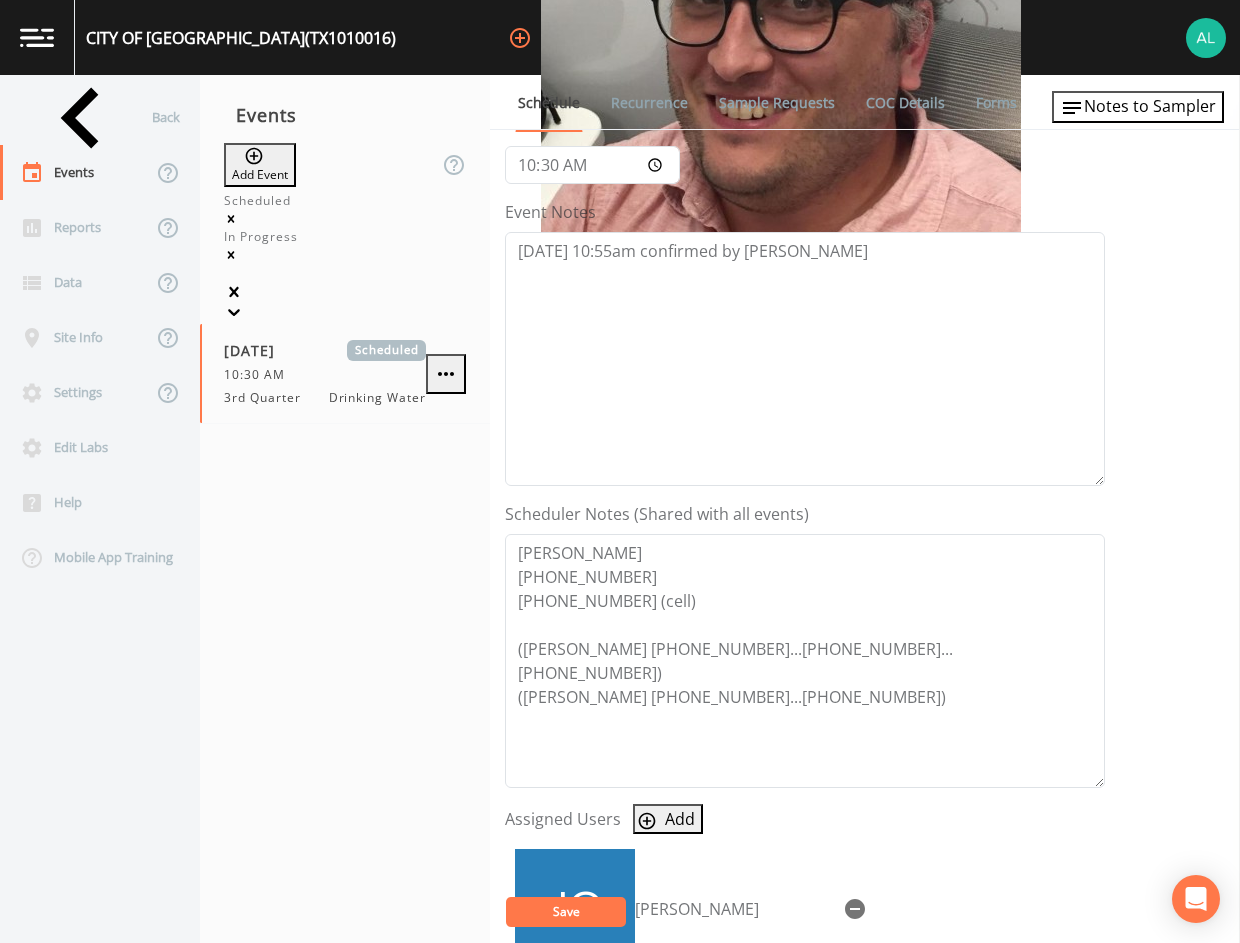 click on "Save" at bounding box center (566, 912) 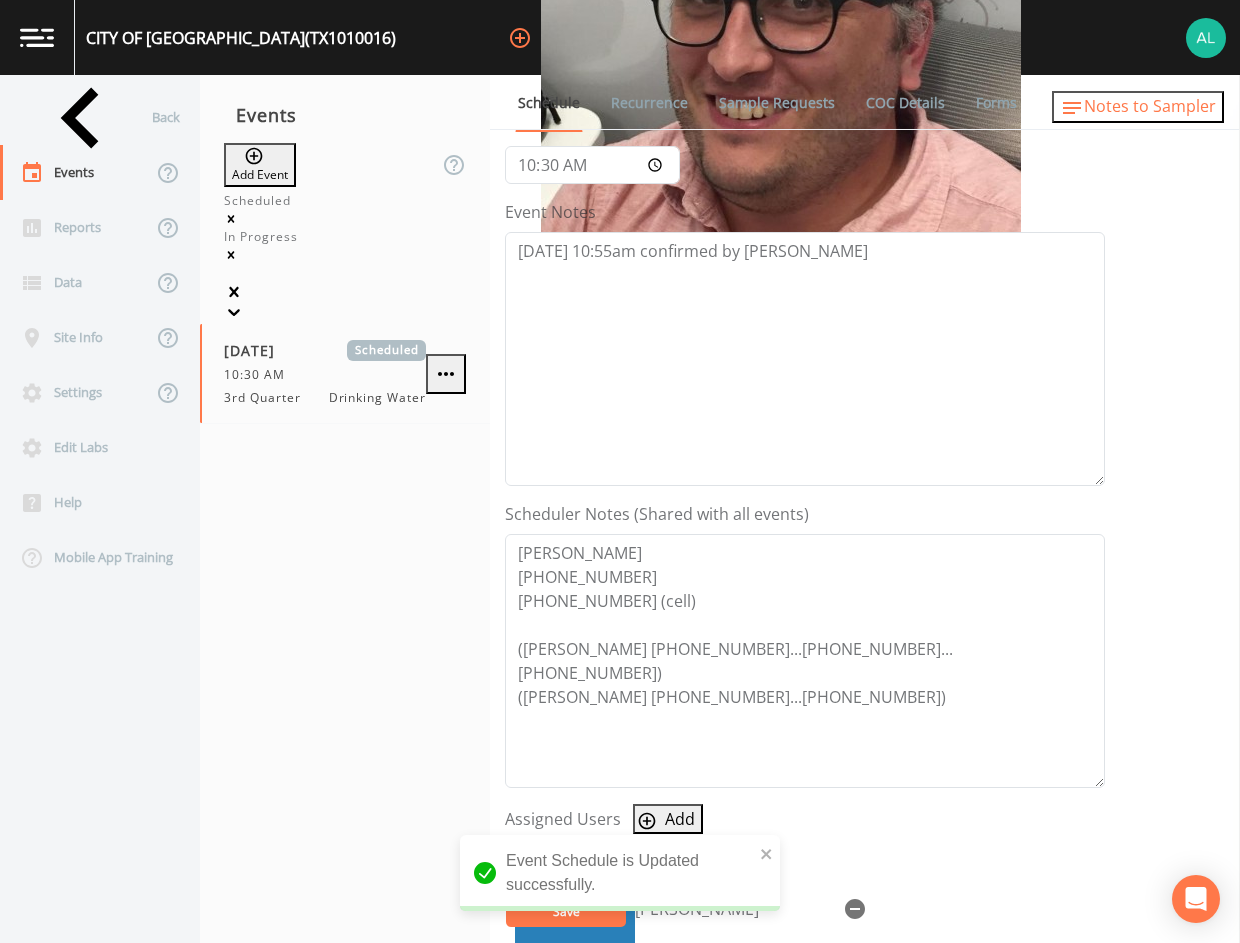 click on "Notes to Sampler" at bounding box center (1150, 106) 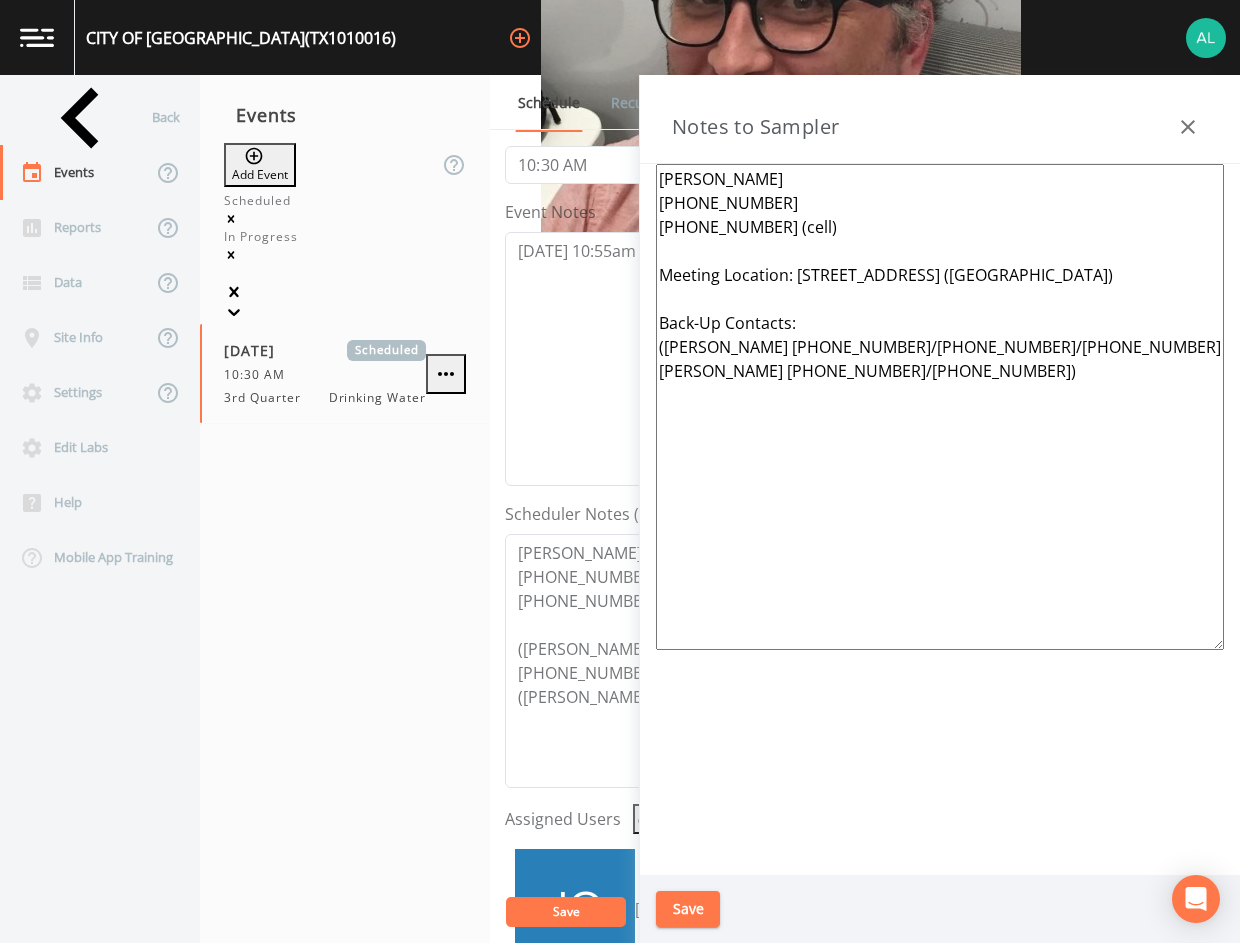 click on "Save" at bounding box center (688, 909) 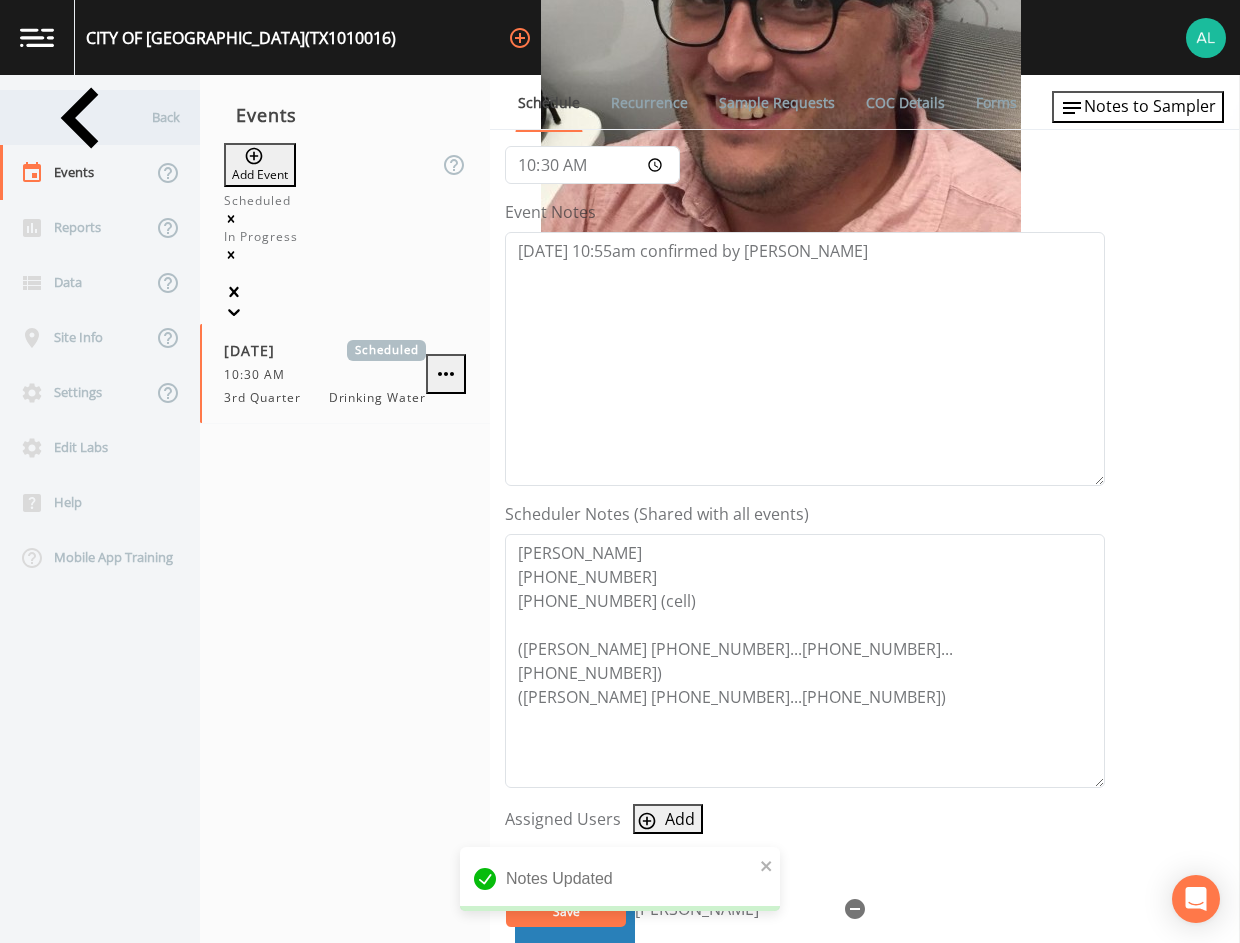 click on "Back" at bounding box center [90, 117] 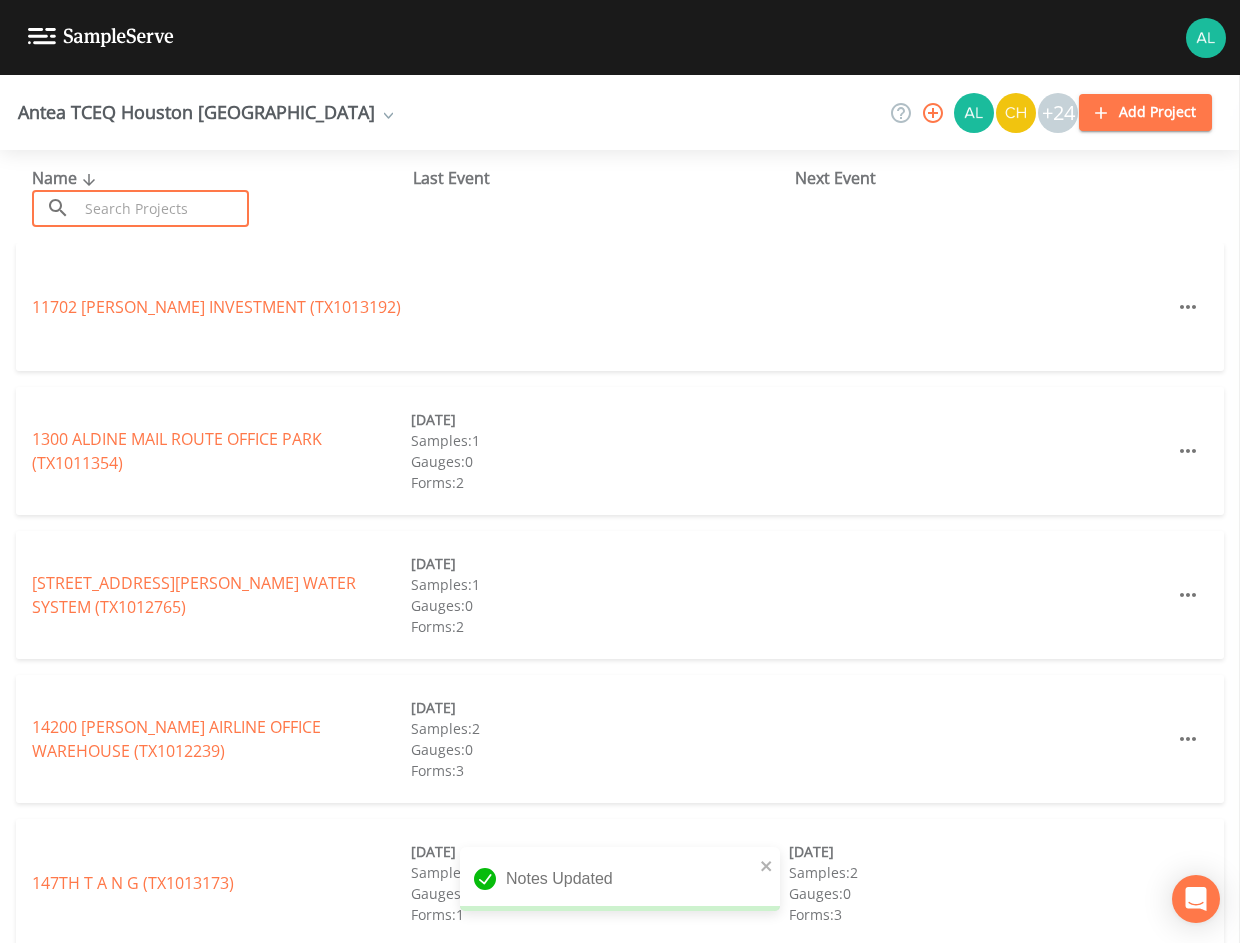 click at bounding box center [163, 208] 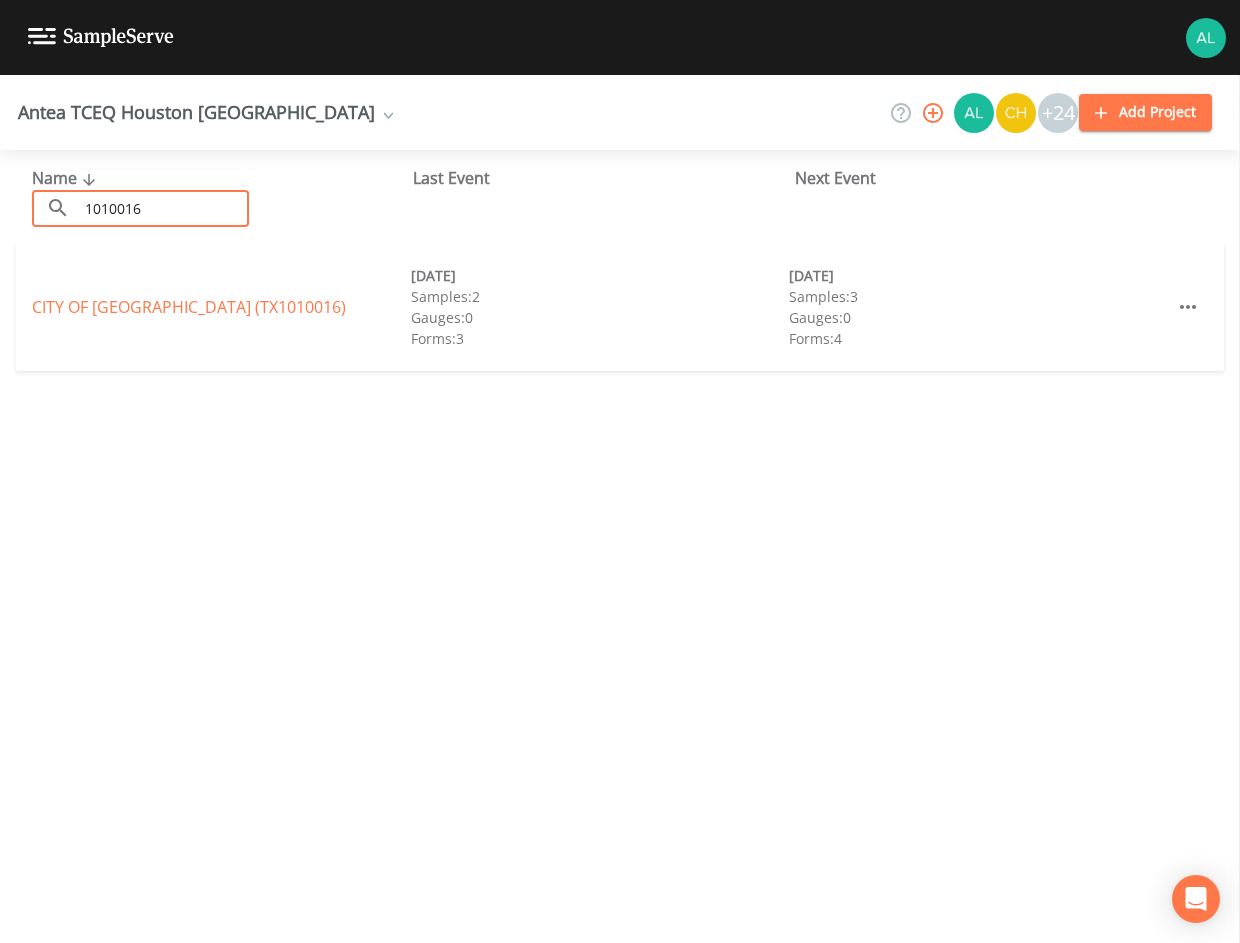 type on "1010016" 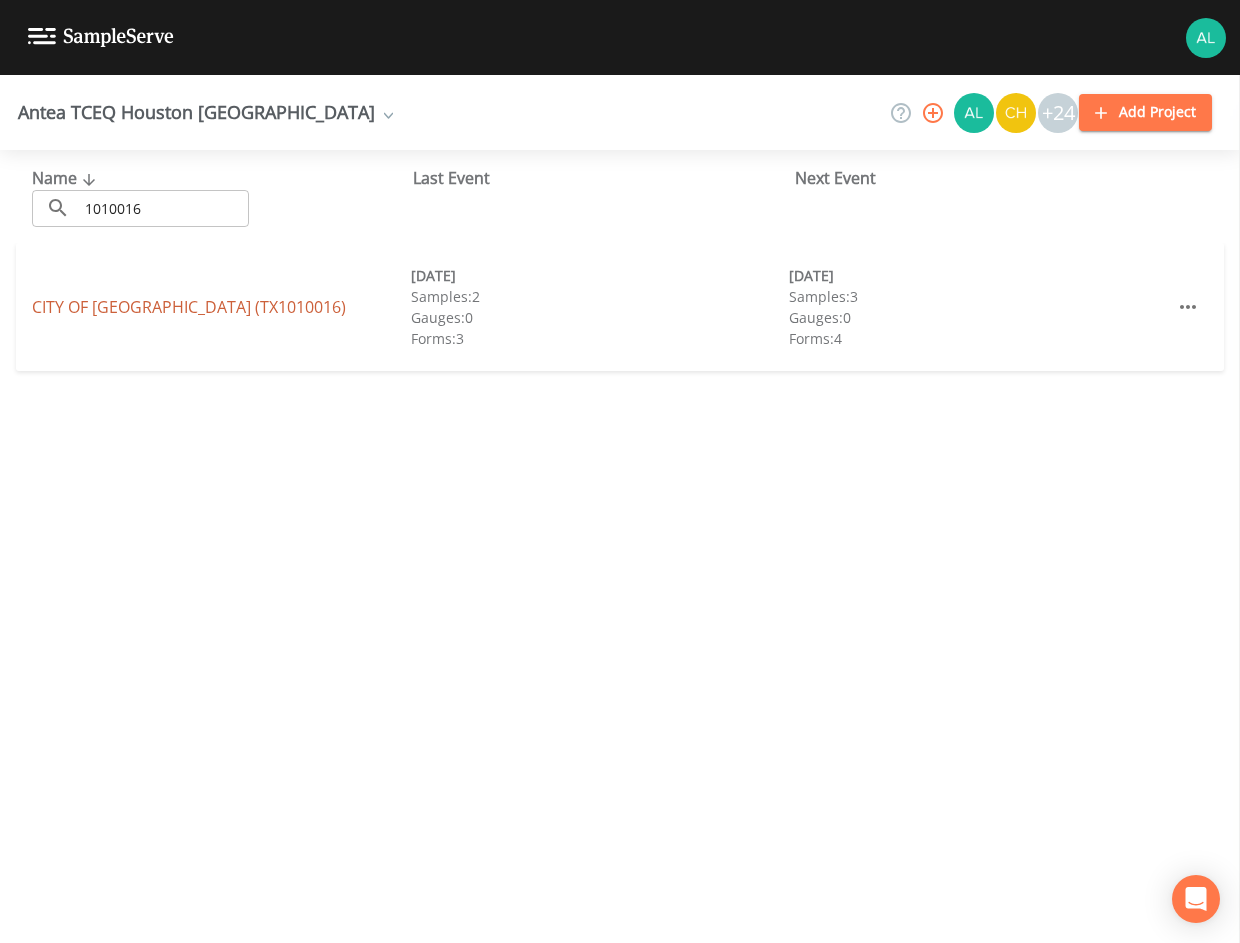 click on "CITY OF [GEOGRAPHIC_DATA]   (TX1010016)" at bounding box center [189, 307] 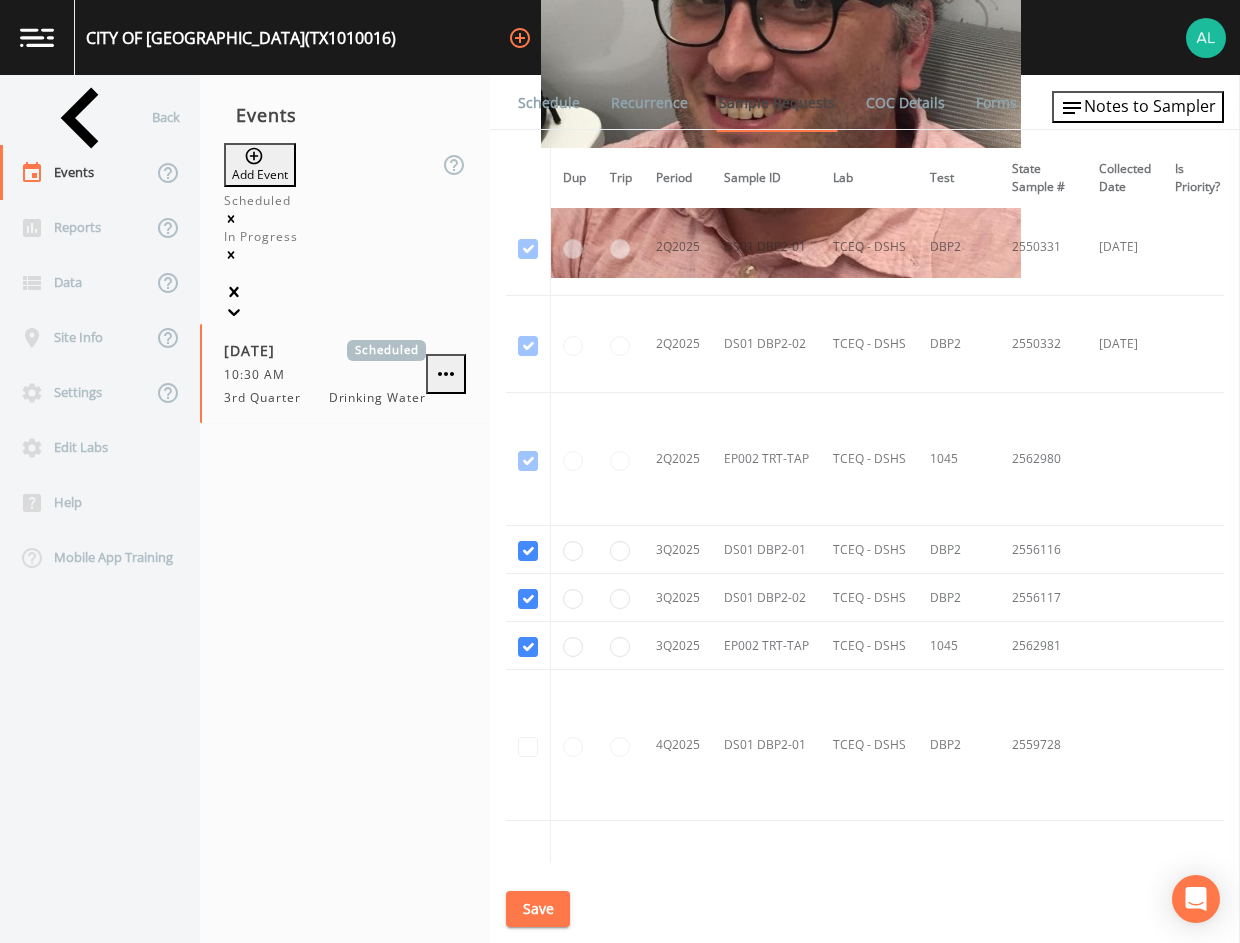 scroll, scrollTop: 3938, scrollLeft: 0, axis: vertical 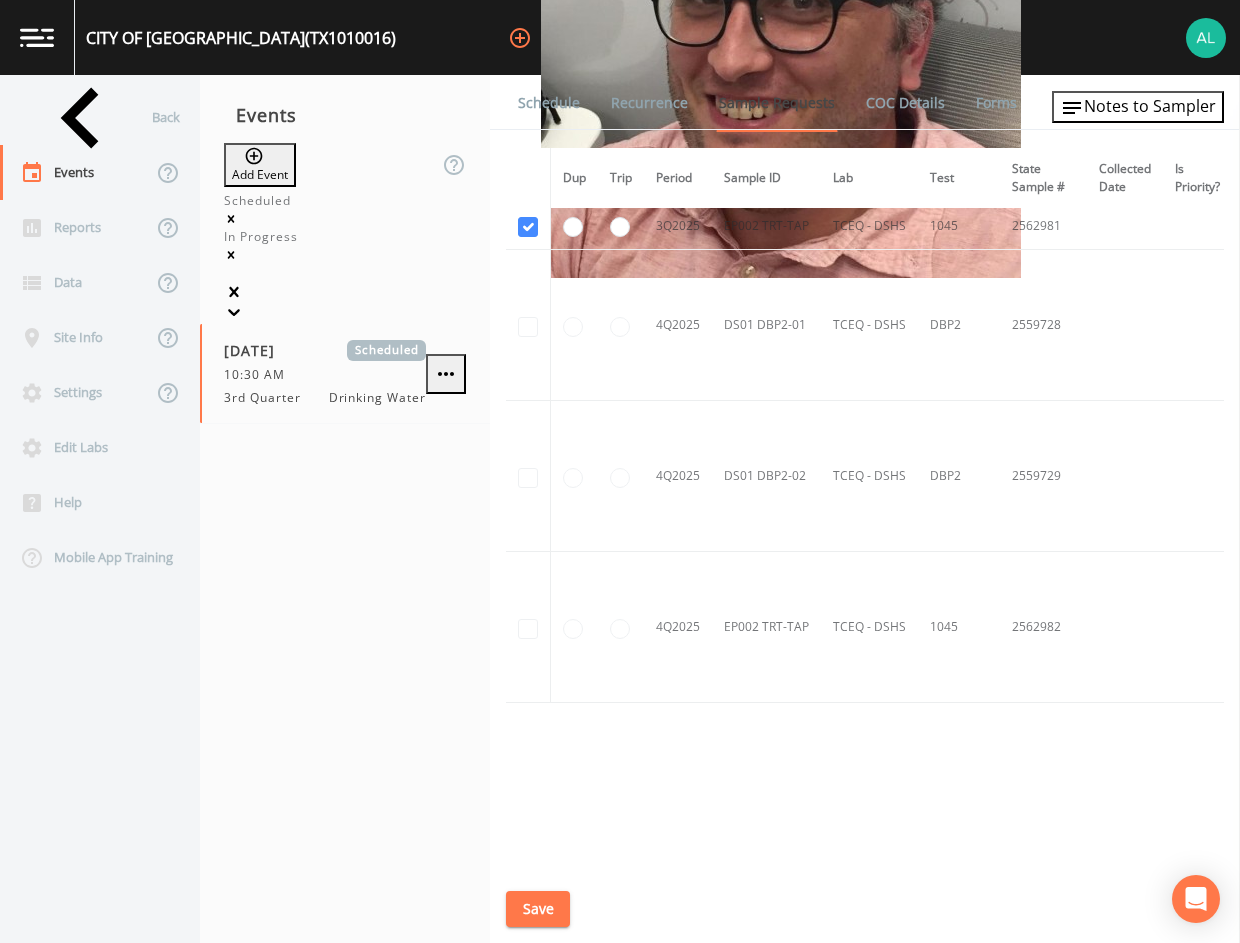 click on "Schedule" at bounding box center (549, 103) 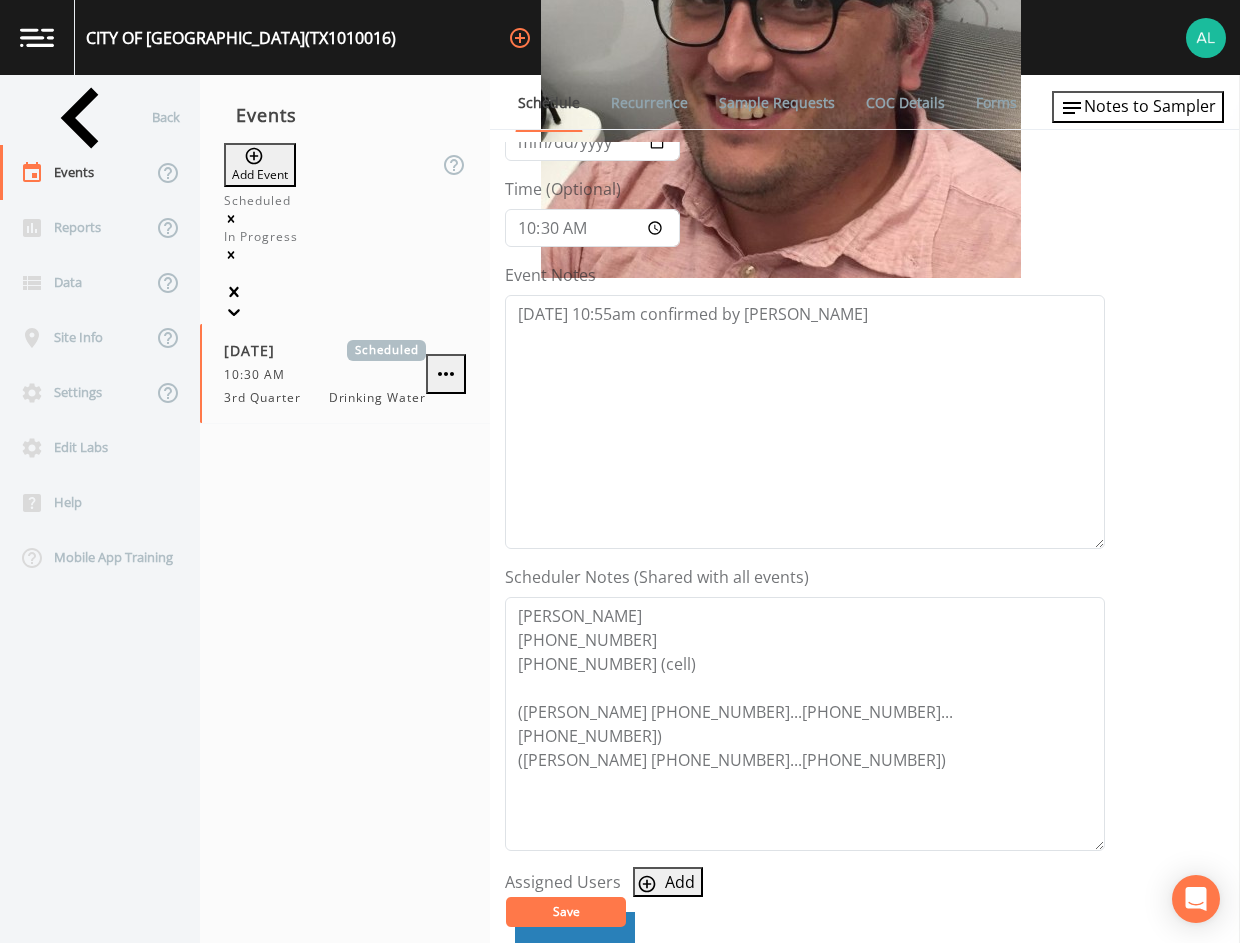 scroll, scrollTop: 400, scrollLeft: 0, axis: vertical 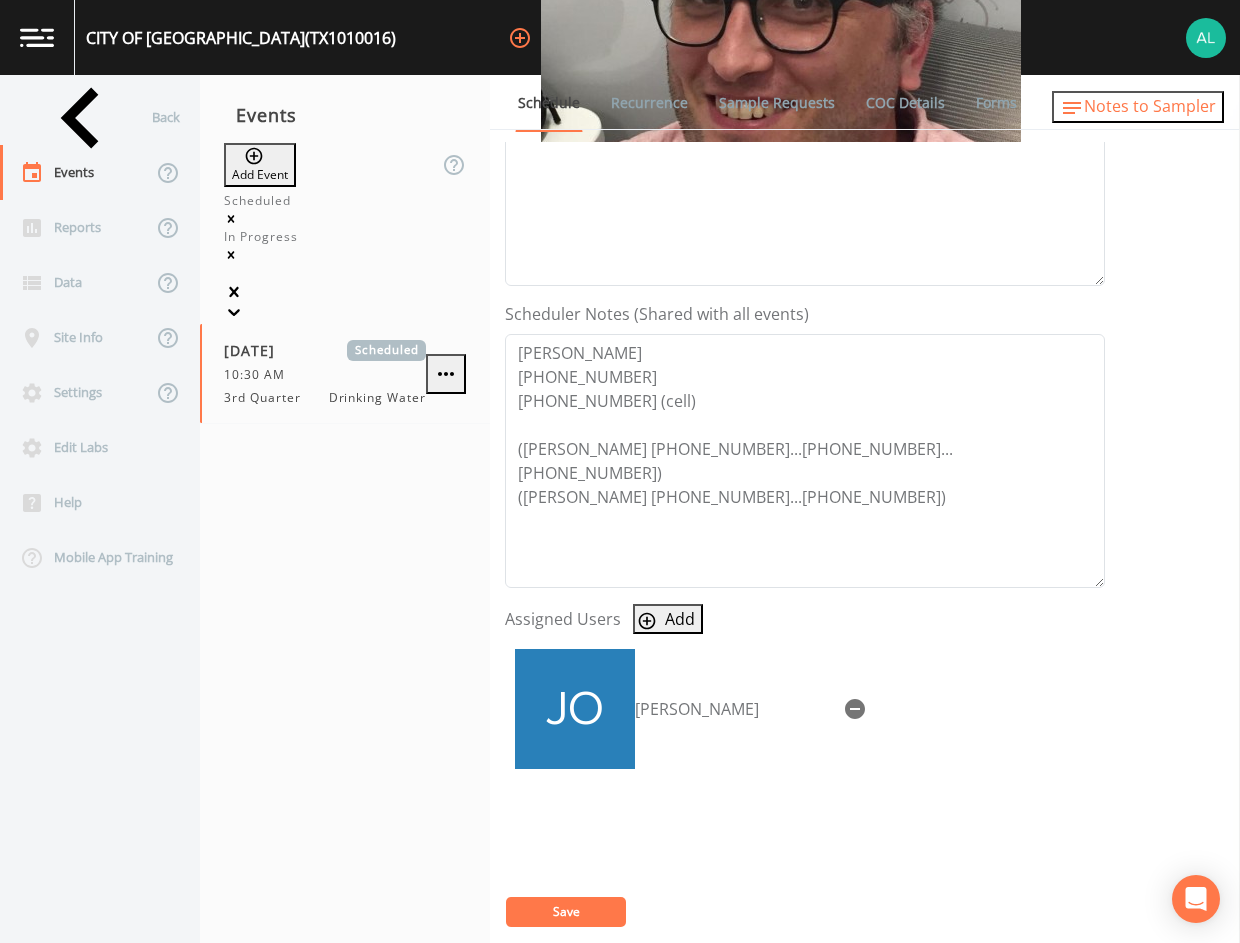 click on "Notes to Sampler" at bounding box center (1138, 107) 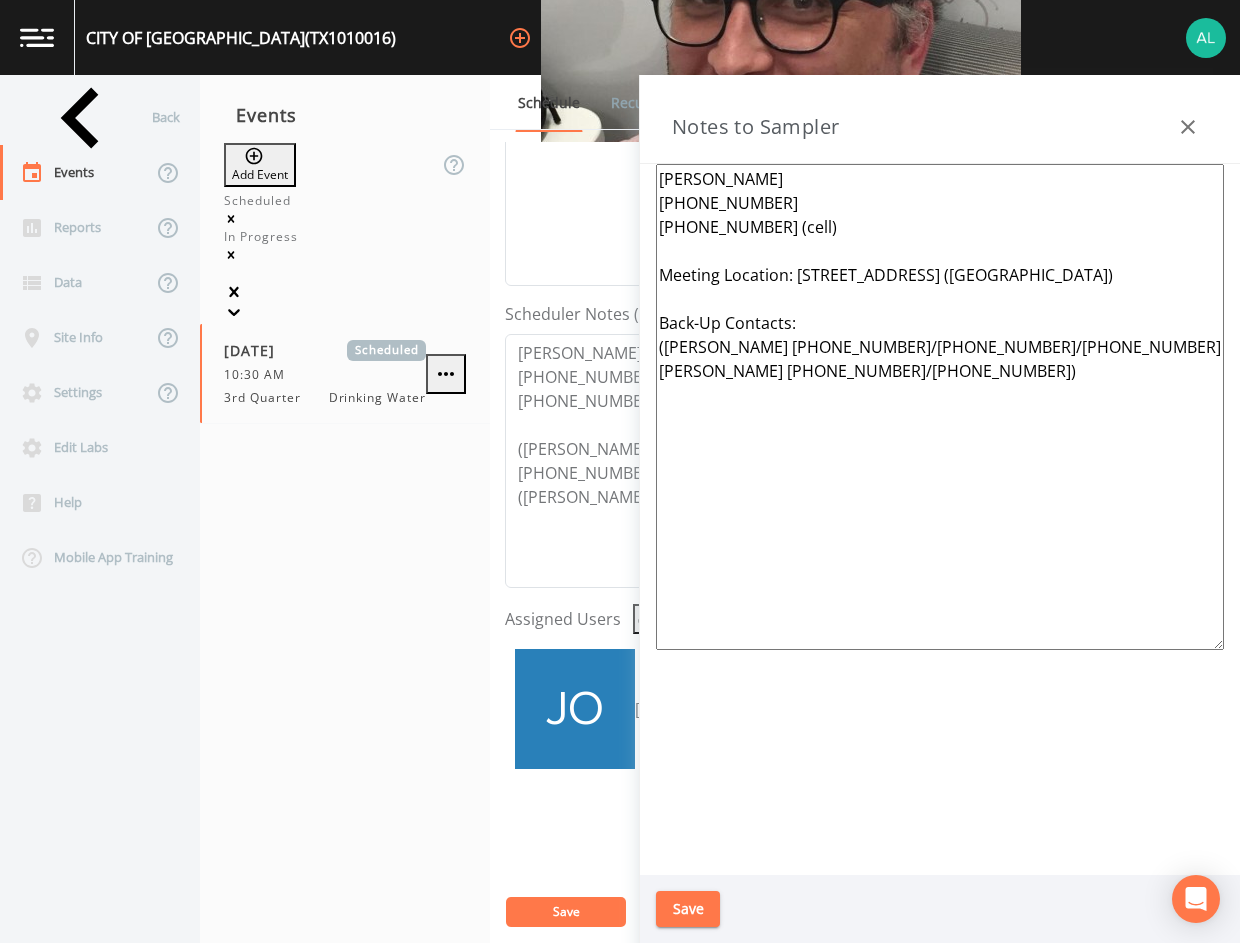 click on "Save" at bounding box center [688, 909] 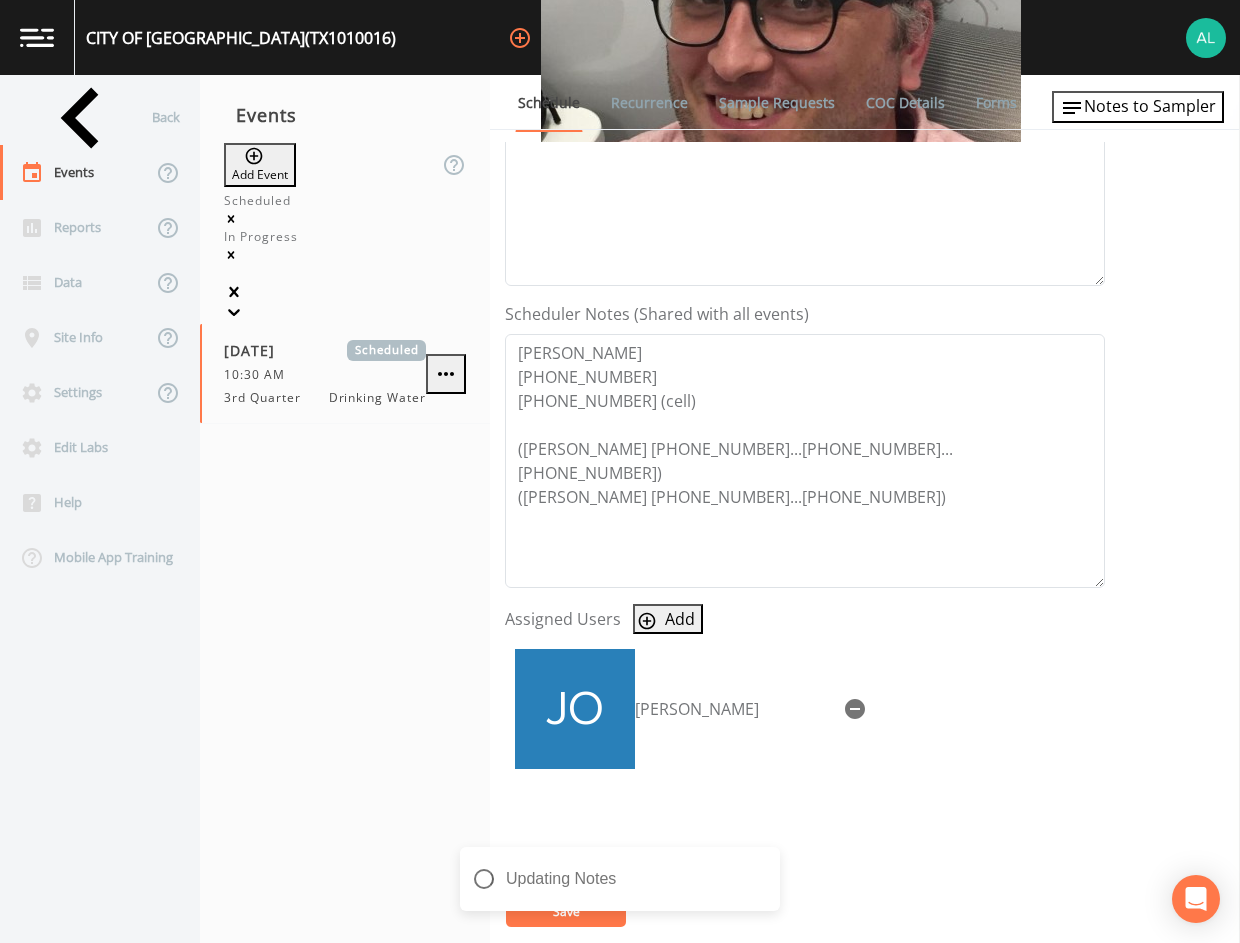 click on "Updating Notes" at bounding box center [620, 887] 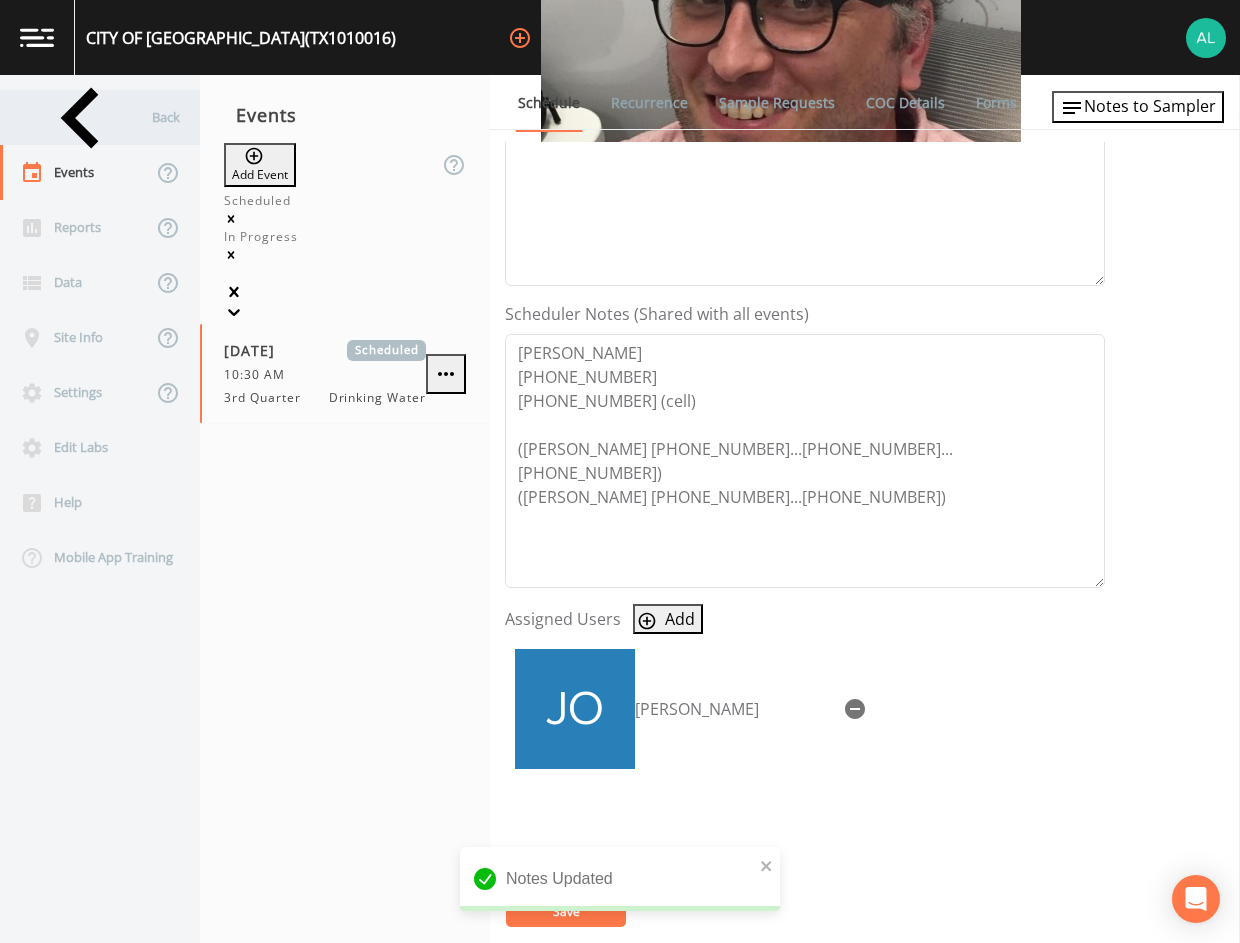 click on "Back" at bounding box center [90, 117] 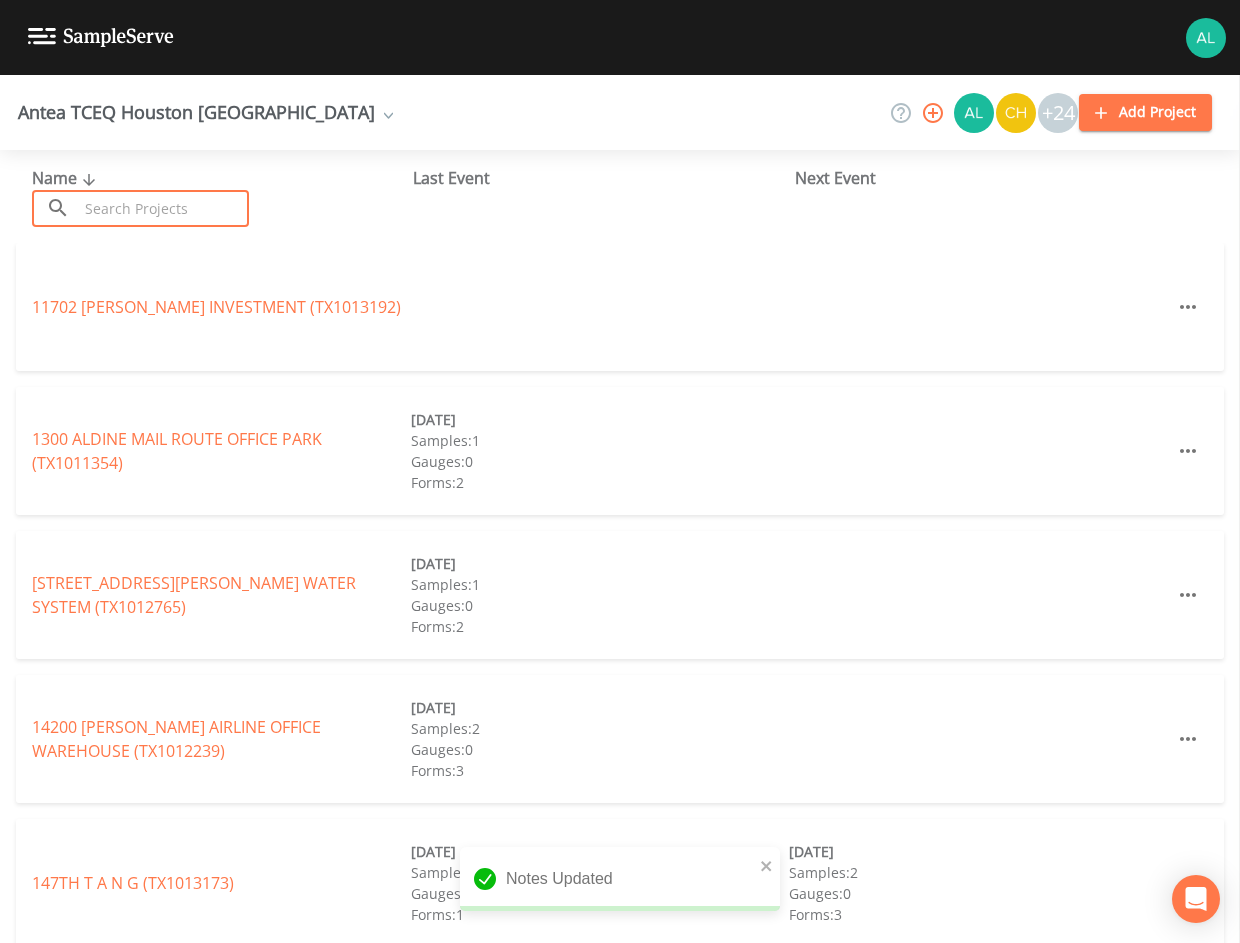 click at bounding box center [163, 208] 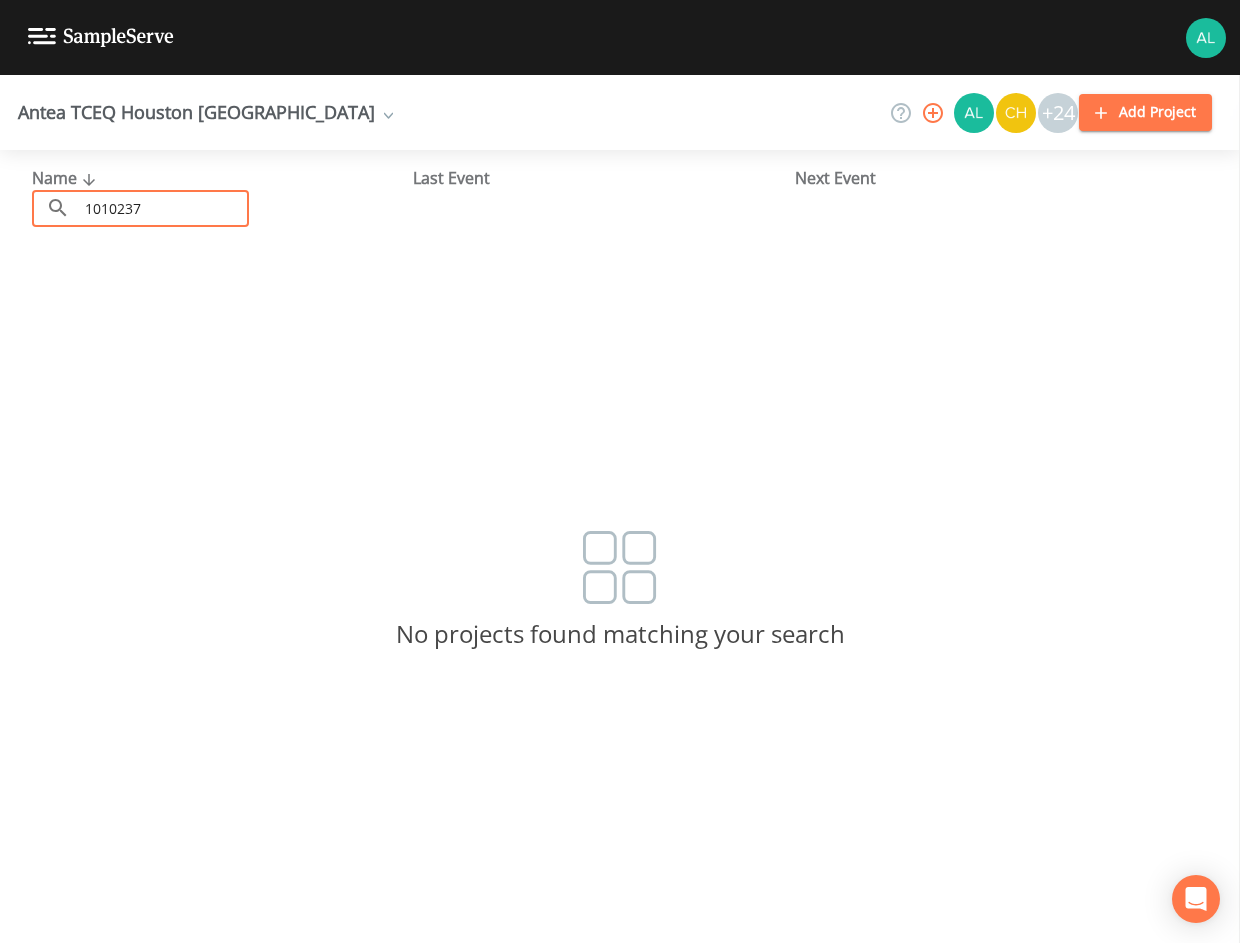 type on "1010237" 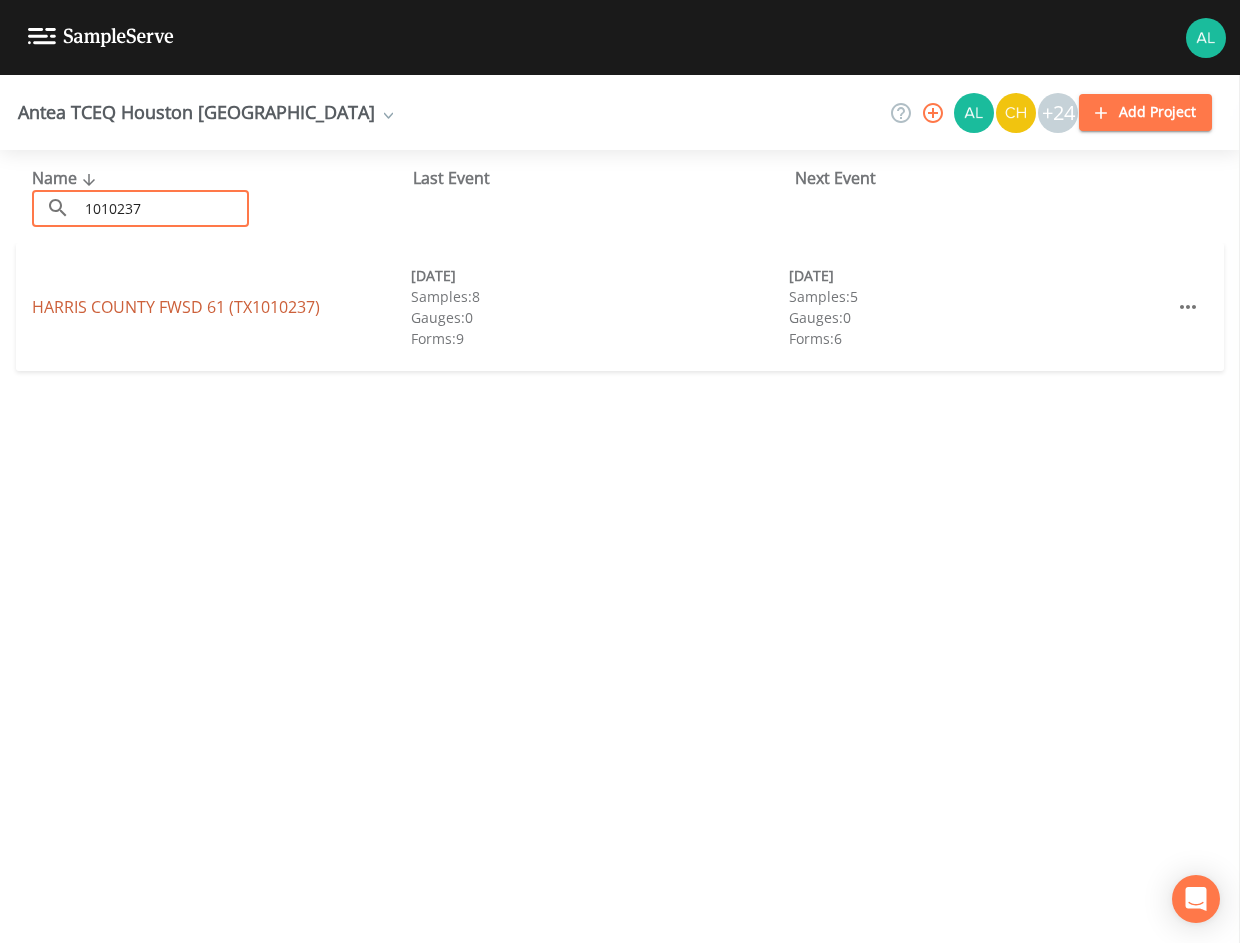 click on "HARRIS COUNTY FWSD 61   (TX1010237)" at bounding box center (176, 307) 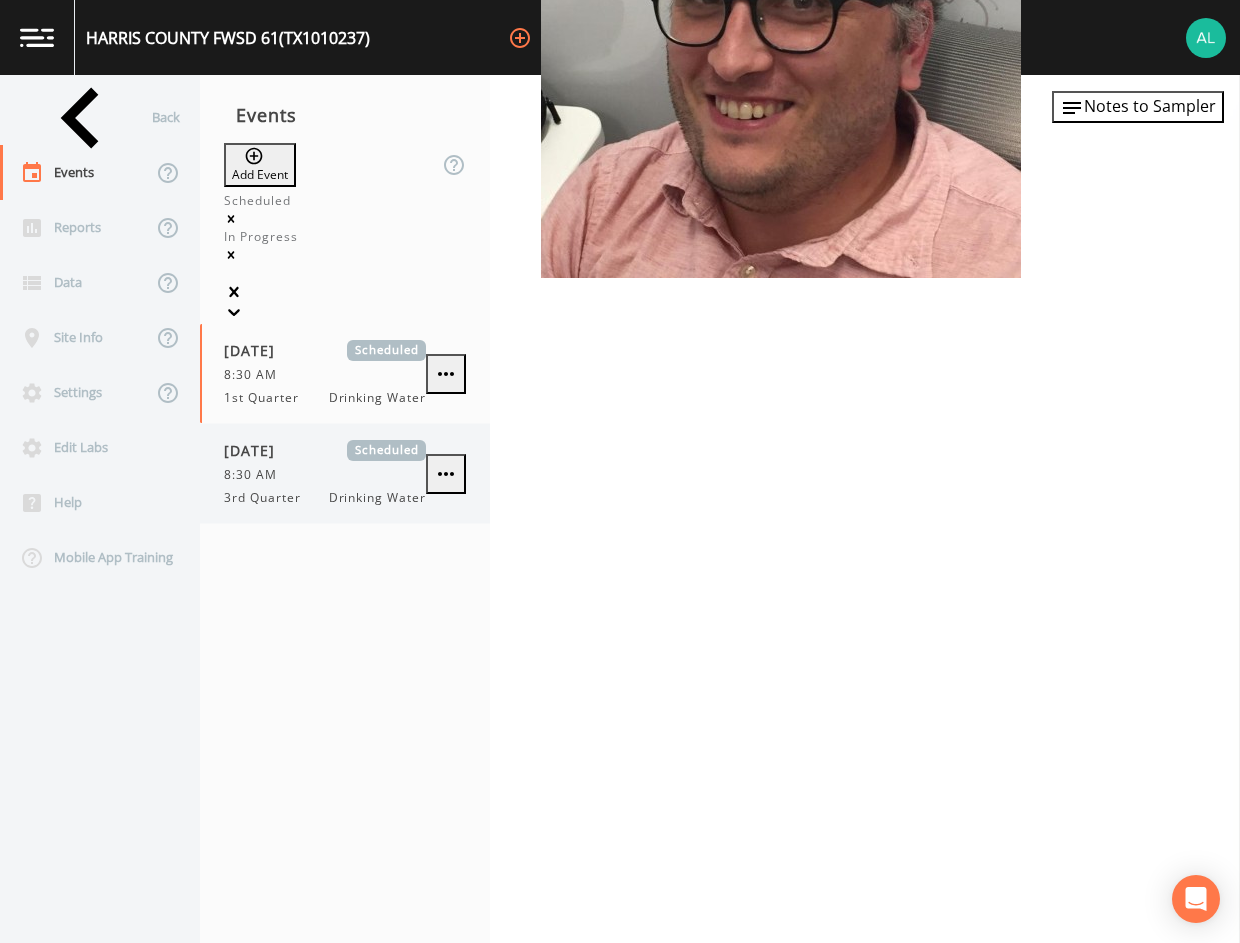 click on "[DATE]" at bounding box center [256, 450] 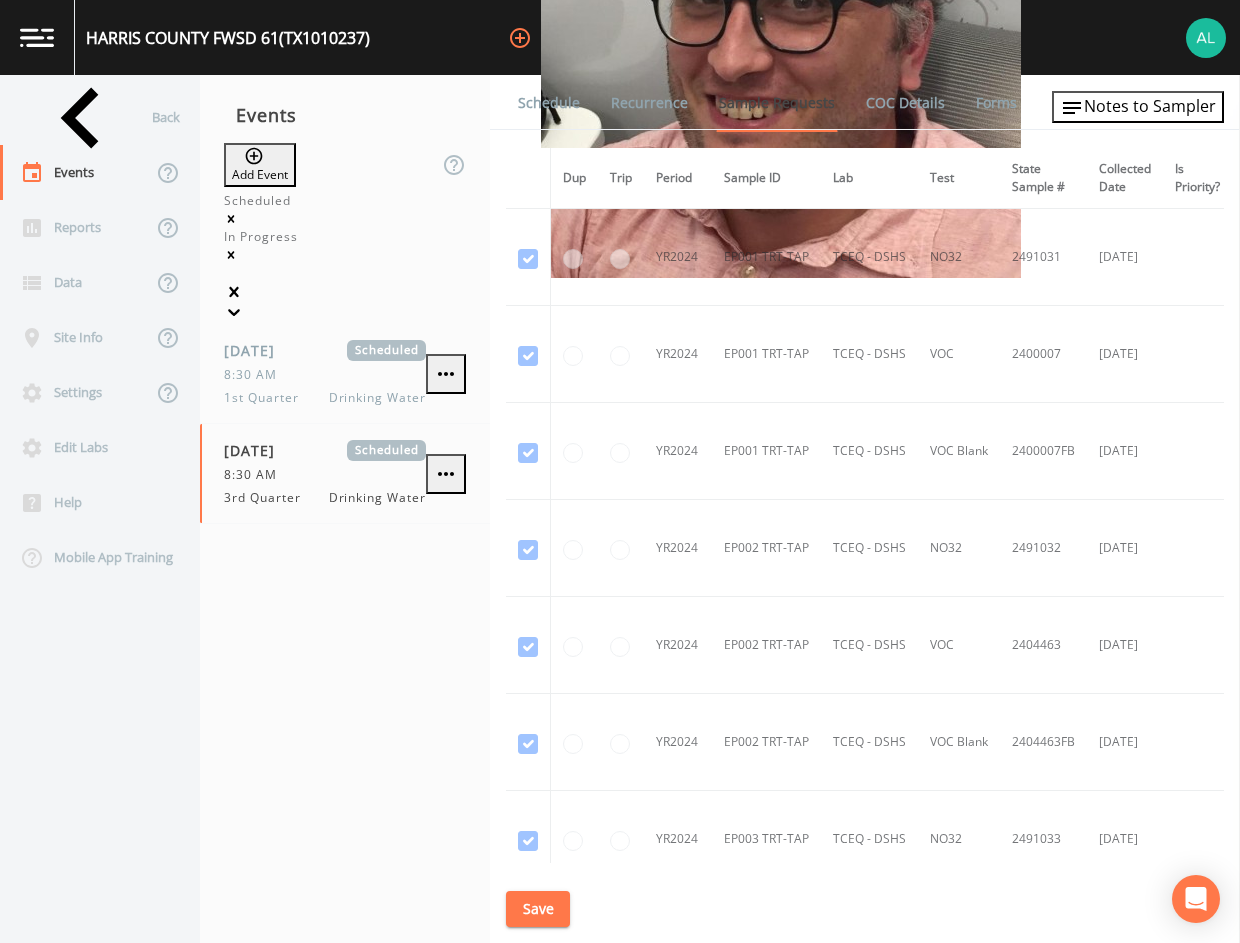 click on "Schedule" at bounding box center [549, 103] 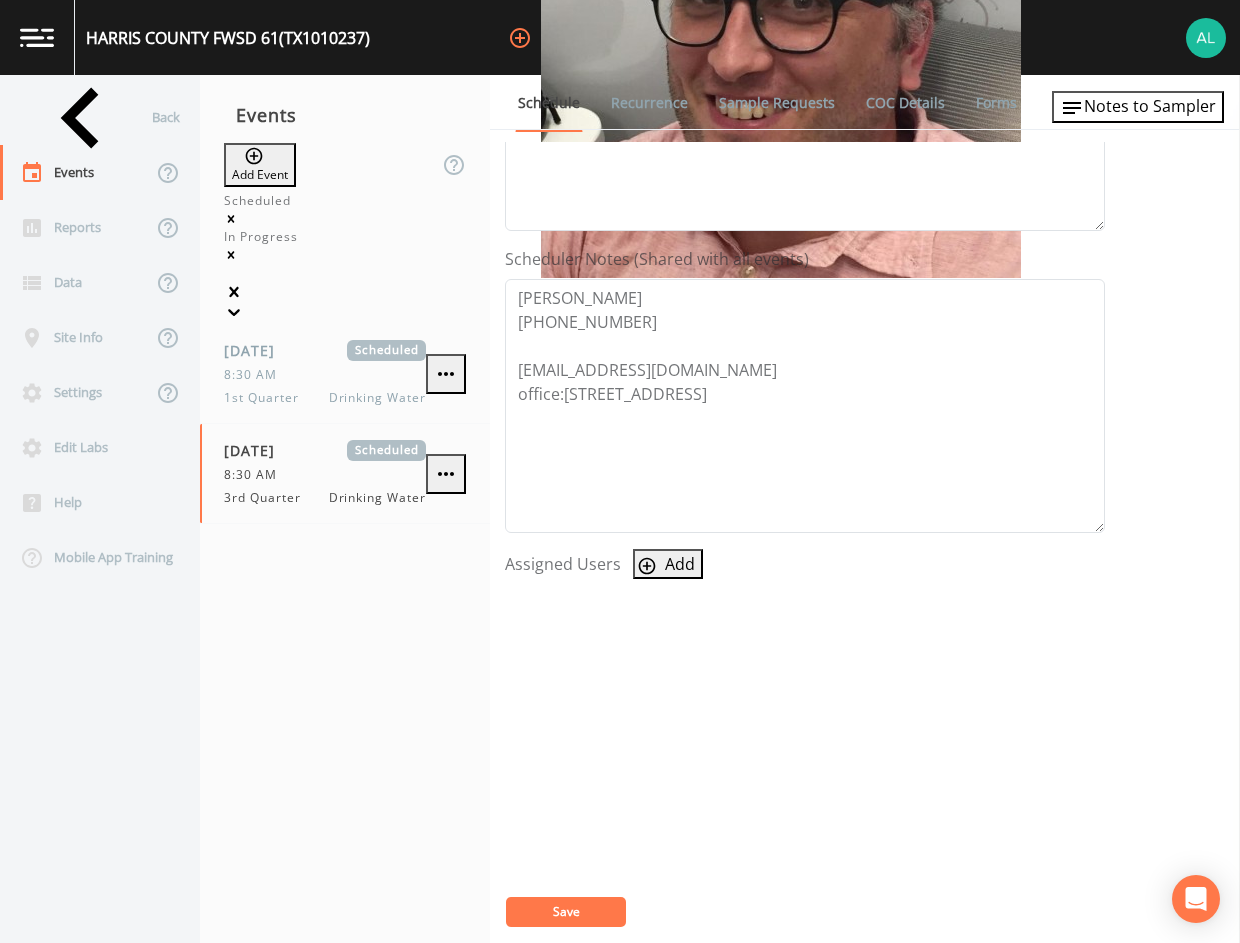scroll, scrollTop: 468, scrollLeft: 0, axis: vertical 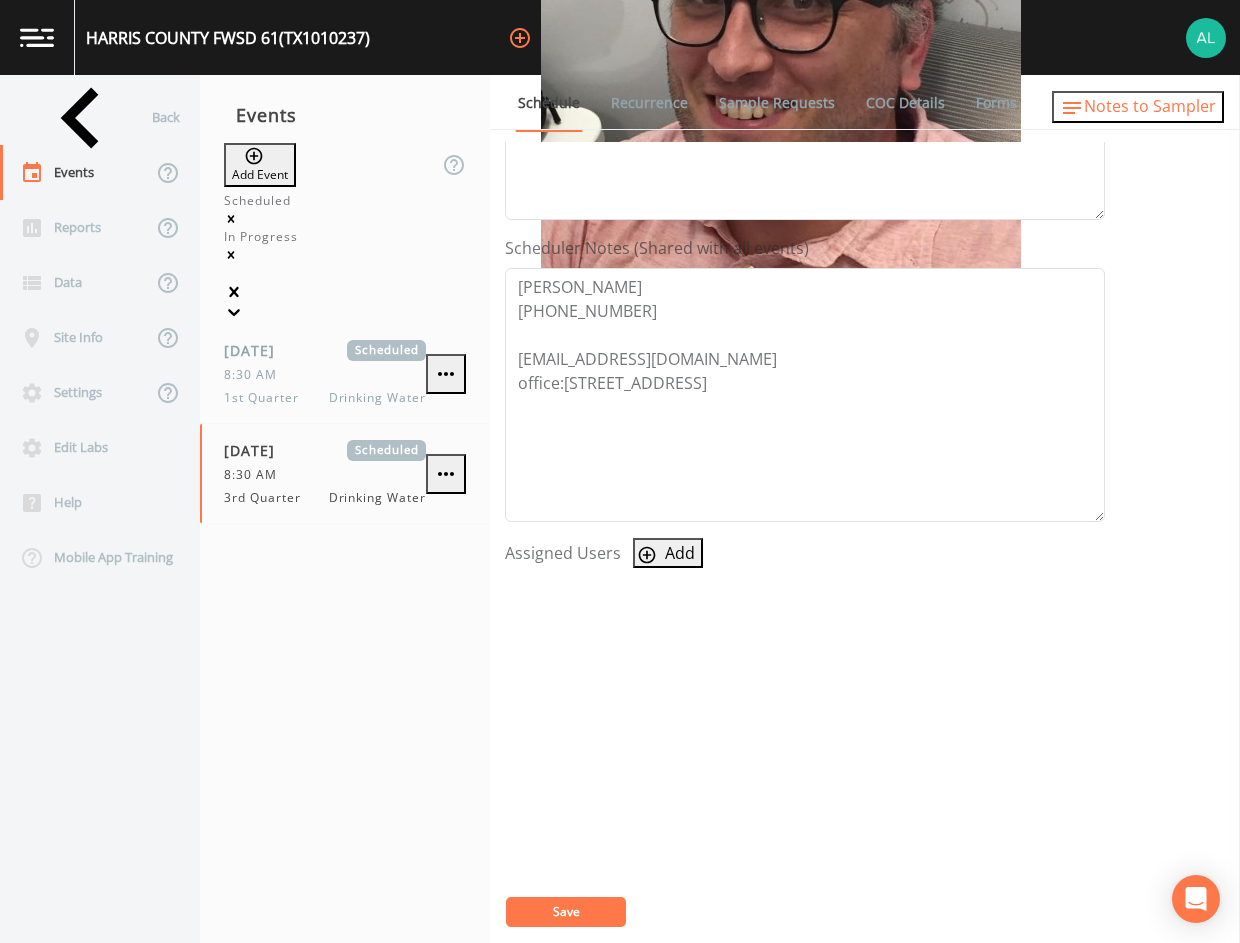 click on "Notes to Sampler" at bounding box center [1150, 106] 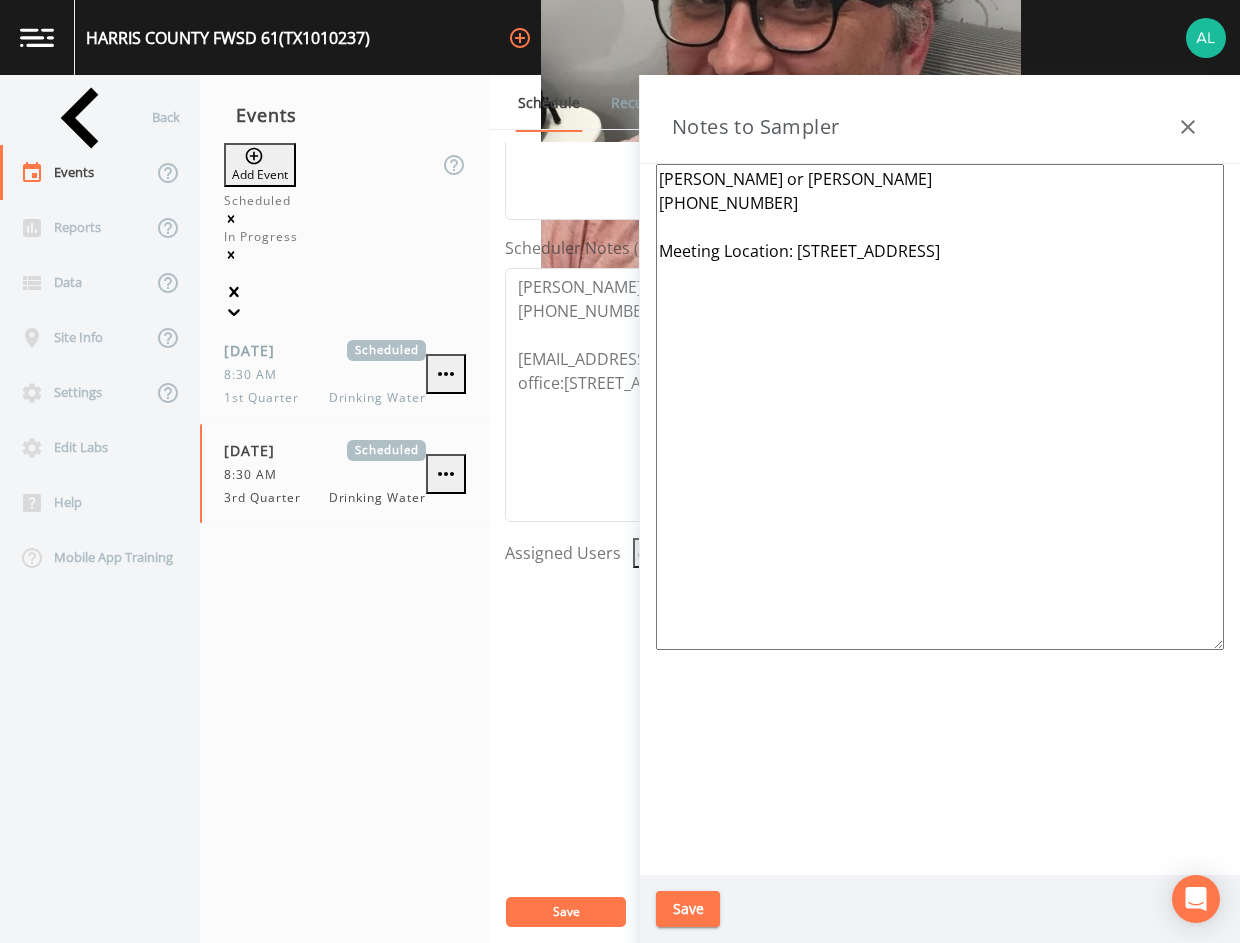 click on "Save" at bounding box center (688, 909) 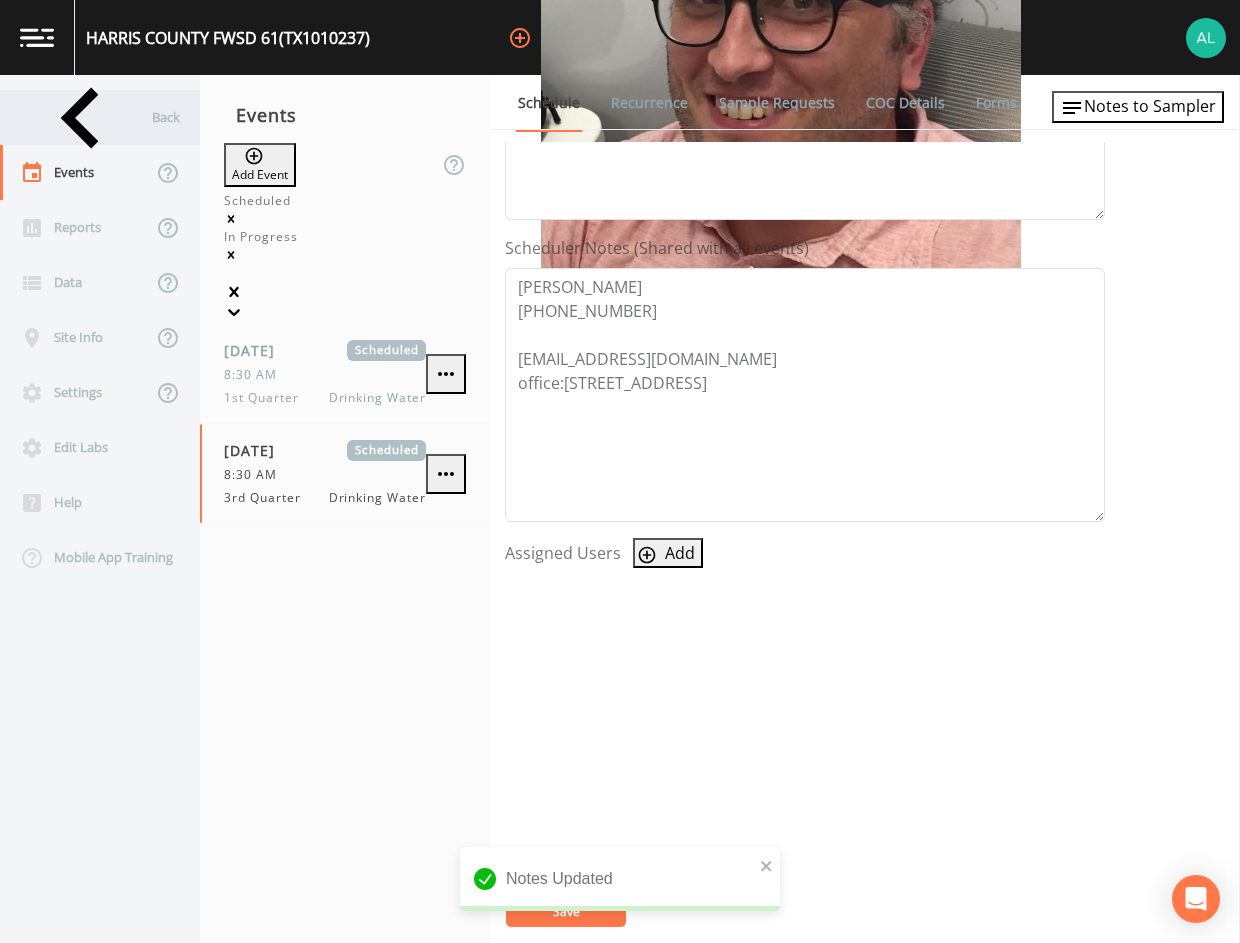 click on "Back" at bounding box center (90, 117) 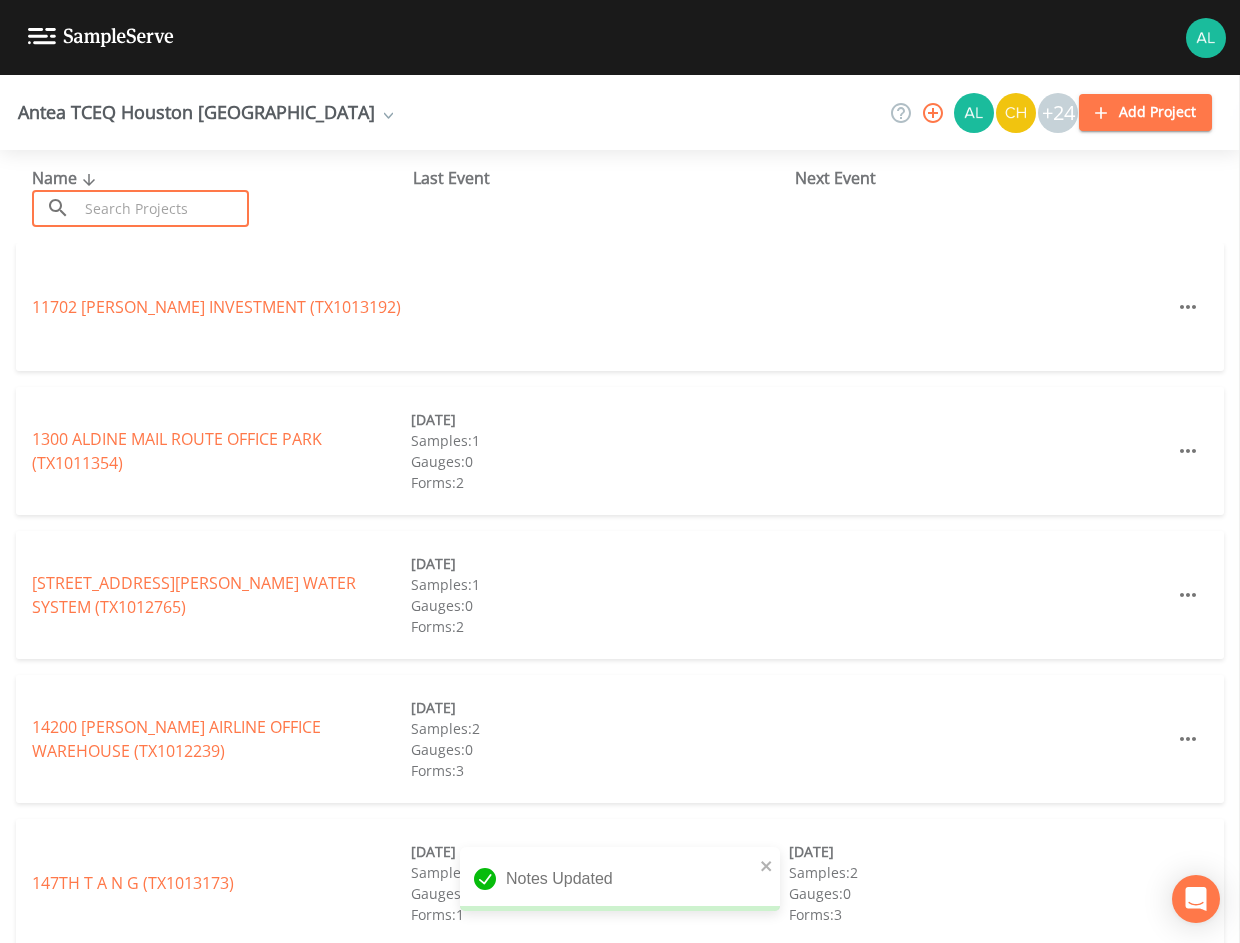 click at bounding box center [163, 208] 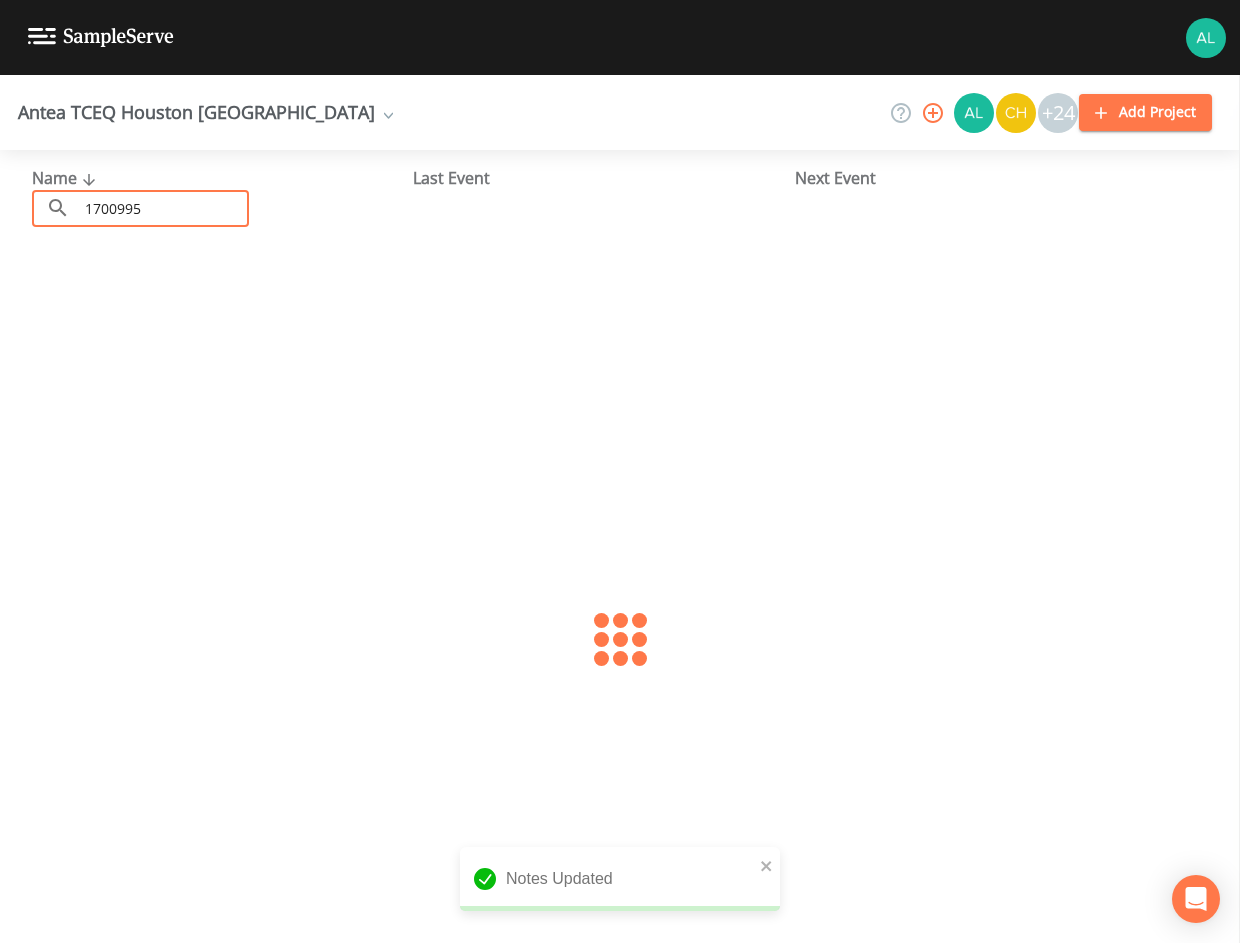 type on "1700995" 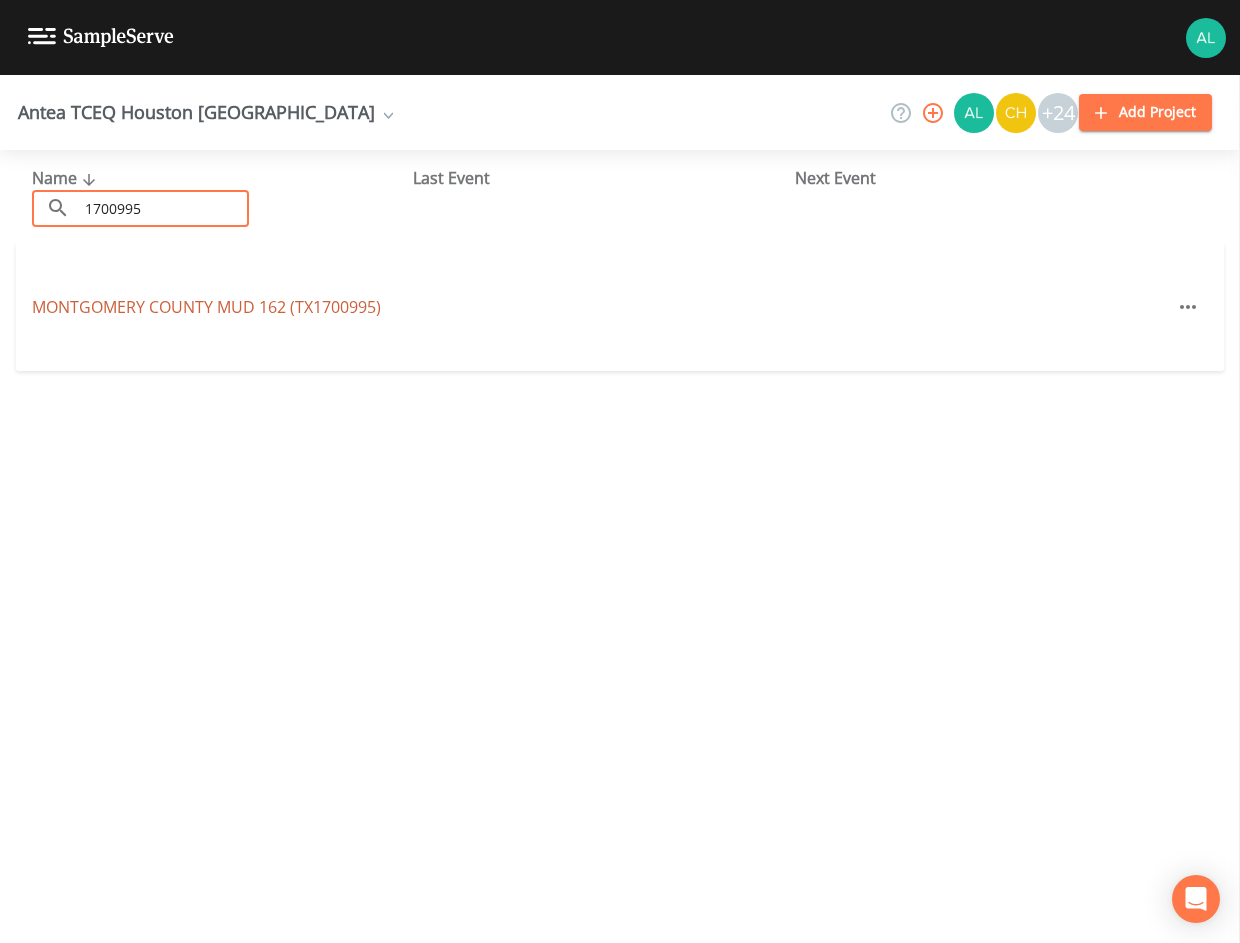 click on "[GEOGRAPHIC_DATA] 162   (TX1700995)" at bounding box center (206, 307) 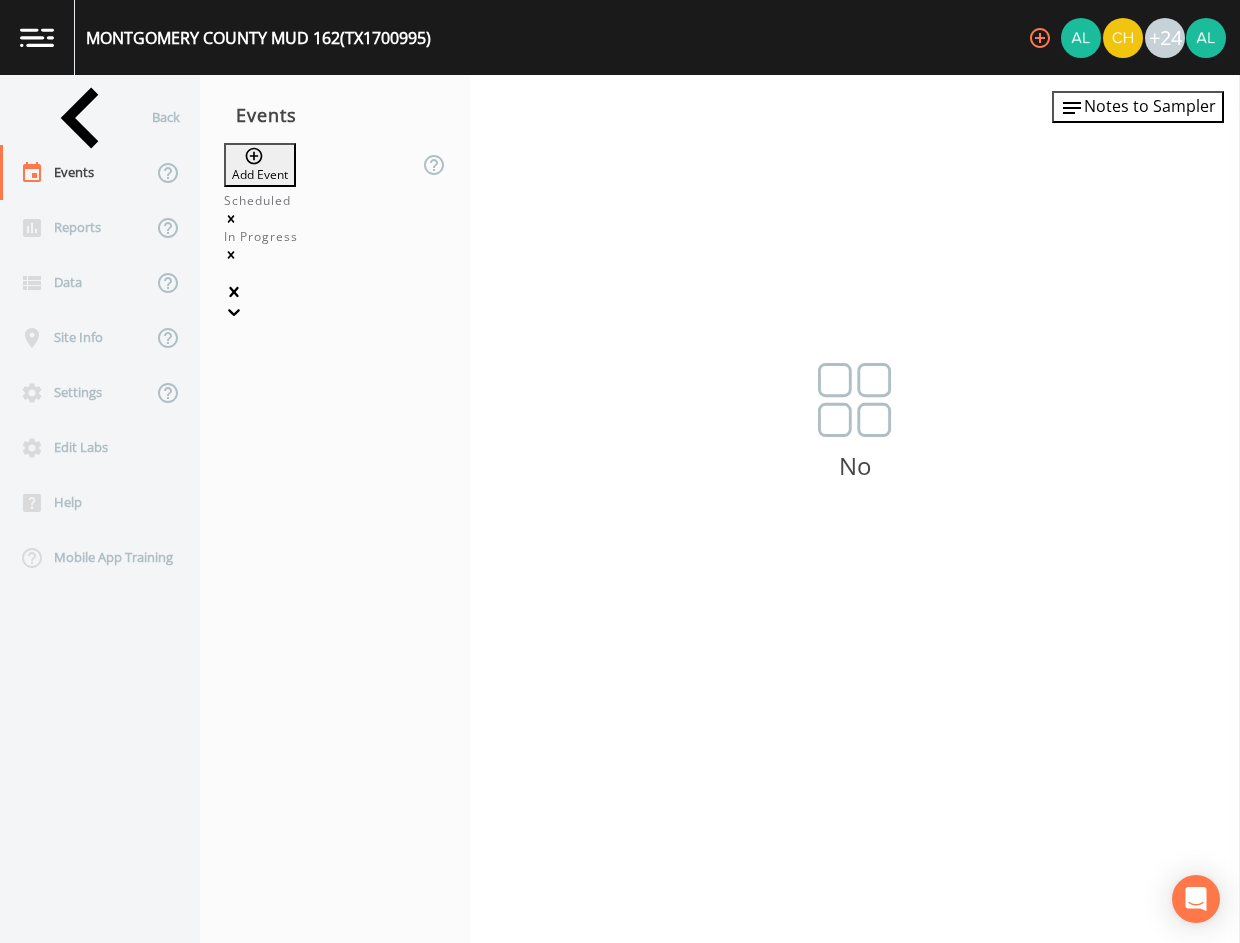 click on "Add Event" at bounding box center [260, 165] 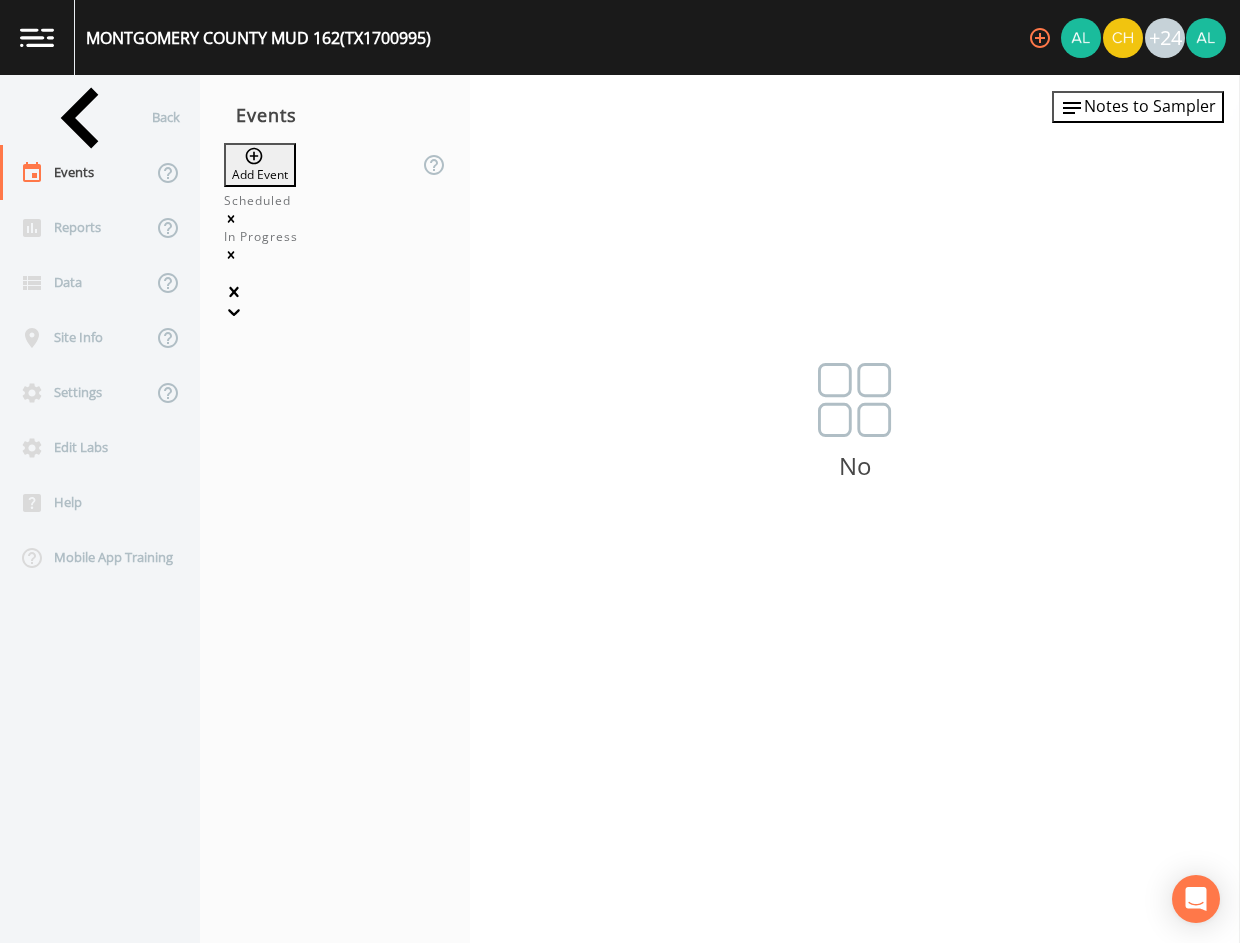 click on "Event Name" at bounding box center [620, 1126] 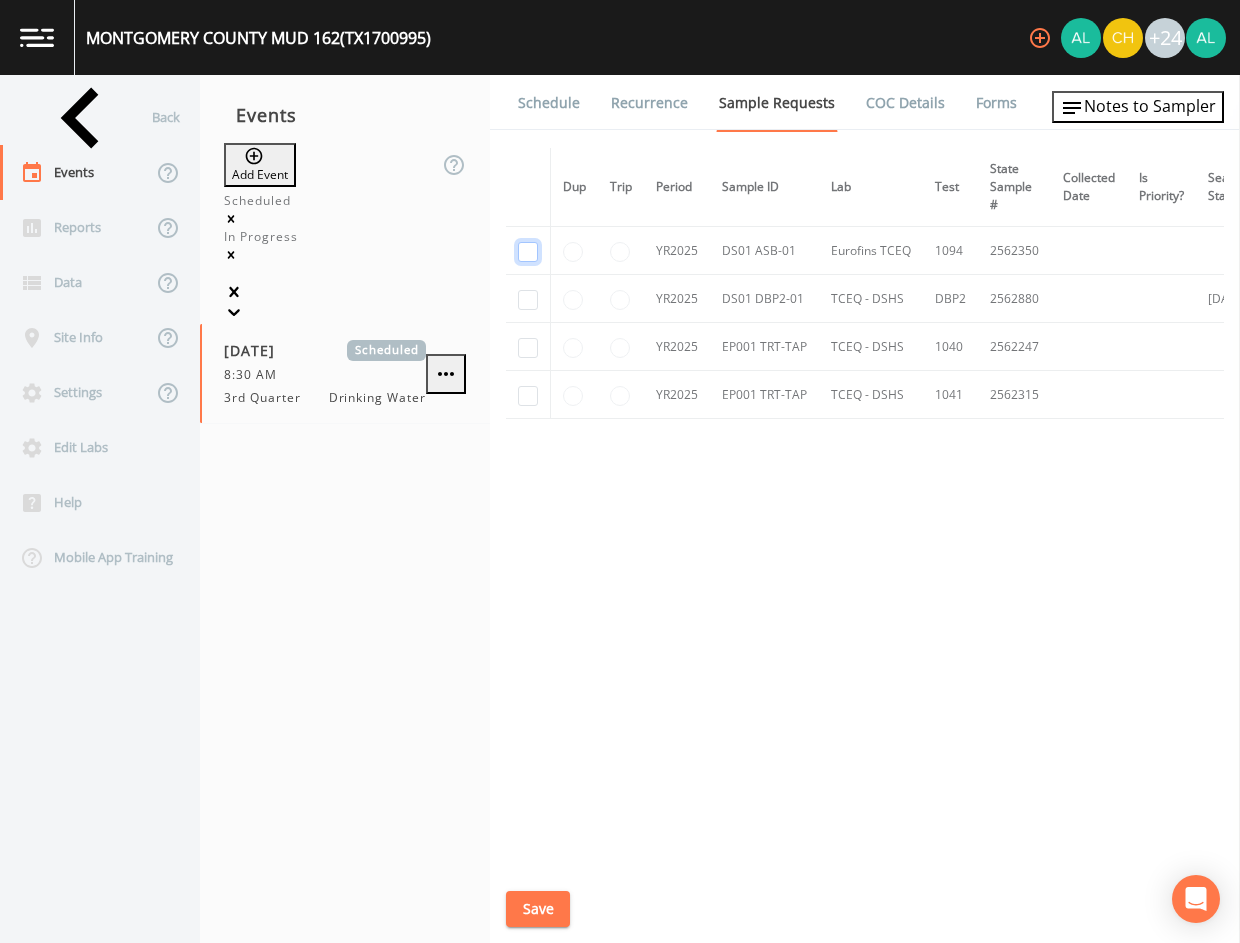 click at bounding box center (528, 252) 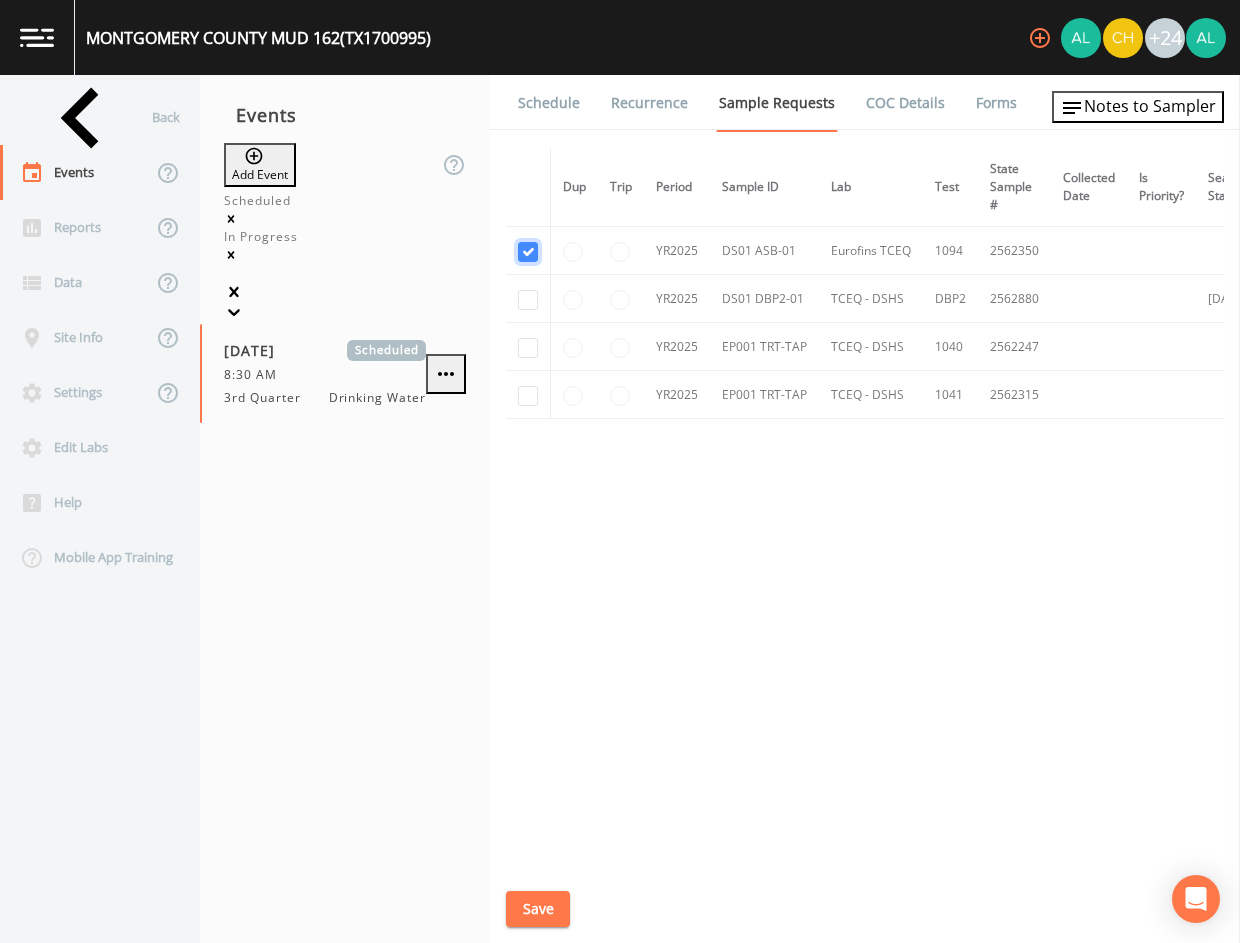 checkbox on "true" 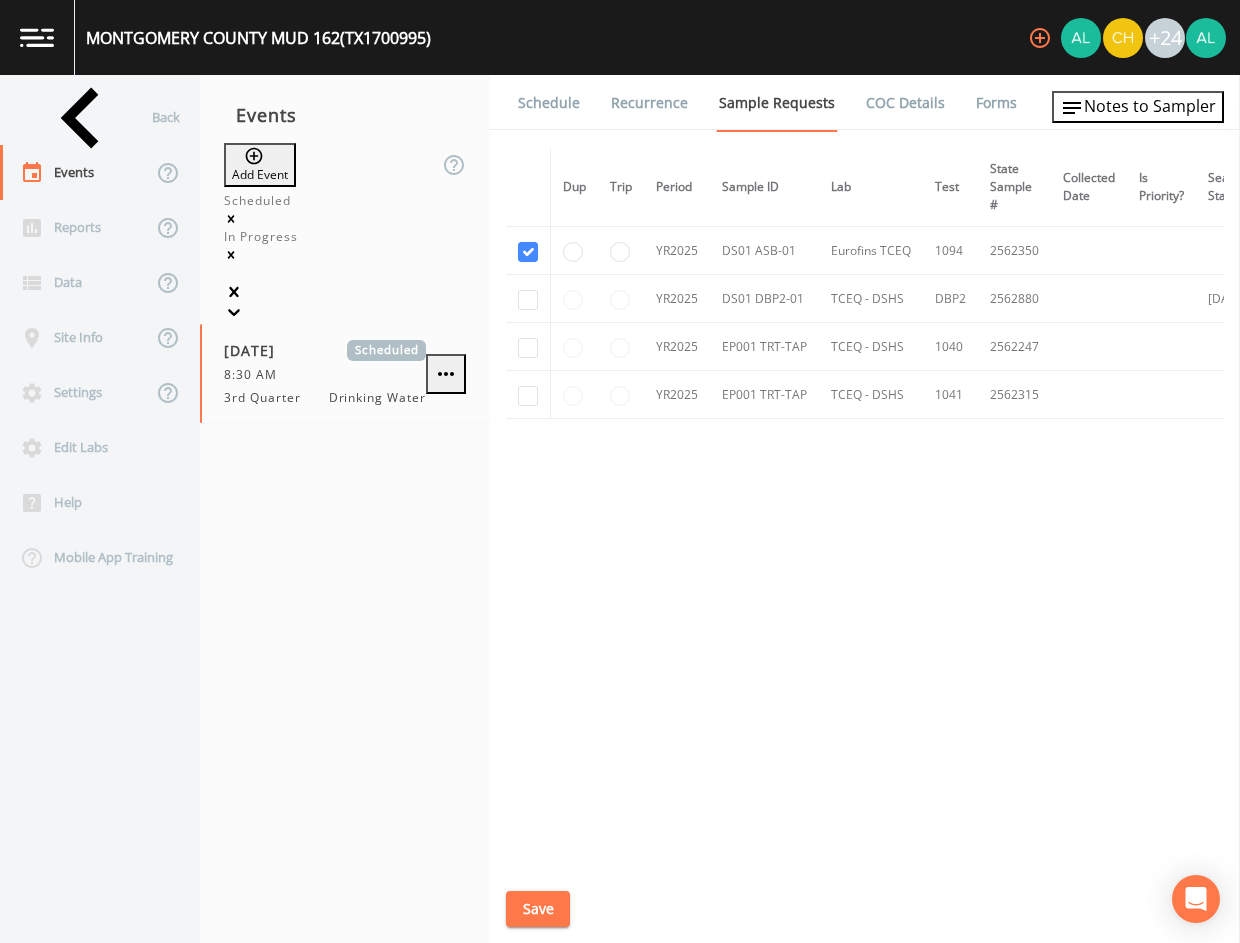 click at bounding box center [528, 299] 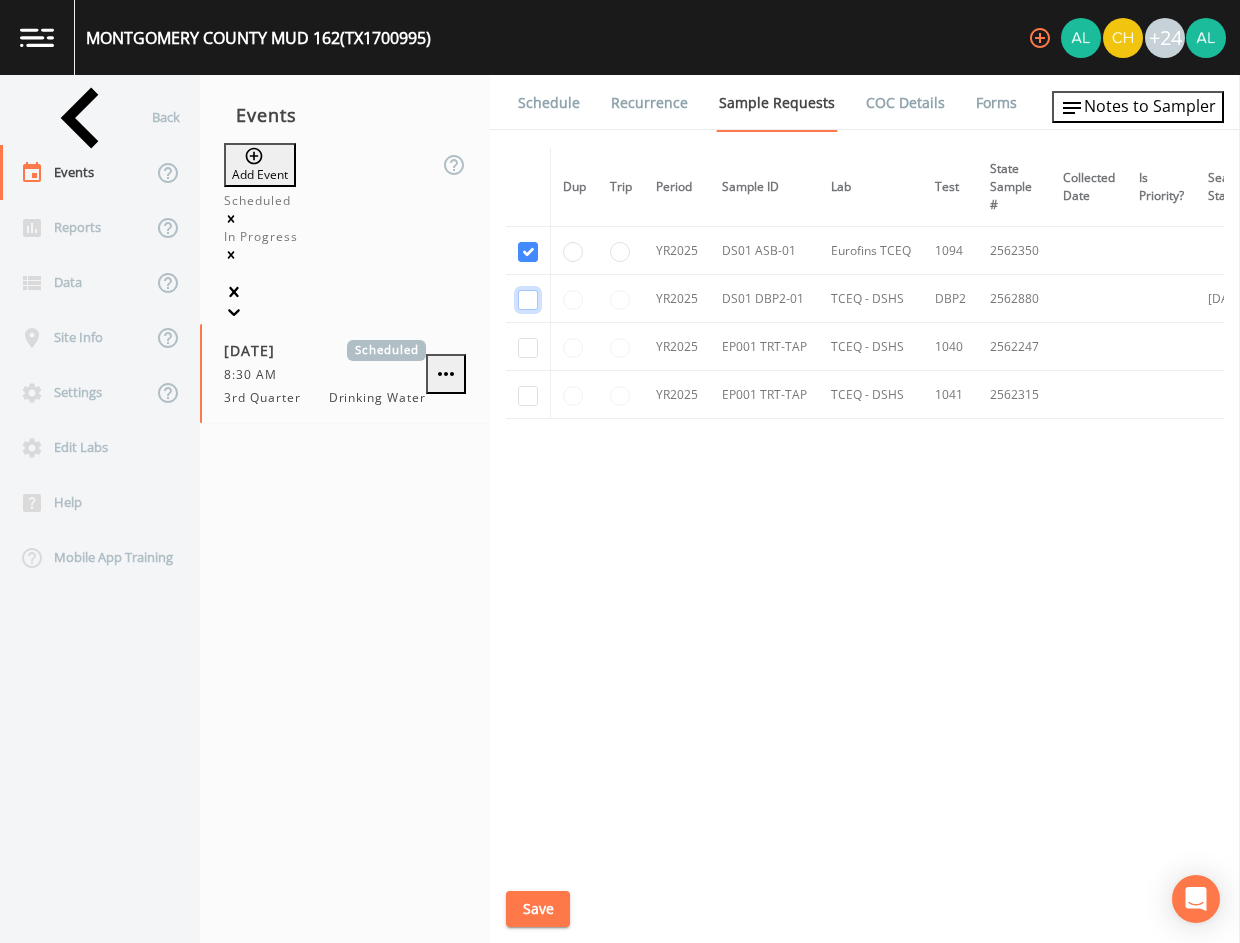 click at bounding box center (528, 300) 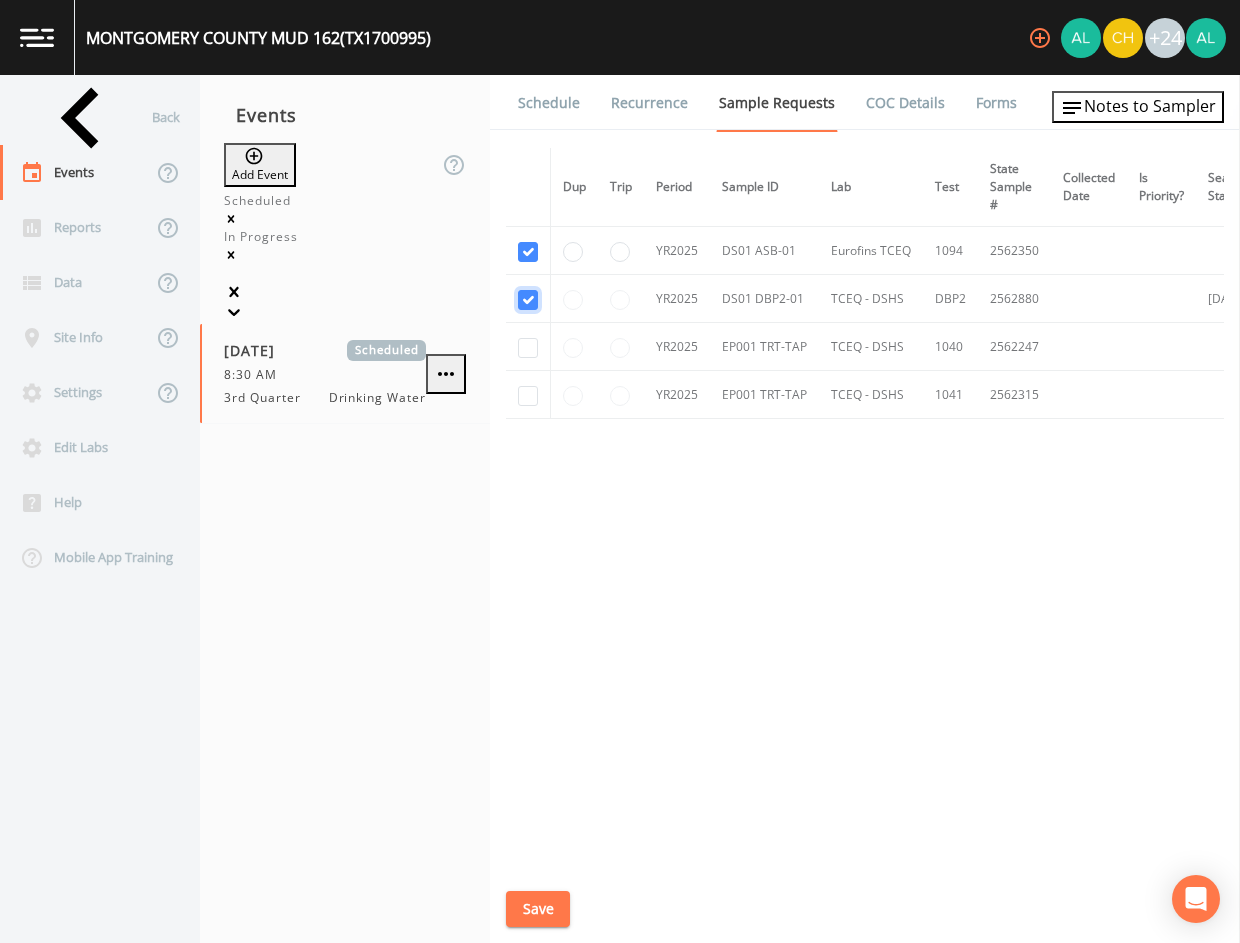 checkbox on "true" 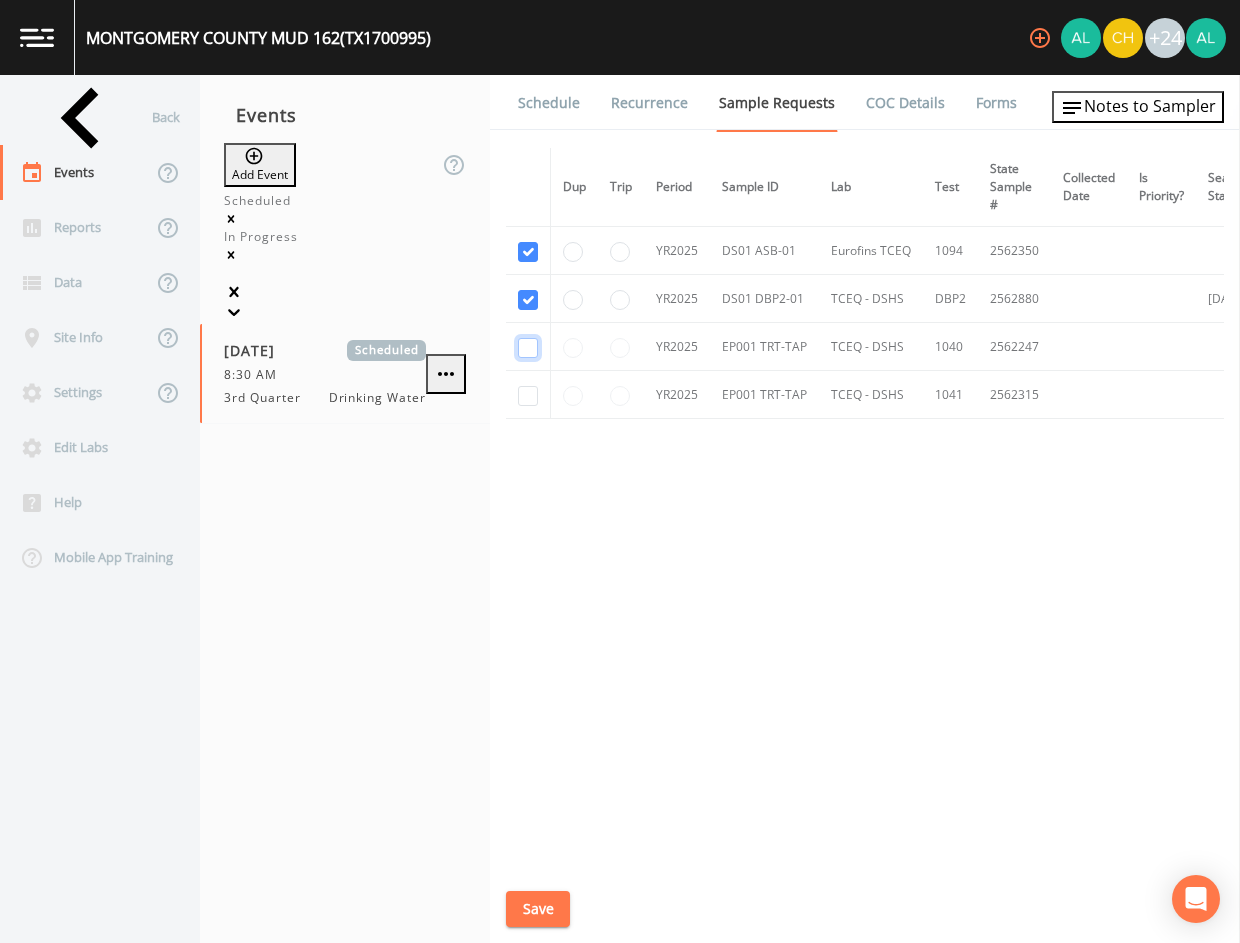 click at bounding box center (528, 348) 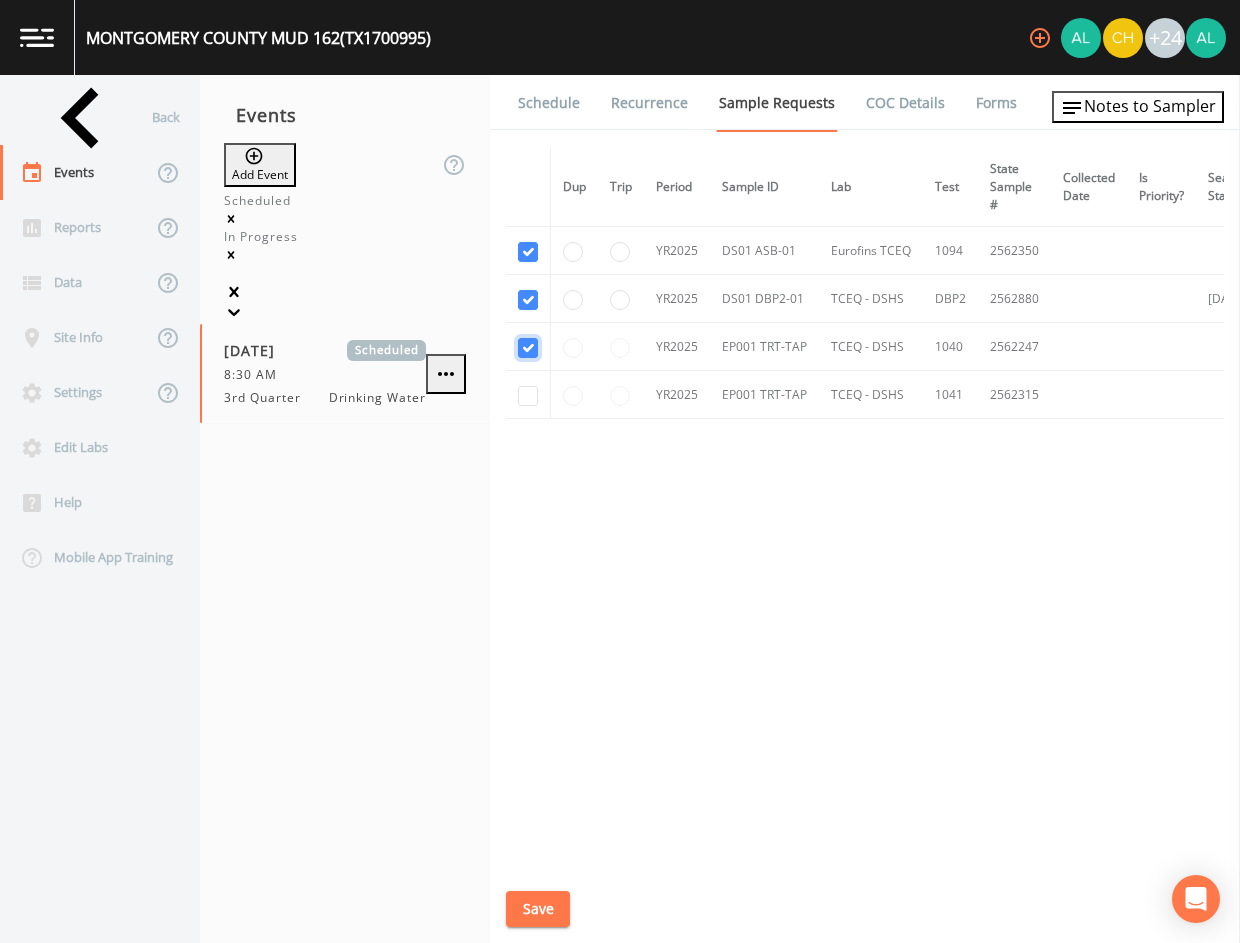 checkbox on "true" 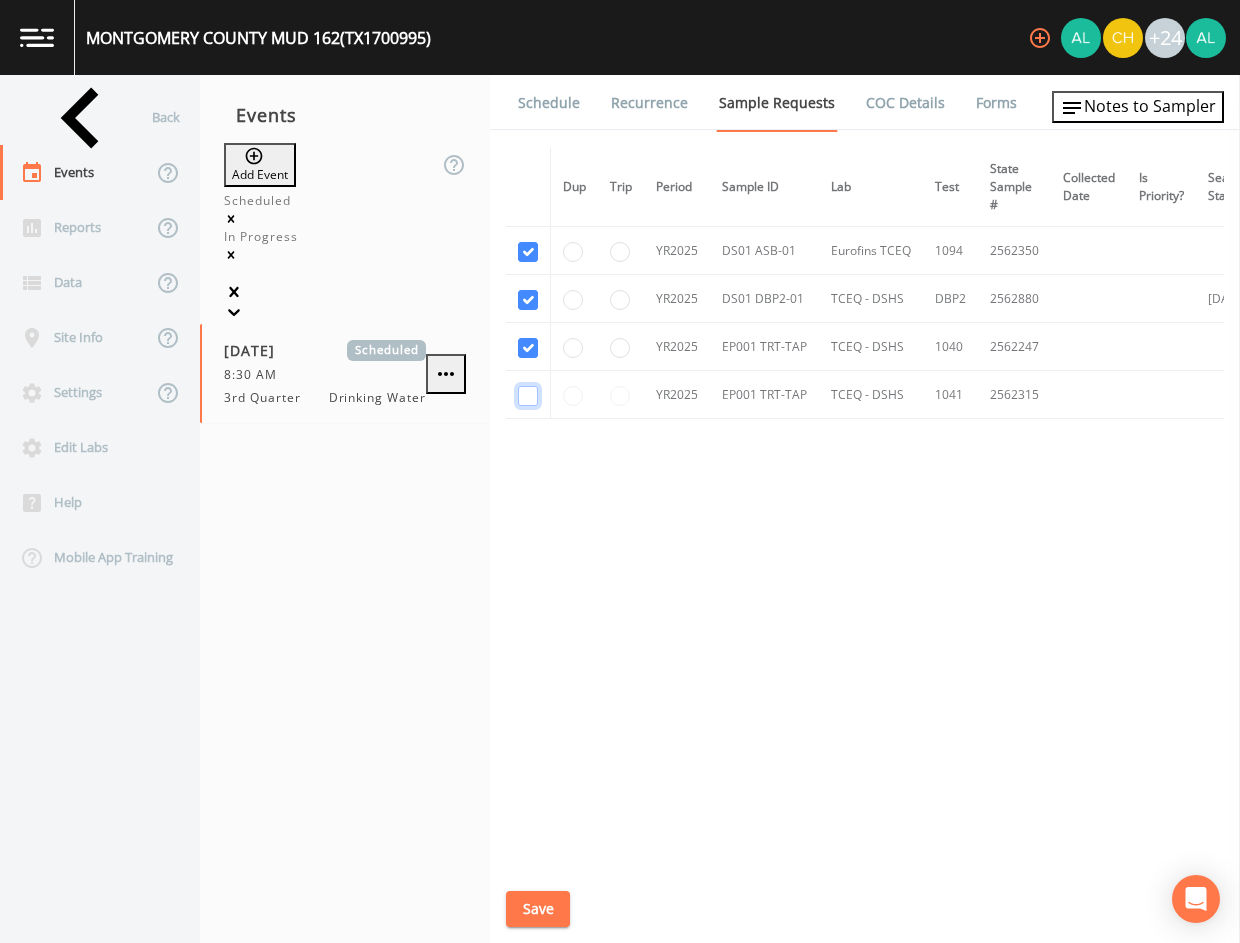 click at bounding box center (528, 396) 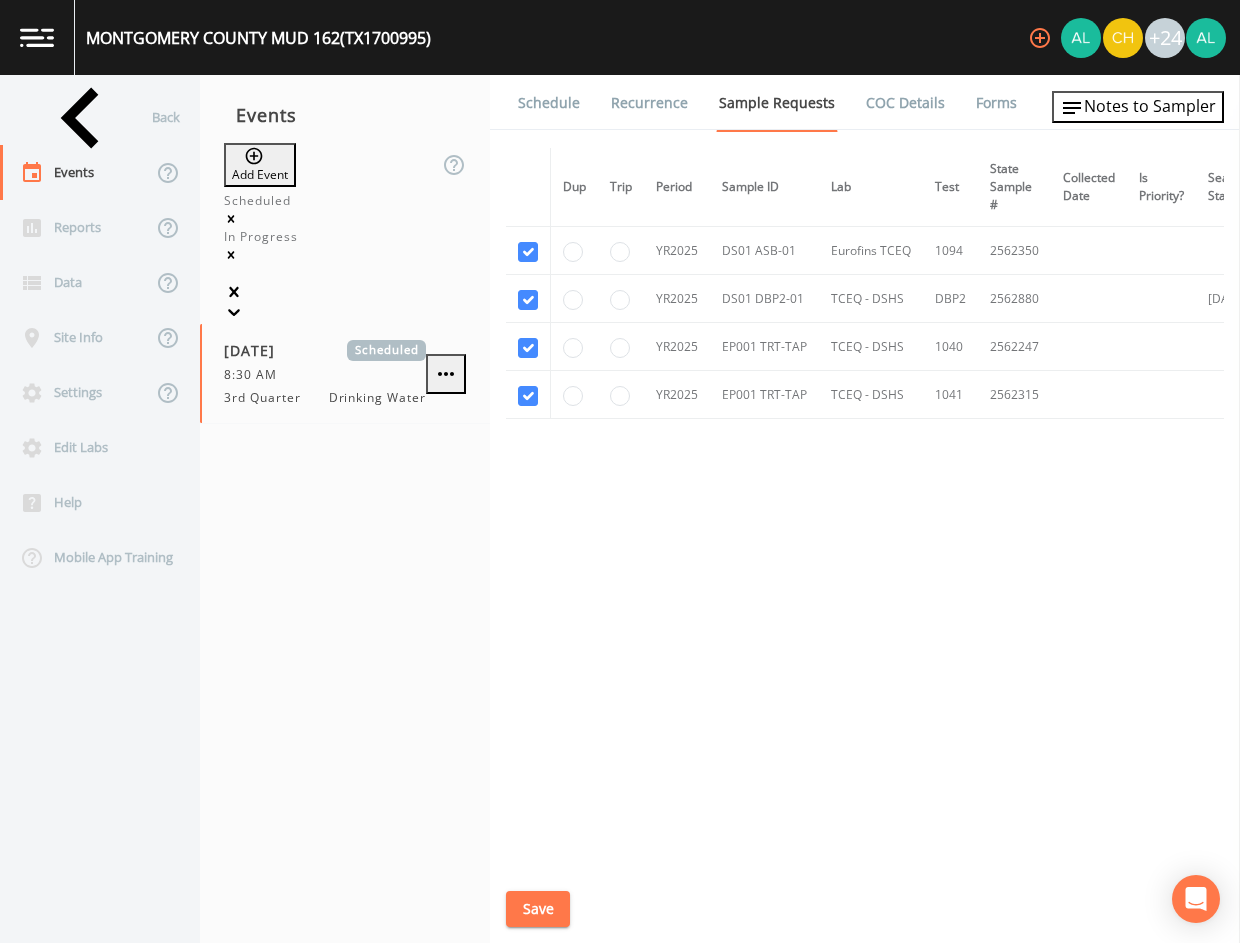 click on "Save" at bounding box center [538, 909] 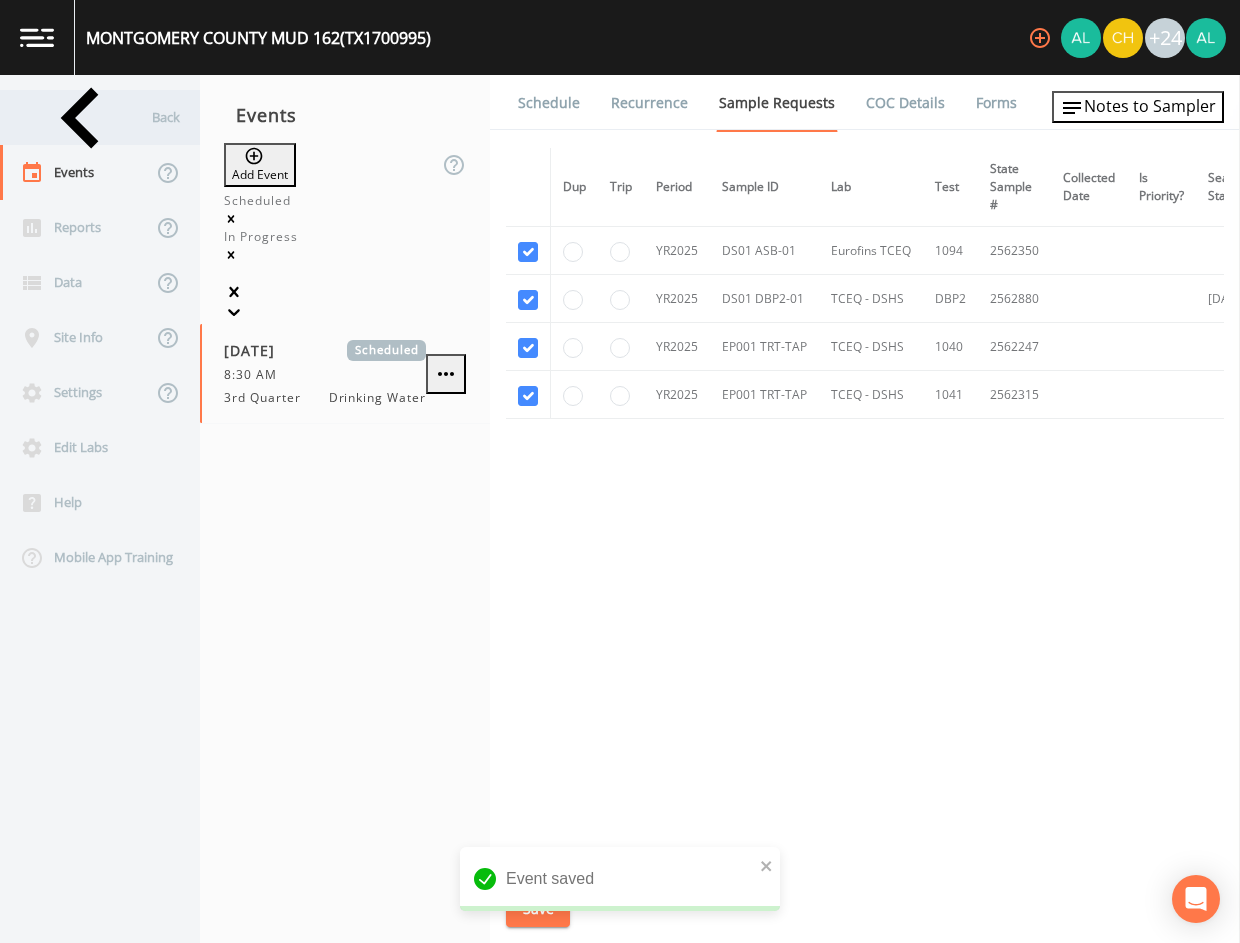 click on "Back" at bounding box center [90, 117] 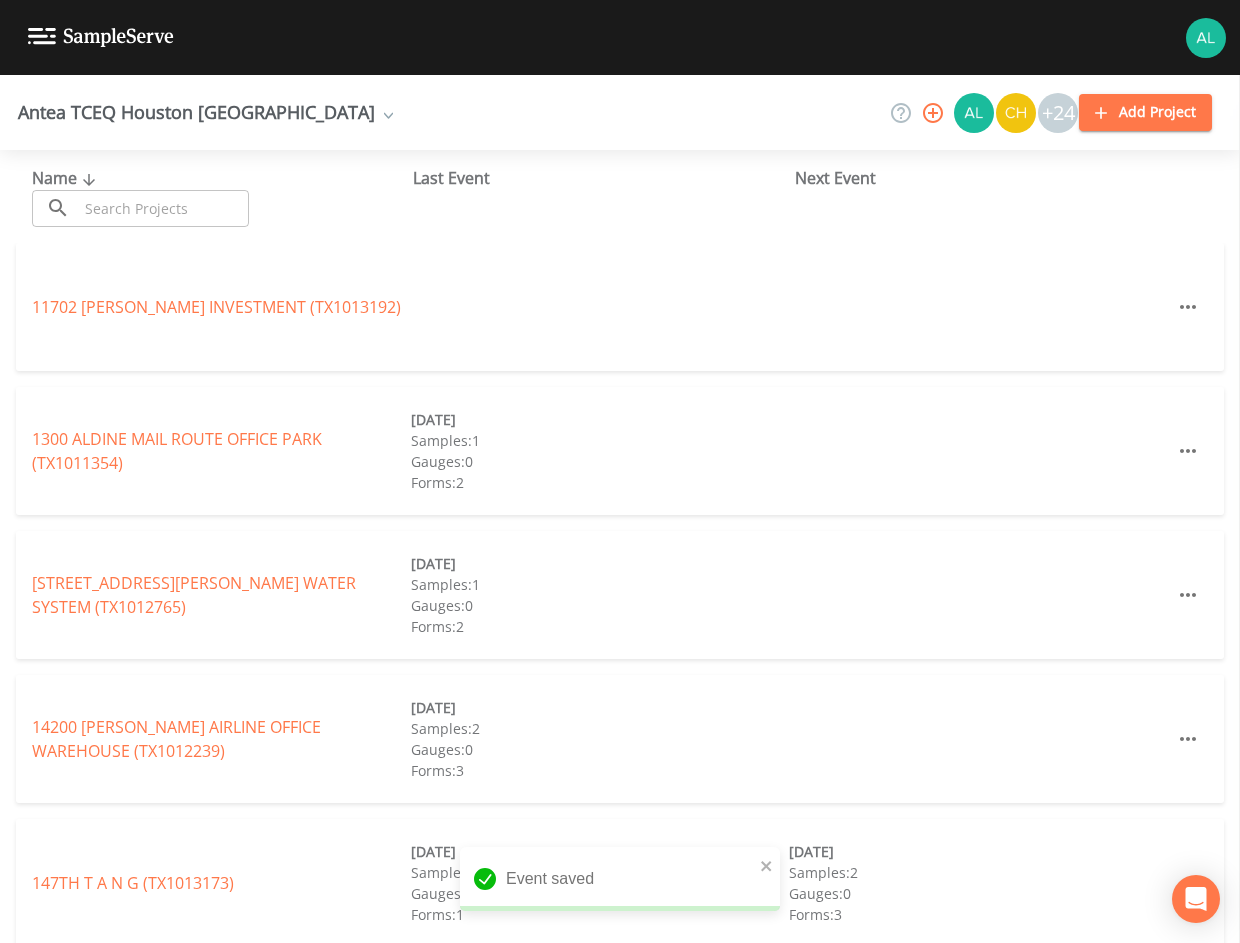 click at bounding box center [163, 208] 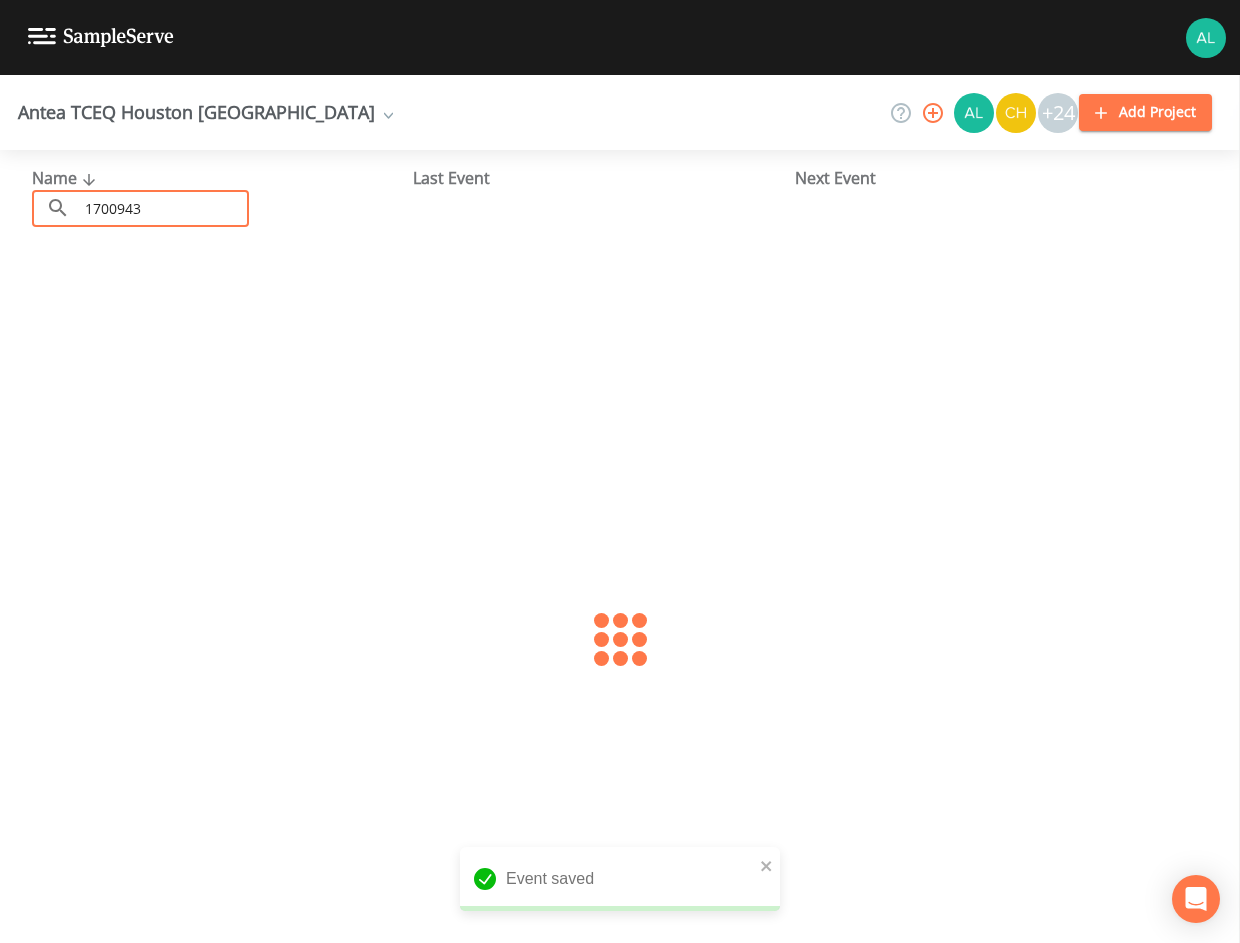 type on "1700943" 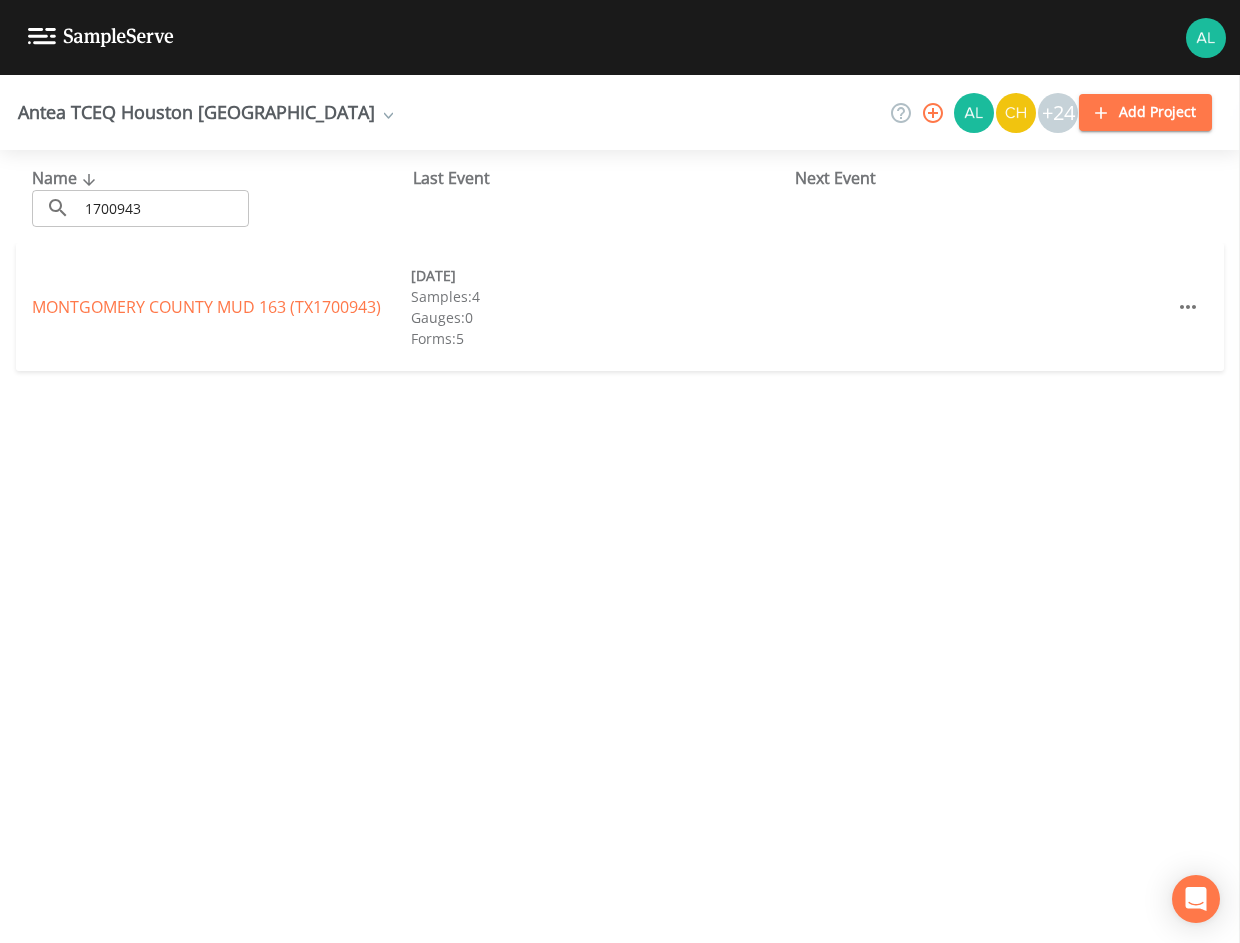 click on "MONTGOMERY COUNTY MUD 163   (TX1700943) [DATE] Samples:  4 Gauges:  0 Forms:  5" at bounding box center [620, 307] 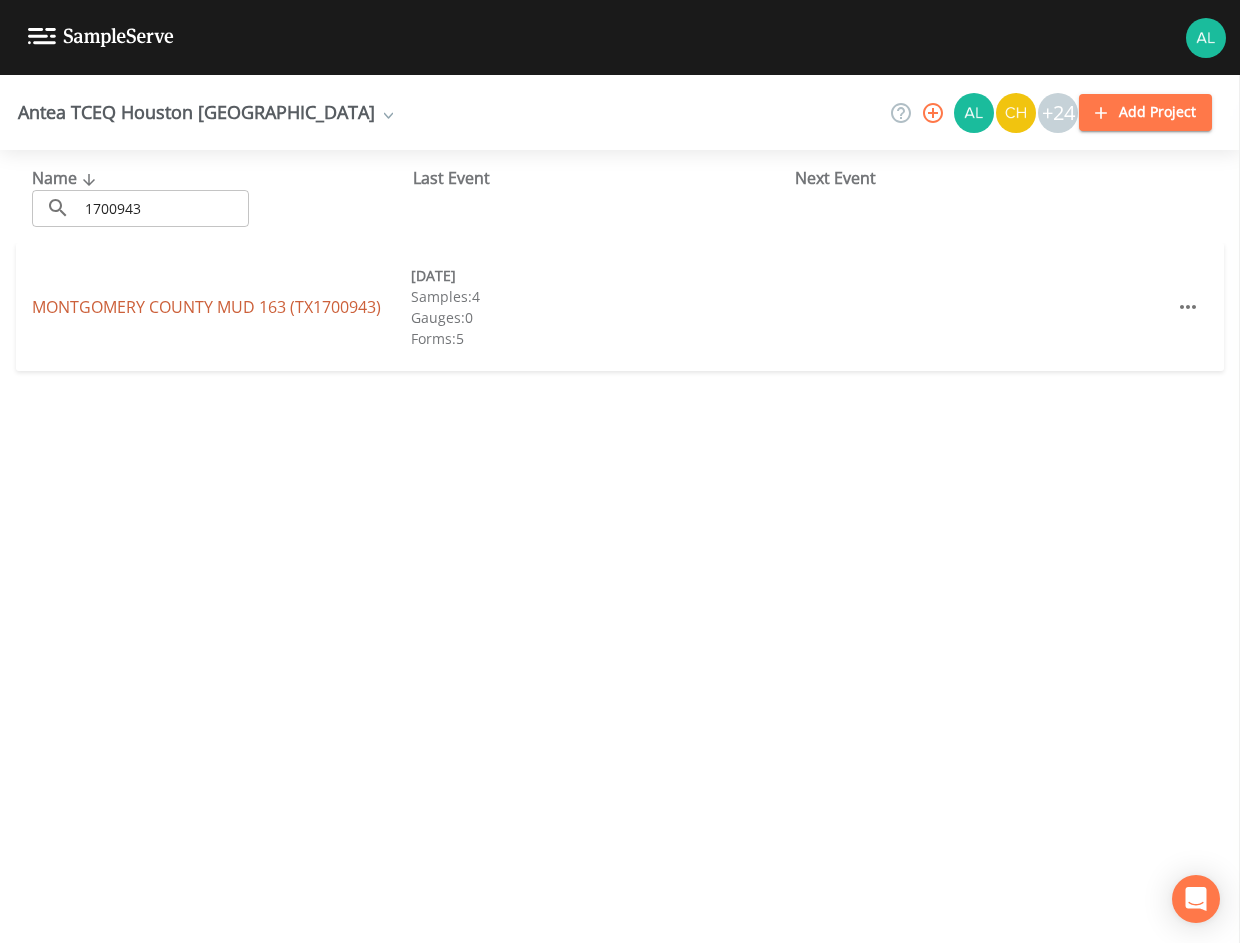 click on "[GEOGRAPHIC_DATA] 163   (TX1700943)" at bounding box center [206, 307] 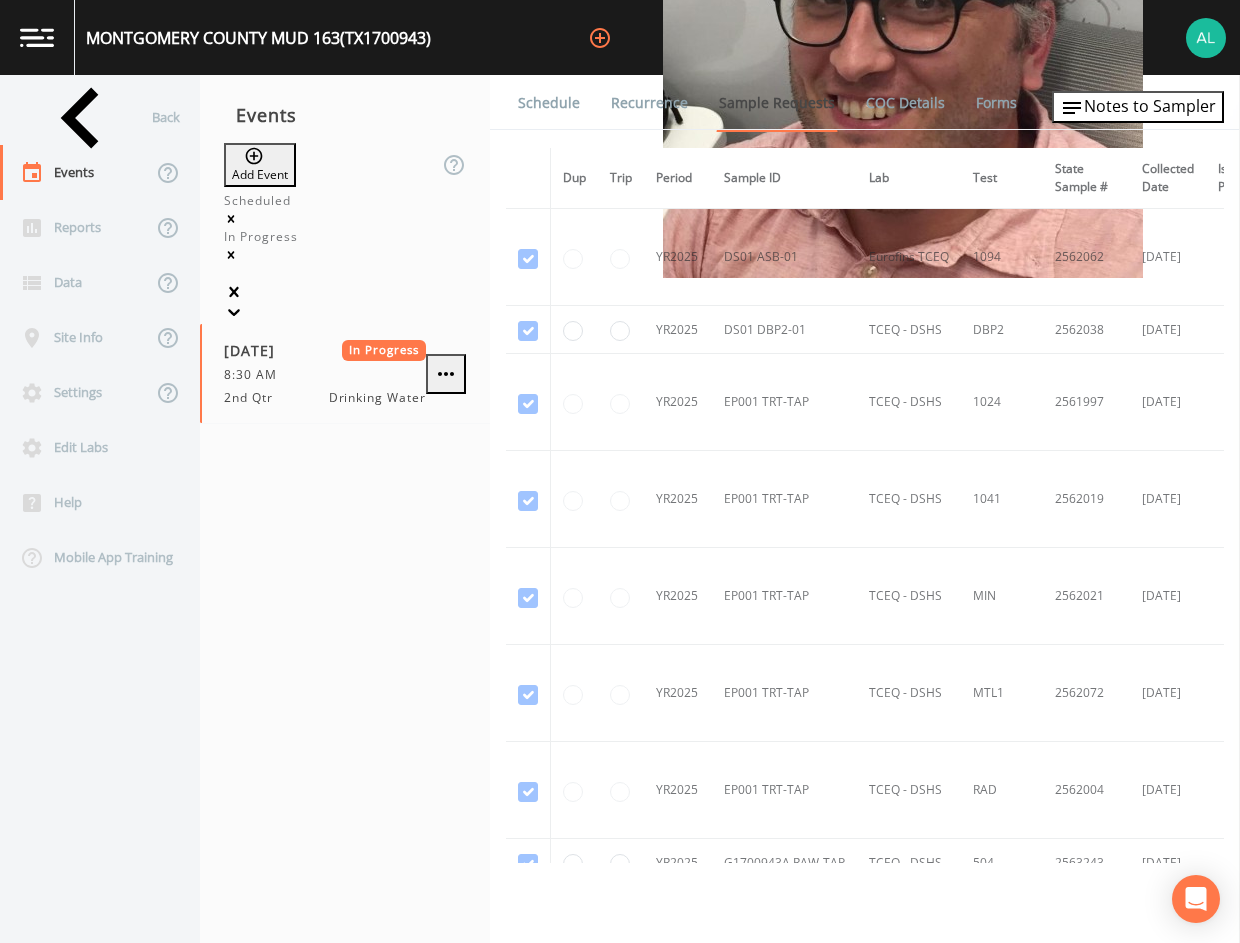 click on "Add Event" at bounding box center [260, 165] 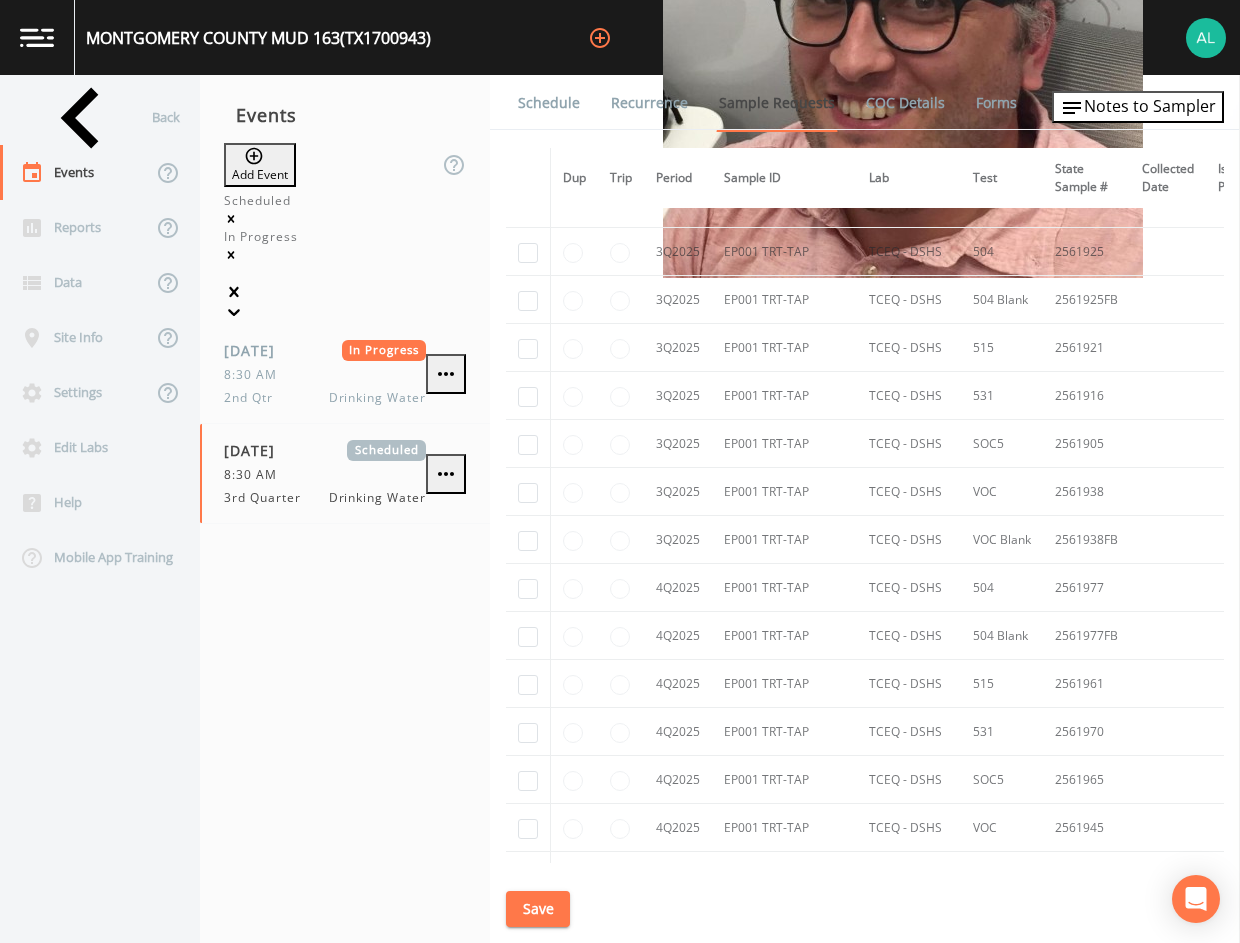 scroll, scrollTop: 4700, scrollLeft: 0, axis: vertical 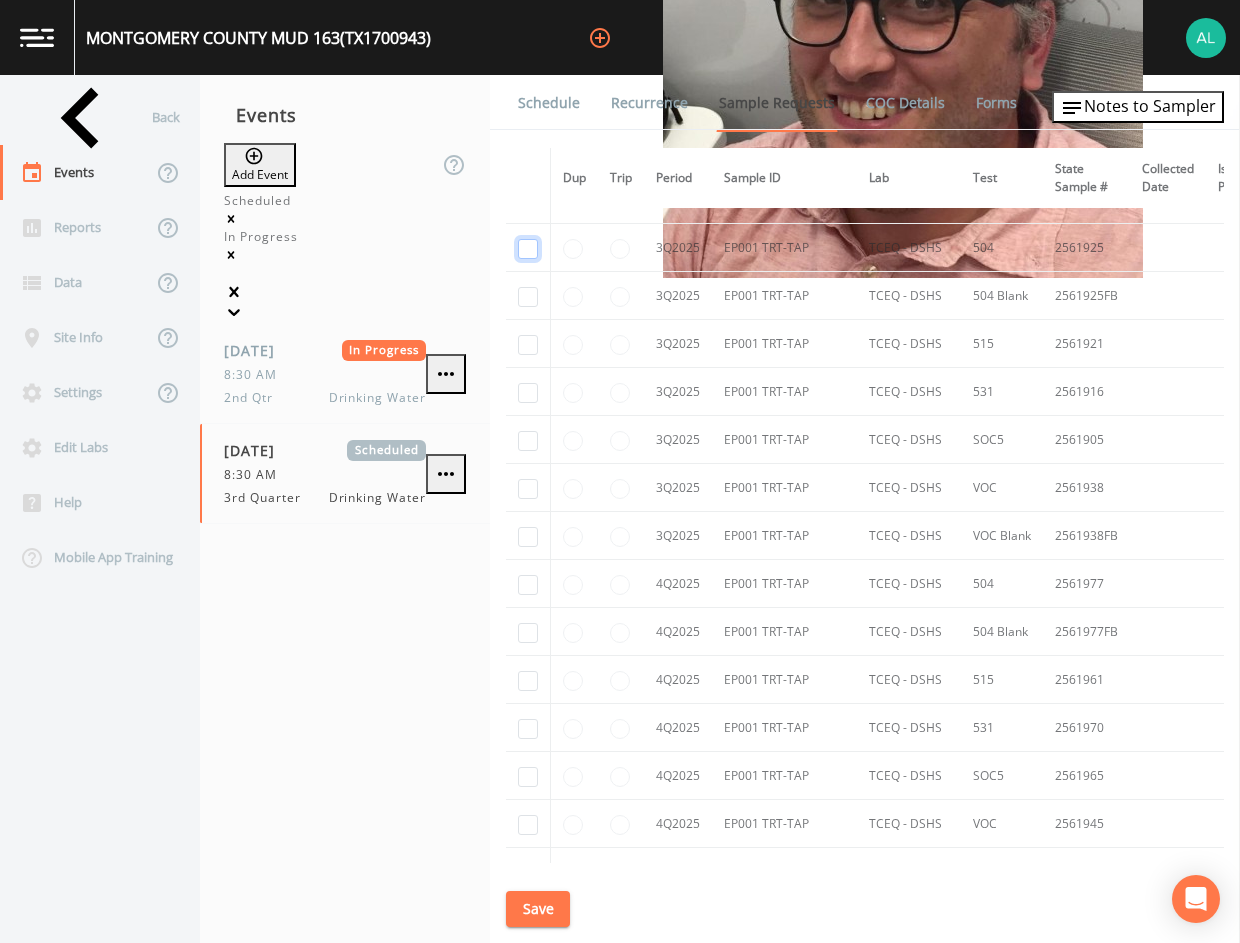 click at bounding box center [528, -1327] 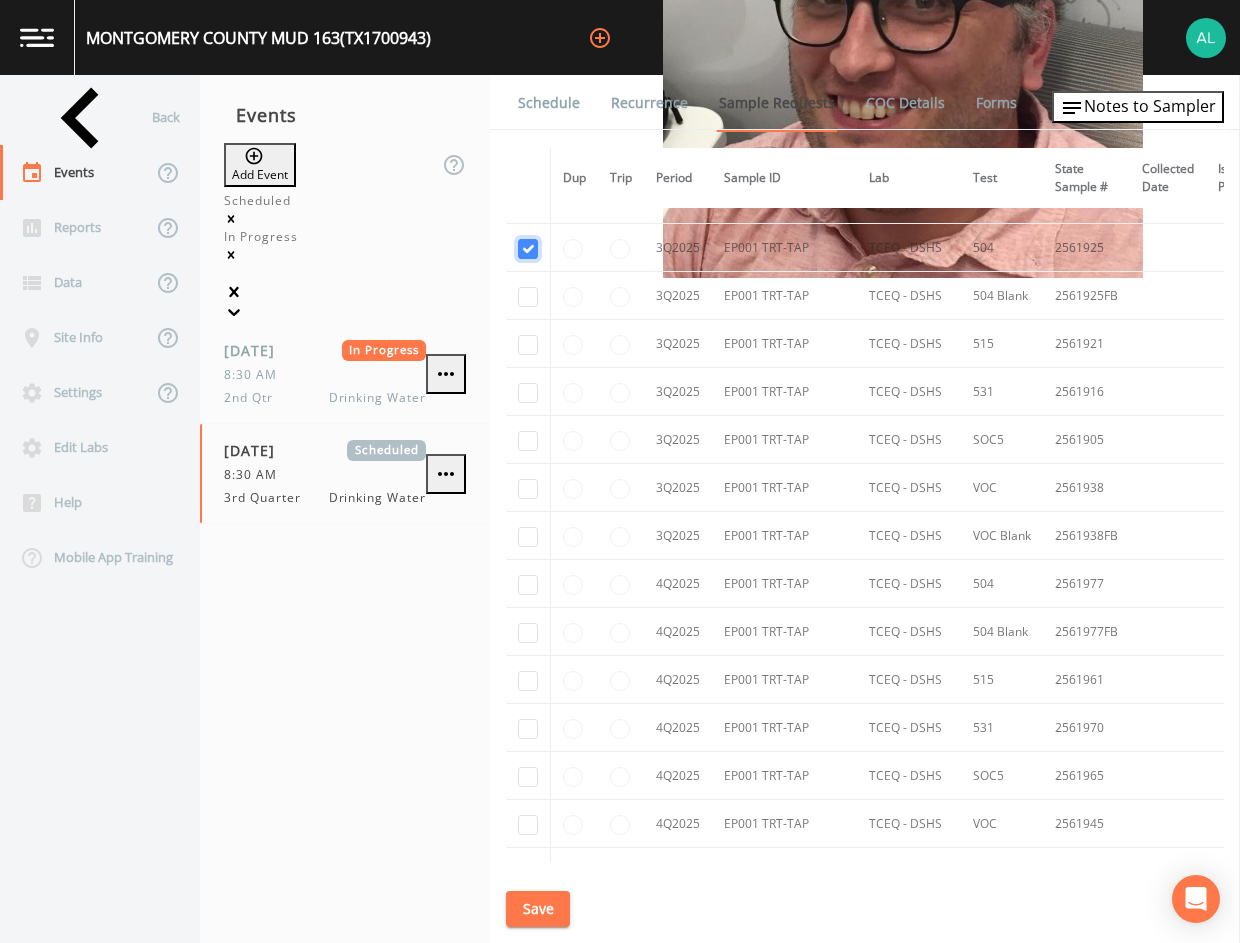 checkbox on "true" 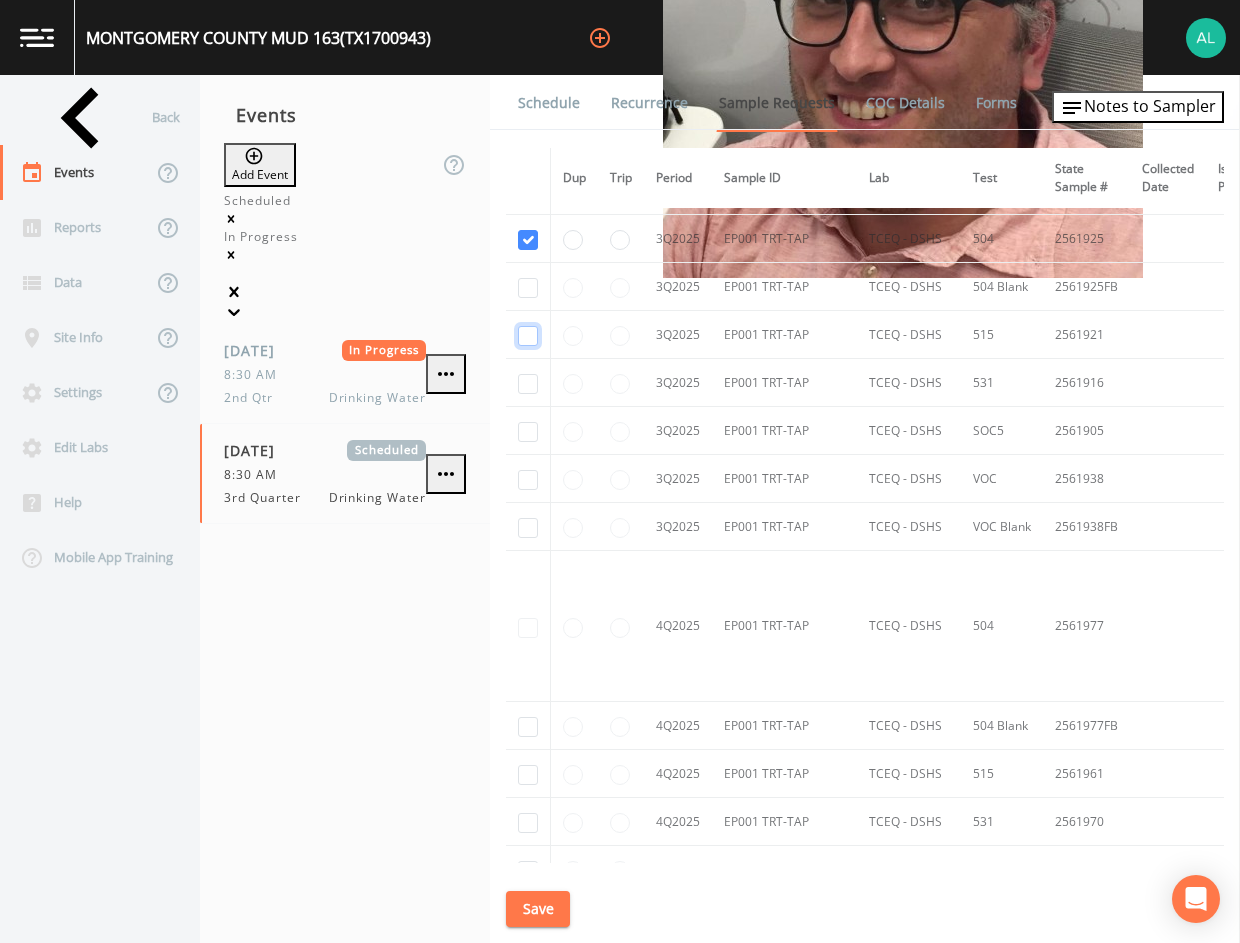 click at bounding box center (528, -899) 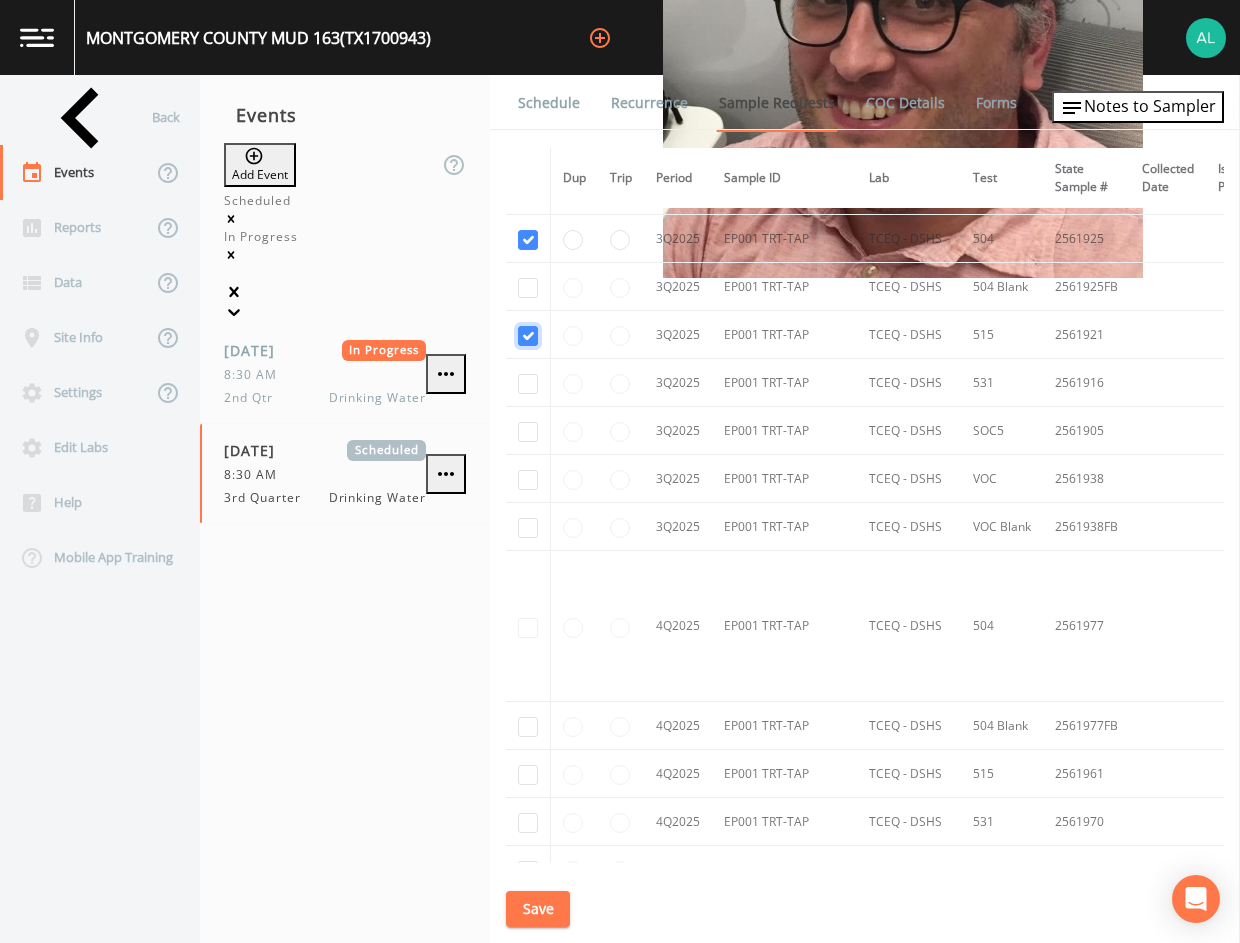 checkbox on "true" 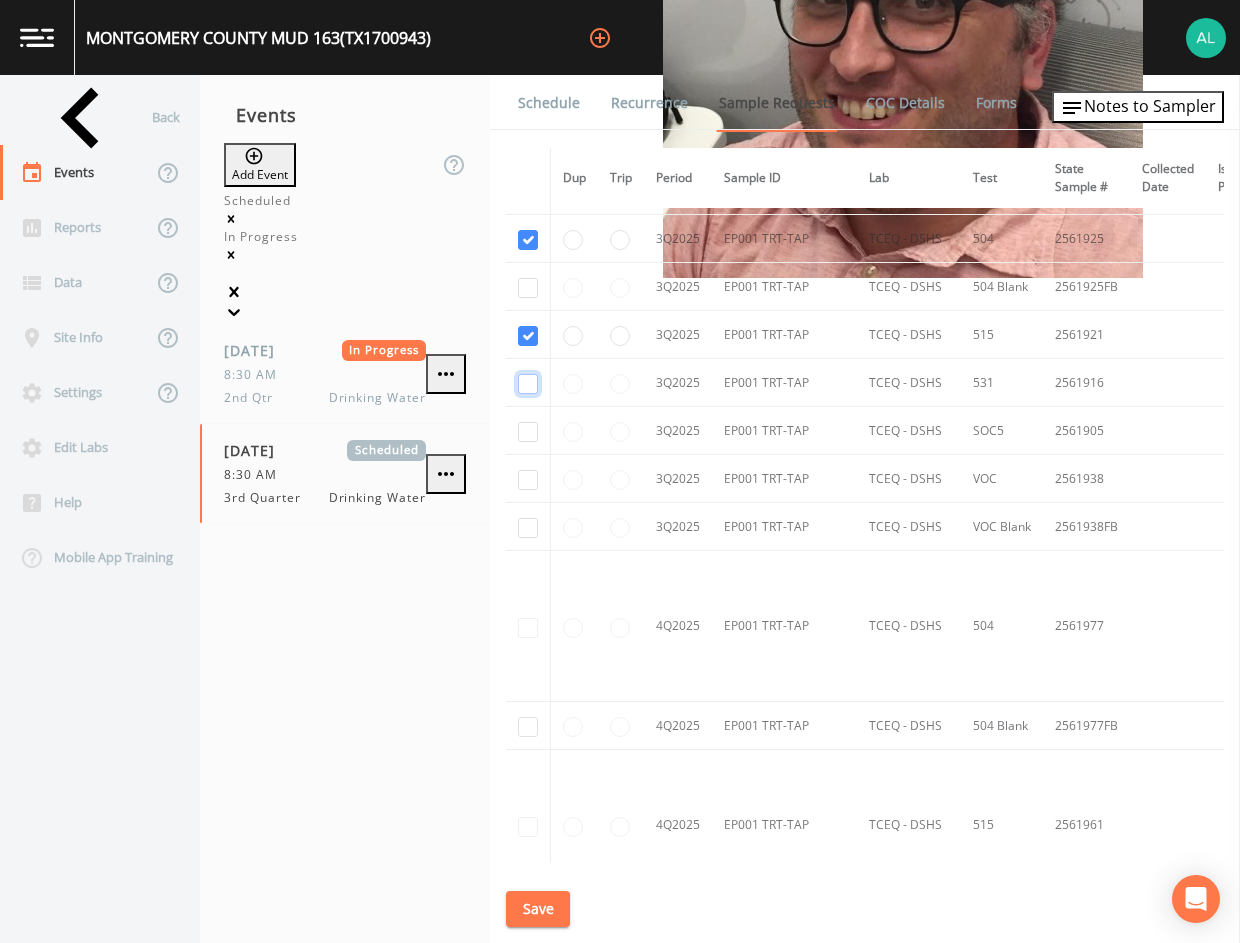click at bounding box center [528, -802] 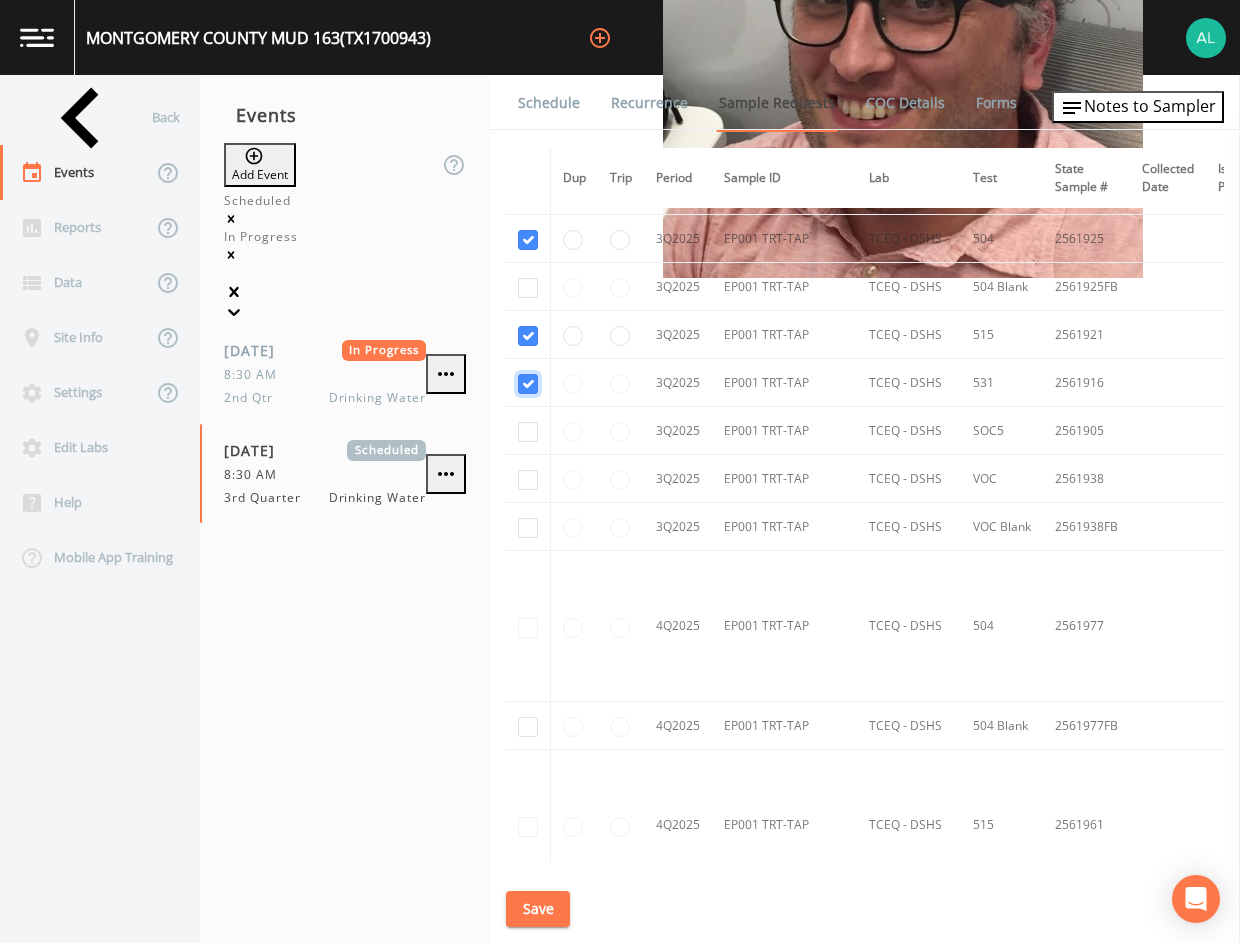 checkbox on "true" 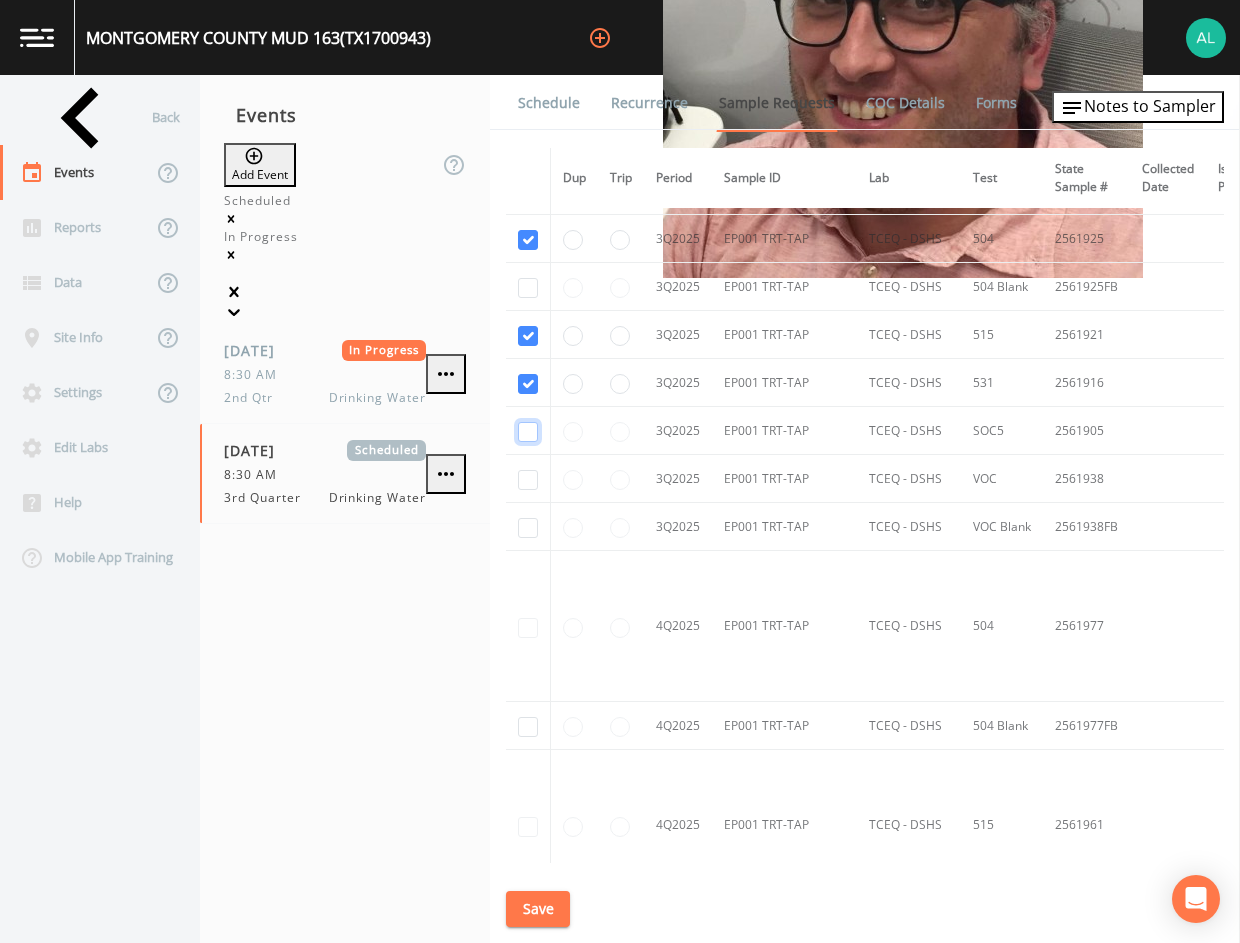 click at bounding box center (528, -705) 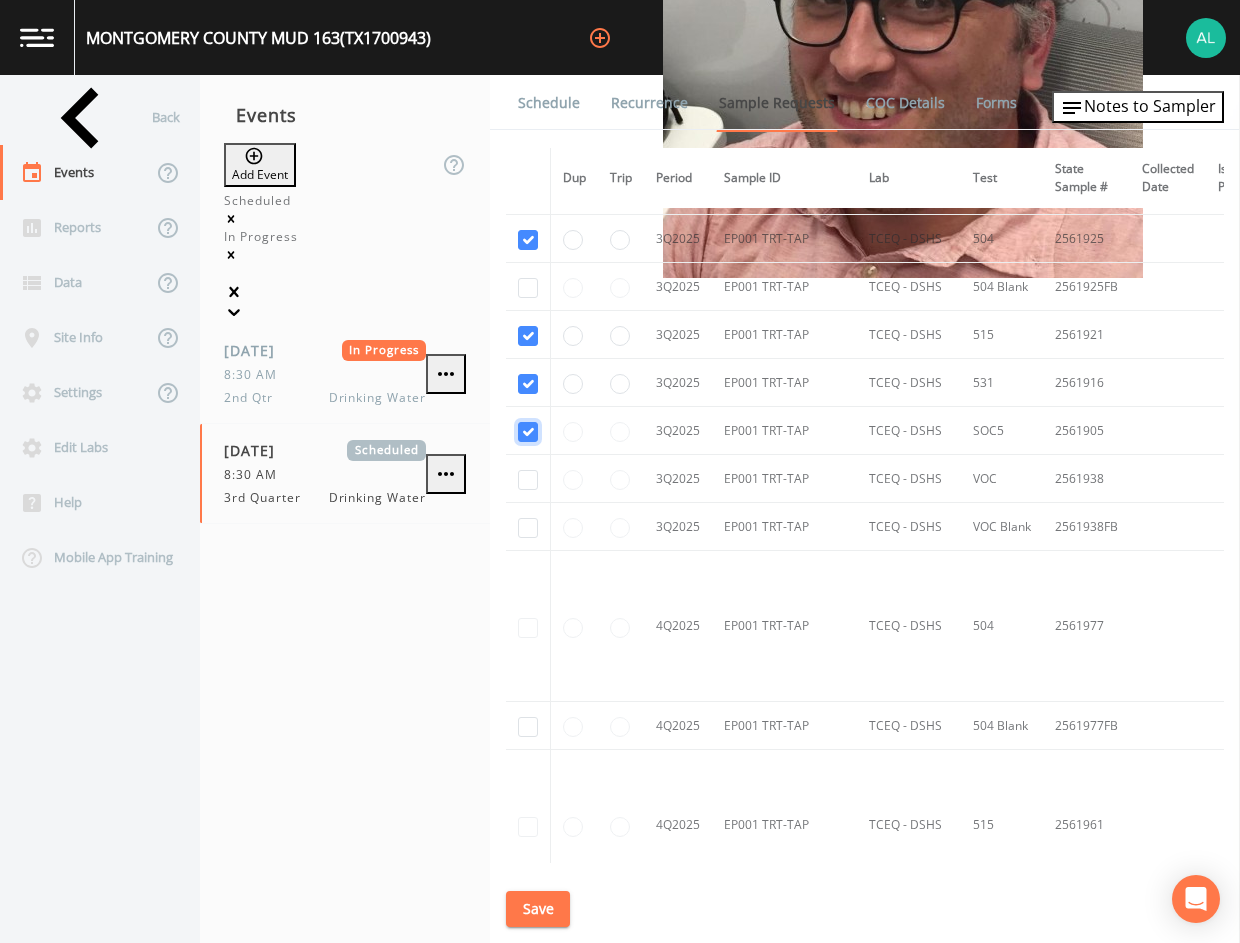 checkbox on "true" 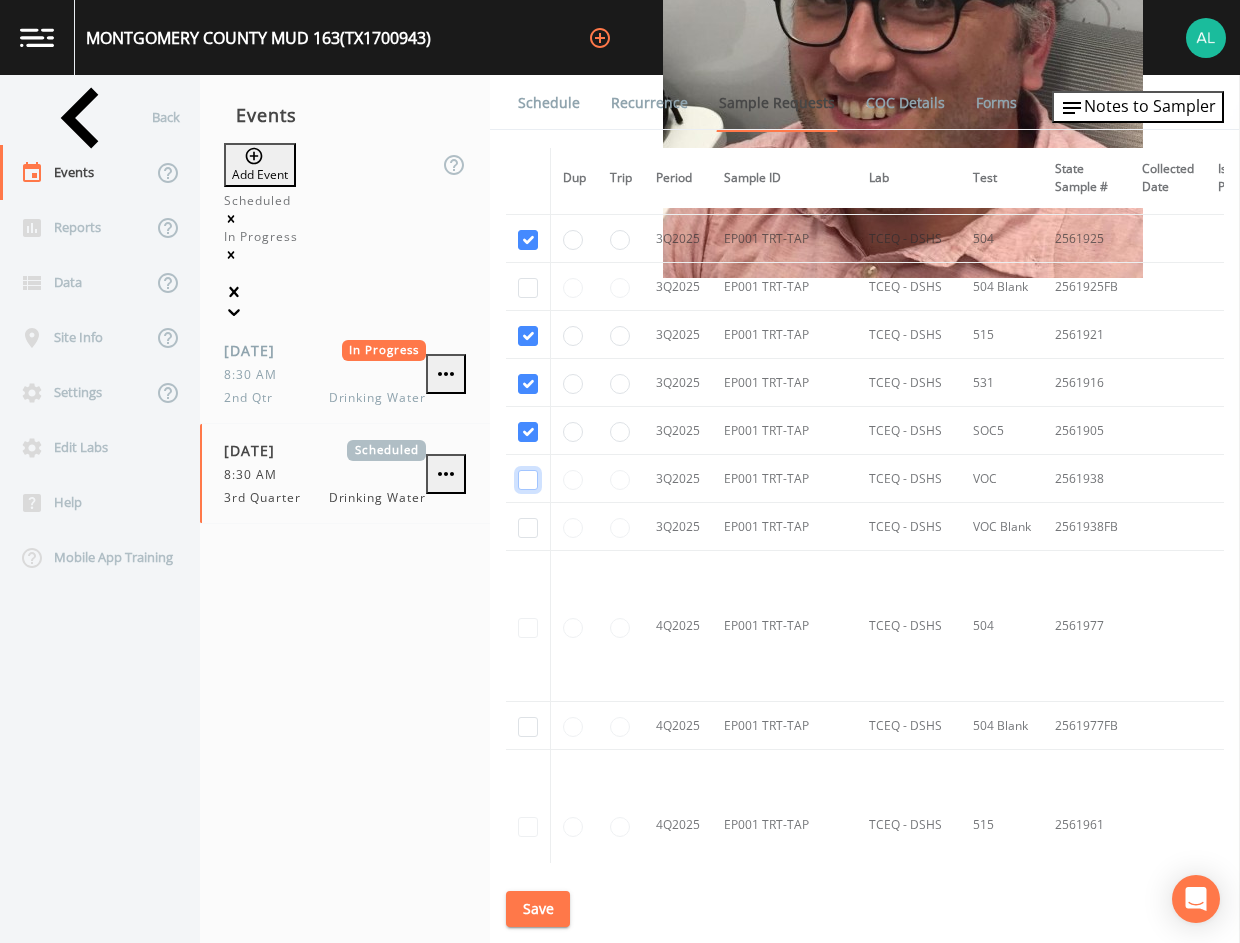 click at bounding box center [528, -608] 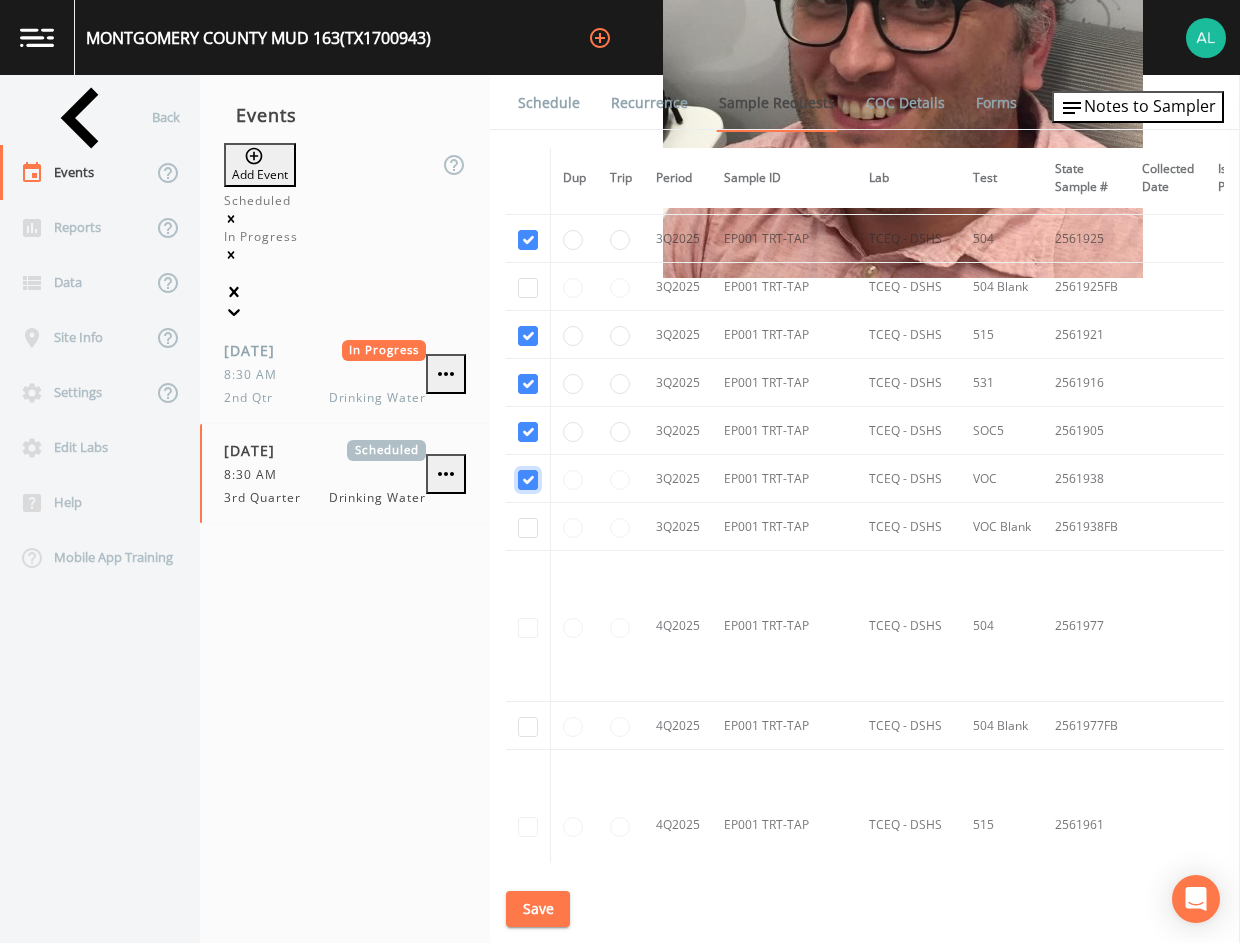 checkbox on "true" 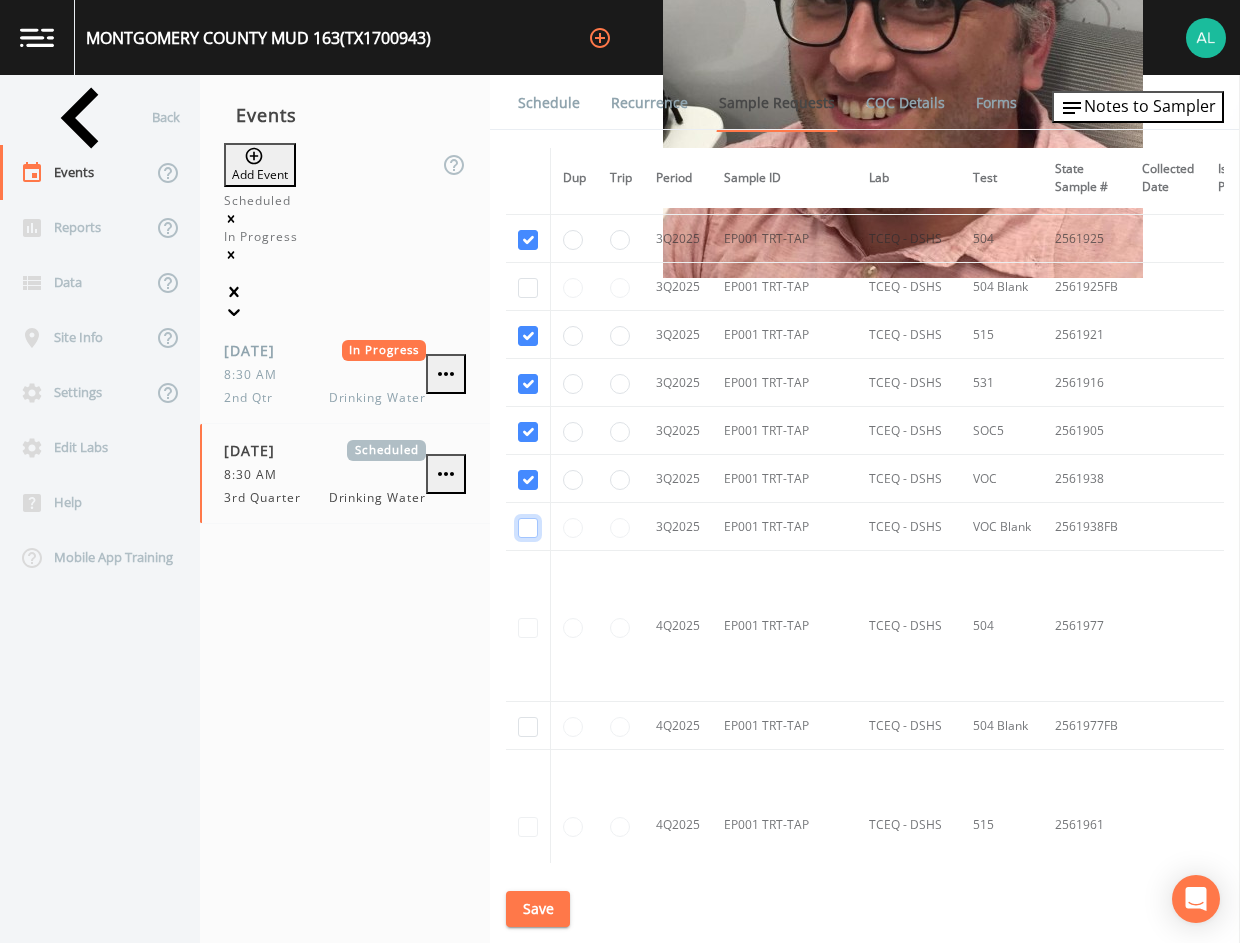 click at bounding box center (528, -511) 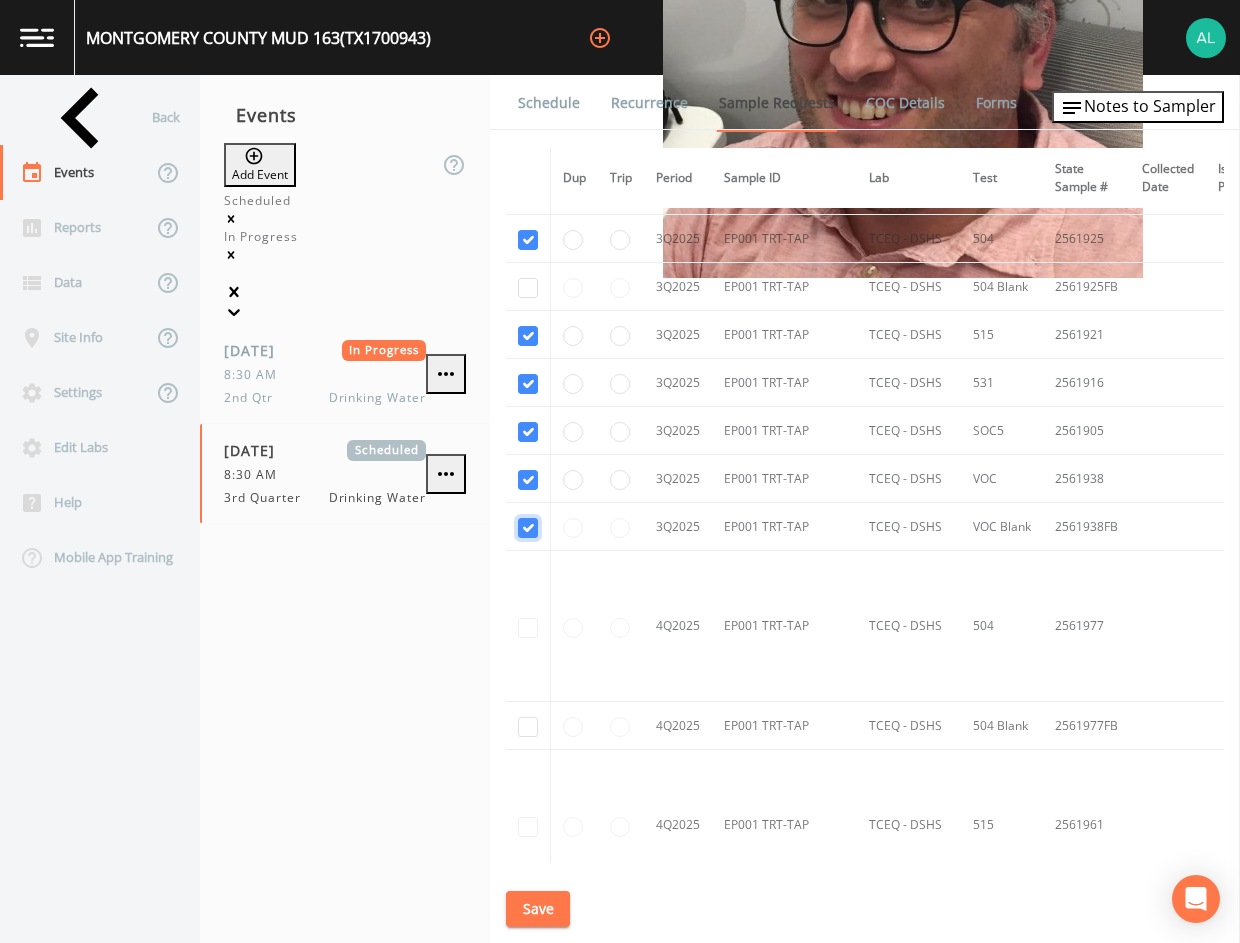 checkbox on "true" 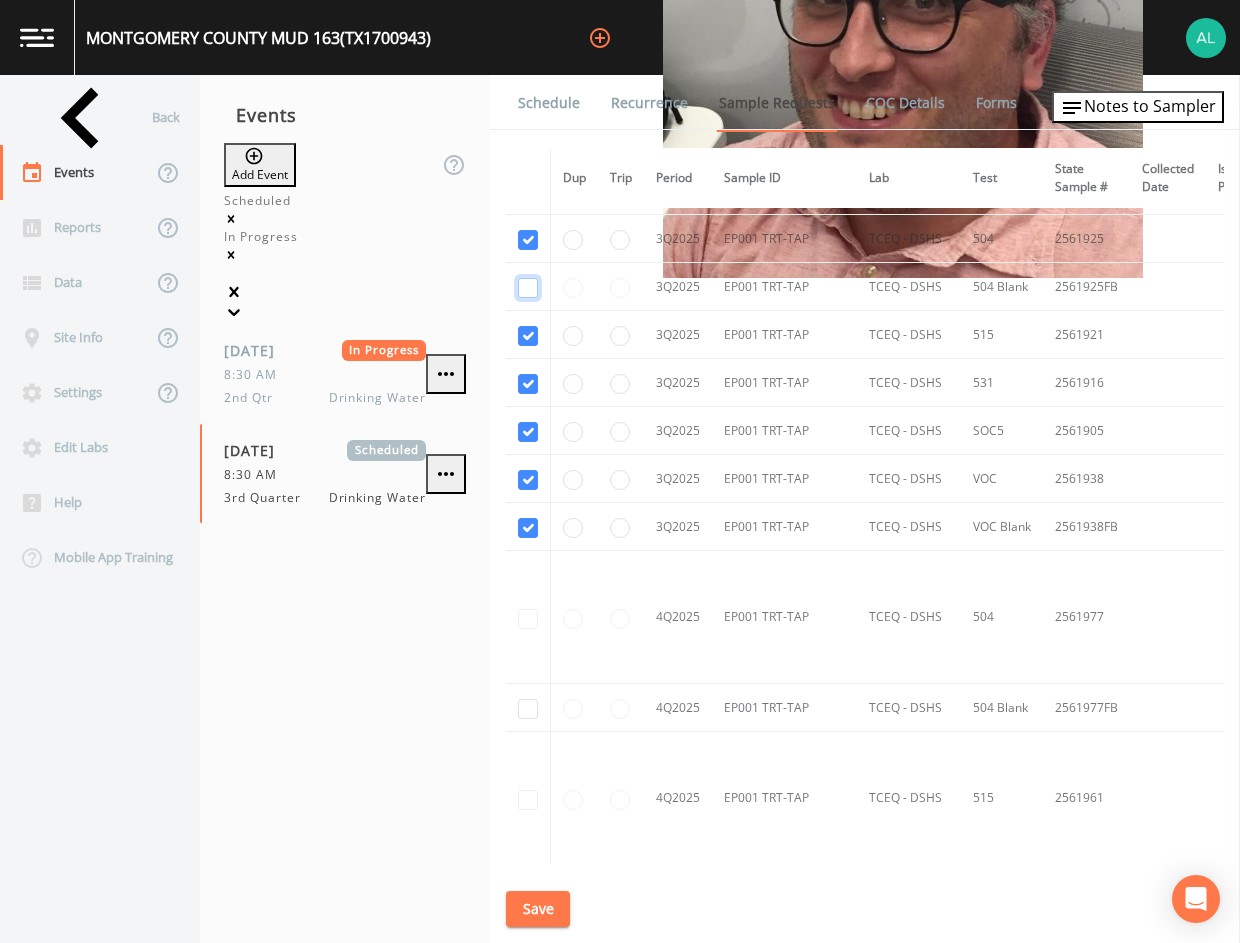 click at bounding box center (528, -996) 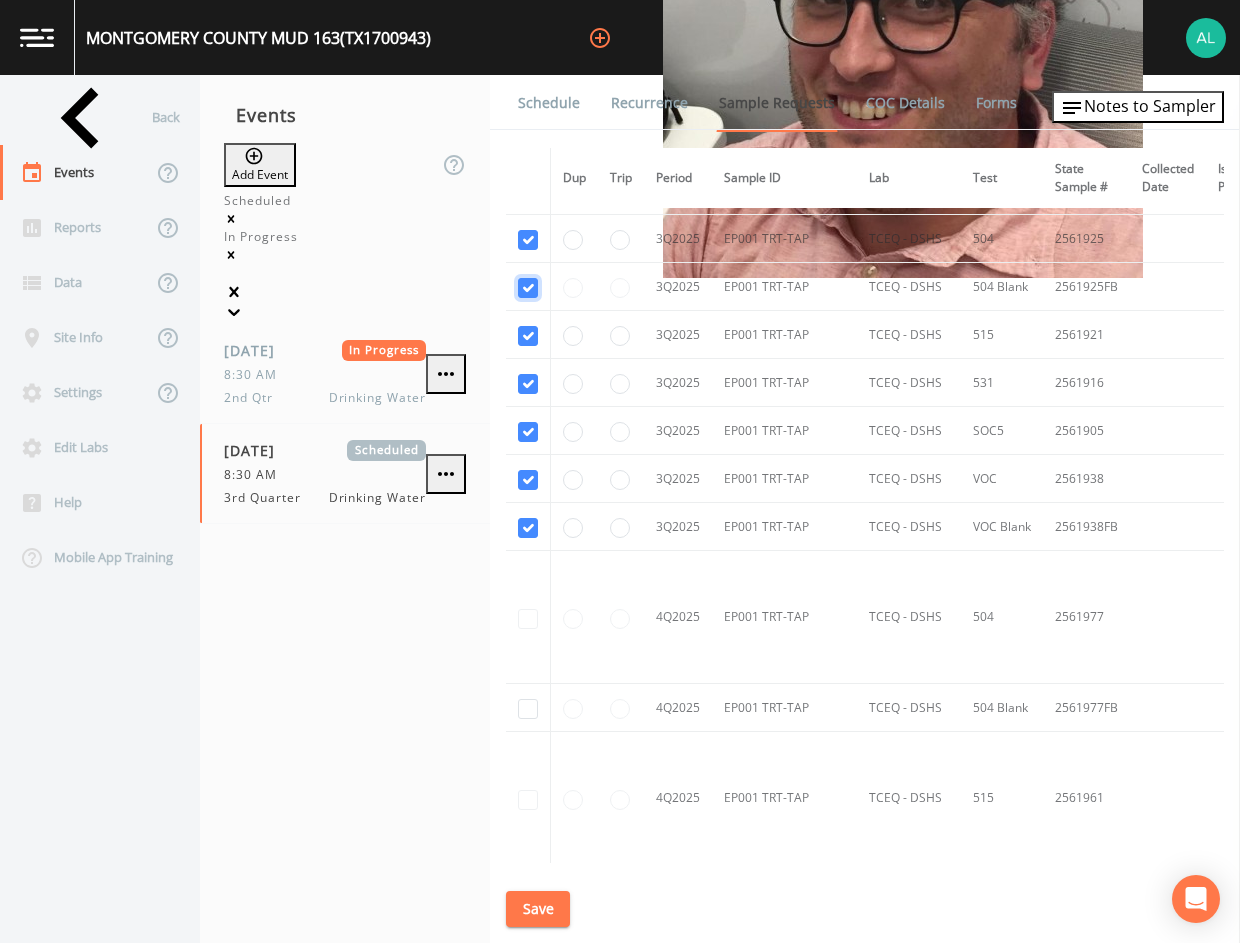 checkbox on "true" 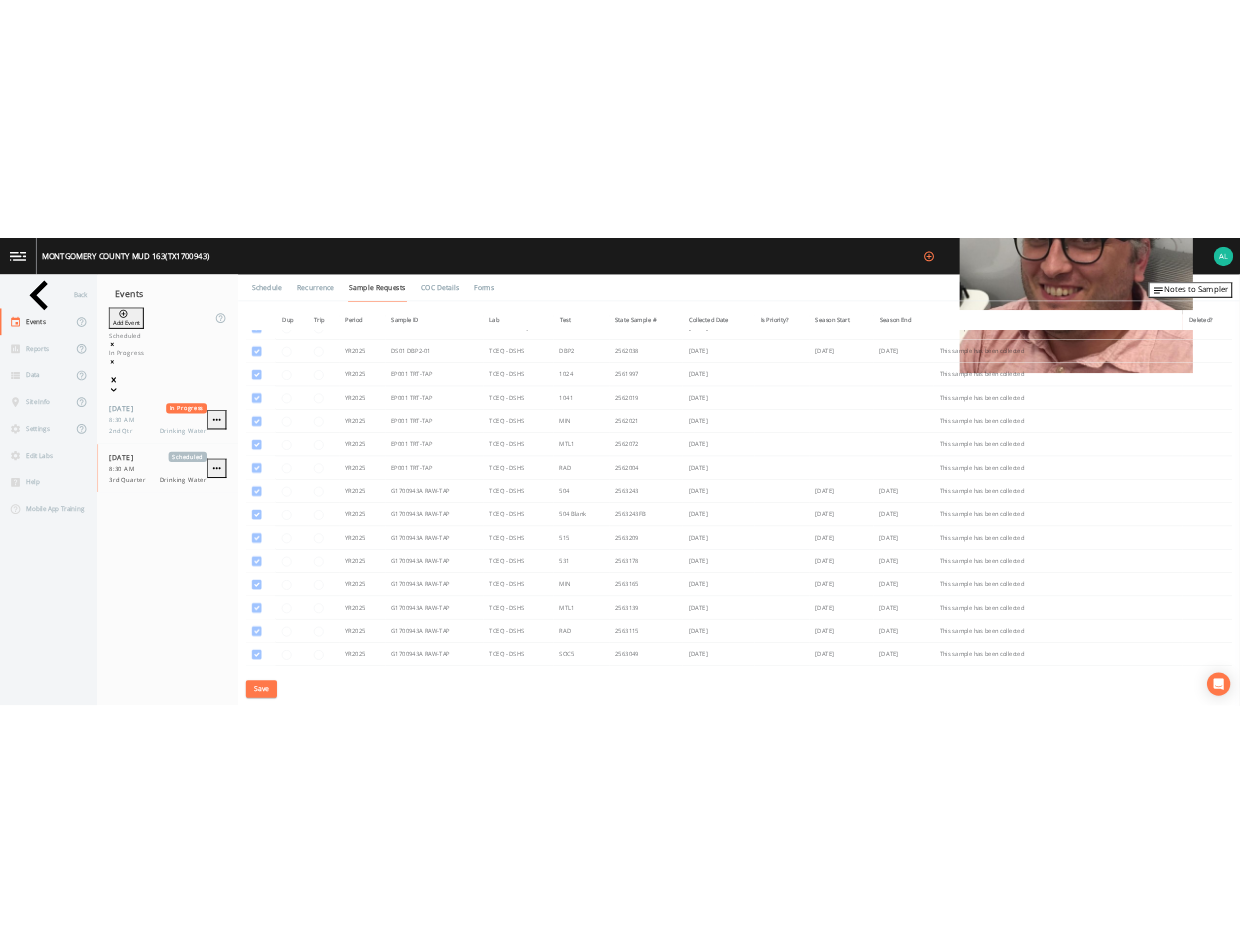 scroll, scrollTop: 48, scrollLeft: 0, axis: vertical 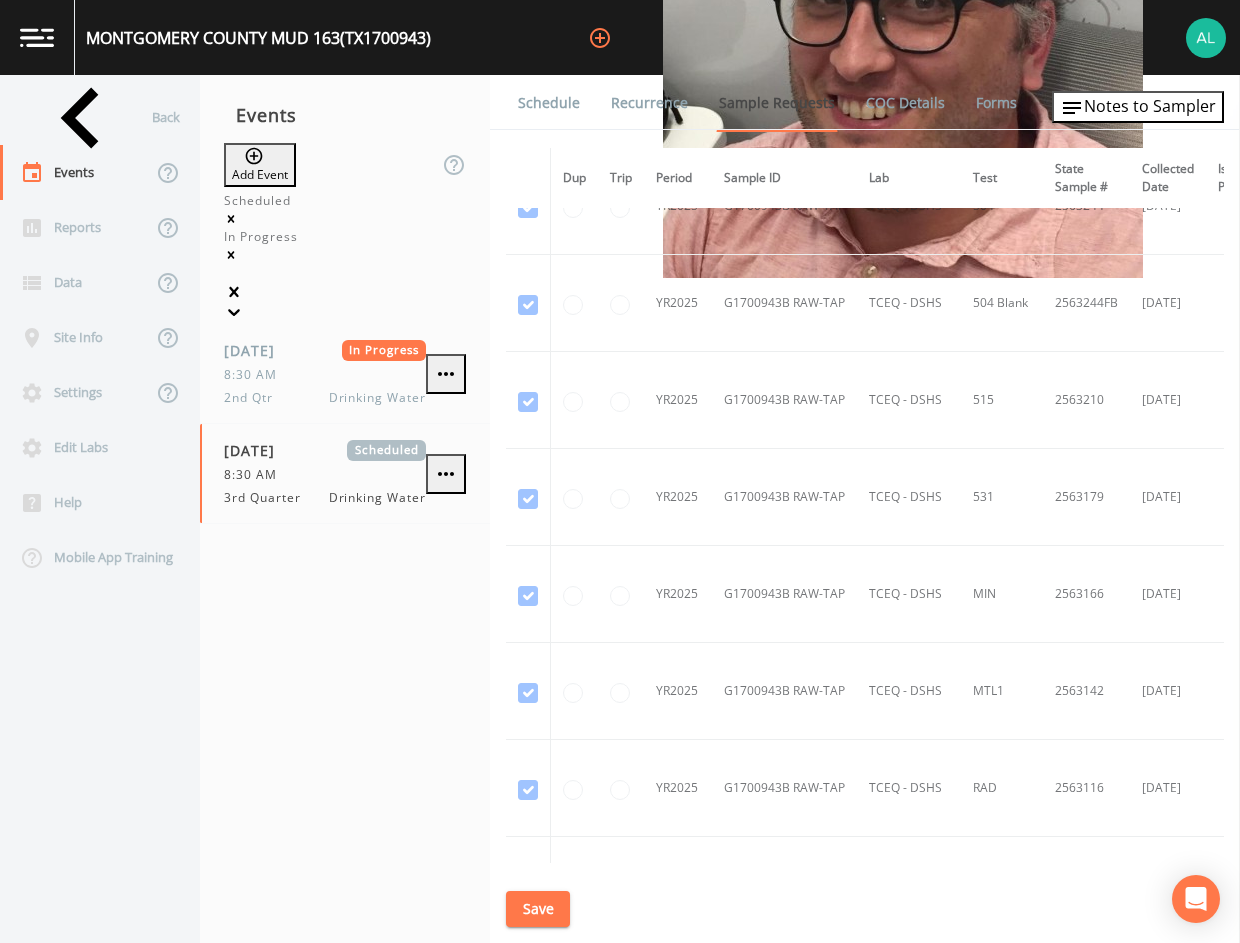 click on "Save" at bounding box center [538, 909] 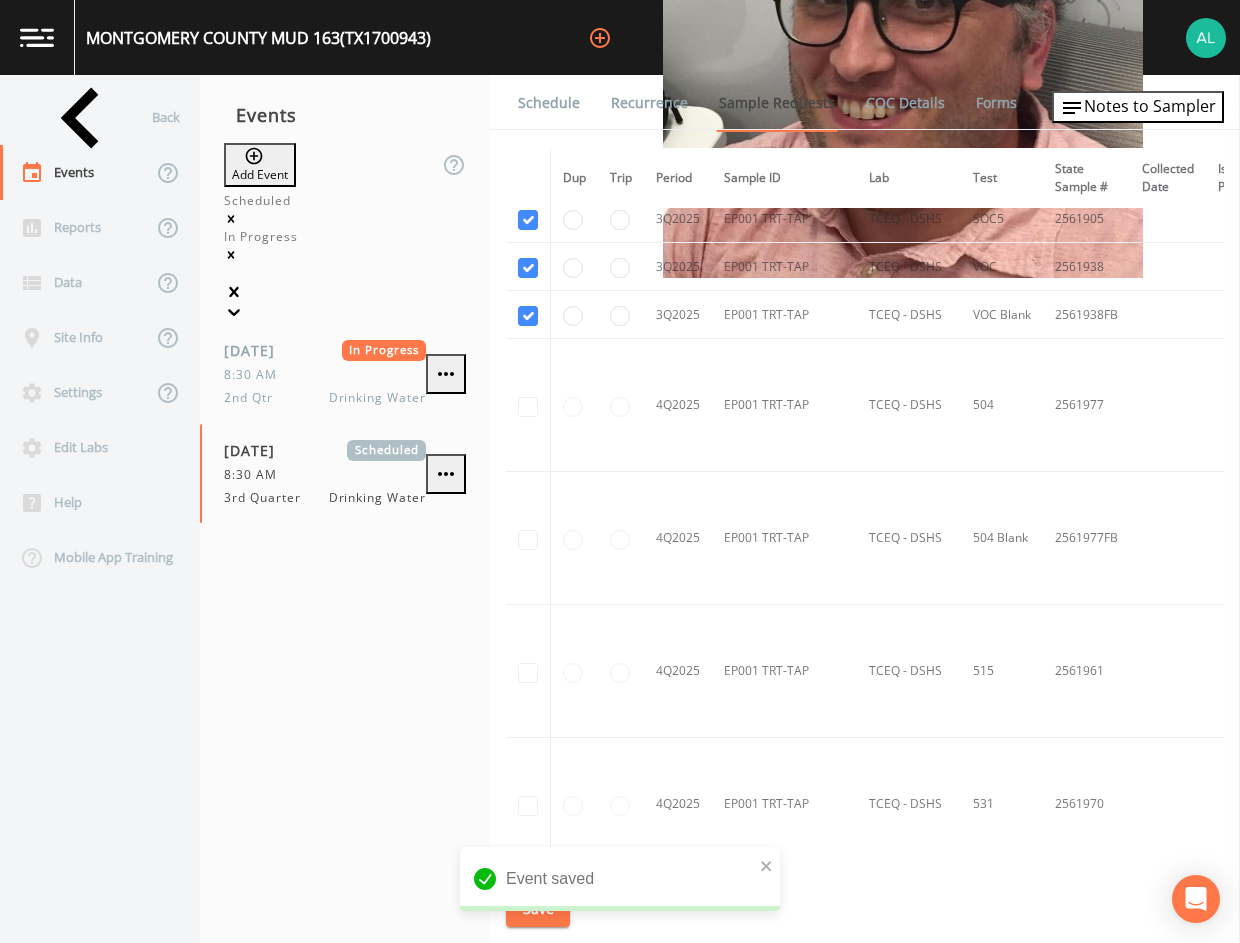 scroll, scrollTop: 3900, scrollLeft: 0, axis: vertical 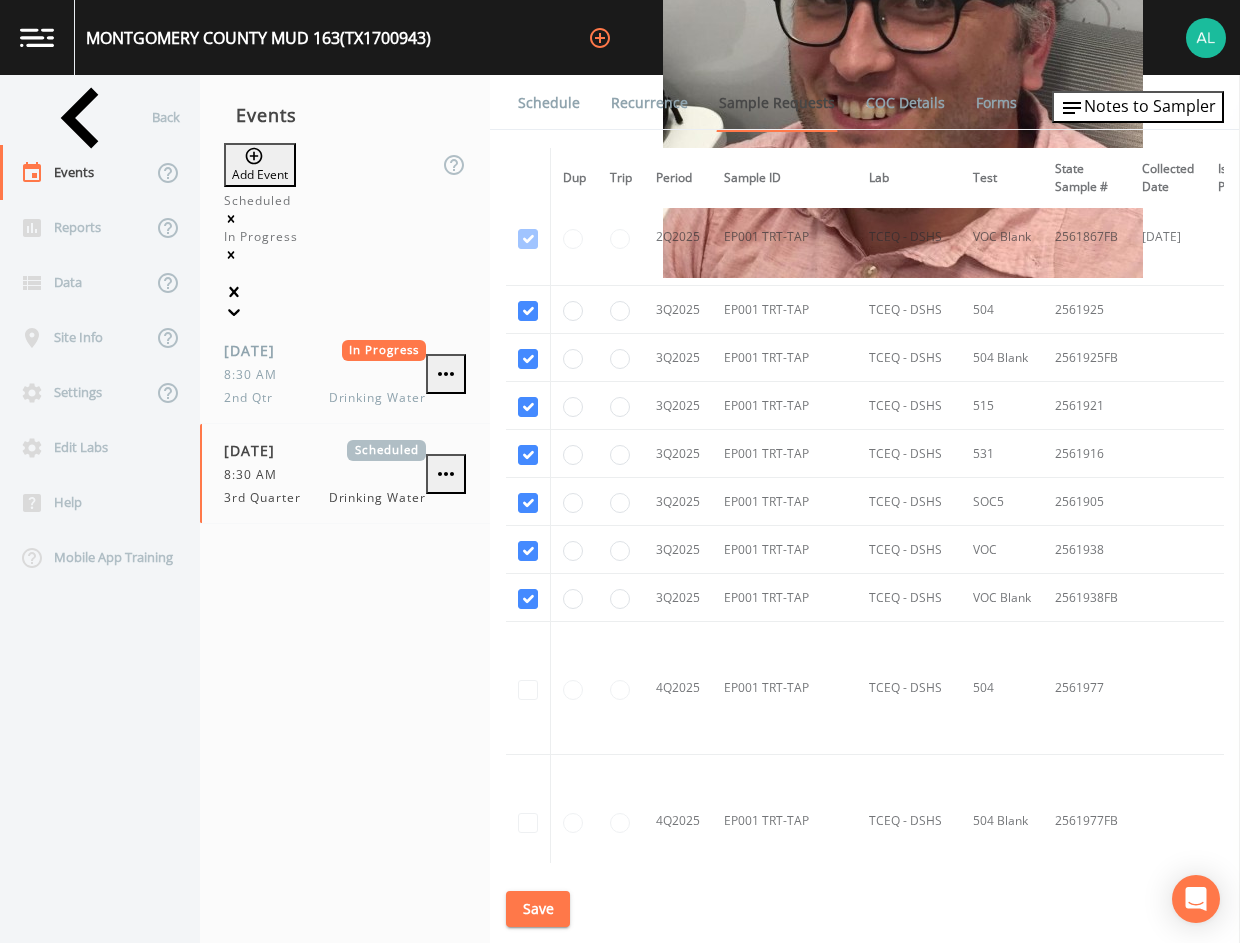 click on "Save" at bounding box center (538, 909) 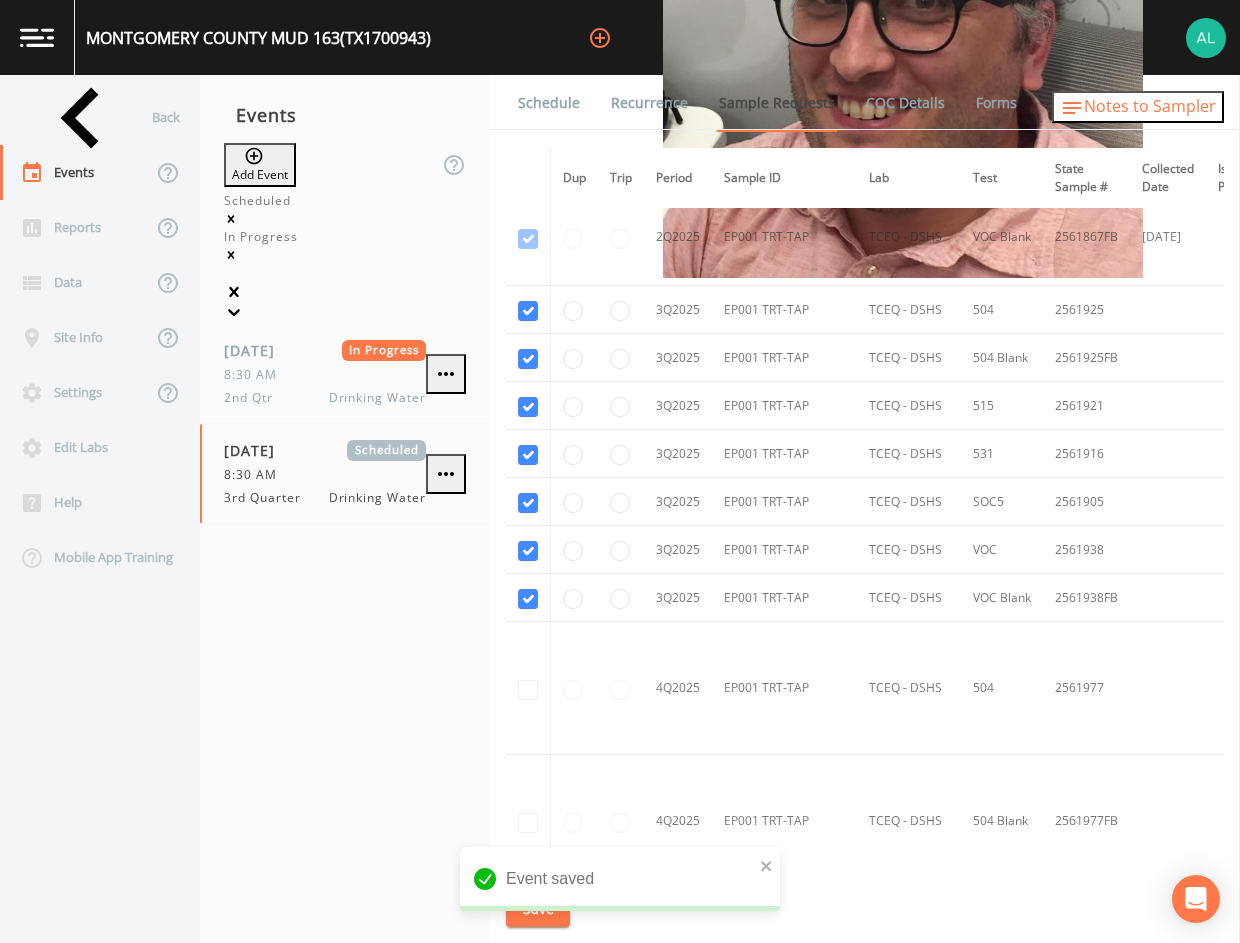 click on "Notes to Sampler" at bounding box center [1150, 106] 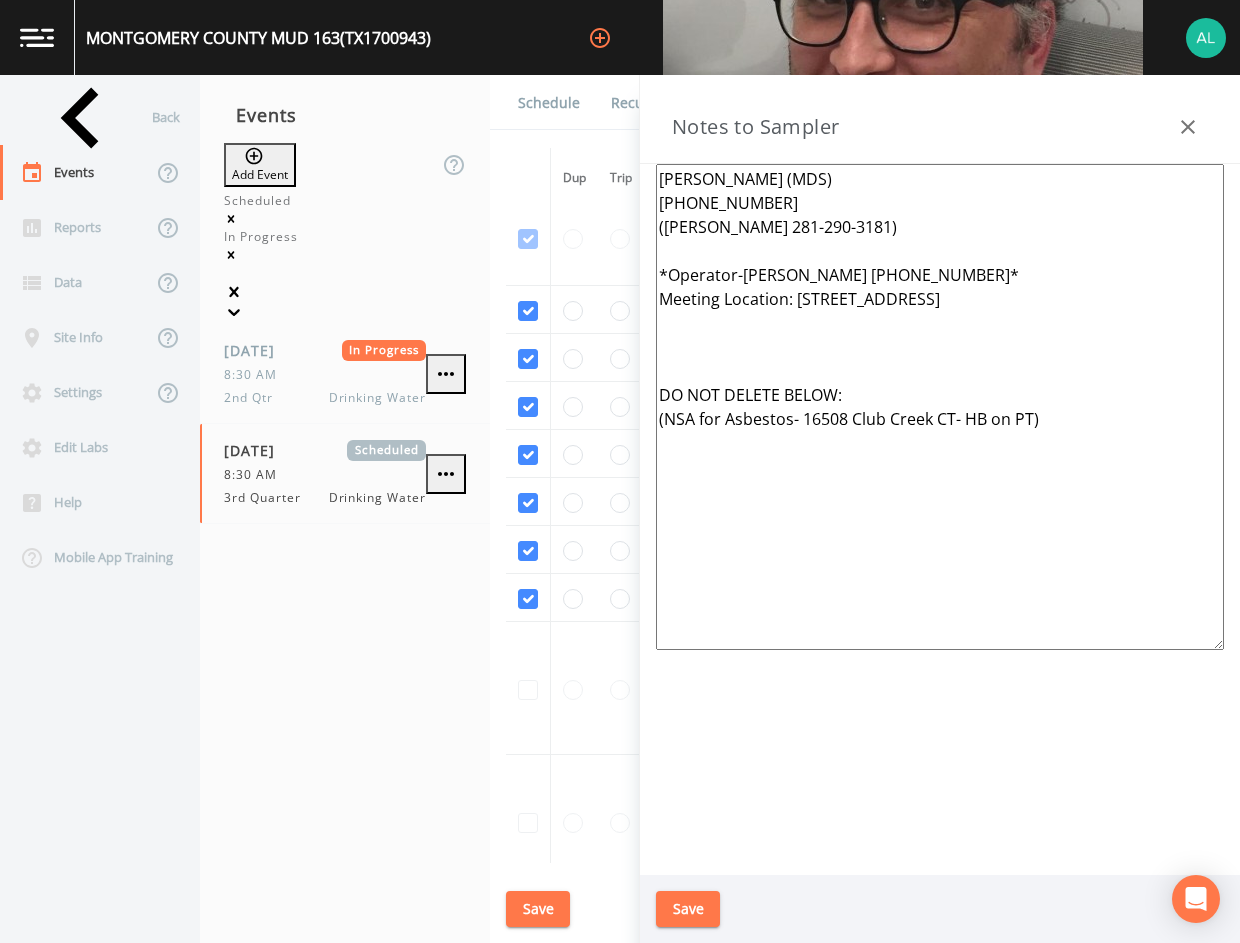 click on "[PERSON_NAME] (MDS)
[PHONE_NUMBER]
([PERSON_NAME] 281-290-3181)
*Operator-[PERSON_NAME] [PHONE_NUMBER]*
Meeting Location: [STREET_ADDRESS]
DO NOT DELETE BELOW:
(NSA for Asbestos- 16508 Club Creek CT- HB on PT)" at bounding box center (940, 407) 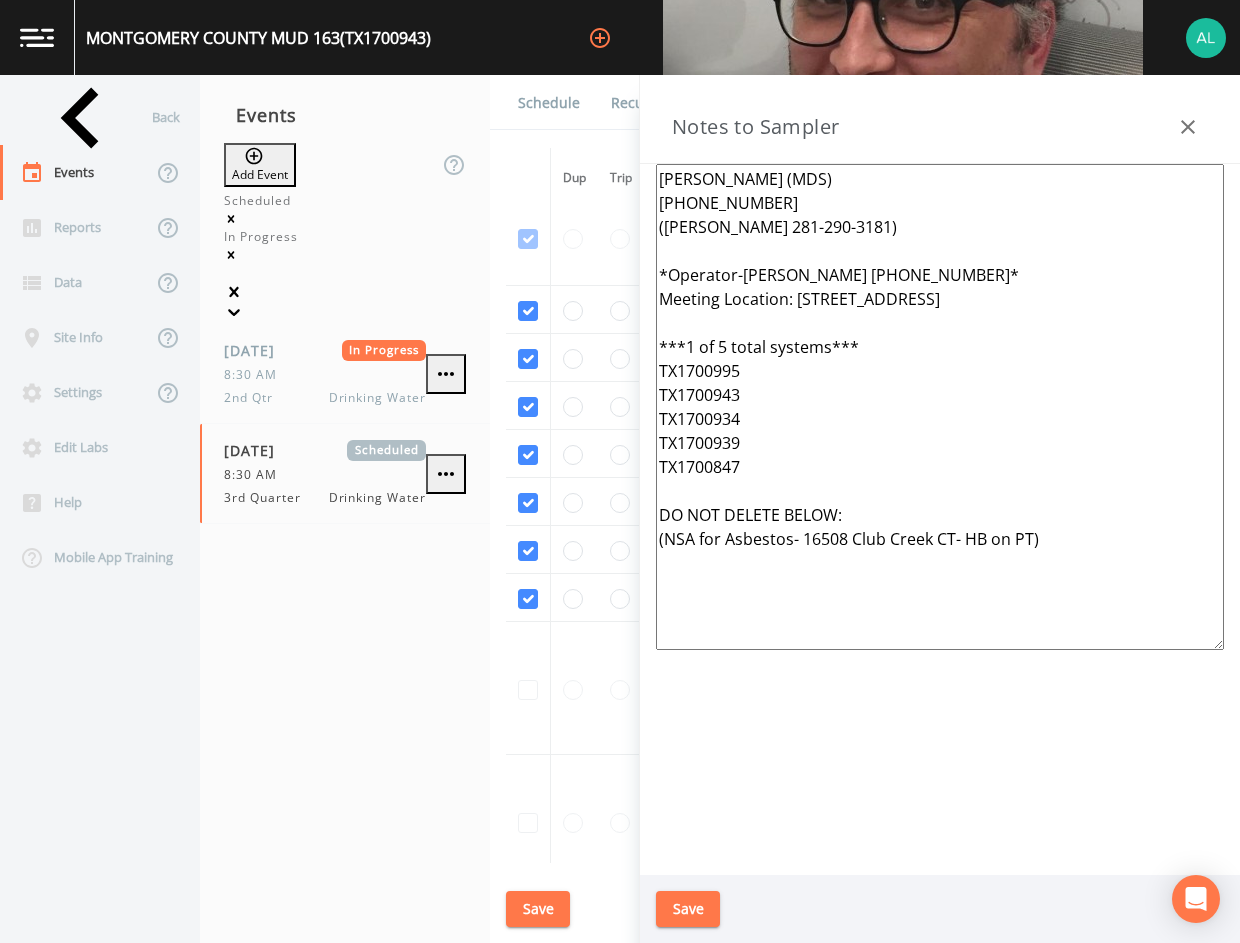 drag, startPoint x: 752, startPoint y: 468, endPoint x: 654, endPoint y: 173, distance: 310.85205 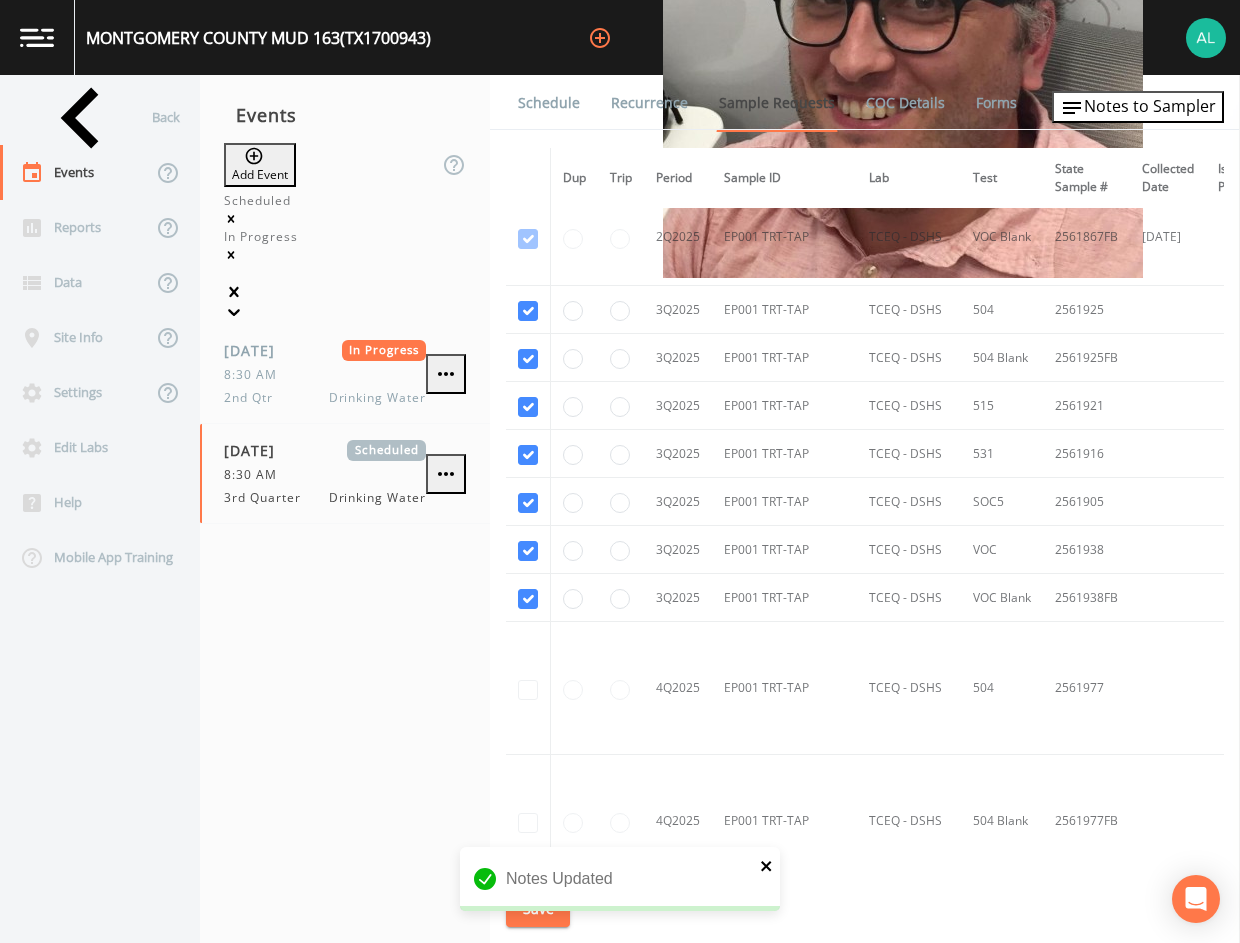 click 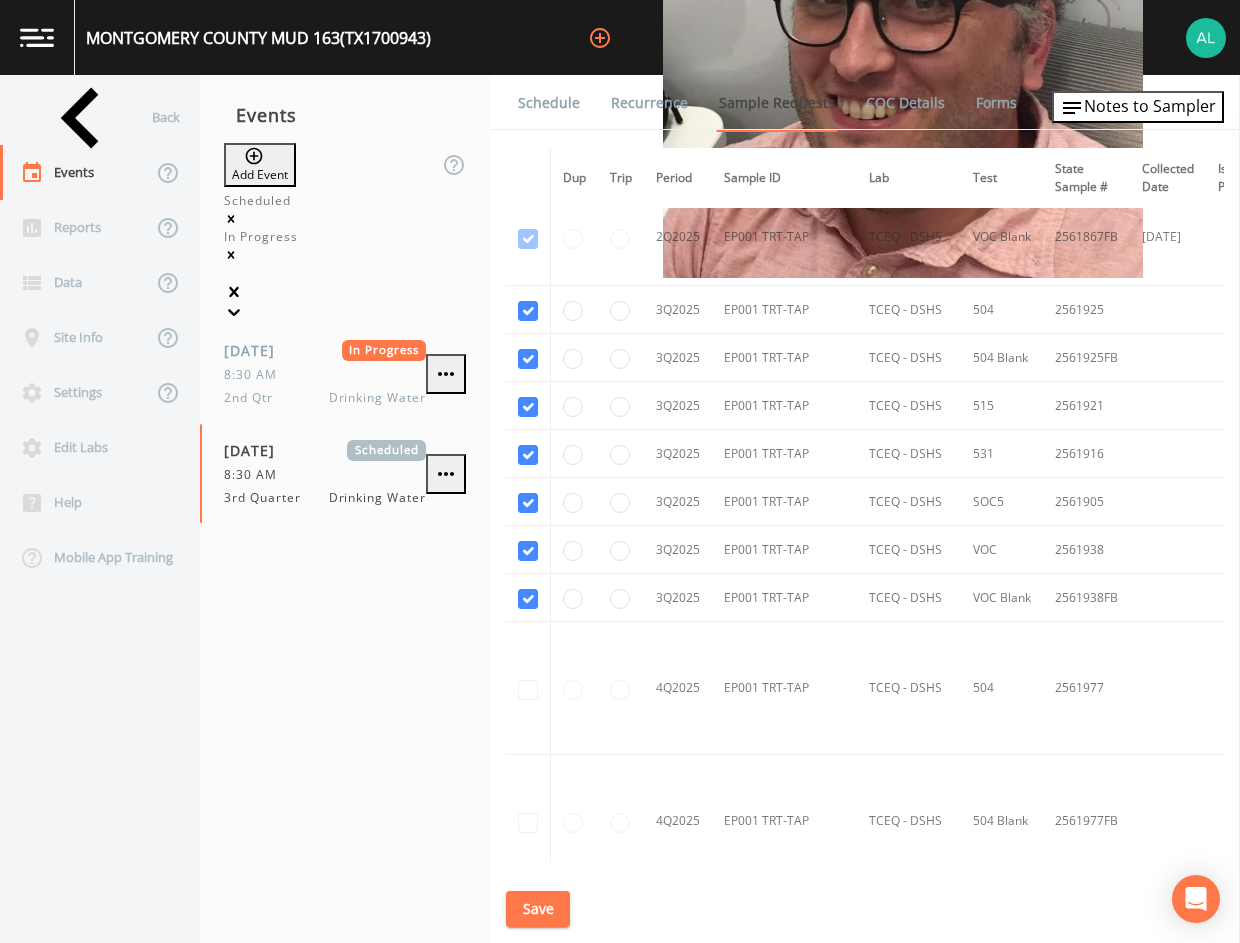 click on "Notes Updated" at bounding box center [620, 927] 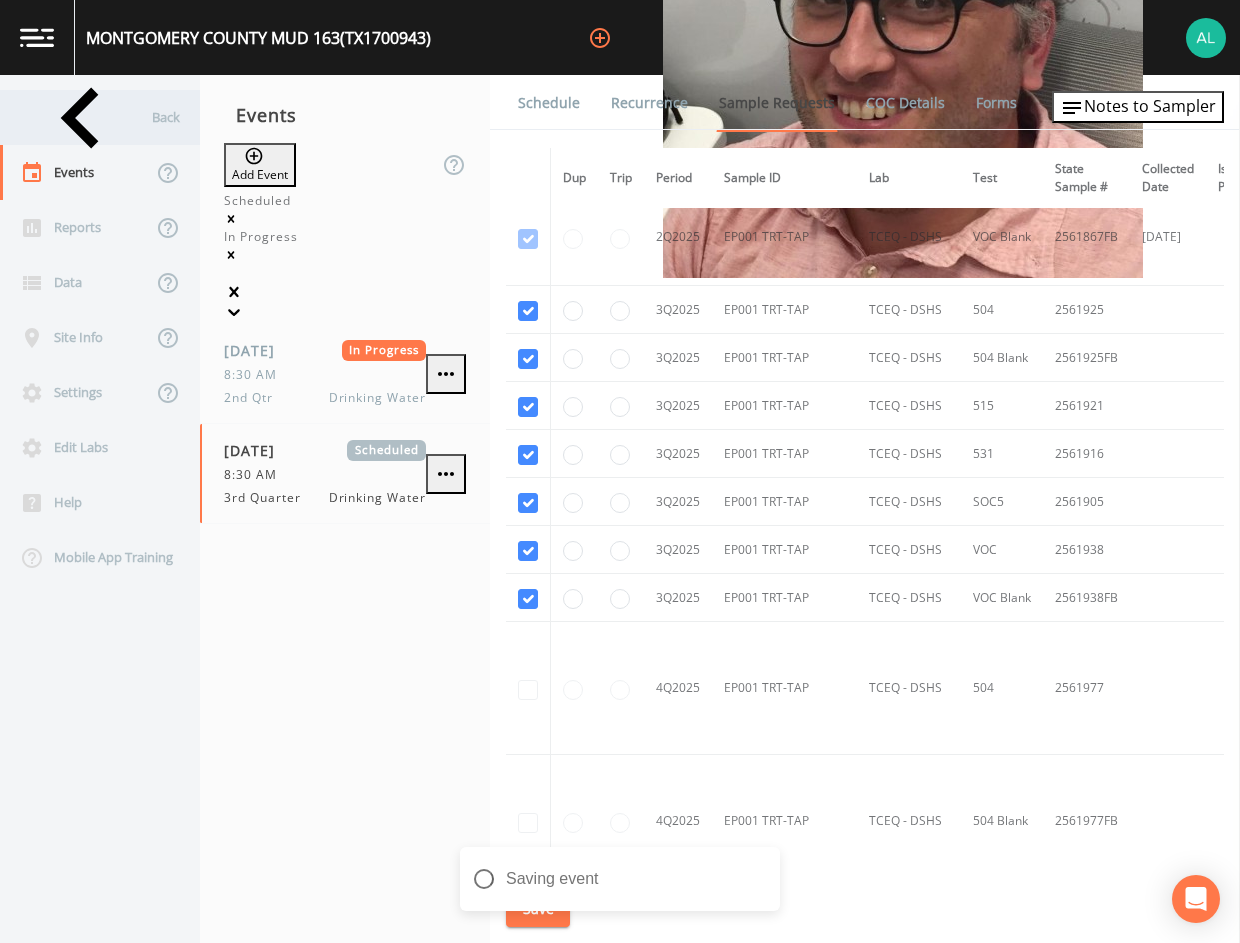 click on "Back" at bounding box center [90, 117] 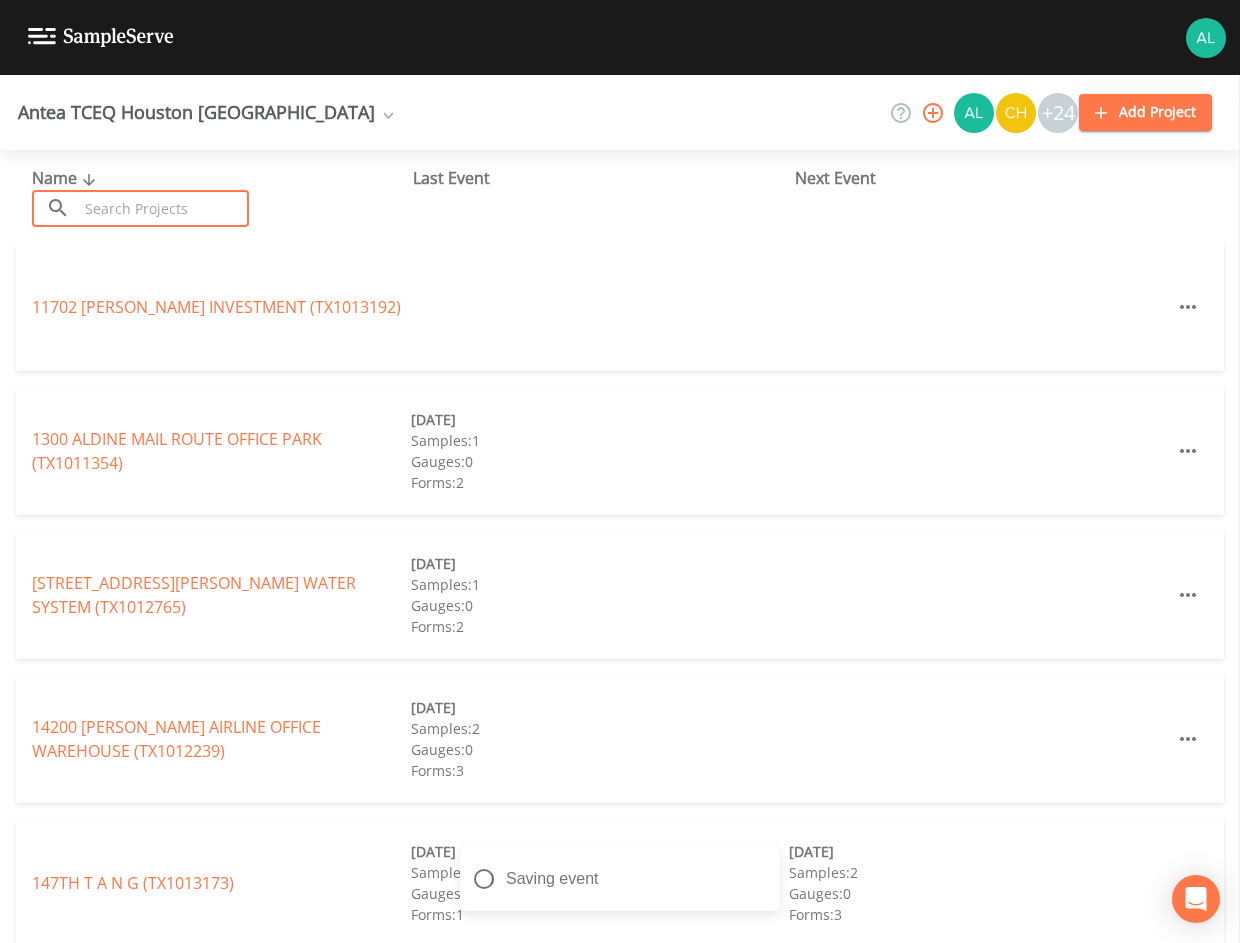 click at bounding box center (163, 208) 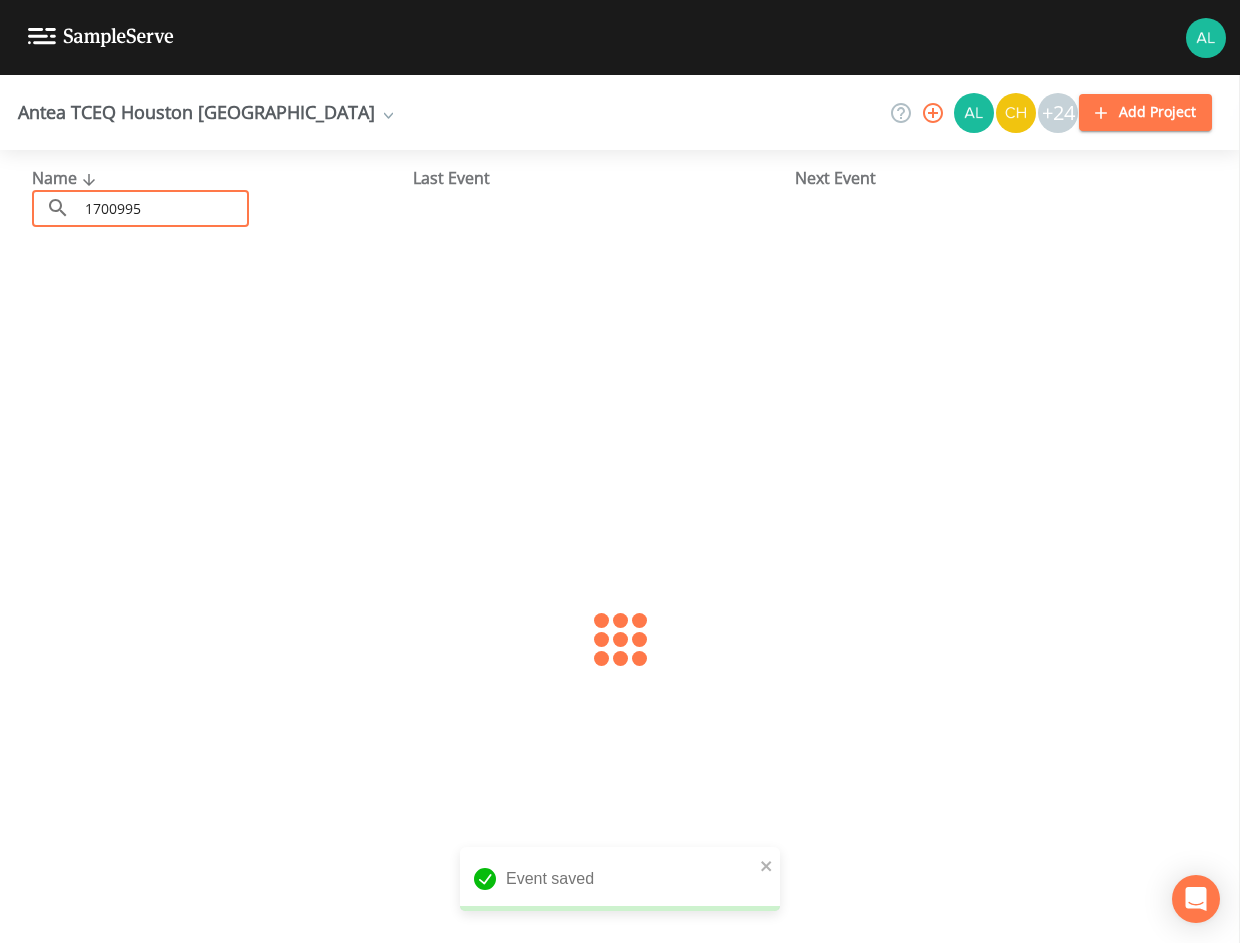 type on "1700995" 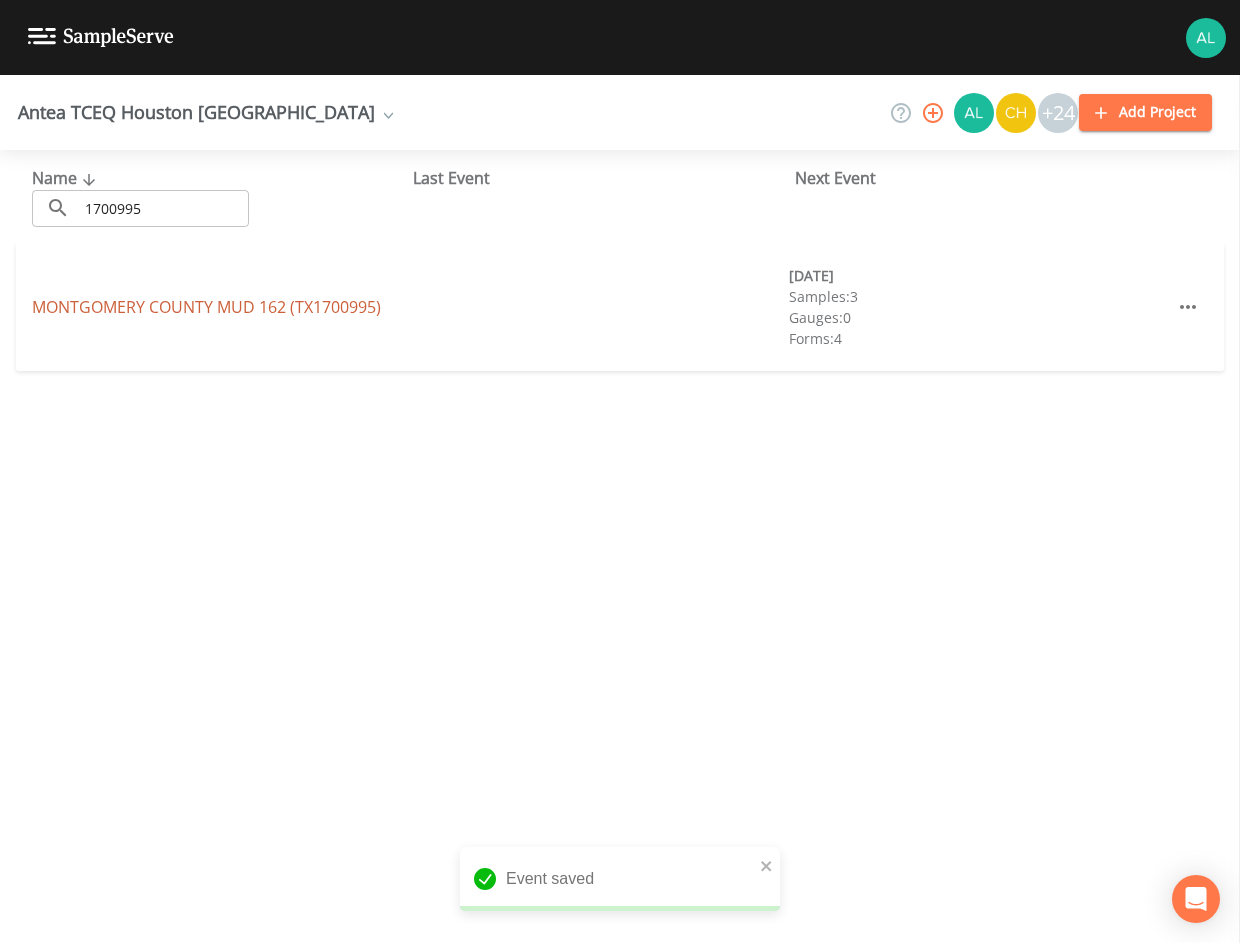 click on "[GEOGRAPHIC_DATA] 162   (TX1700995)" at bounding box center [206, 307] 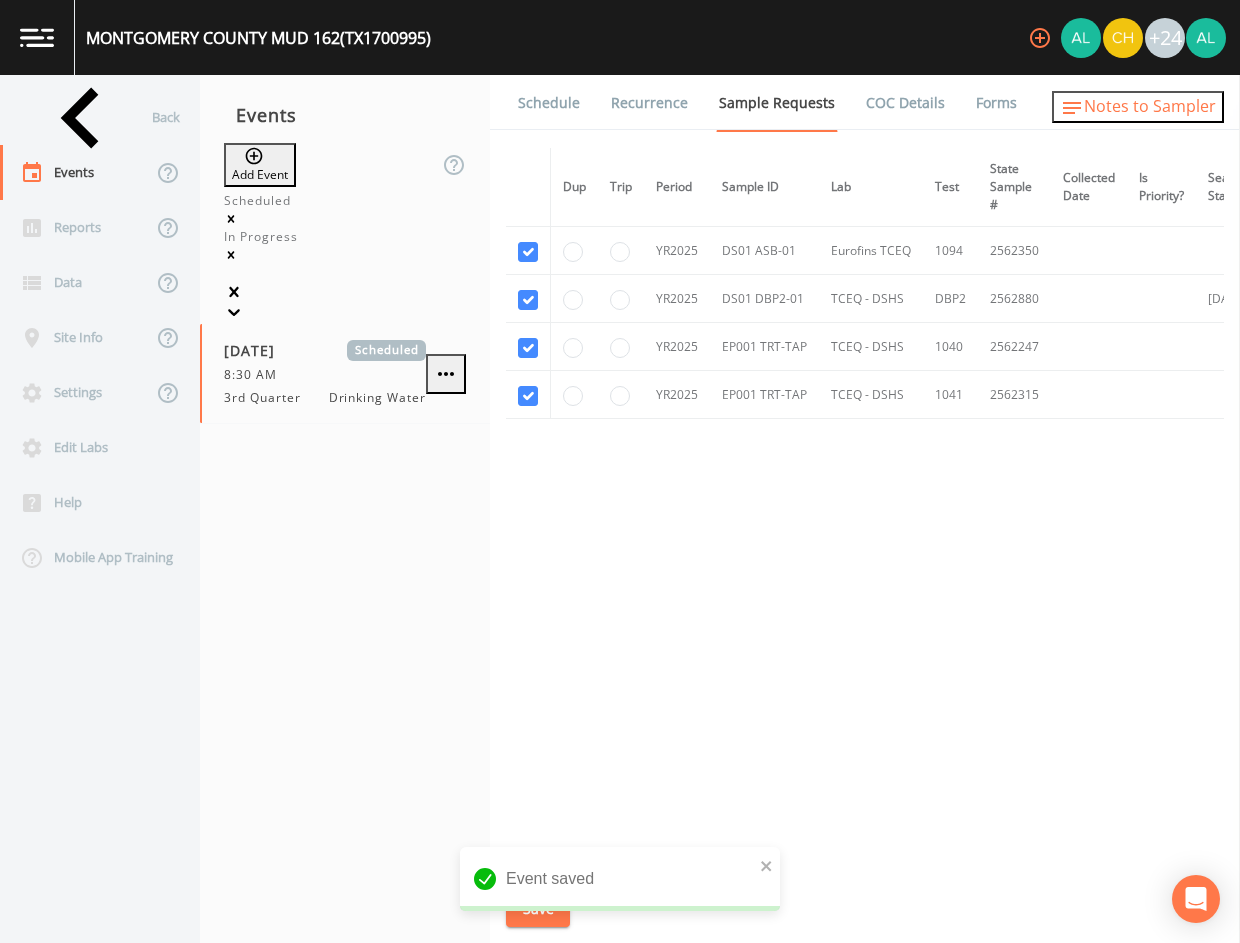 click on "Notes to Sampler" at bounding box center [1138, 107] 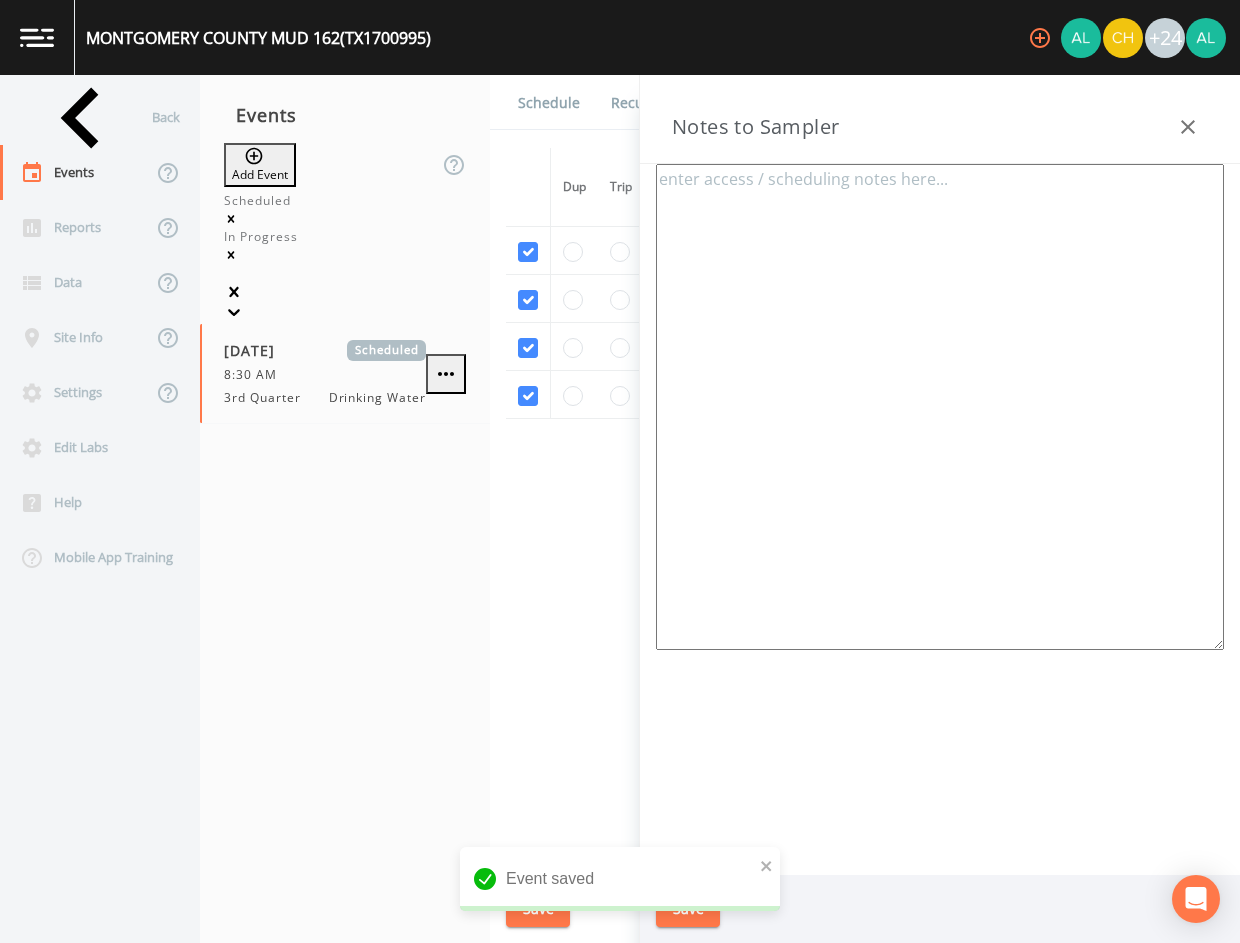 click at bounding box center (940, 407) 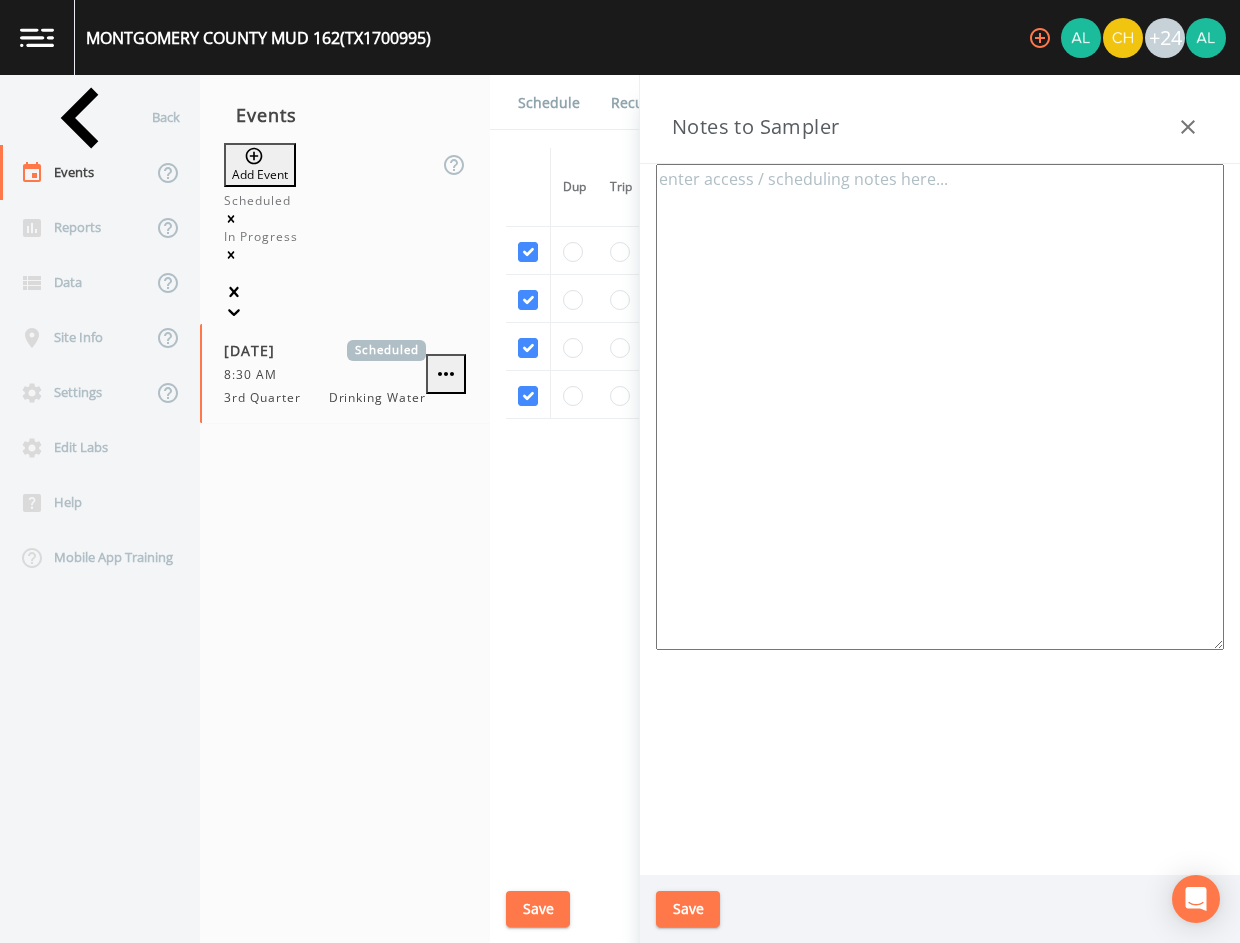 paste on "[PERSON_NAME] (MDS)
[PHONE_NUMBER]
([PERSON_NAME] 281-290-3181)
*Operator-[PERSON_NAME] [PHONE_NUMBER]*
Meeting Location: [STREET_ADDRESS]
***1 of 5 total systems***
TX1700995
TX1700943
TX1700934
TX1700939
TX1700847" 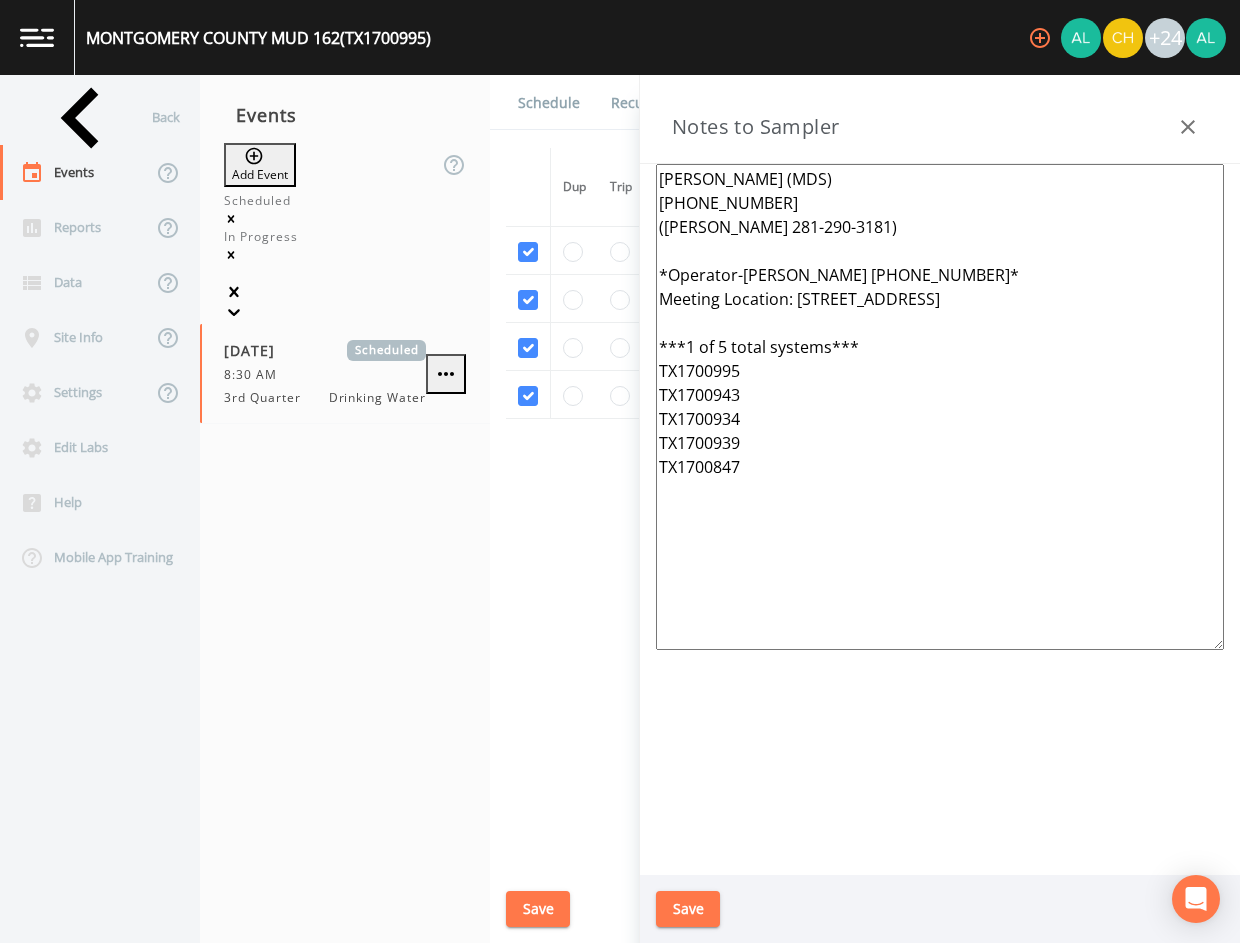 type on "[PERSON_NAME] (MDS)
[PHONE_NUMBER]
([PERSON_NAME] 281-290-3181)
*Operator-[PERSON_NAME] [PHONE_NUMBER]*
Meeting Location: [STREET_ADDRESS]
***1 of 5 total systems***
TX1700995
TX1700943
TX1700934
TX1700939
TX1700847" 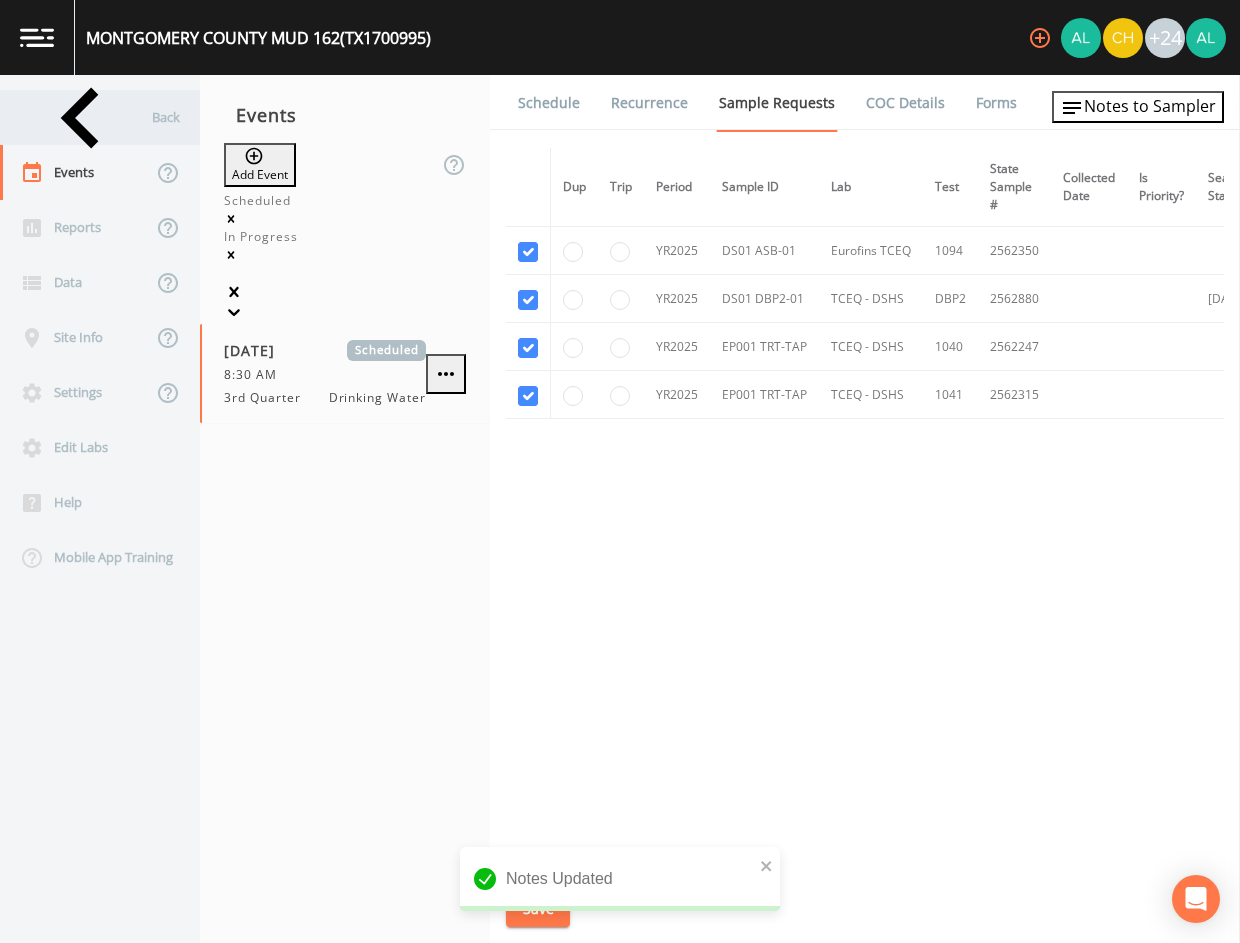 click on "Back" at bounding box center [90, 117] 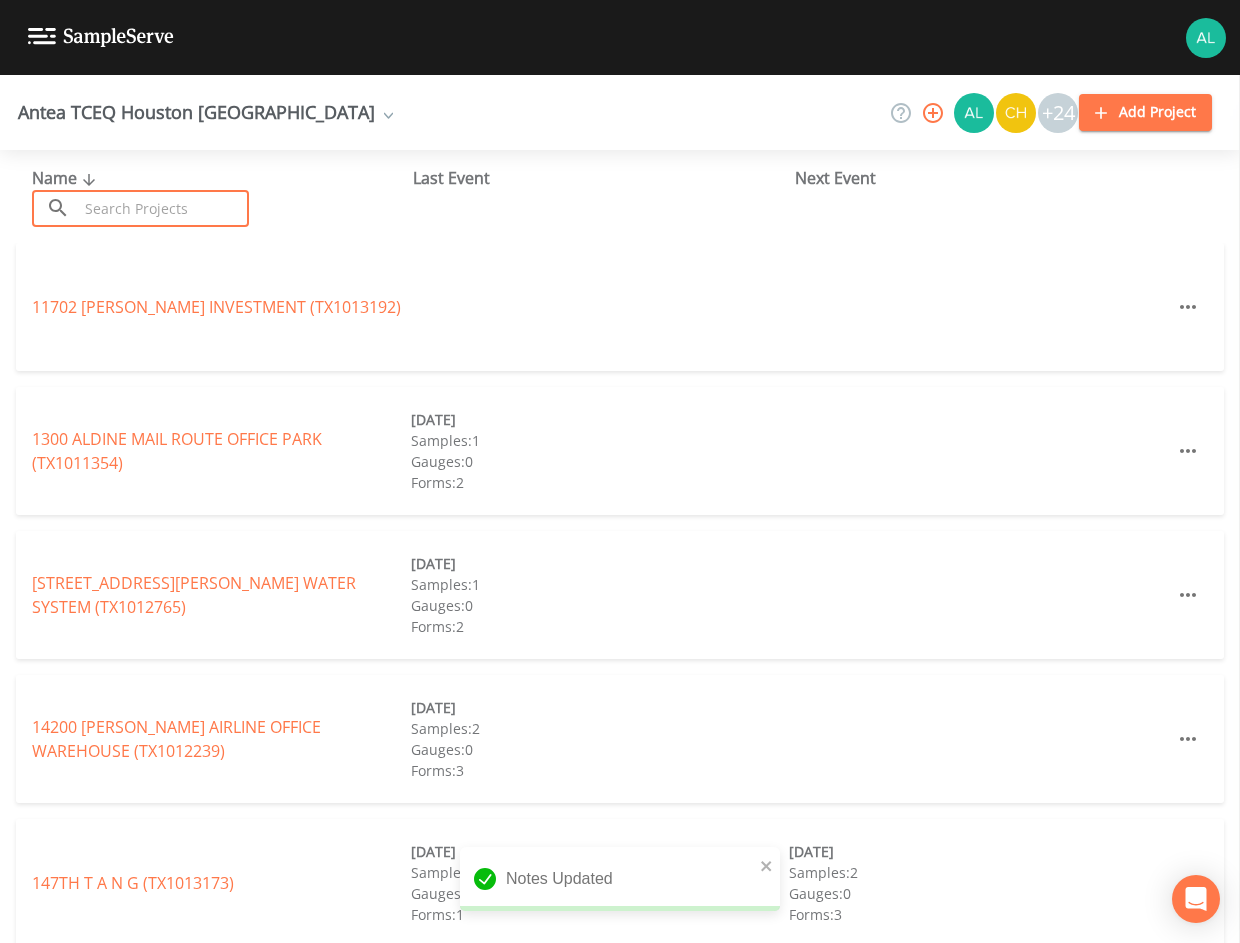 click at bounding box center [163, 208] 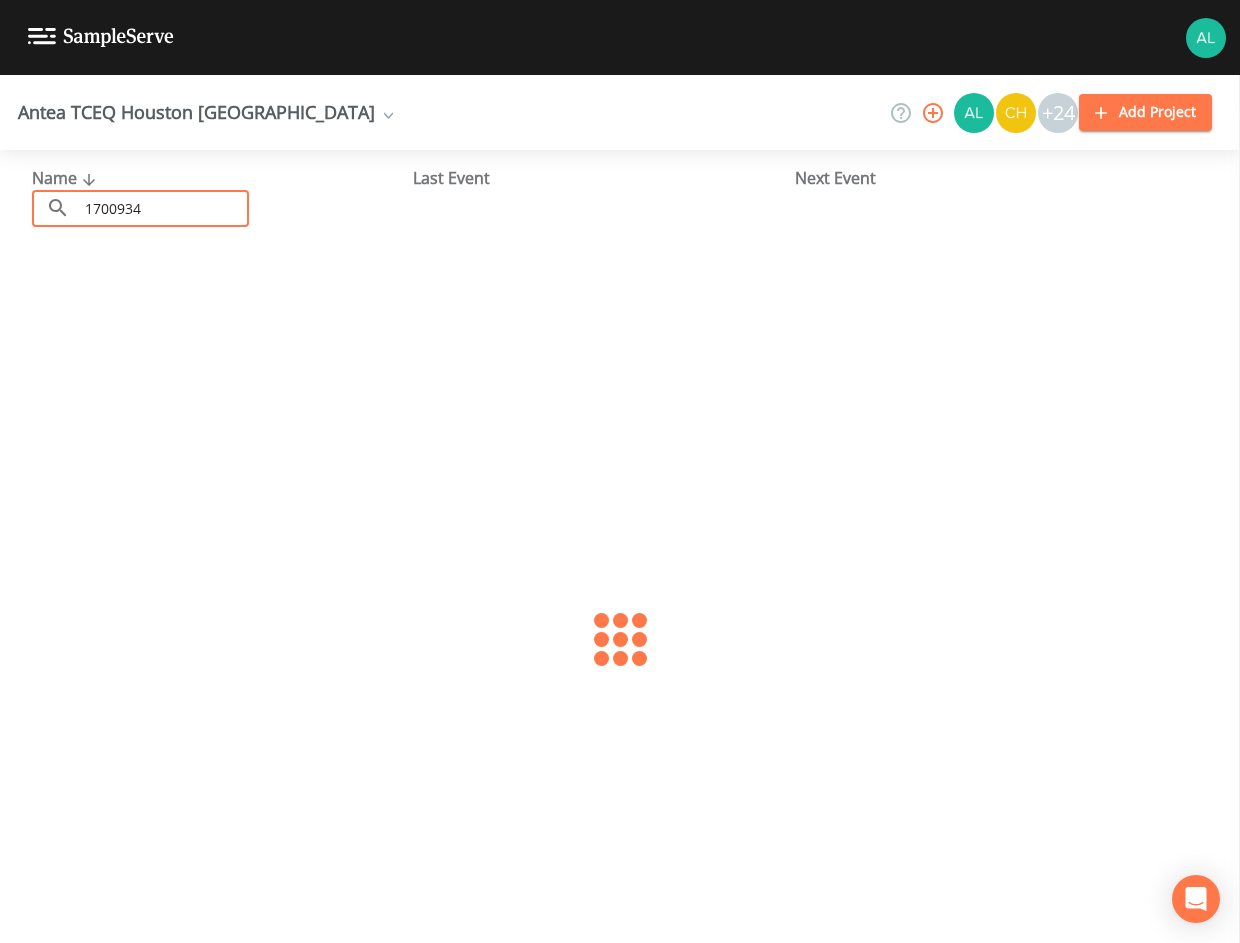 type on "1700934" 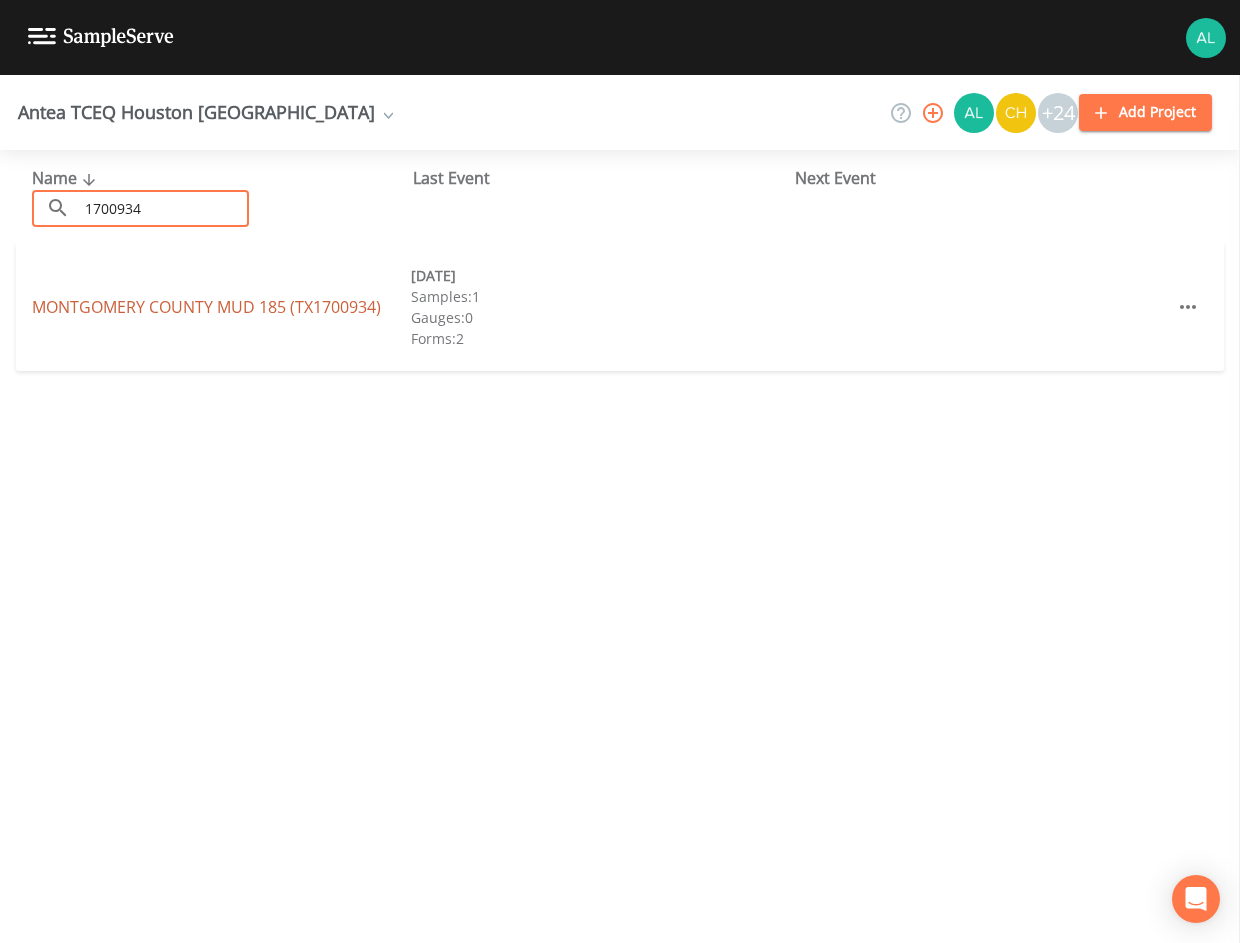 click on "[GEOGRAPHIC_DATA] 185   (TX1700934)" at bounding box center (206, 307) 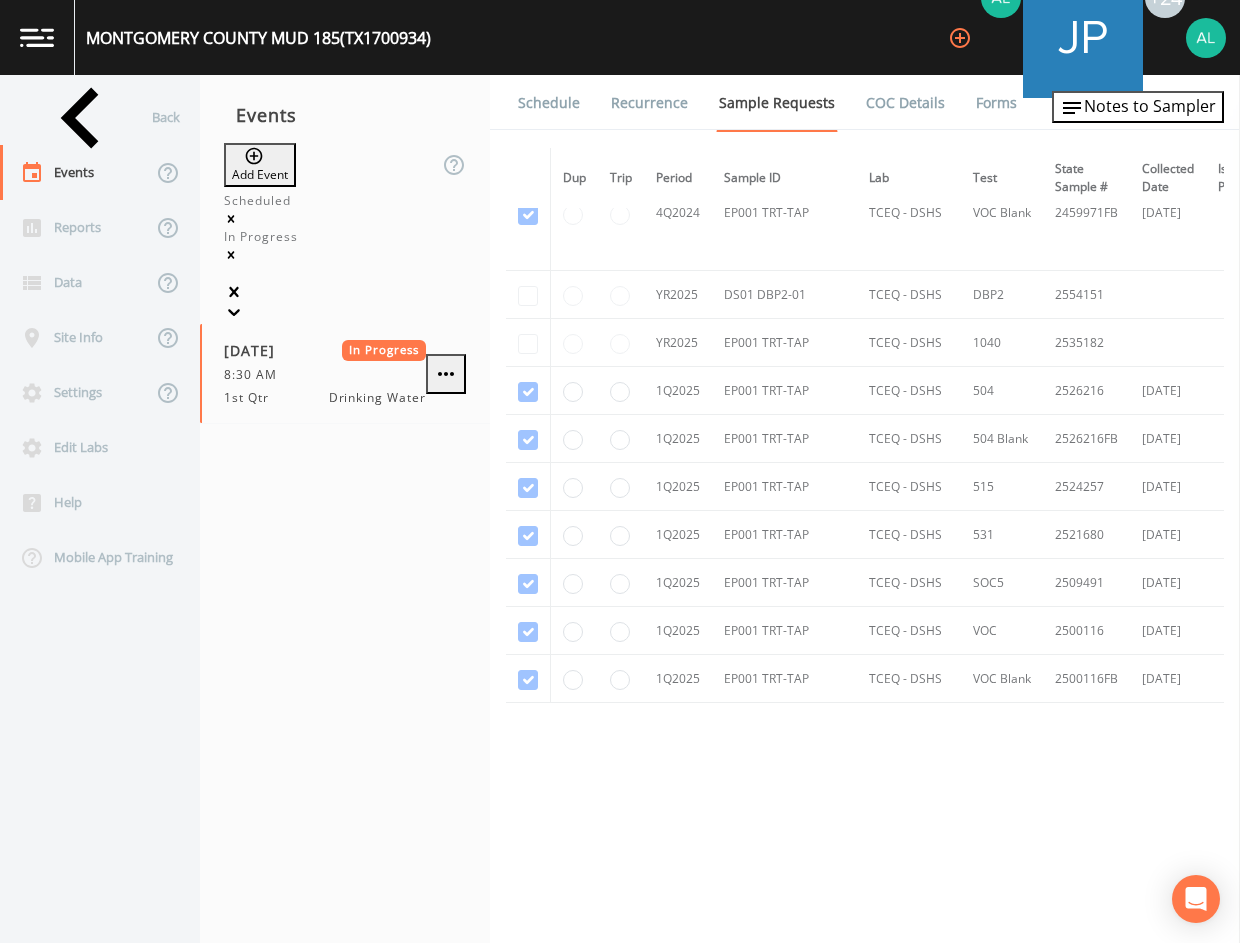 scroll, scrollTop: 5363, scrollLeft: 0, axis: vertical 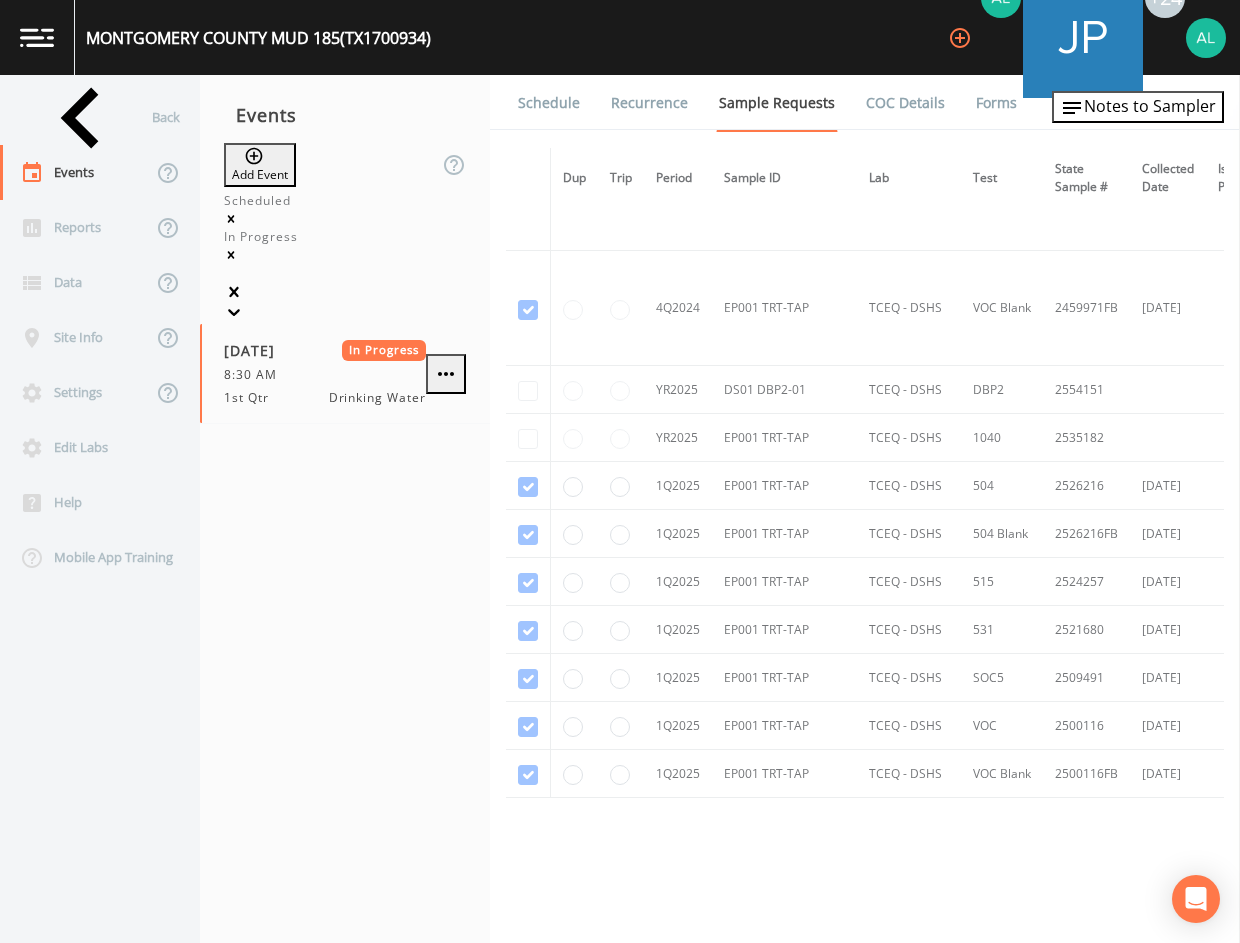 click at bounding box center (528, 390) 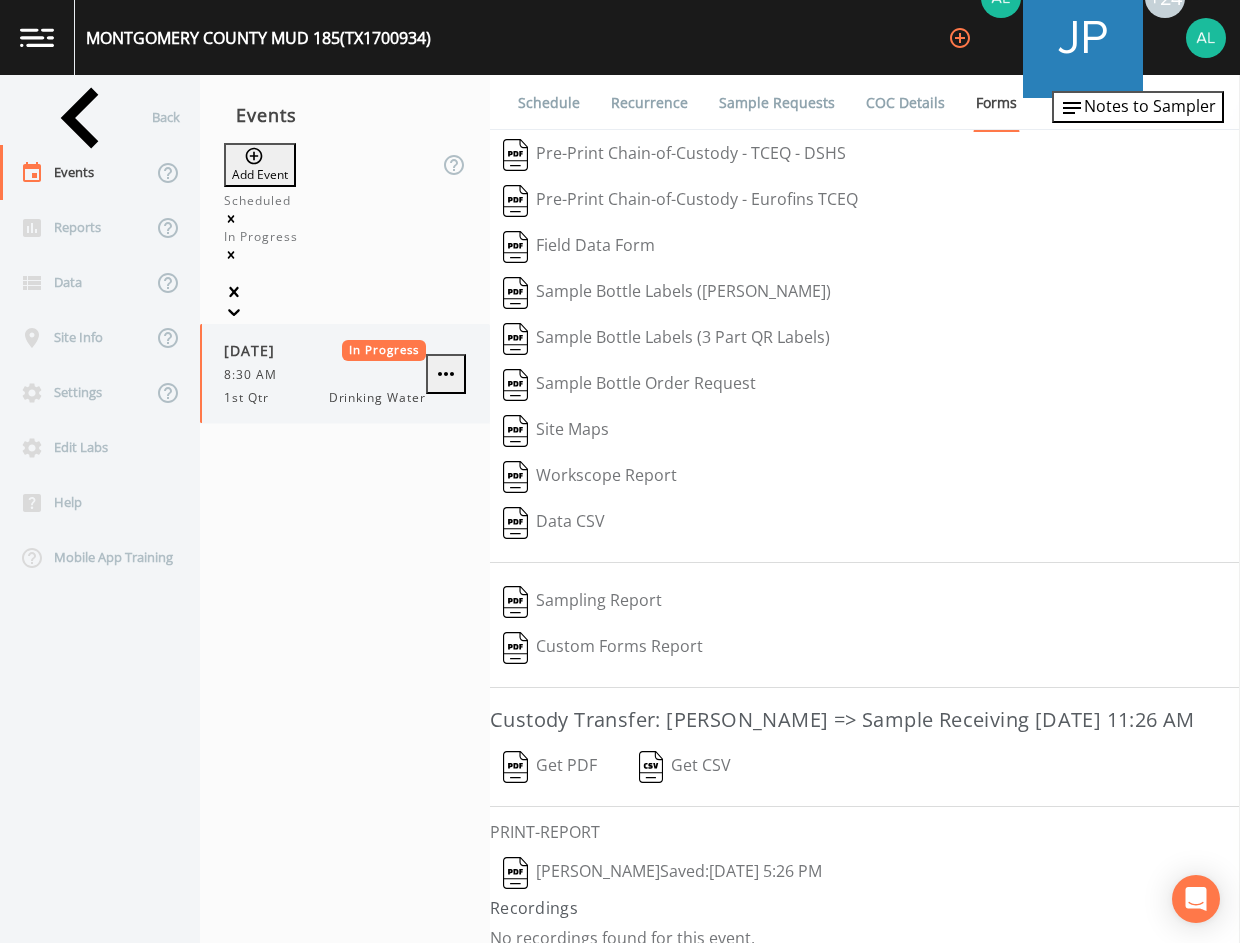 click 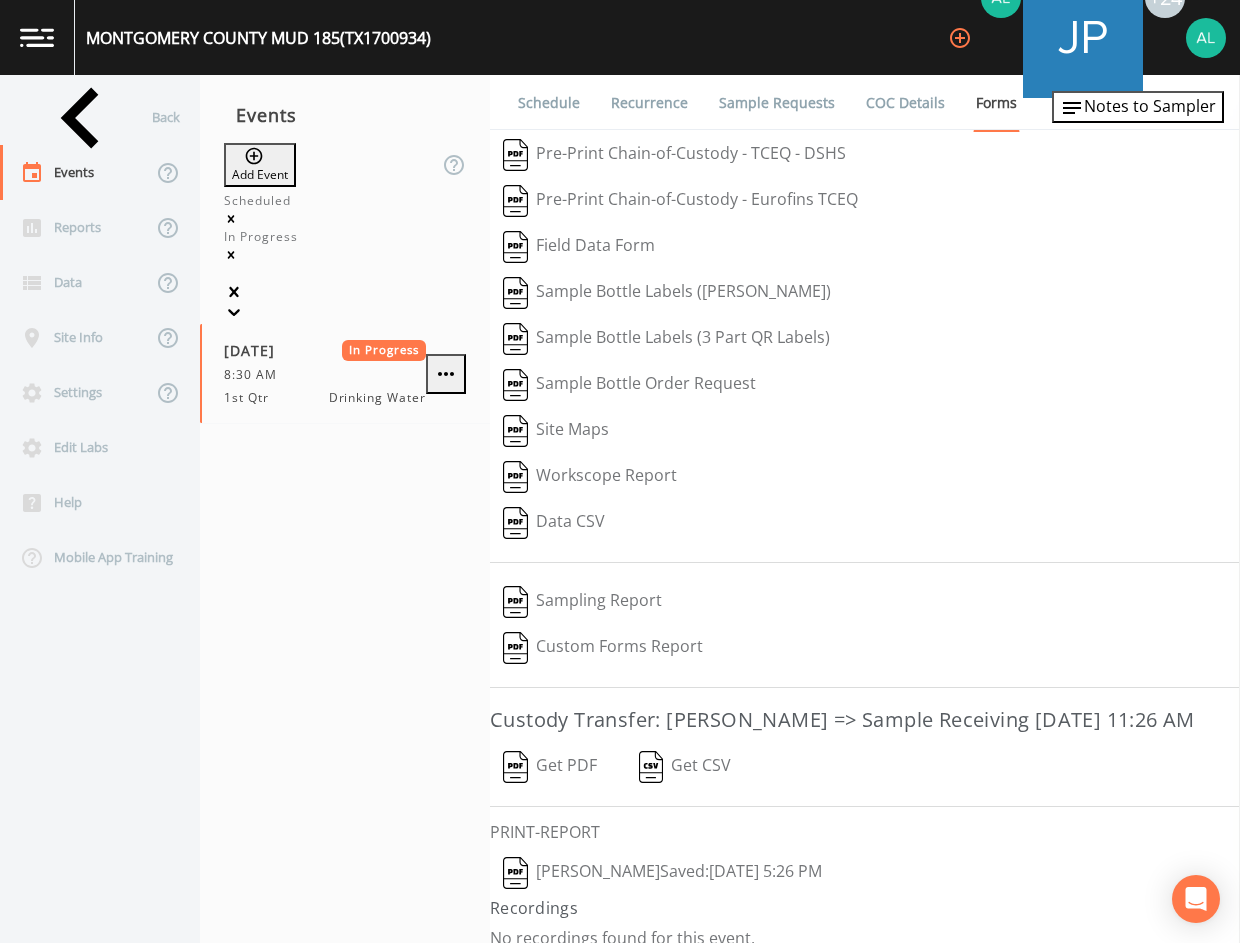 click on "Mark Complete" at bounding box center [89, 3395] 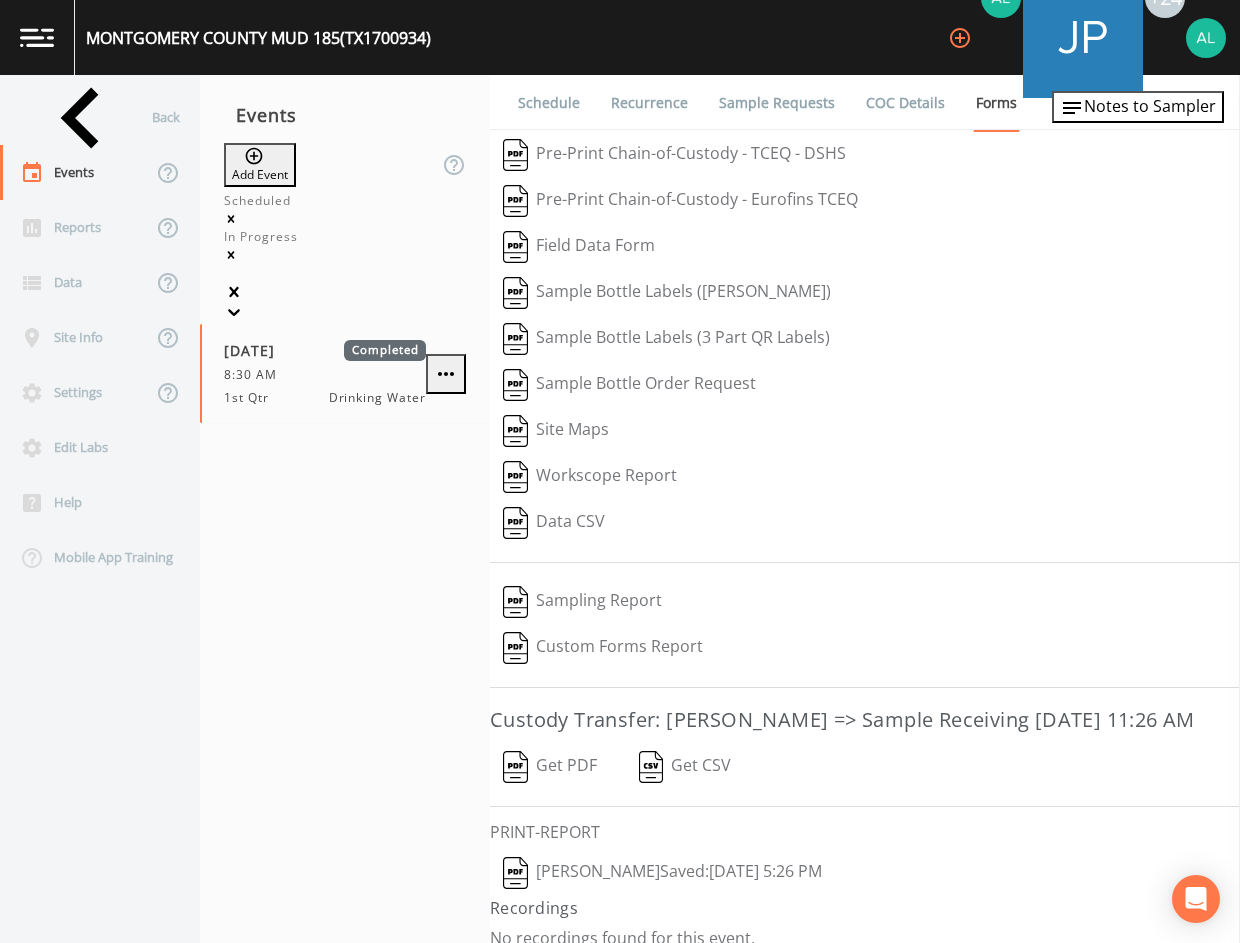 click on "Add Event" at bounding box center [260, 165] 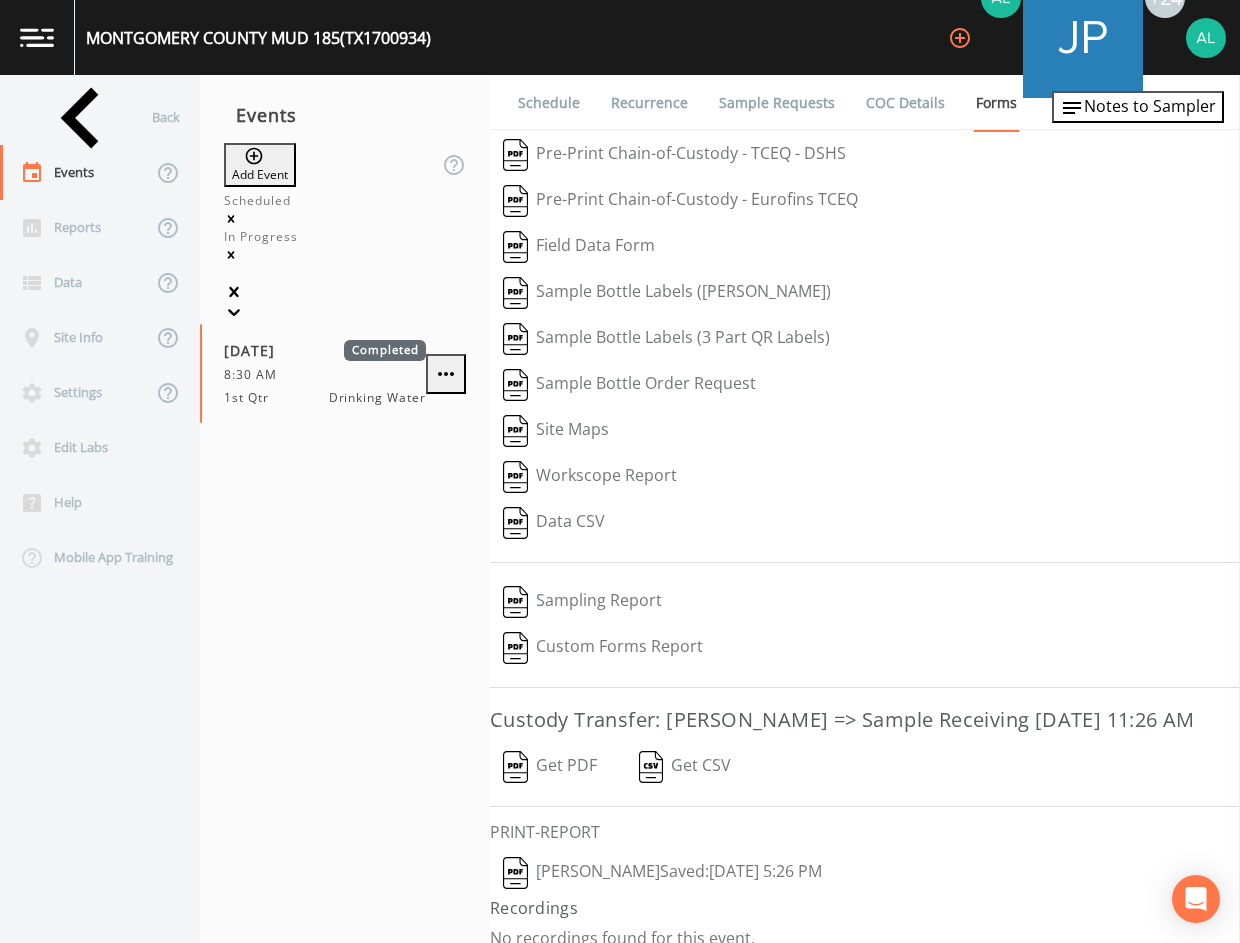 click on "Event Name" at bounding box center [620, 1126] 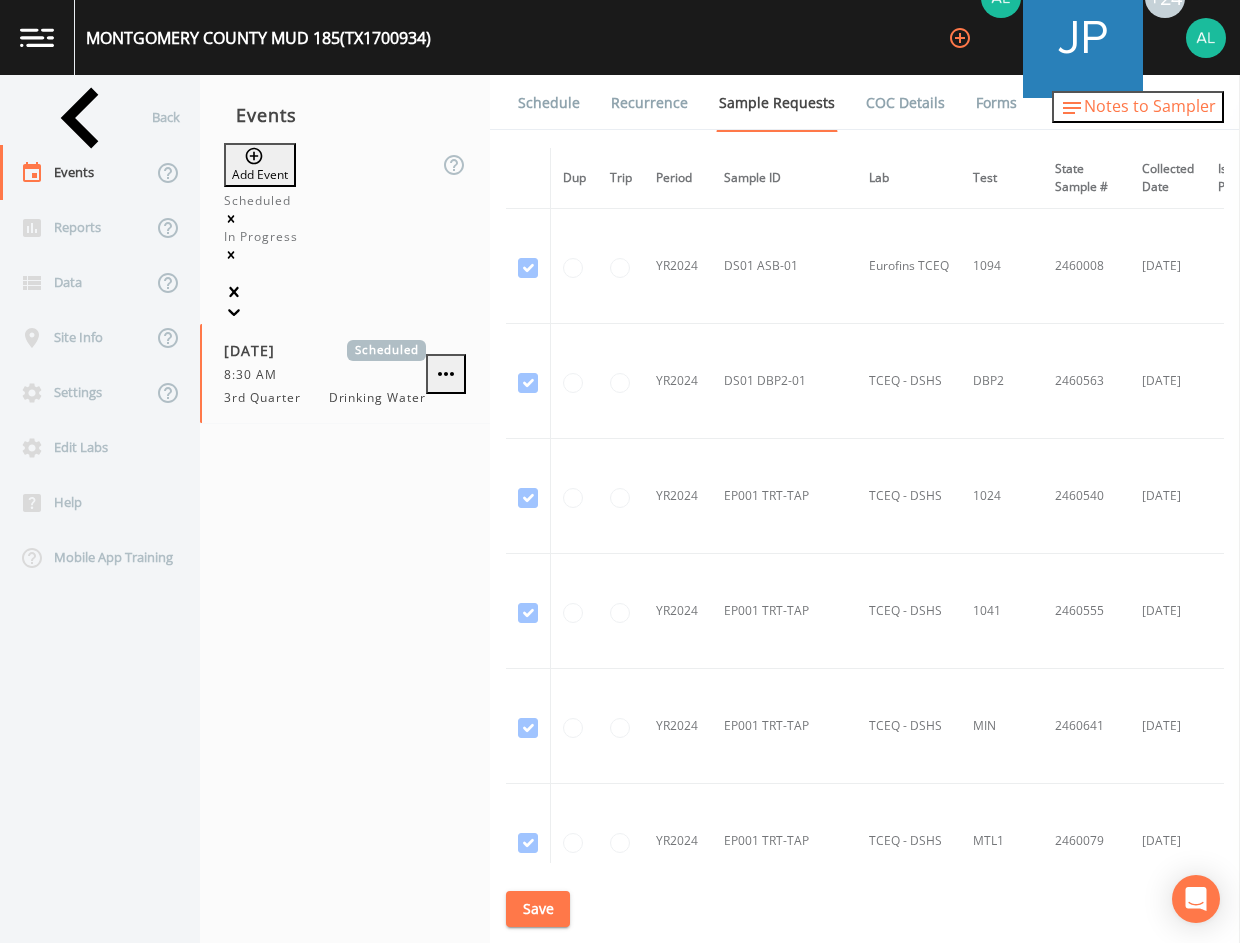 click on "Notes to Sampler" at bounding box center (1150, 106) 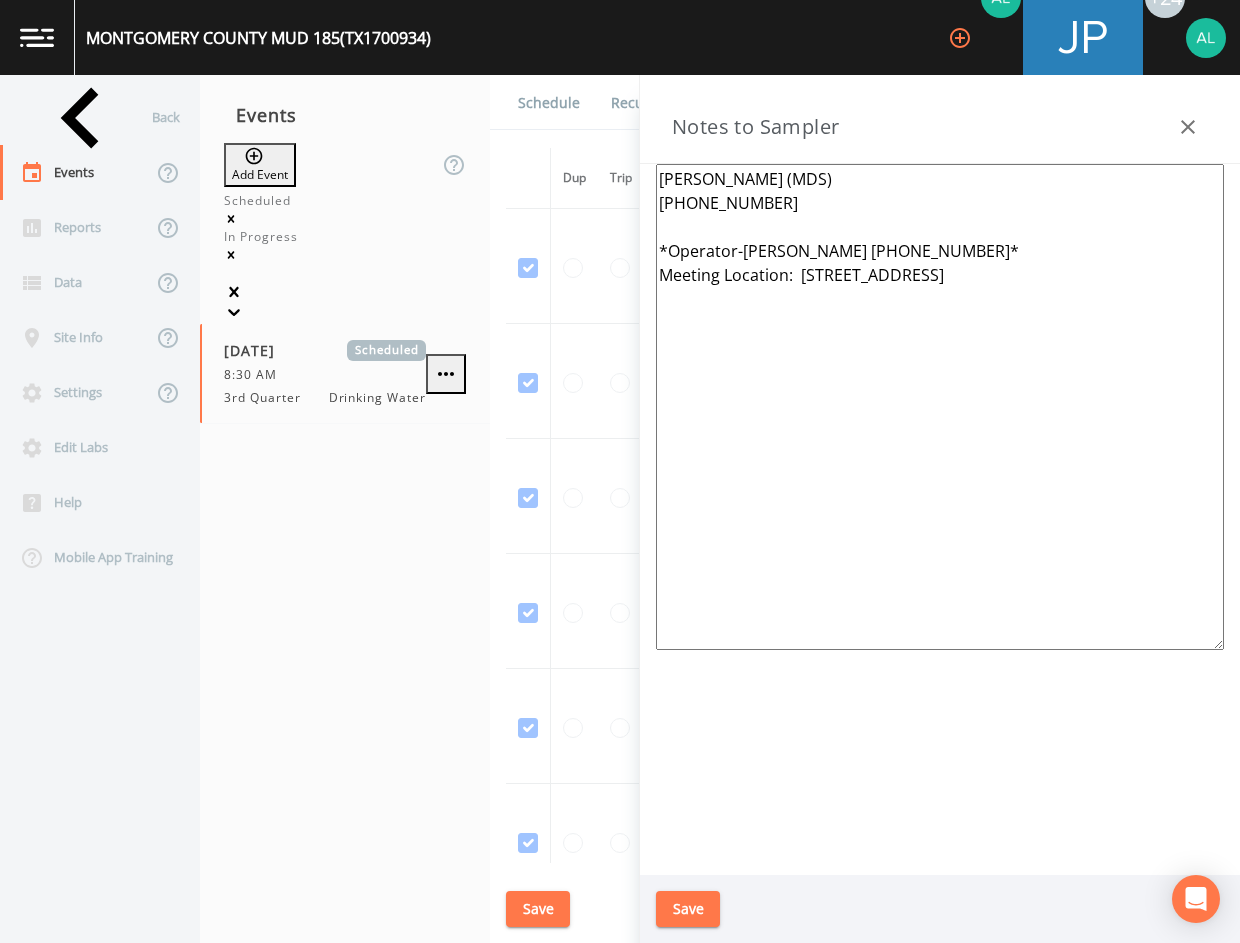 drag, startPoint x: 1128, startPoint y: 311, endPoint x: 567, endPoint y: 167, distance: 579.1865 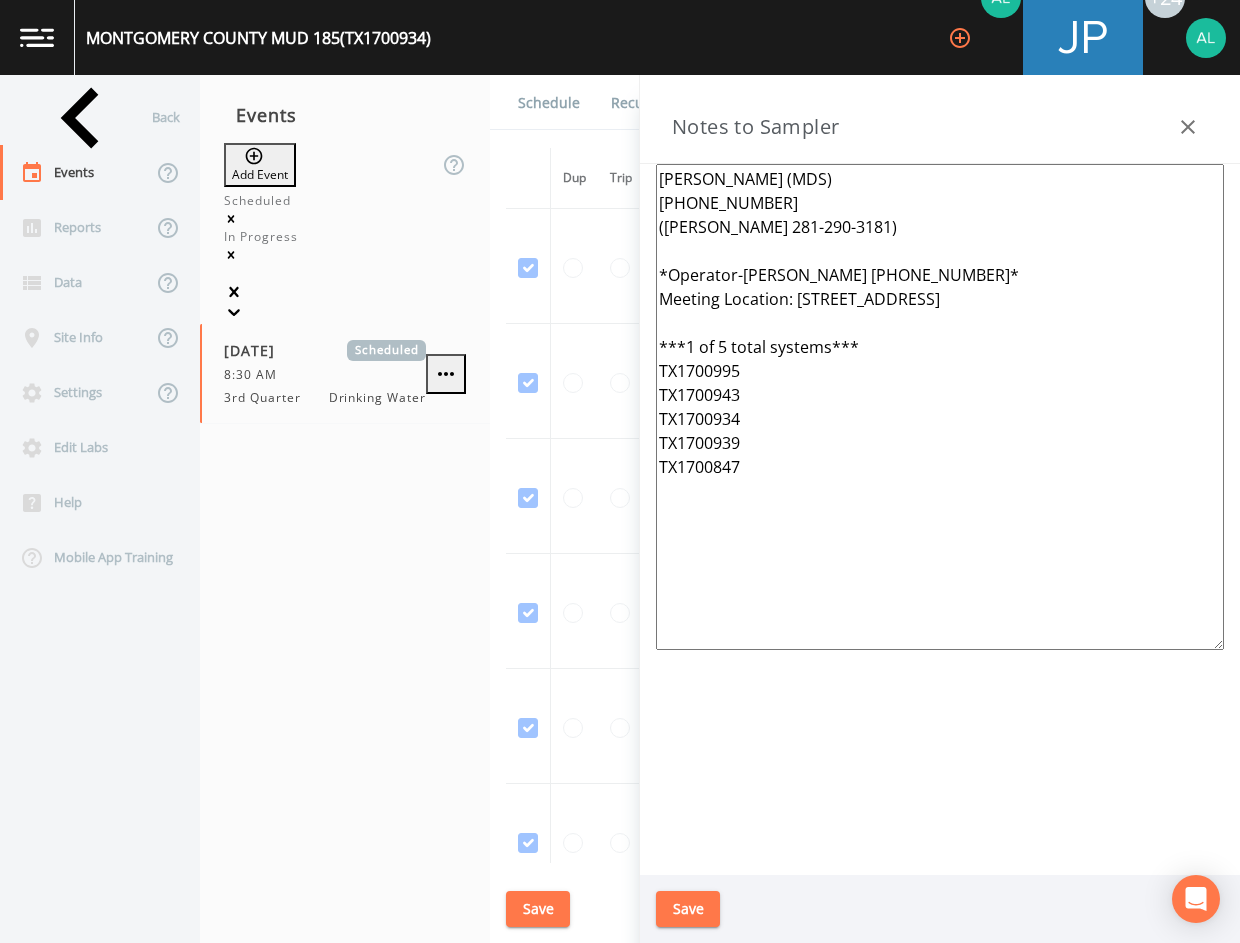 type on "[PERSON_NAME] (MDS)
[PHONE_NUMBER]
([PERSON_NAME] 281-290-3181)
*Operator-[PERSON_NAME] [PHONE_NUMBER]*
Meeting Location: [STREET_ADDRESS]
***1 of 5 total systems***
TX1700995
TX1700943
TX1700934
TX1700939
TX1700847" 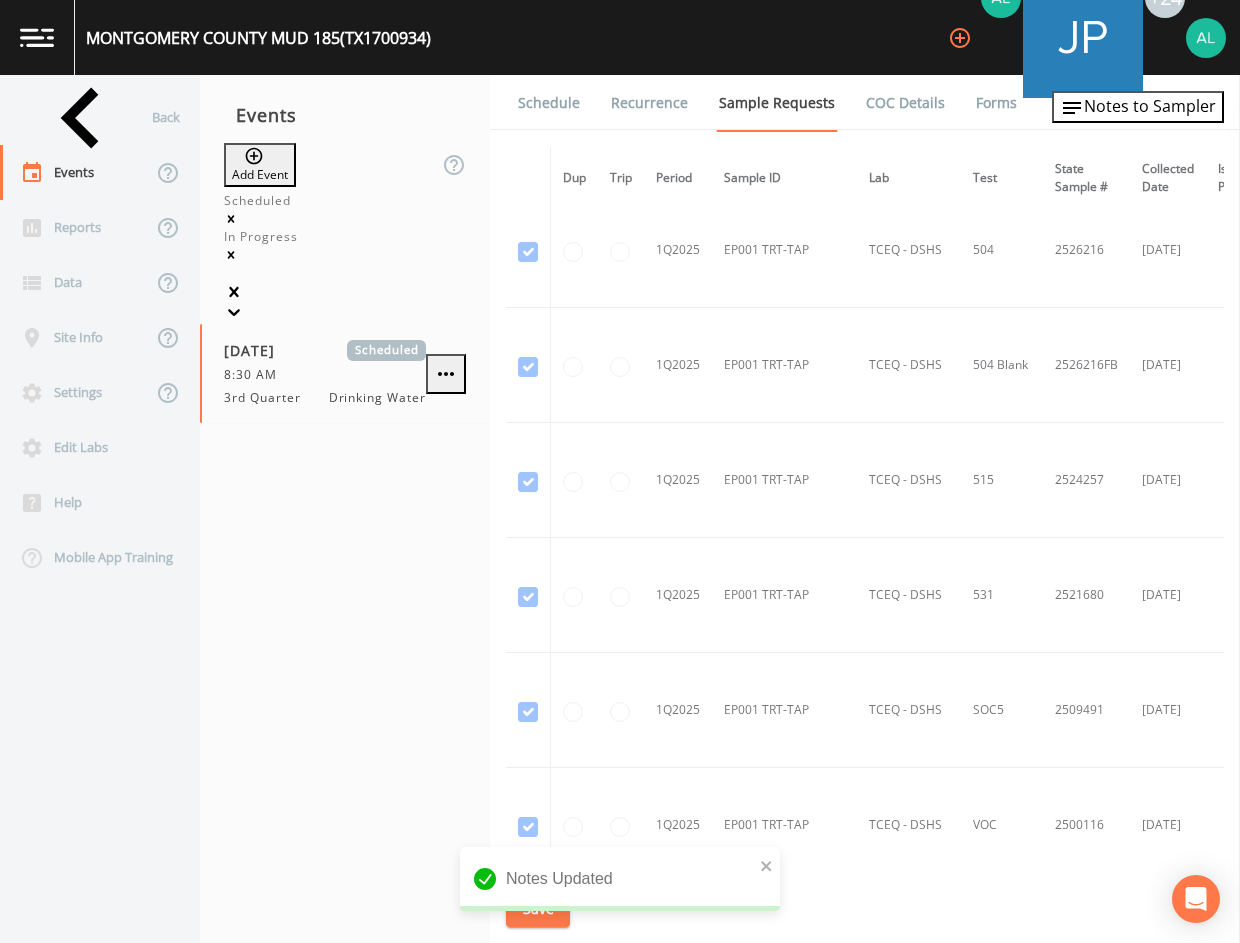scroll, scrollTop: 5332, scrollLeft: 0, axis: vertical 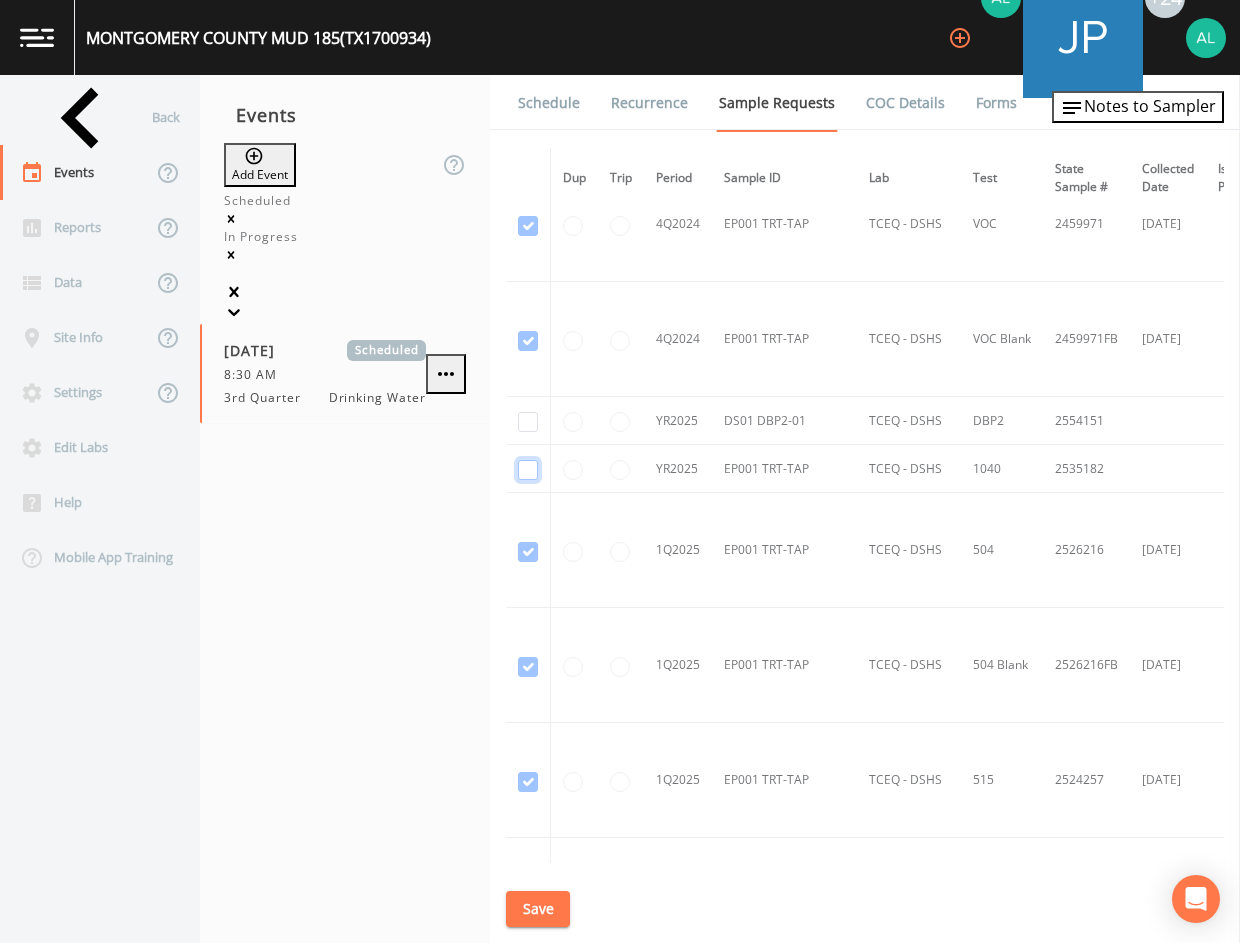 drag, startPoint x: 532, startPoint y: 463, endPoint x: 531, endPoint y: 397, distance: 66.007576 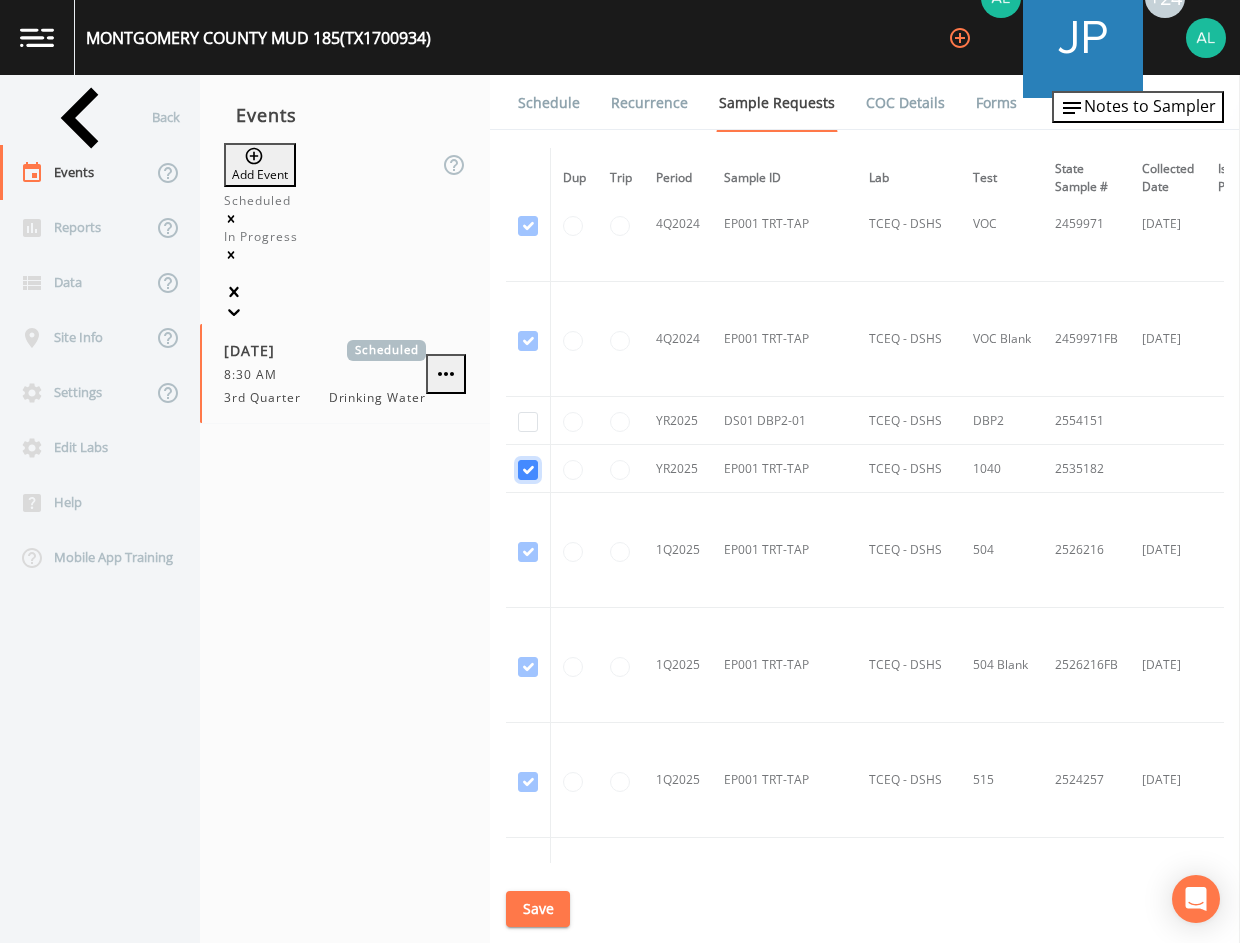 checkbox on "true" 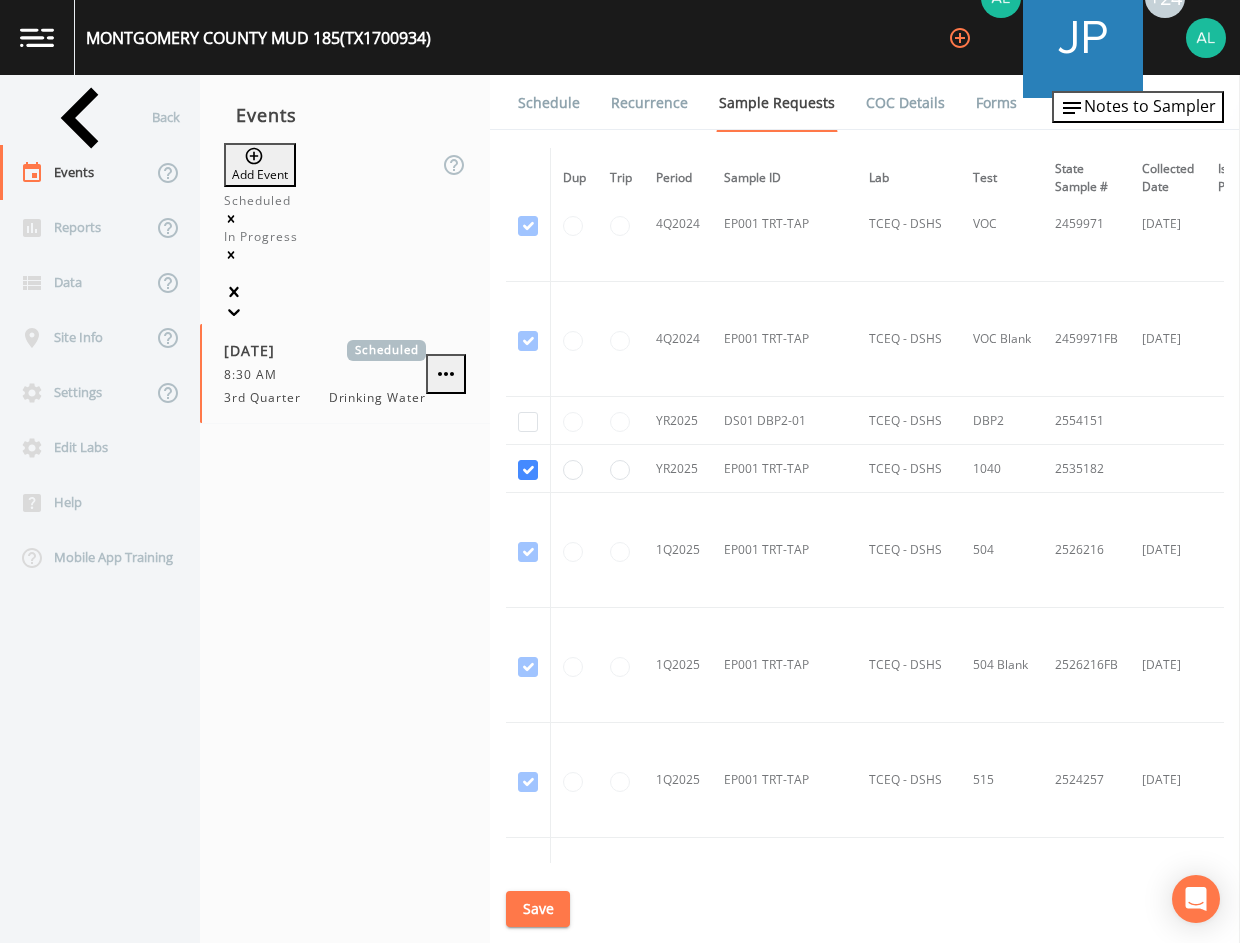 click at bounding box center [528, 421] 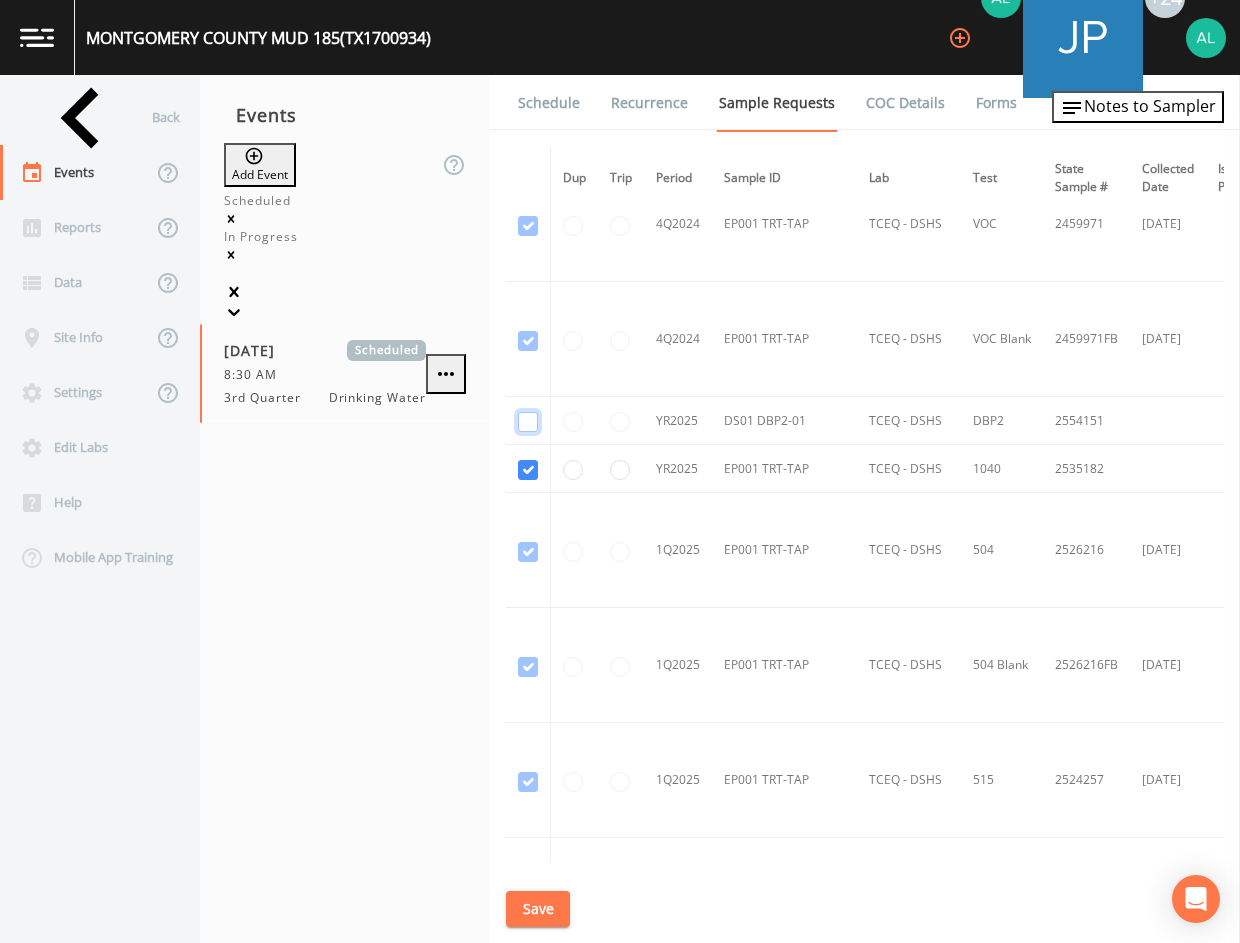 click at bounding box center [528, -4949] 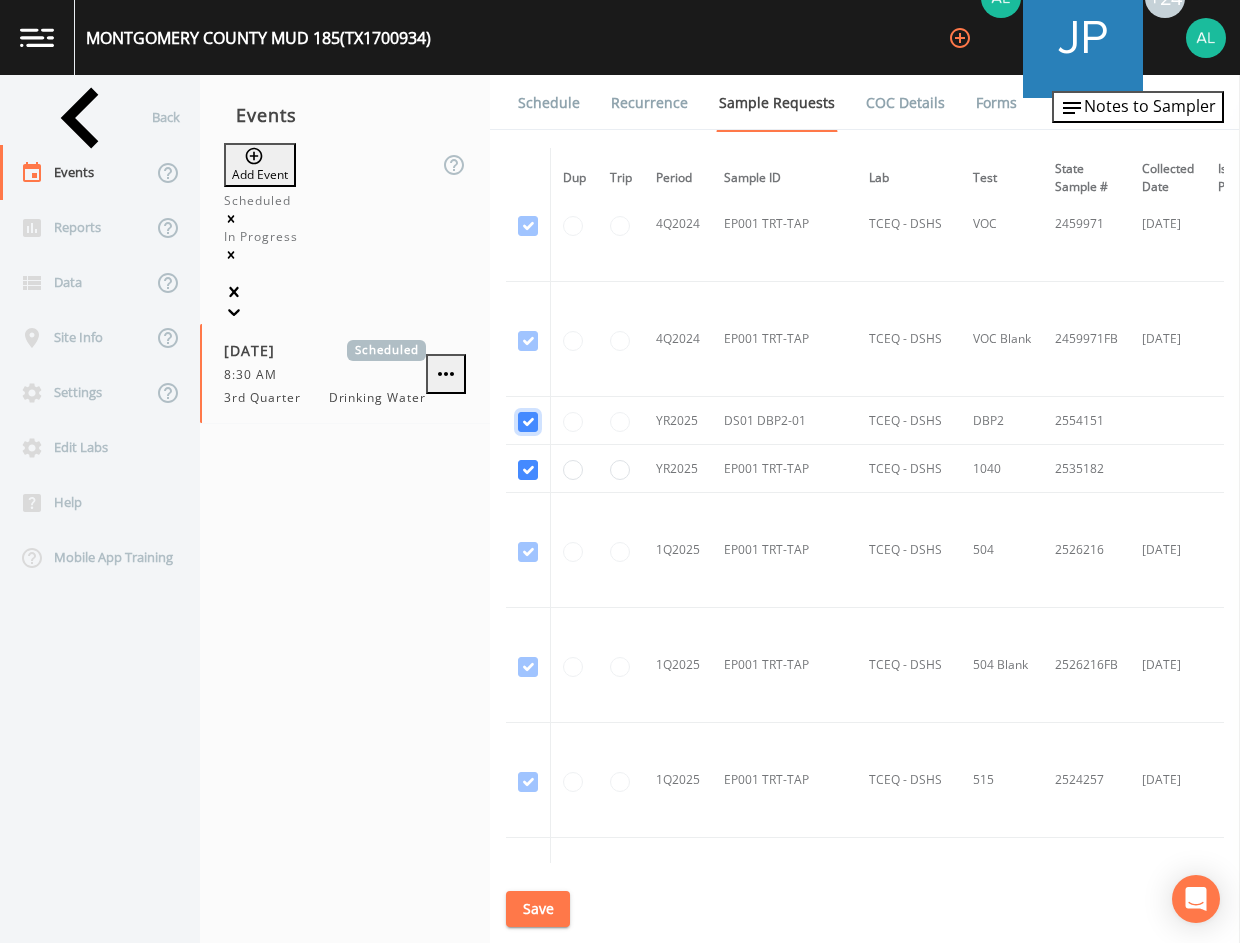 checkbox on "true" 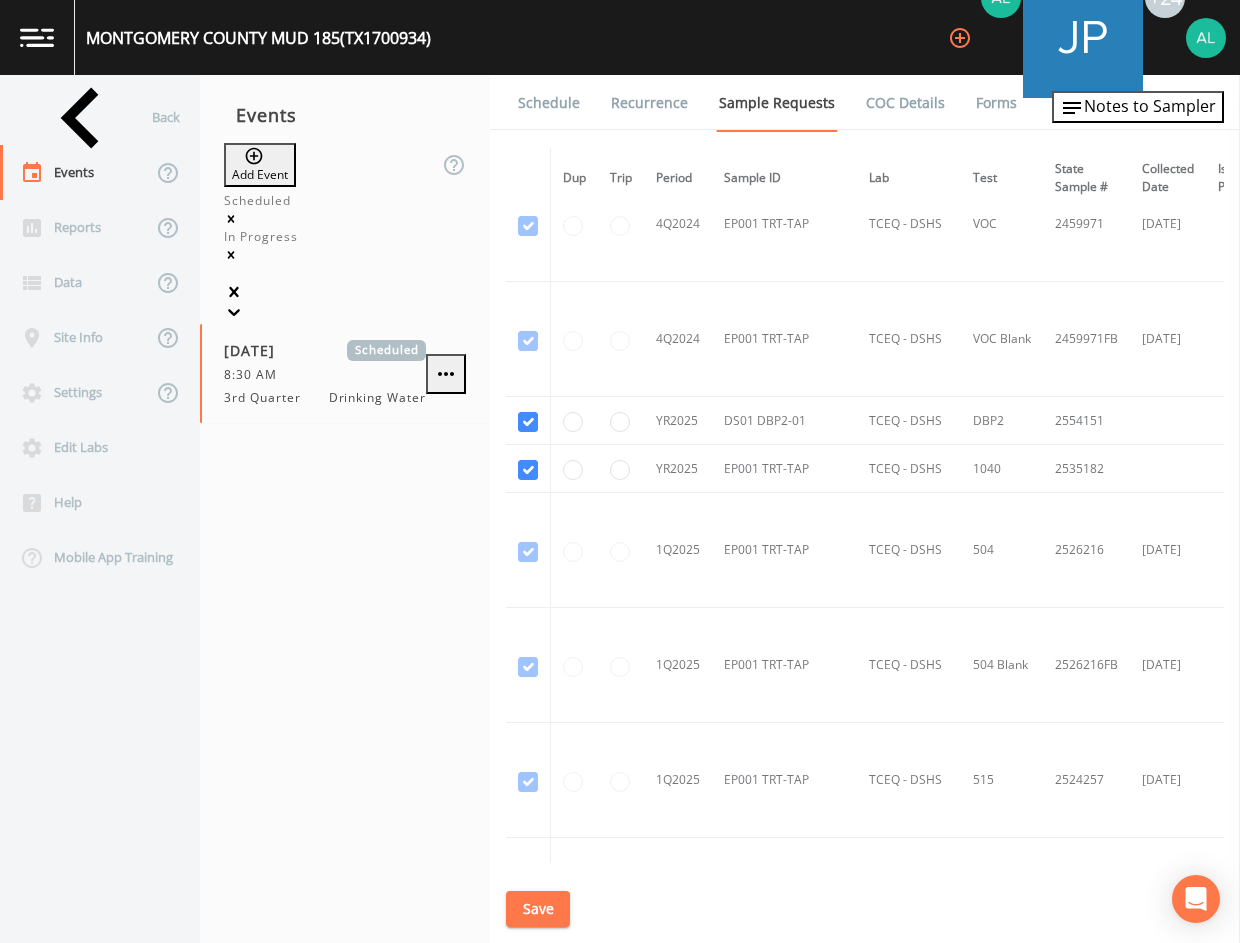 click on "Schedule Recurrence Sample Requests COC Details Forms Dup Trip Period Sample ID Lab Test State Sample # Collected Date Is Priority? Season Start Season End Deleted? YR2024 DS01 ASB-01 Eurofins TCEQ 1094 2460008 [DATE] This sample has been collected YR2024 DS01 DBP2-01 TCEQ - DSHS DBP2 2460563 [DATE] [DATE] [DATE] This sample has been collected YR2024 EP001 TRT-TAP TCEQ - DSHS 1024 2460540 [DATE] This sample has been collected YR2024 EP001 TRT-TAP TCEQ - DSHS 1041 2460555 [DATE] This sample has been collected YR2024 EP001 TRT-TAP TCEQ - DSHS MIN 2460641 [DATE] This sample has been collected YR2024 EP001 TRT-TAP TCEQ - DSHS MTL1 2460079 [DATE] This sample has been collected YR2024 EP001 TRT-TAP TCEQ - DSHS RAD 2460089 [DATE] This sample has been collected YR2024 G1700934A RAW-TAP TCEQ - DSHS 504 2460103 [DATE] [DATE] [DATE] This sample has been collected YR2024 G1700934A RAW-TAP TCEQ - DSHS 504 Blank 2460103FB [DATE] [DATE] [DATE] This sample has been collected 515" at bounding box center (865, 509) 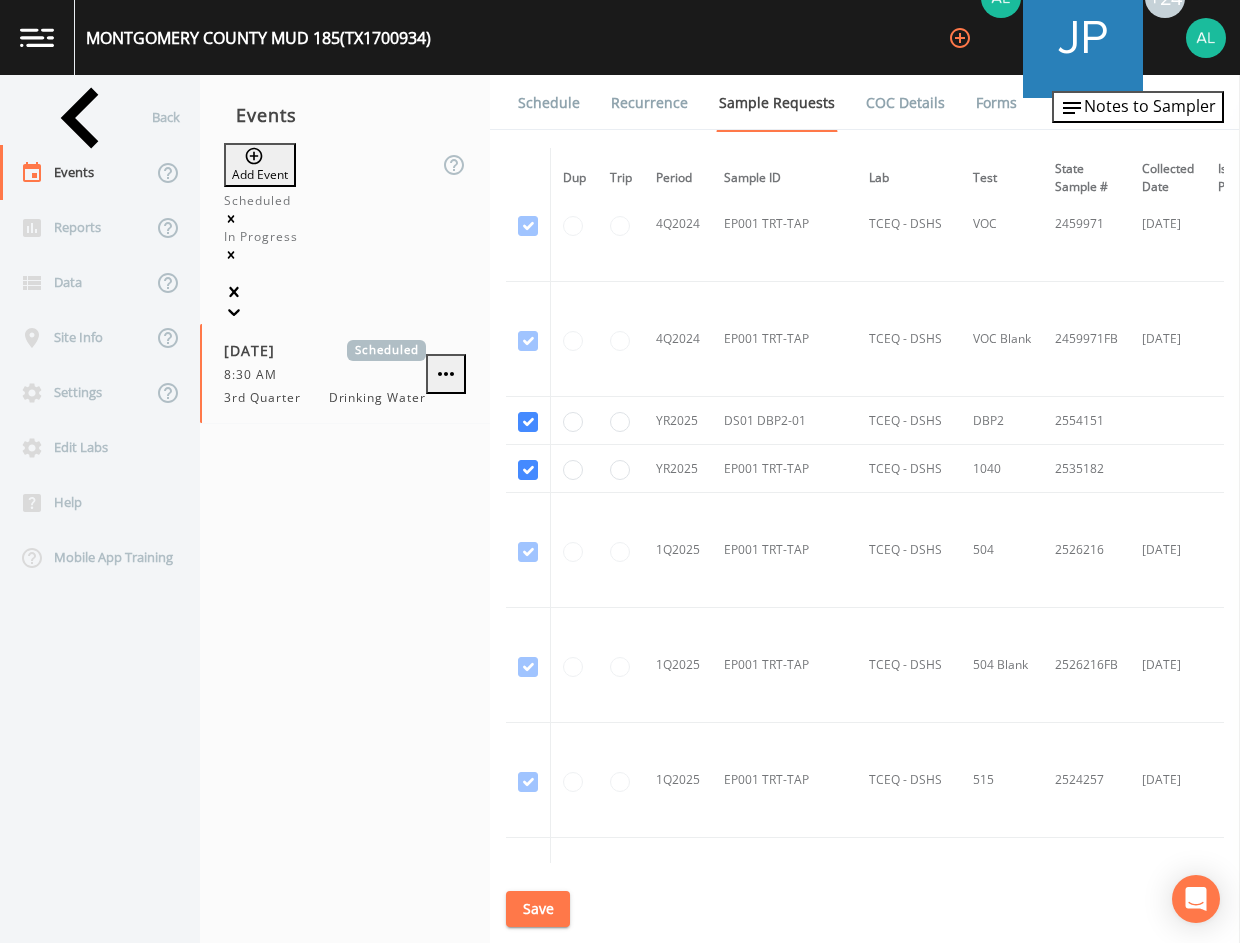 click on "Save" at bounding box center [538, 909] 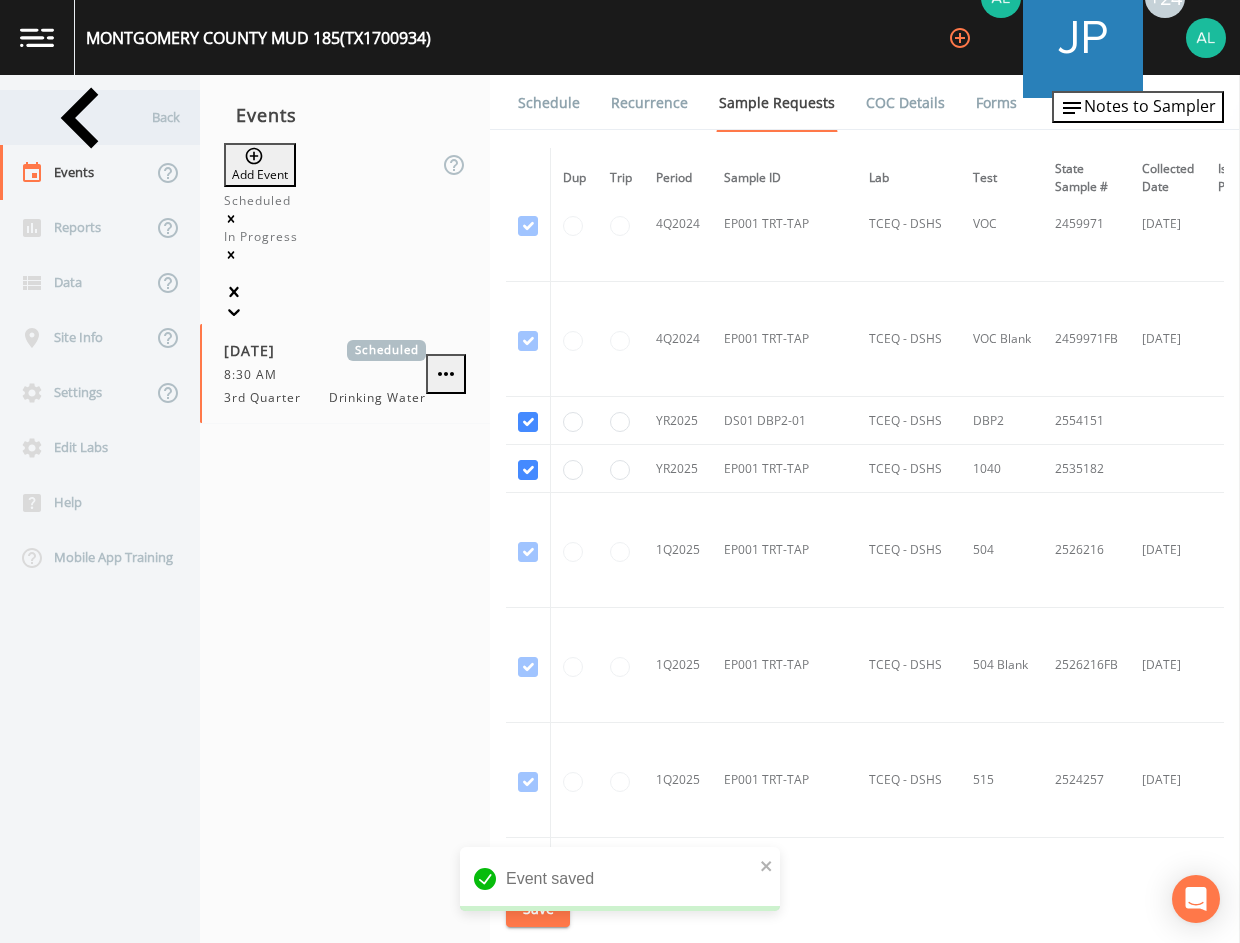 click on "Back" at bounding box center (90, 117) 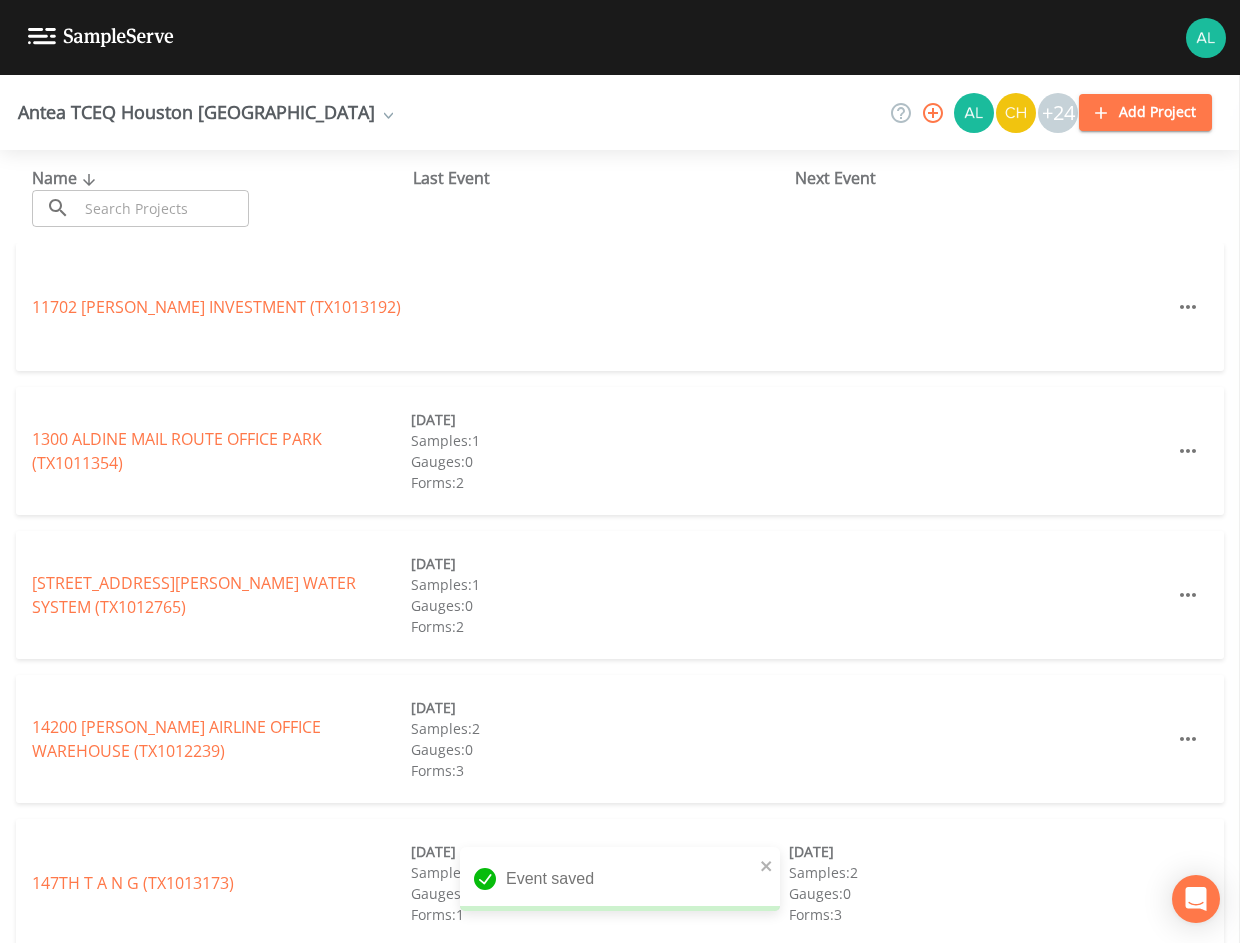 click at bounding box center (163, 208) 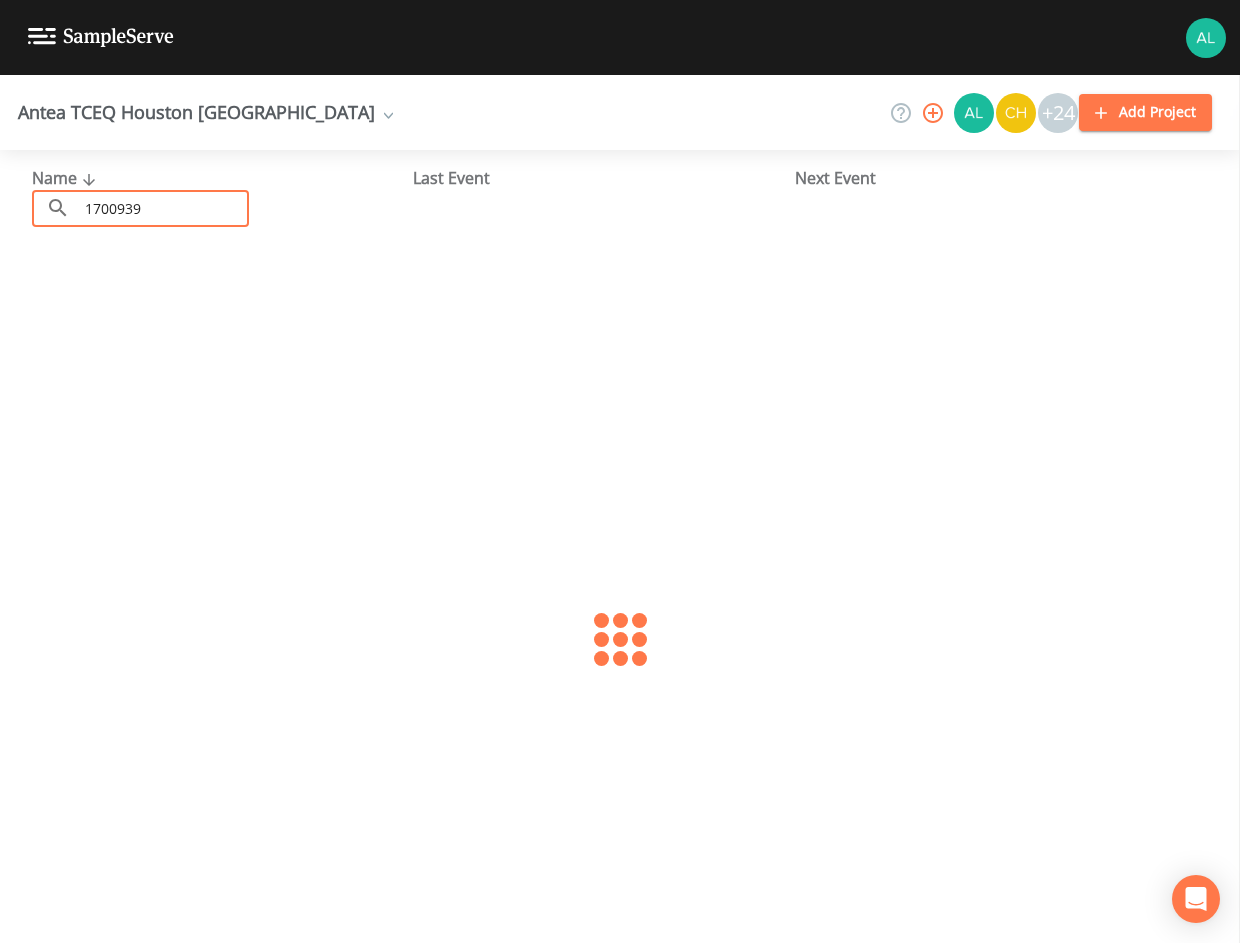 type on "1700939" 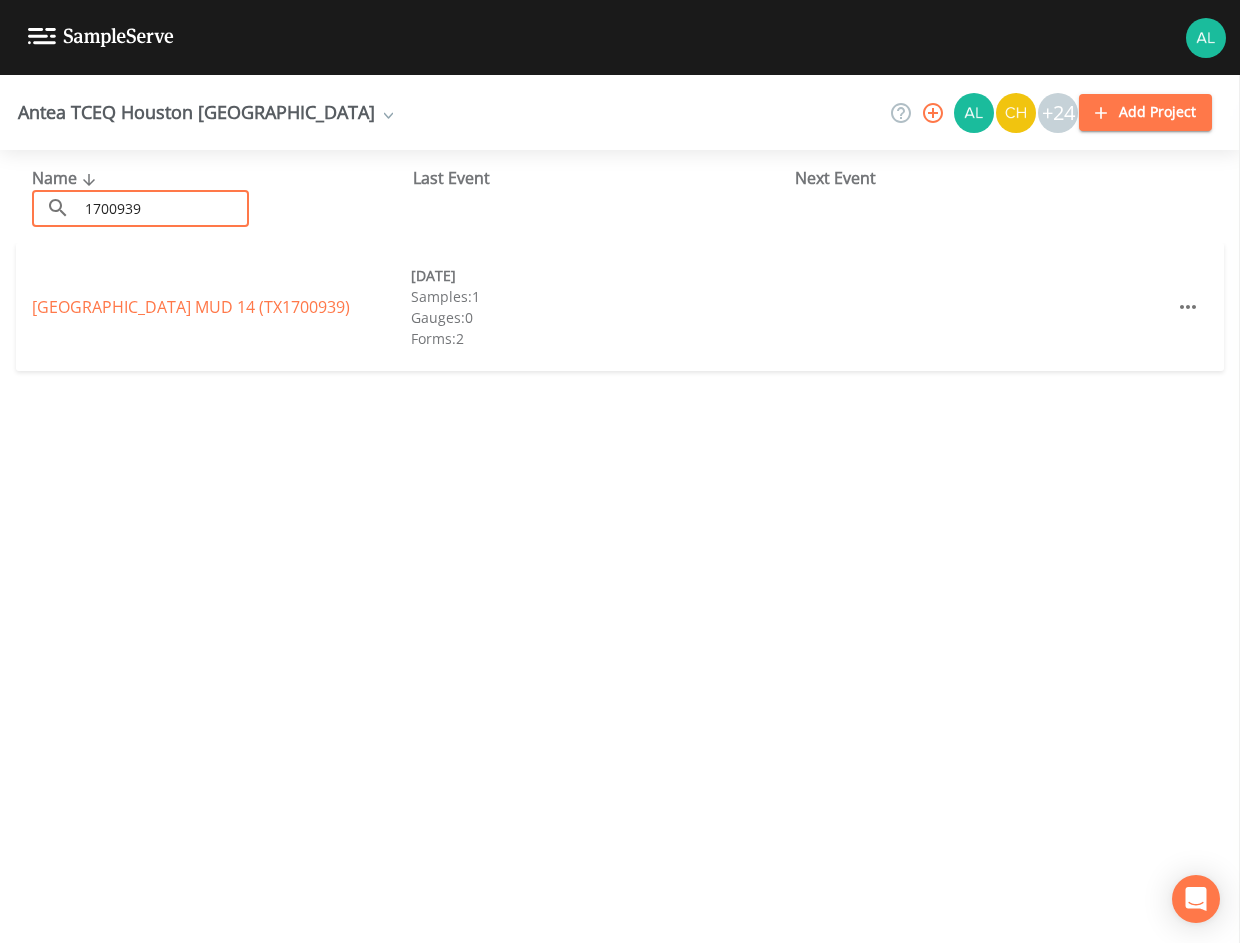 click on "[GEOGRAPHIC_DATA] 14   (TX1700939) [DATE] Samples:  1 Gauges:  0 Forms:  2" at bounding box center [620, 307] 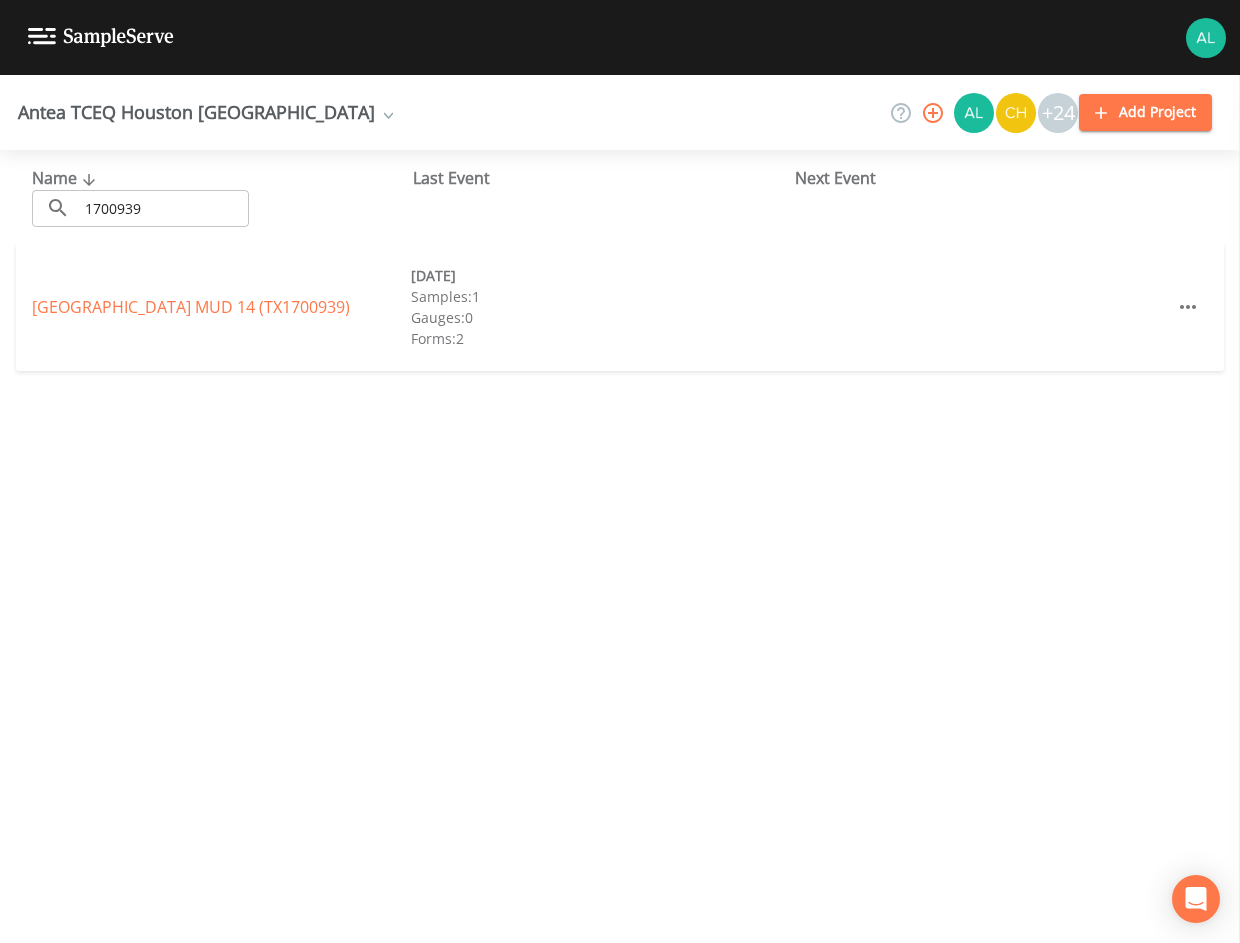 drag, startPoint x: 114, startPoint y: 292, endPoint x: 98, endPoint y: 297, distance: 16.763054 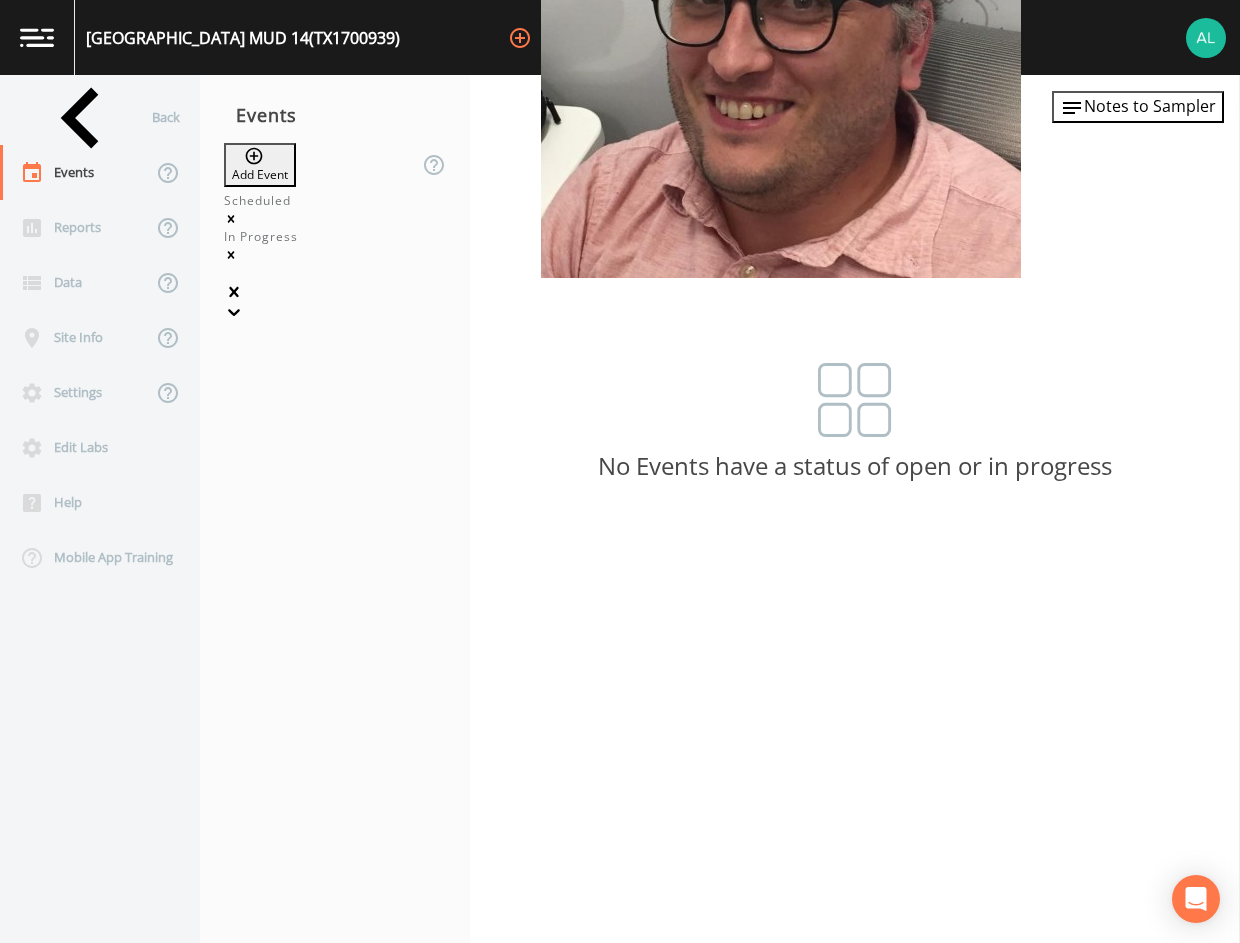 drag, startPoint x: 309, startPoint y: 142, endPoint x: 294, endPoint y: 149, distance: 16.552946 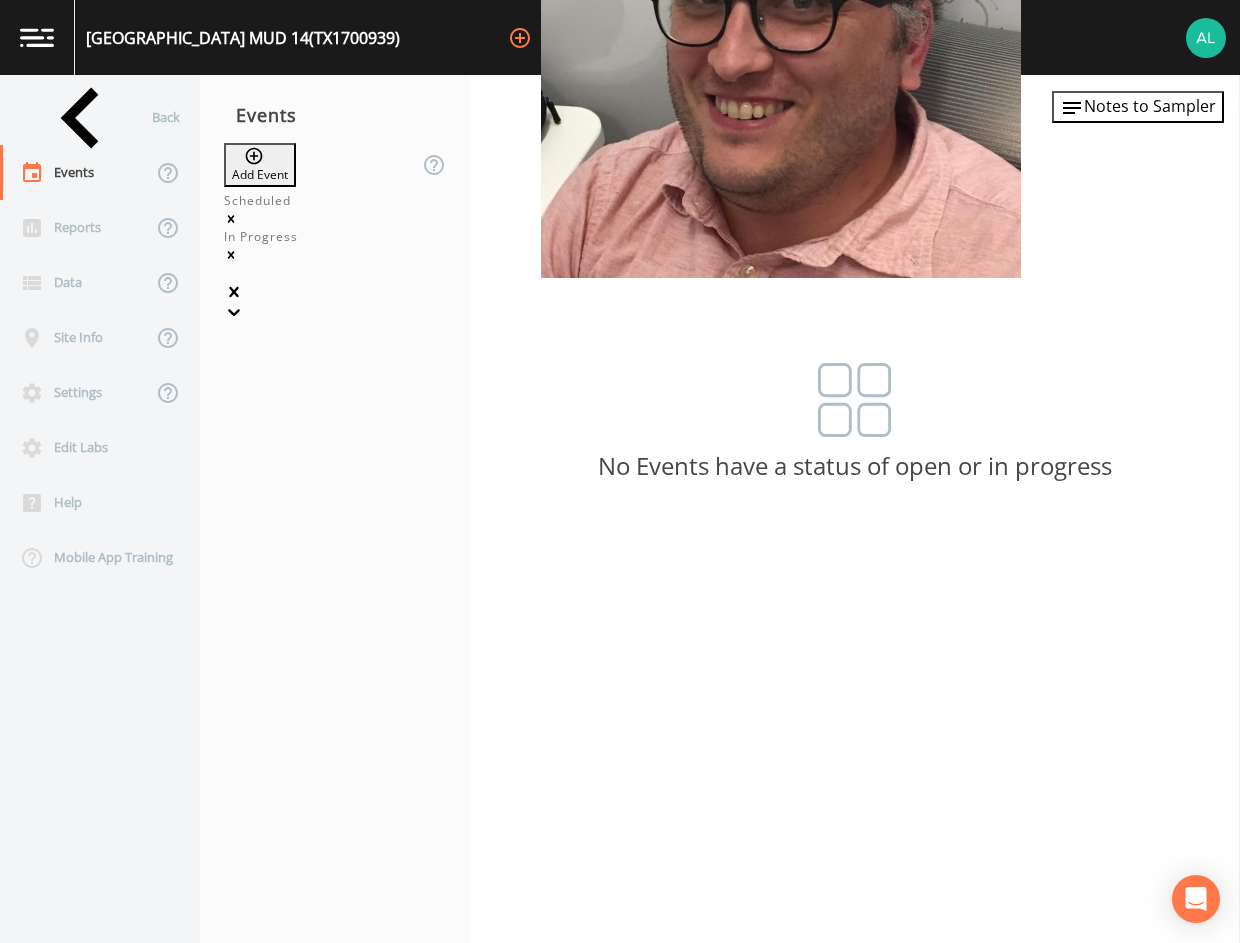 click on "Create new Event Media Type Drinking Water Event Name Sampling Date Sampling Time Cancel Create" at bounding box center (620, 1153) 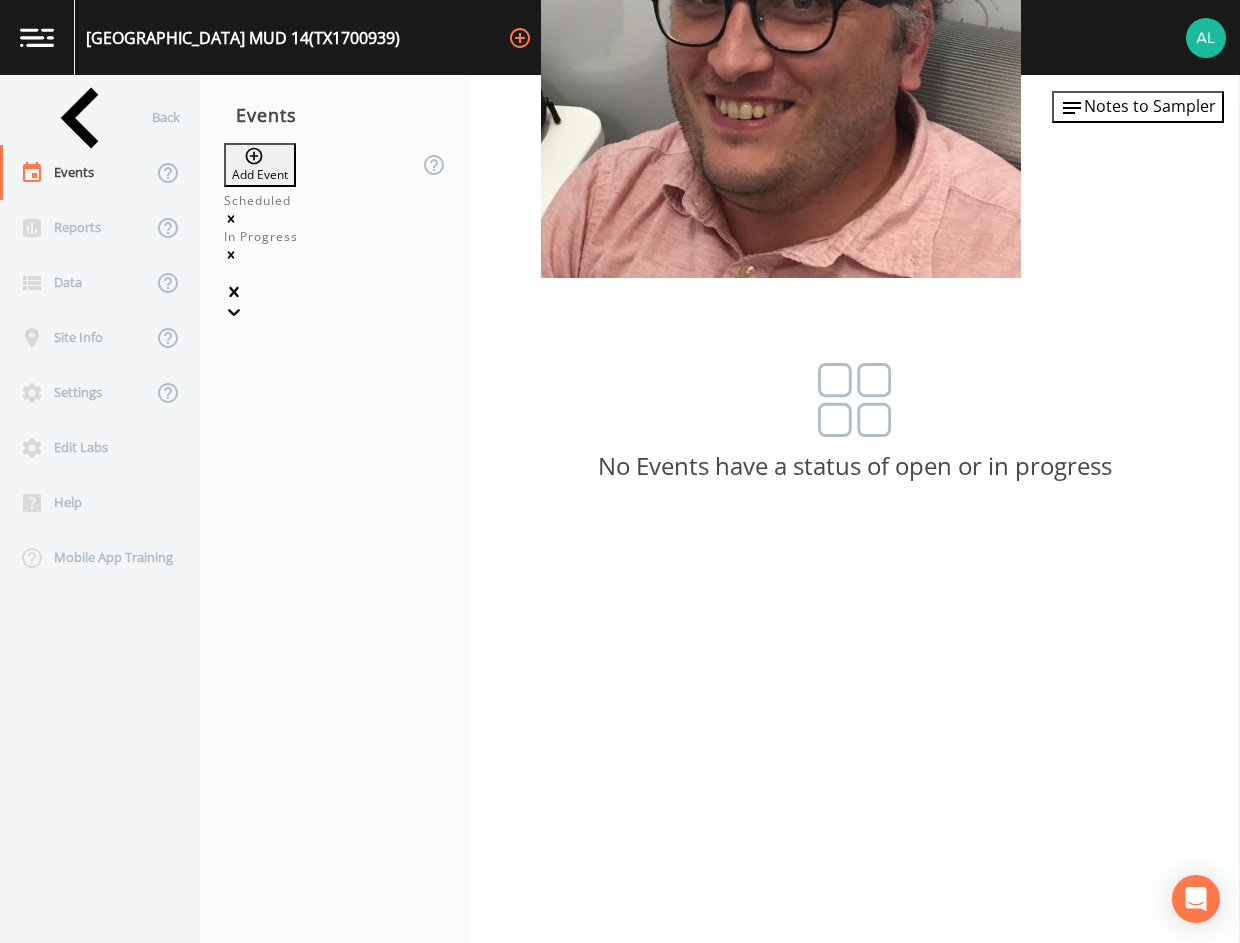 click on "Add Event" at bounding box center (260, 165) 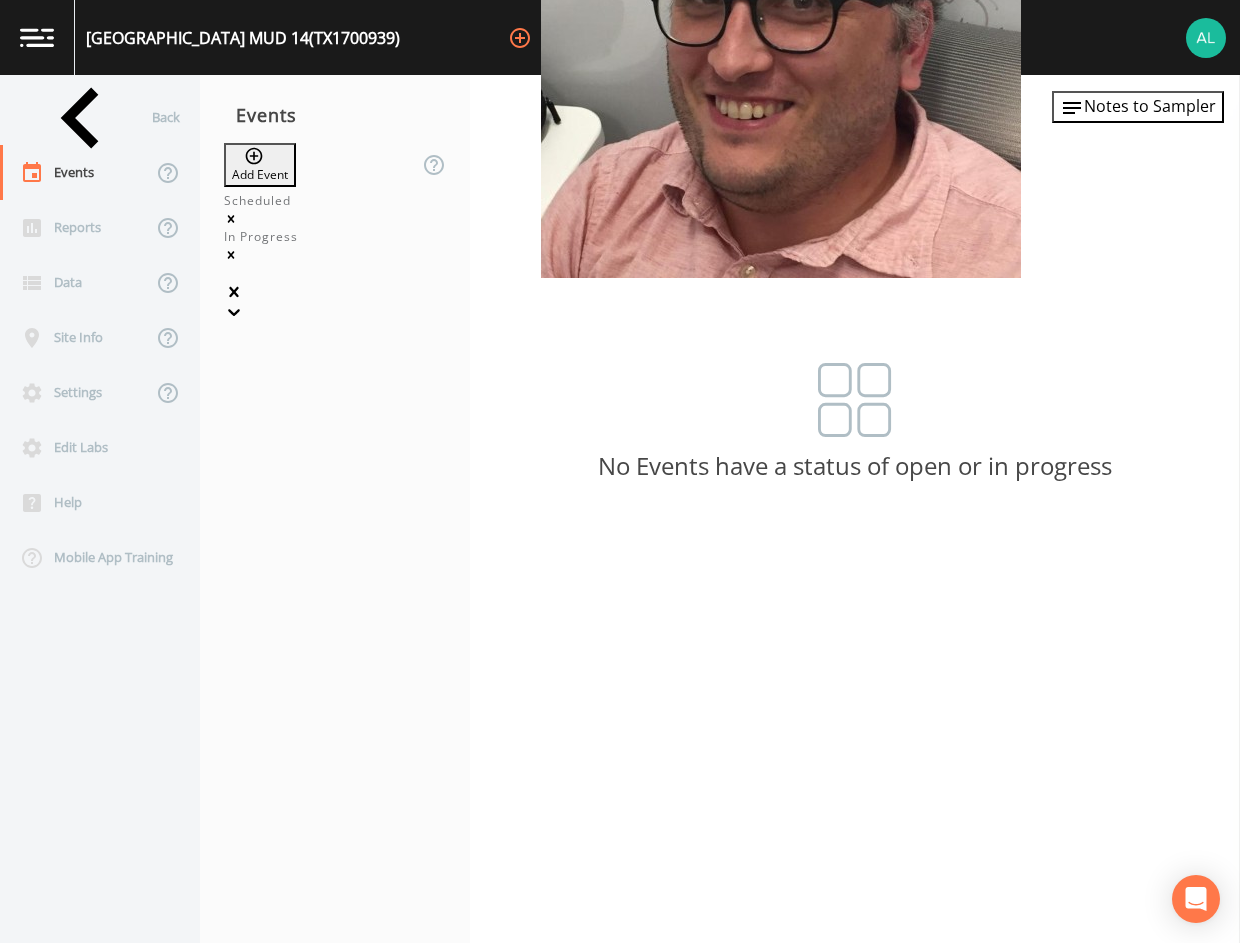 click on "Event Name" at bounding box center (620, 1126) 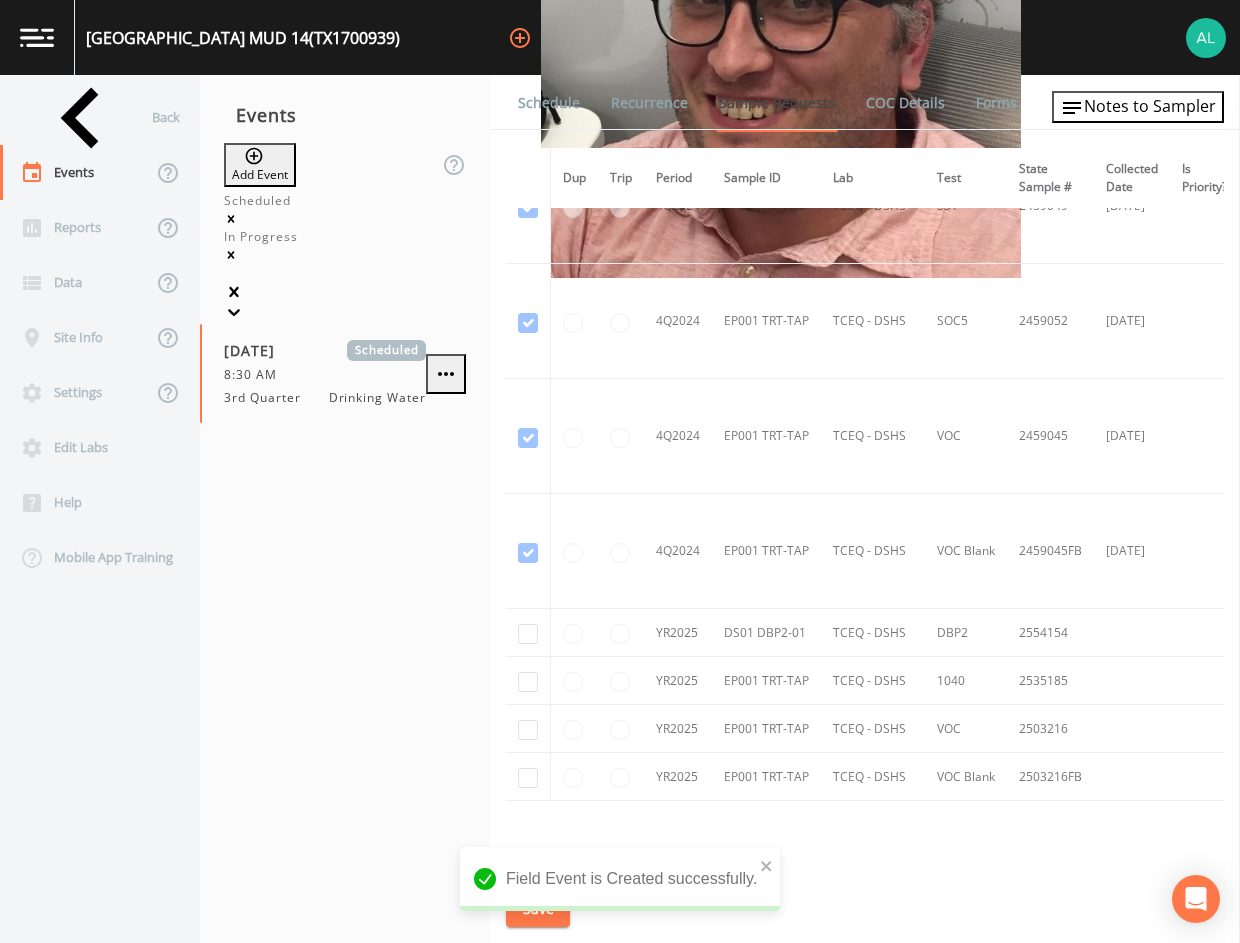 scroll, scrollTop: 3728, scrollLeft: 0, axis: vertical 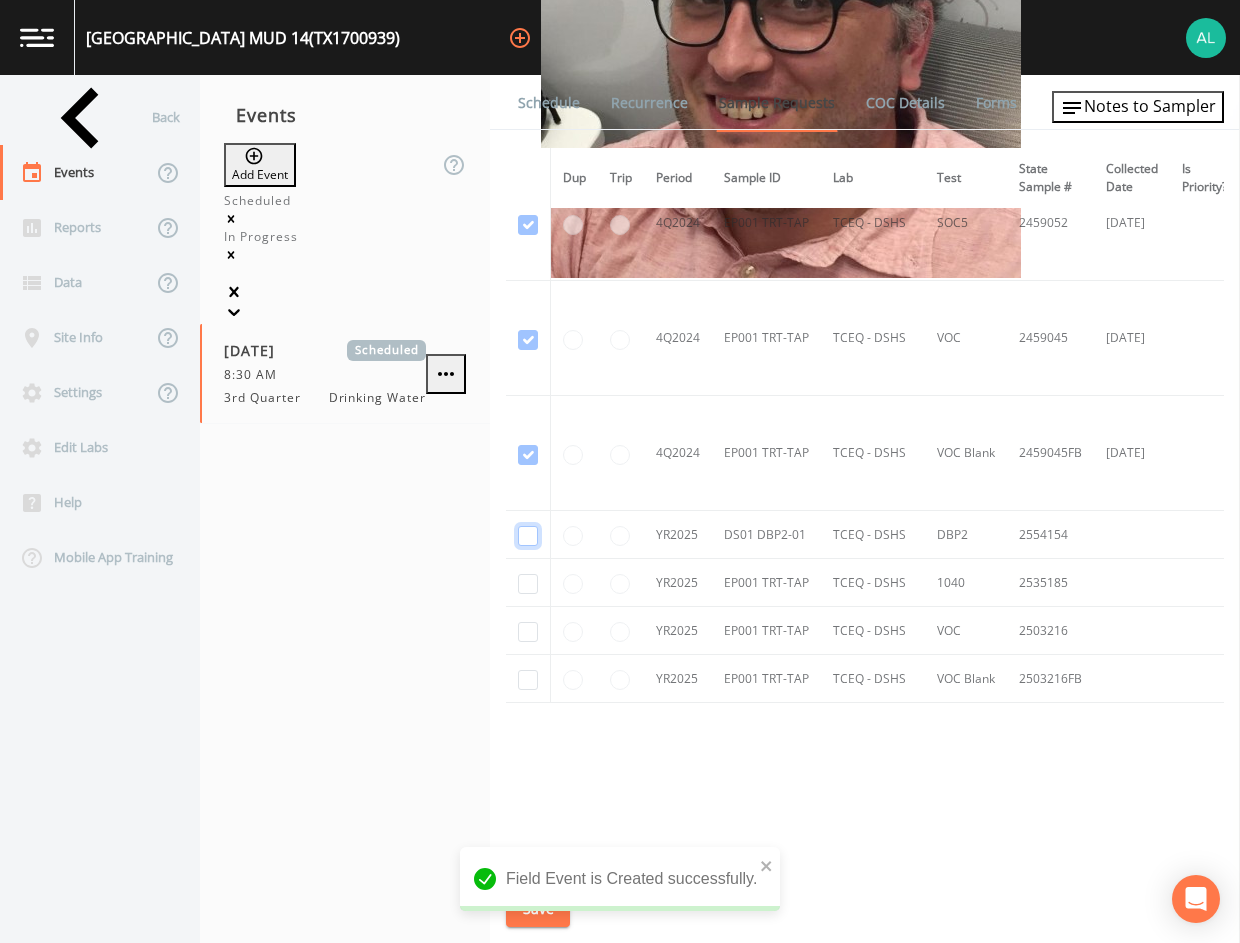 click at bounding box center [528, -3340] 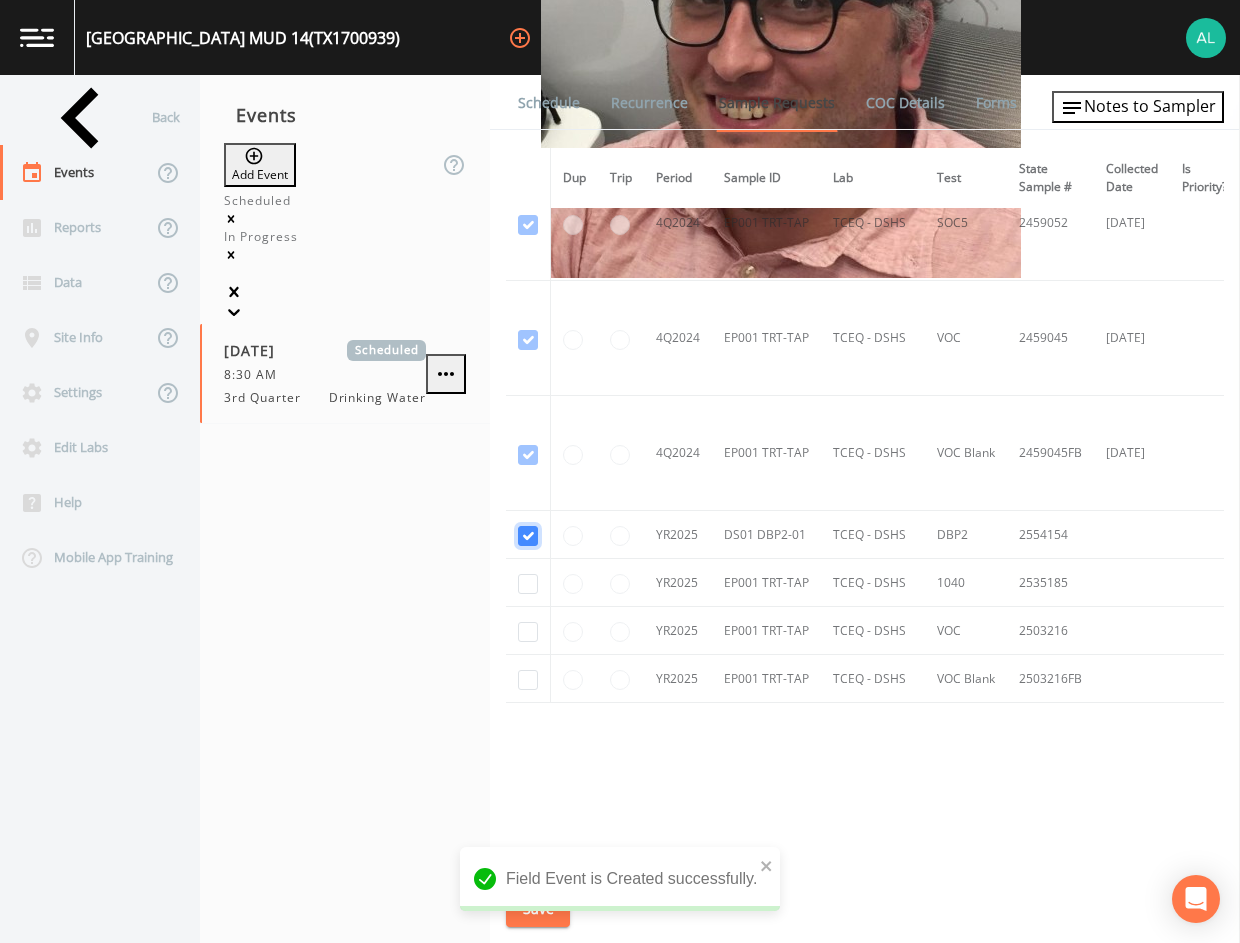 checkbox on "true" 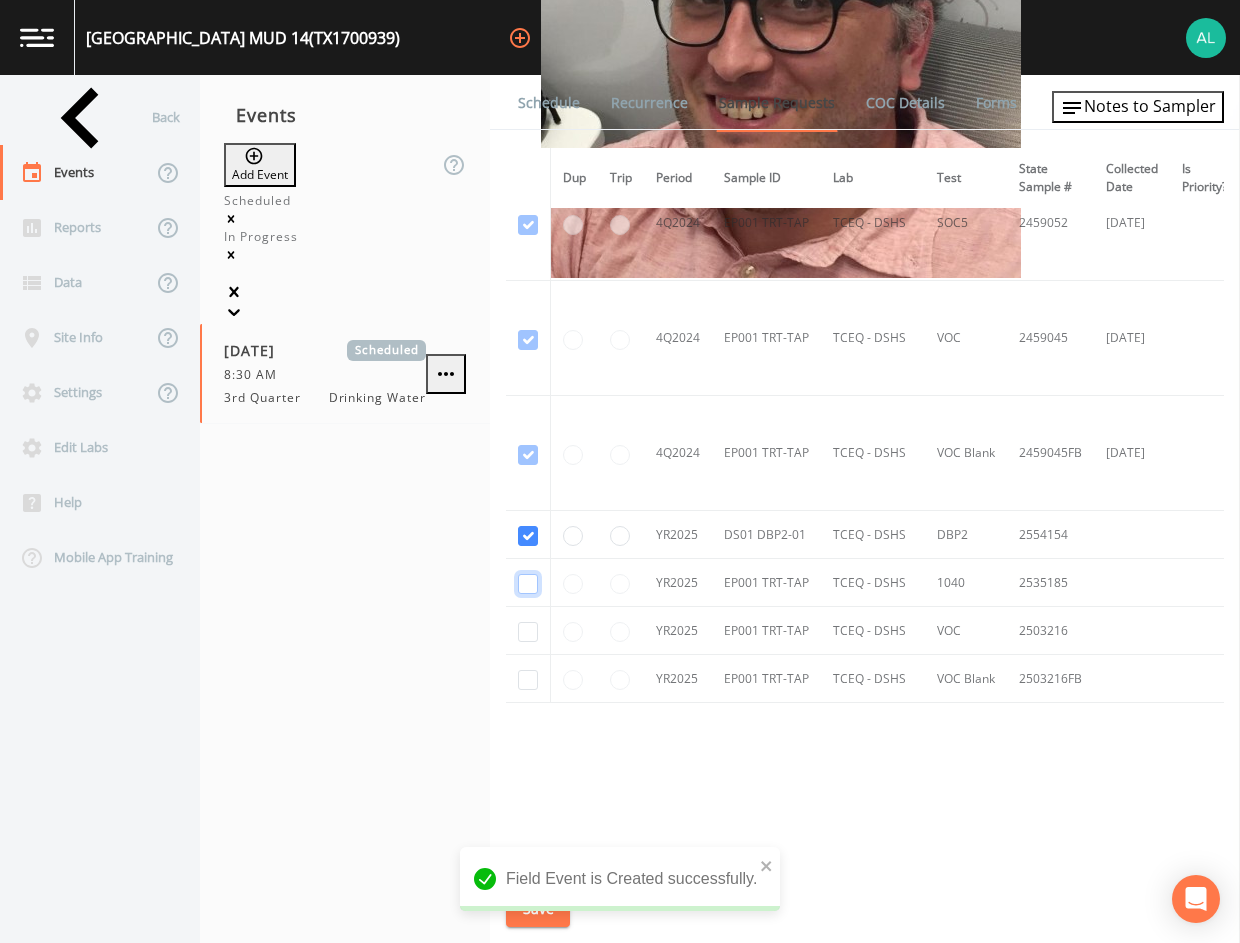 click at bounding box center (528, 584) 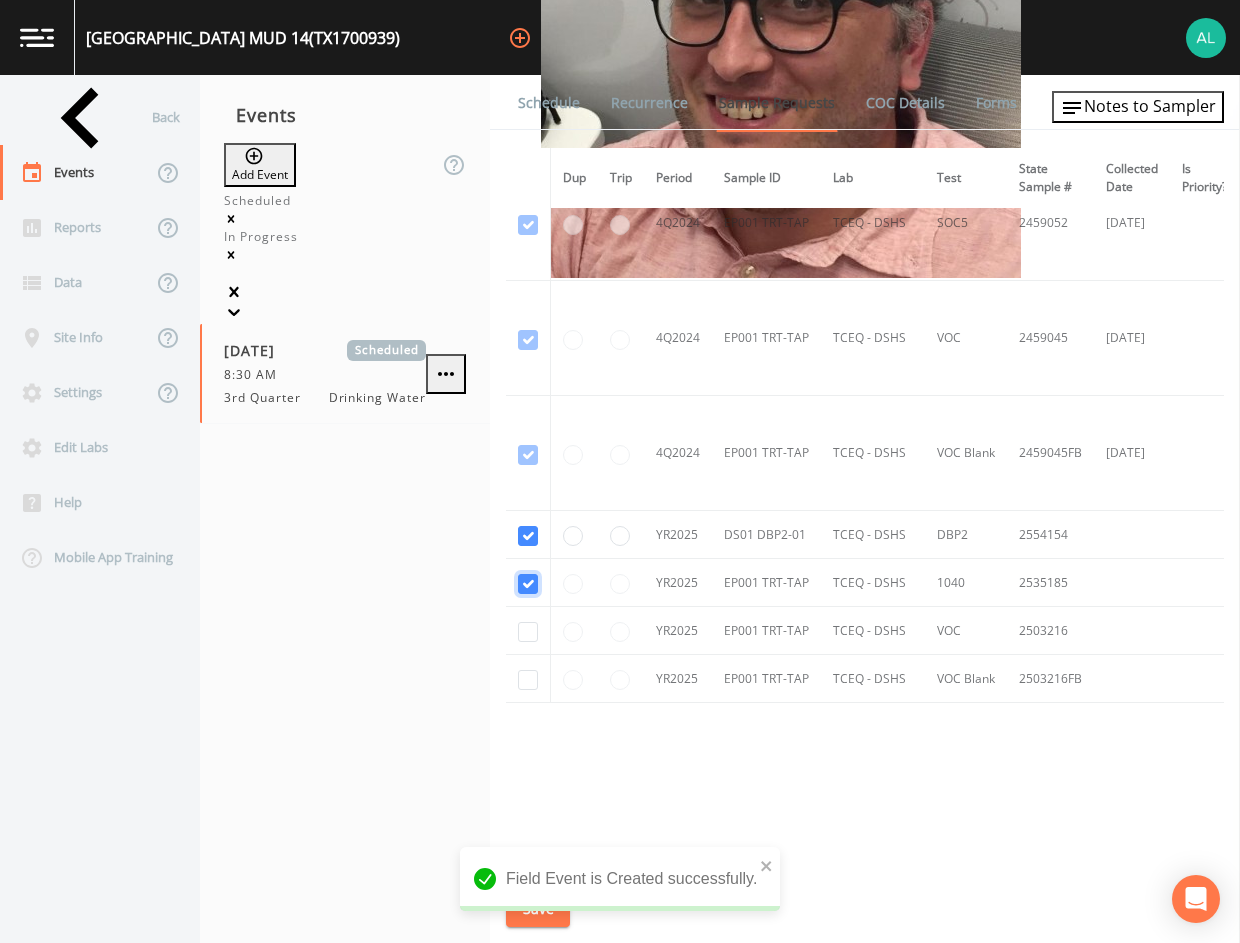 checkbox on "true" 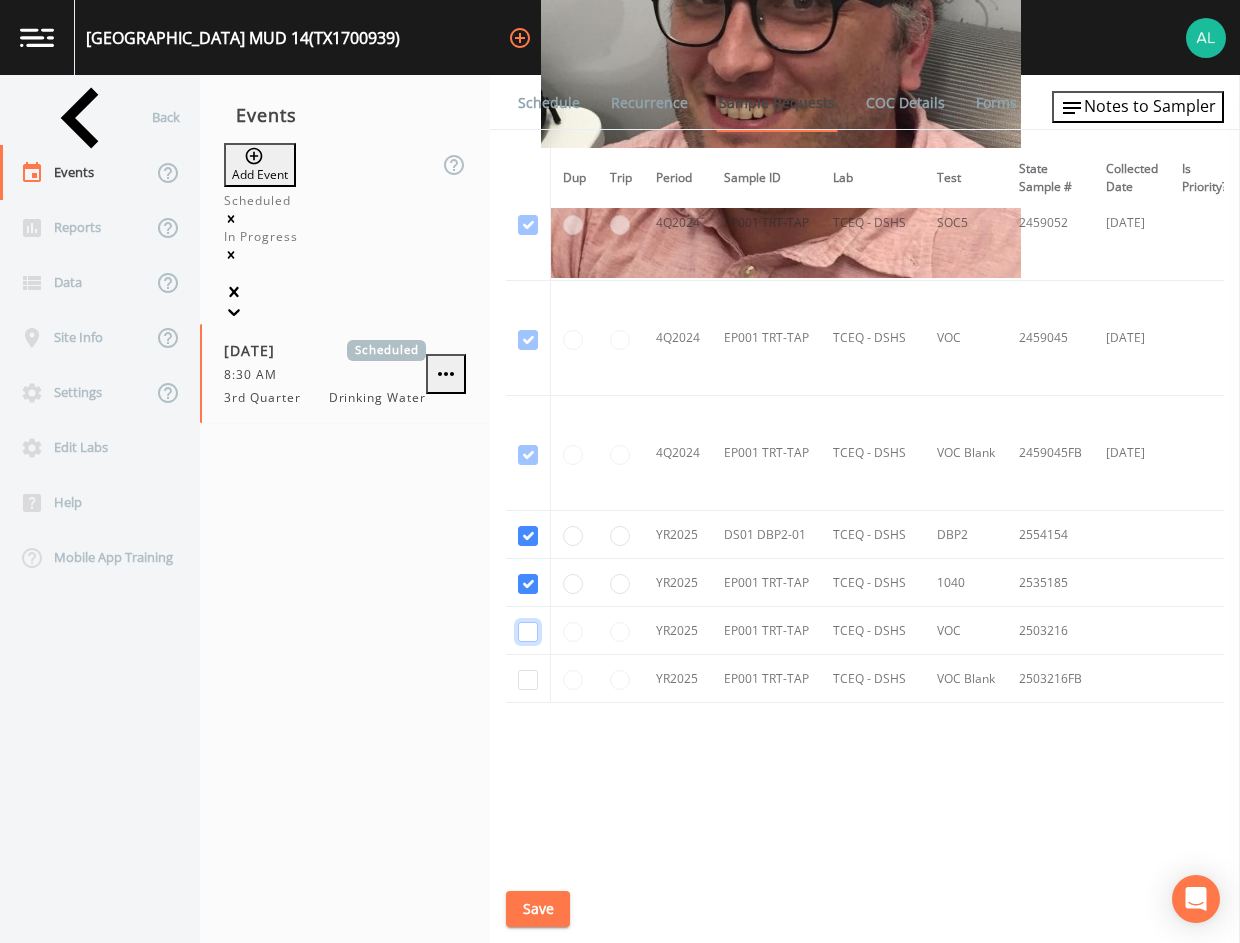 click at bounding box center [528, -2075] 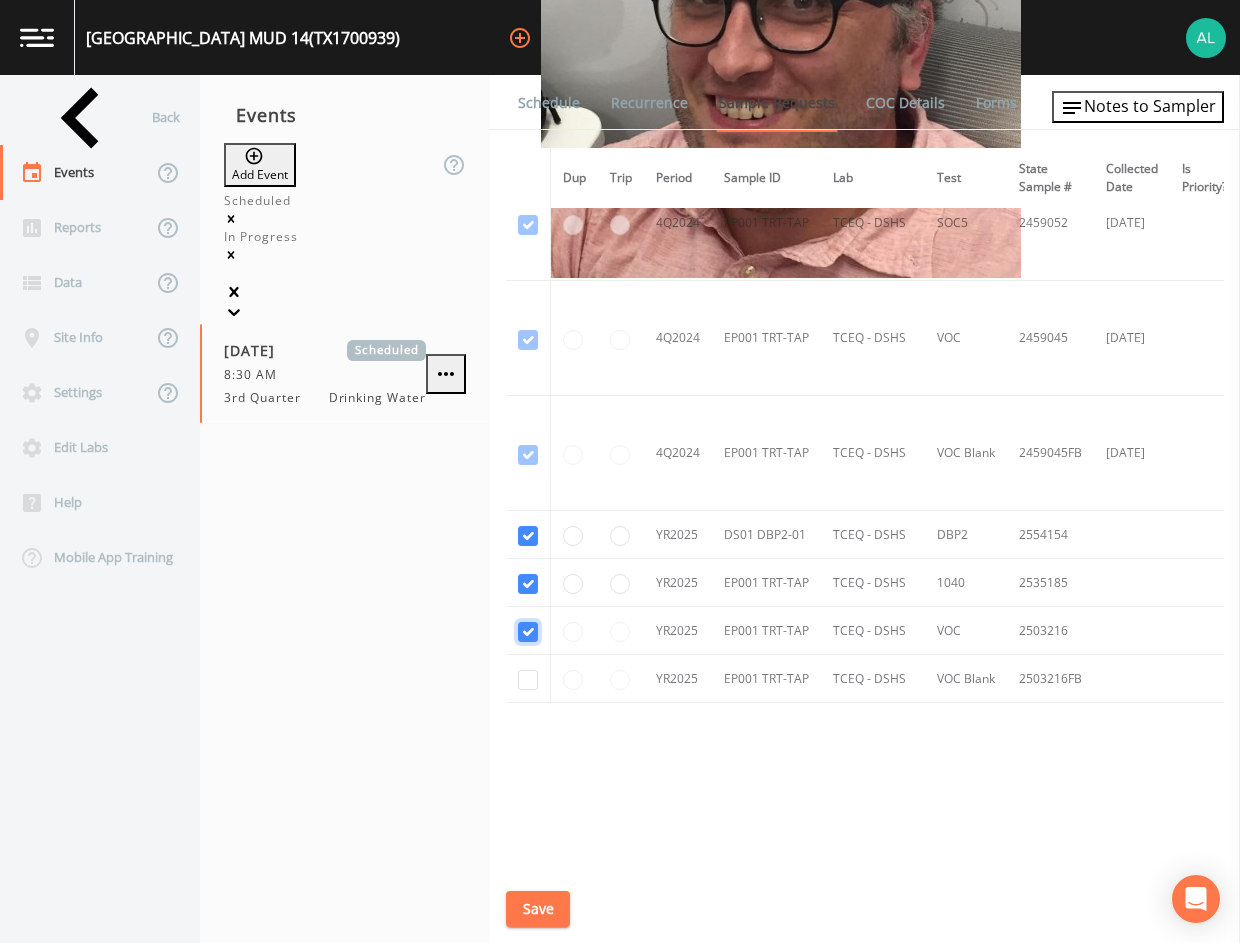 checkbox on "true" 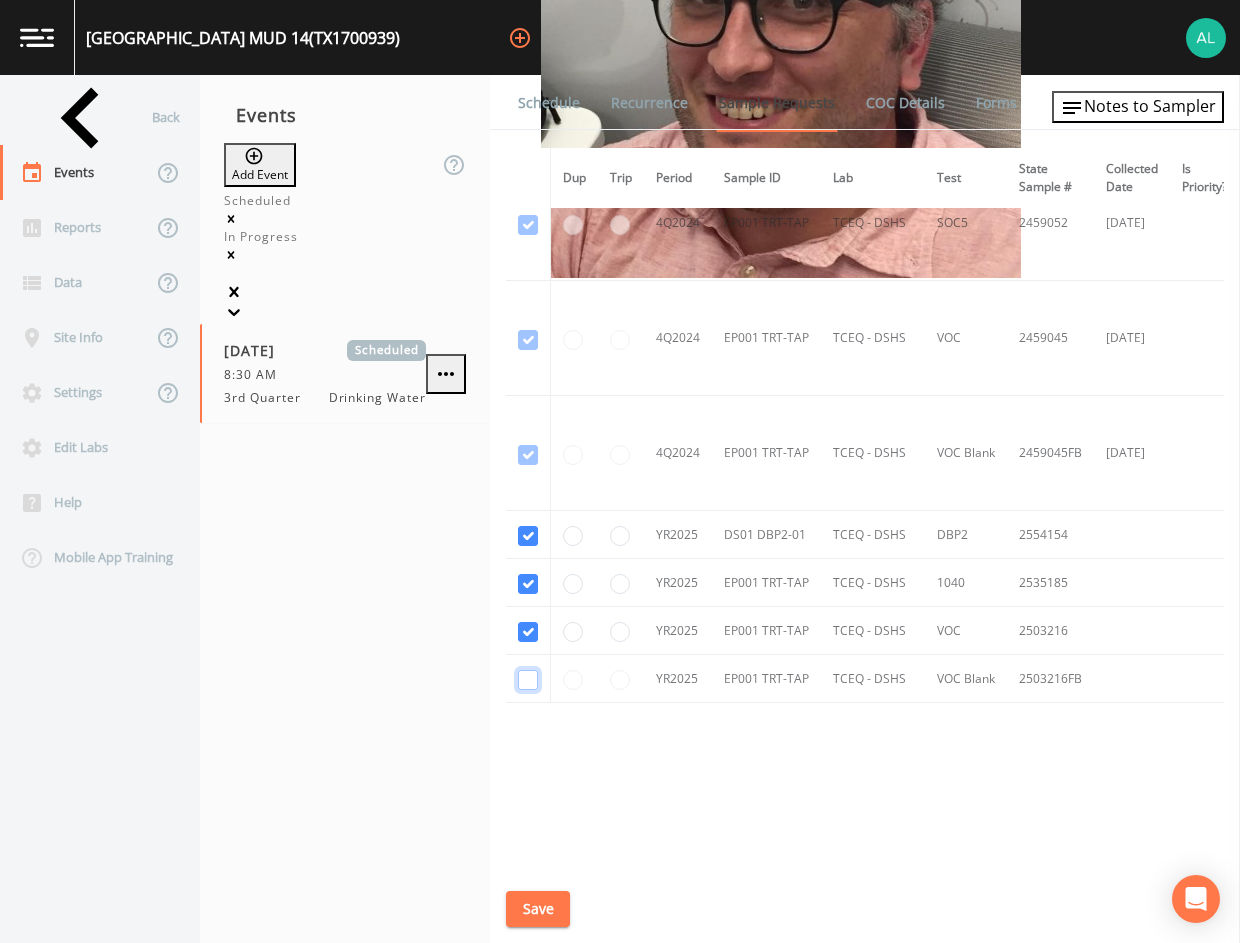 click at bounding box center (528, -1960) 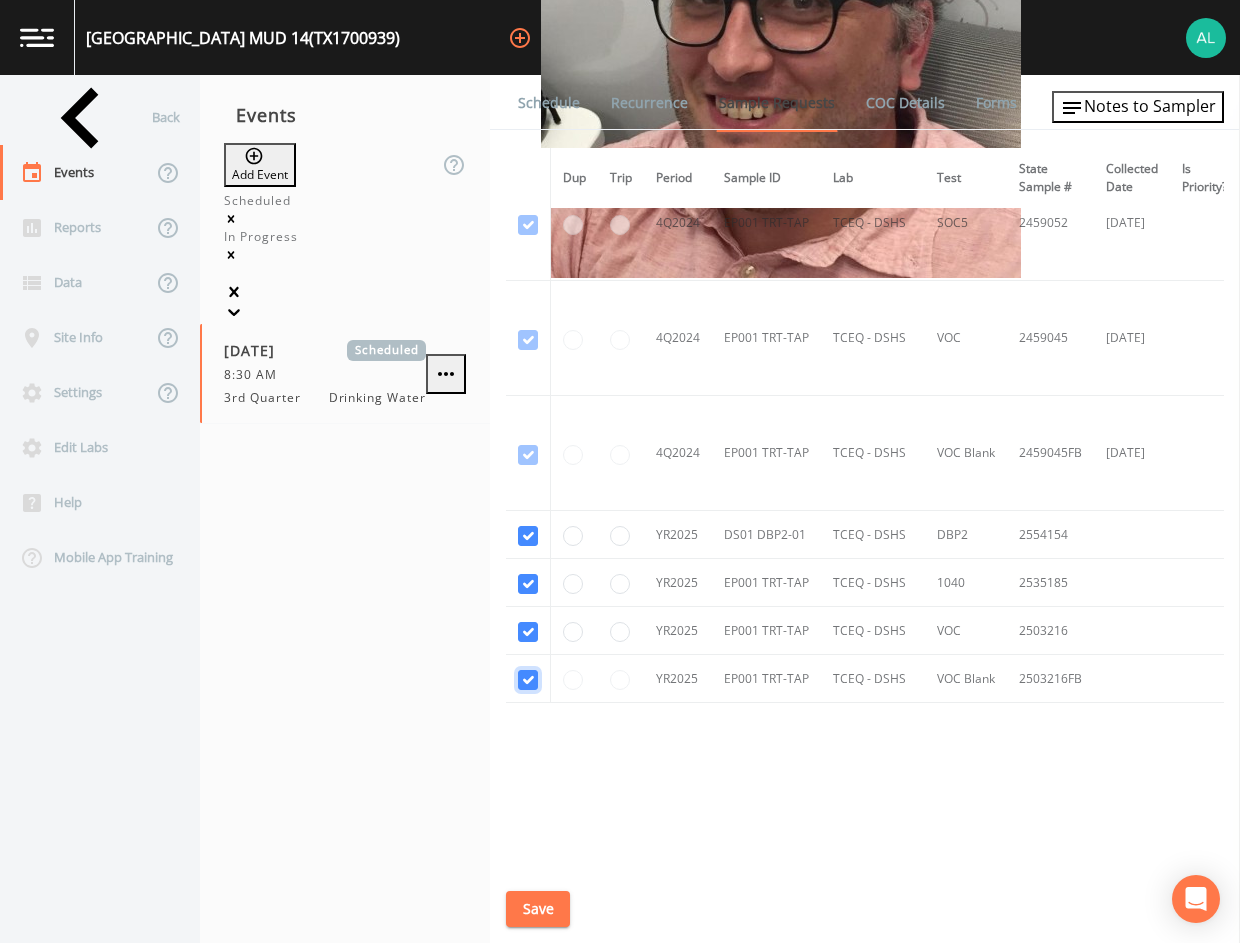 checkbox on "true" 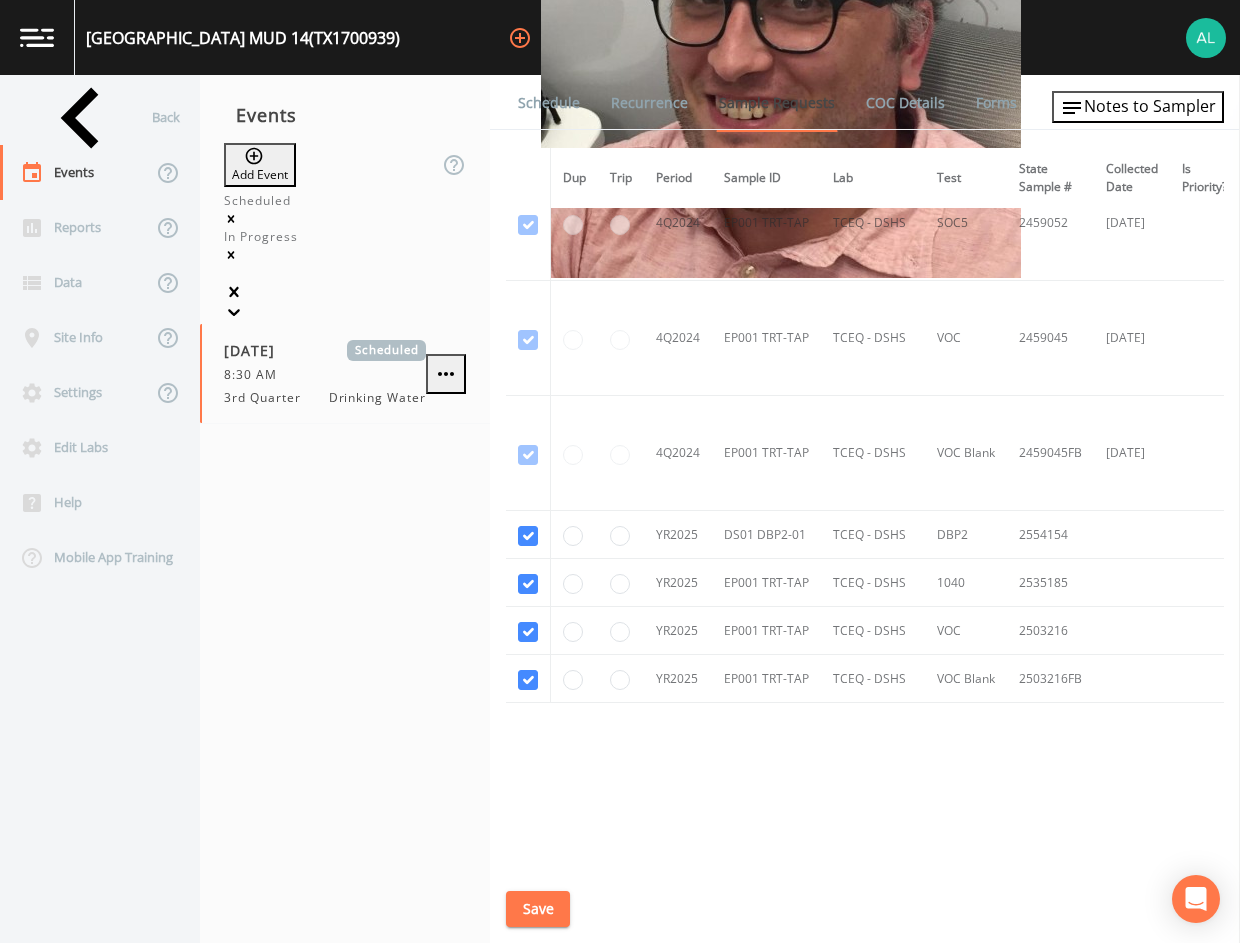 click on "Save" at bounding box center [538, 909] 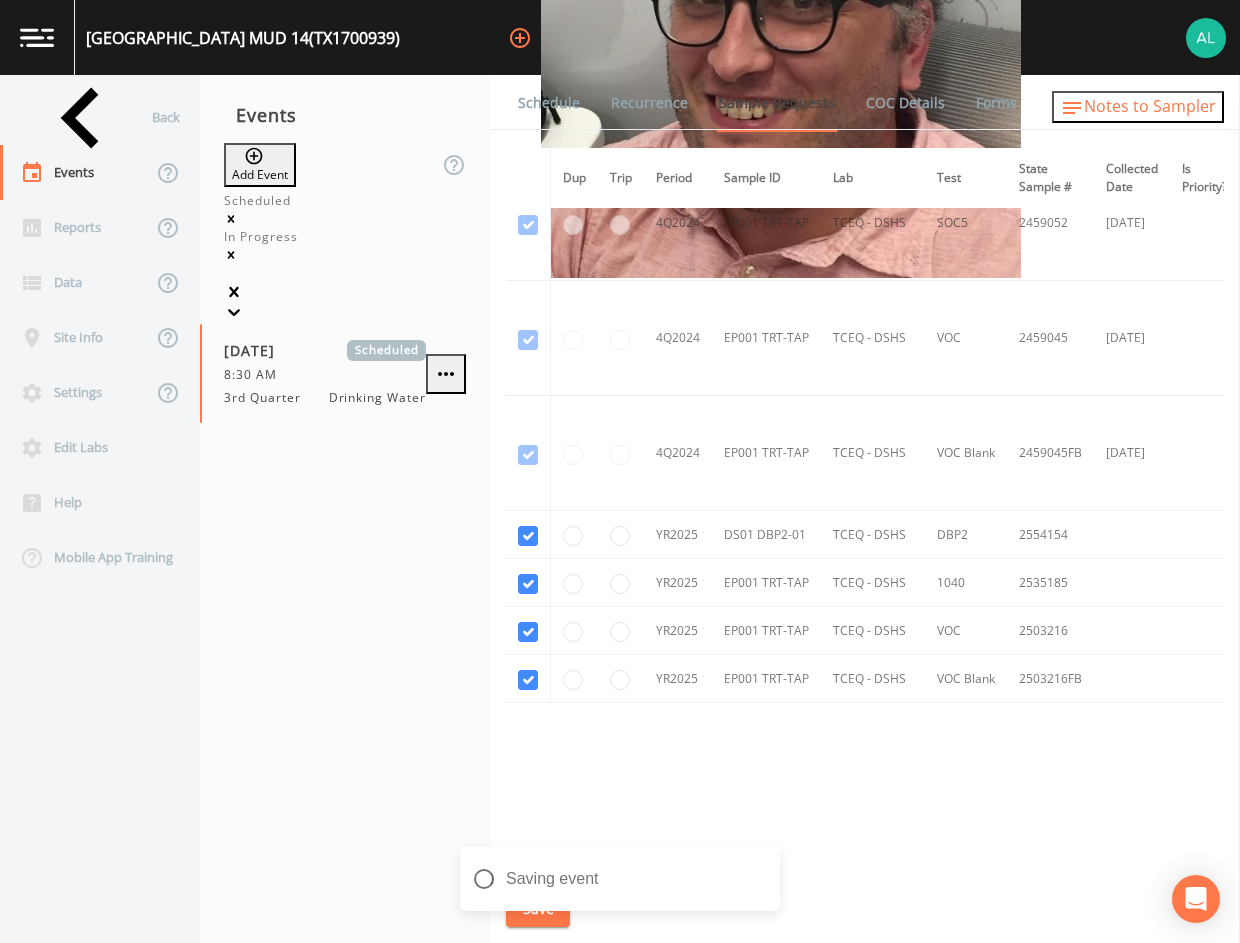 click on "Notes to Sampler" at bounding box center [1150, 106] 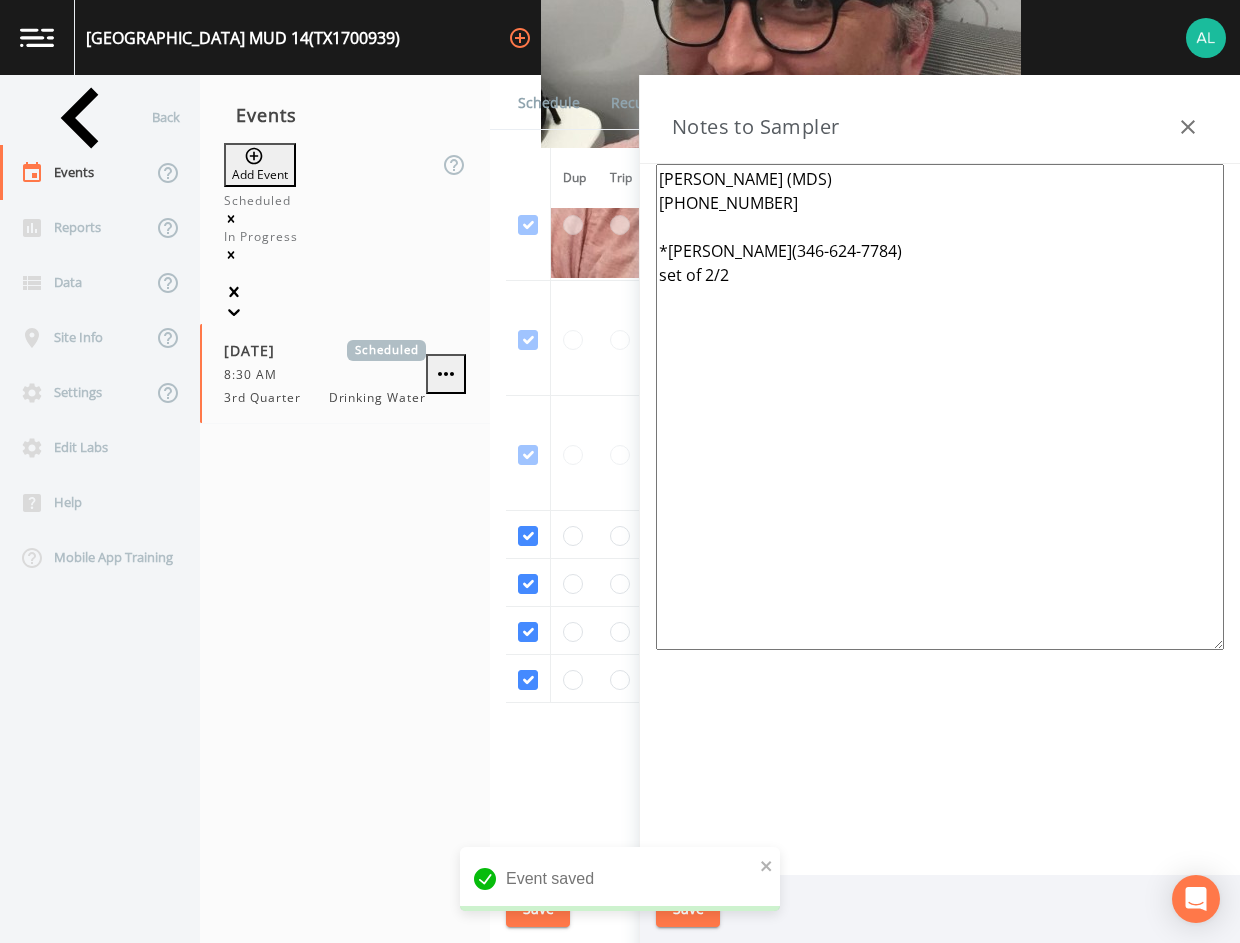 drag, startPoint x: 908, startPoint y: 380, endPoint x: 569, endPoint y: 104, distance: 437.14642 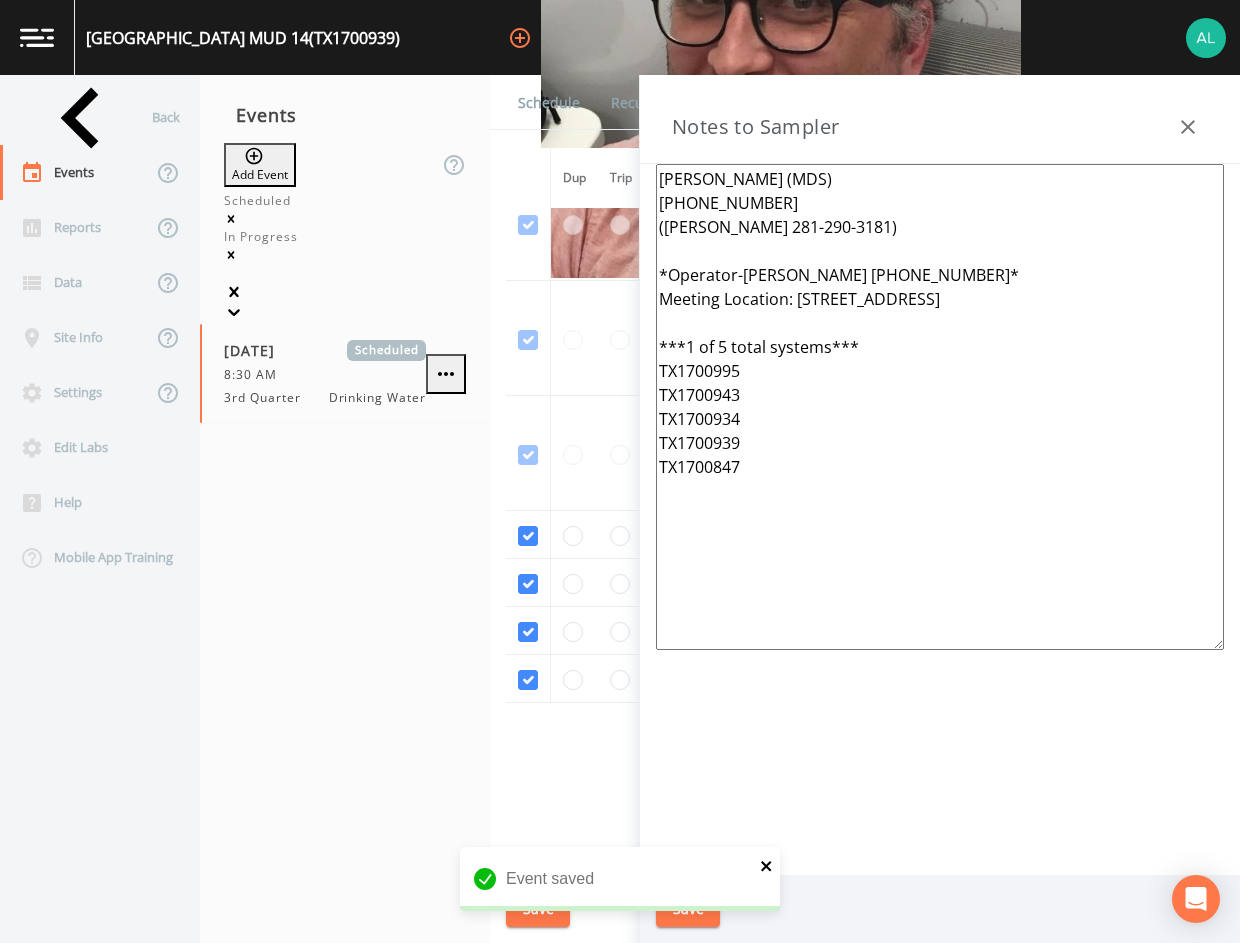 type on "[PERSON_NAME] (MDS)
[PHONE_NUMBER]
([PERSON_NAME] 281-290-3181)
*Operator-[PERSON_NAME] [PHONE_NUMBER]*
Meeting Location: [STREET_ADDRESS]
***1 of 5 total systems***
TX1700995
TX1700943
TX1700934
TX1700939
TX1700847" 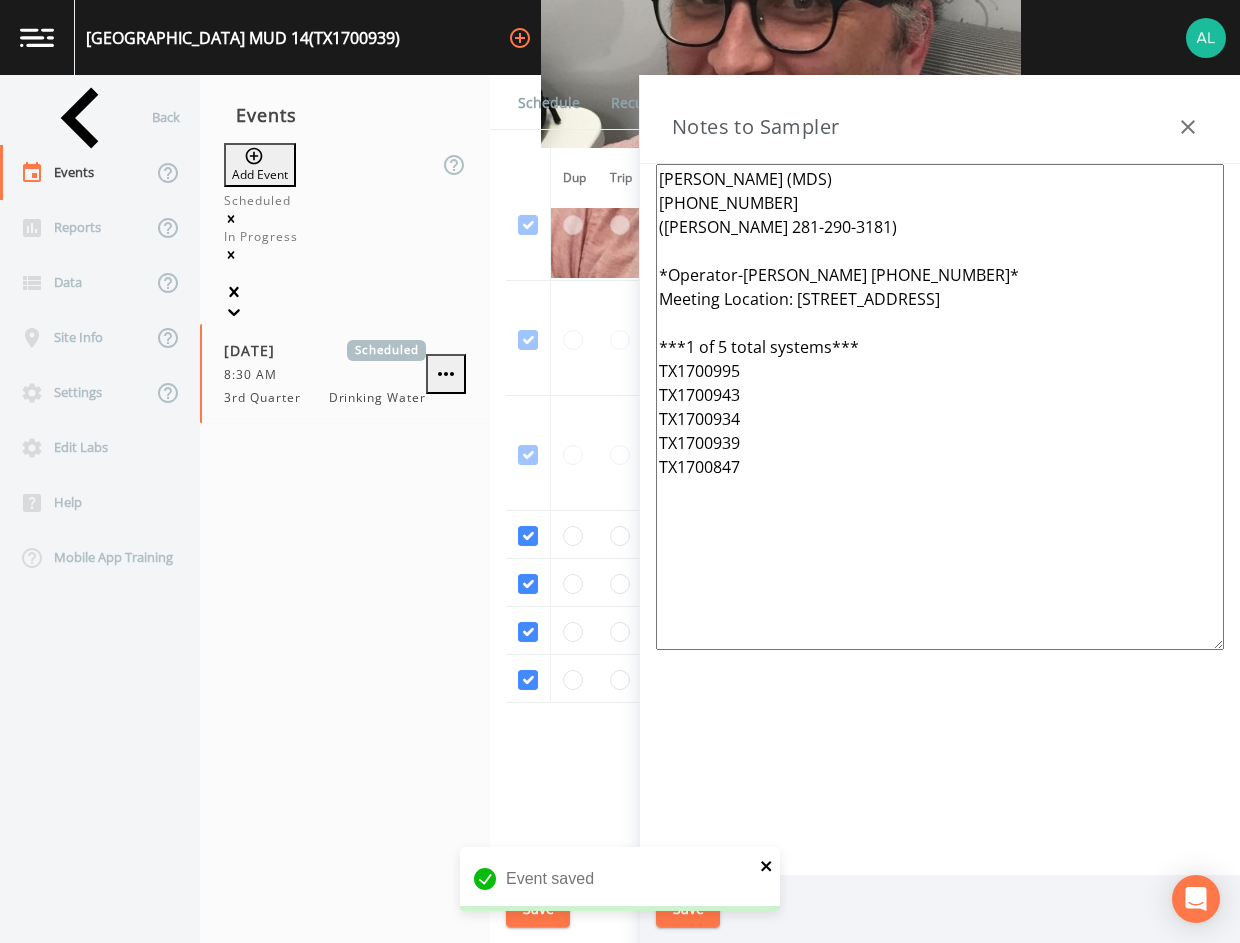 click 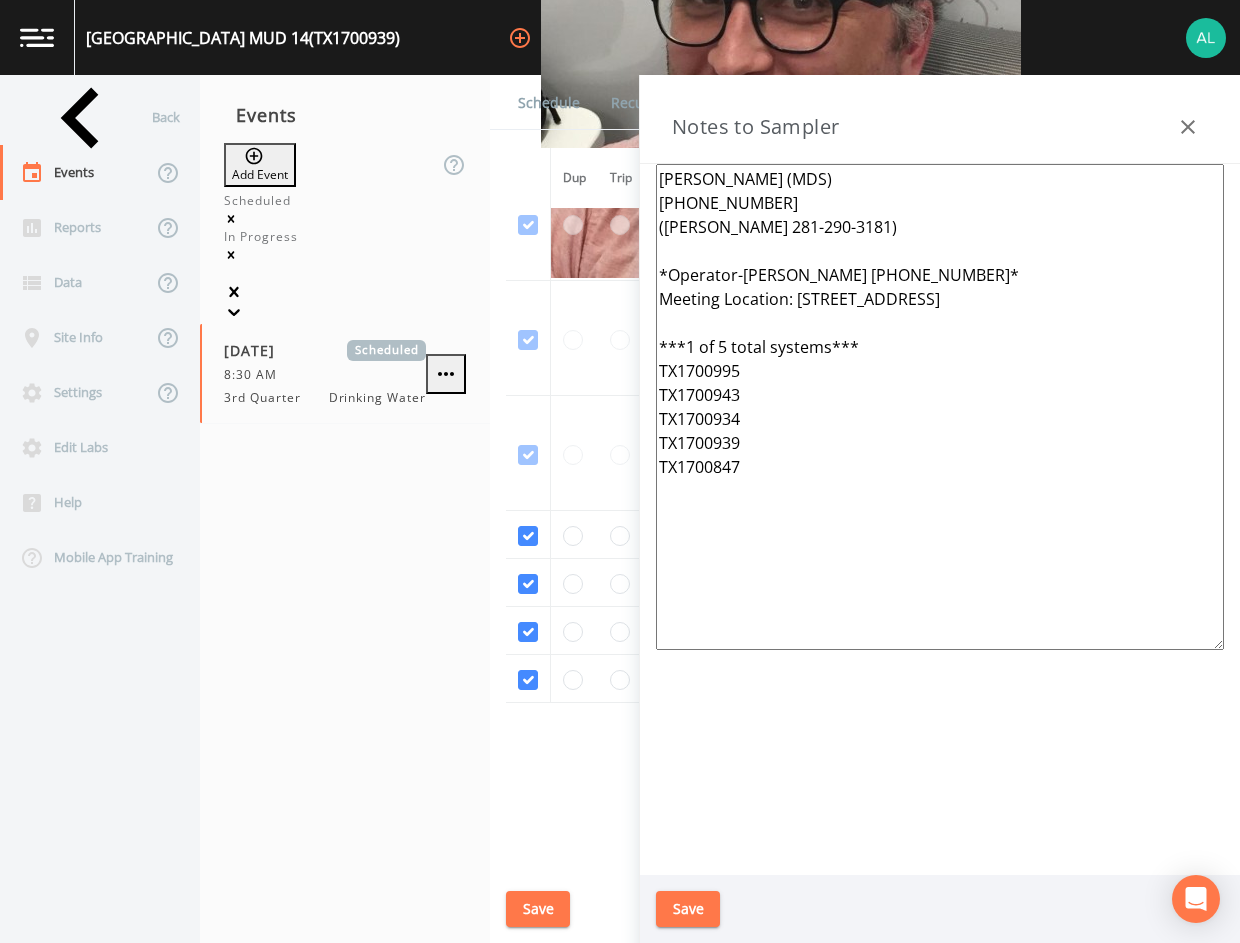 click on "Event saved" at bounding box center (620, 887) 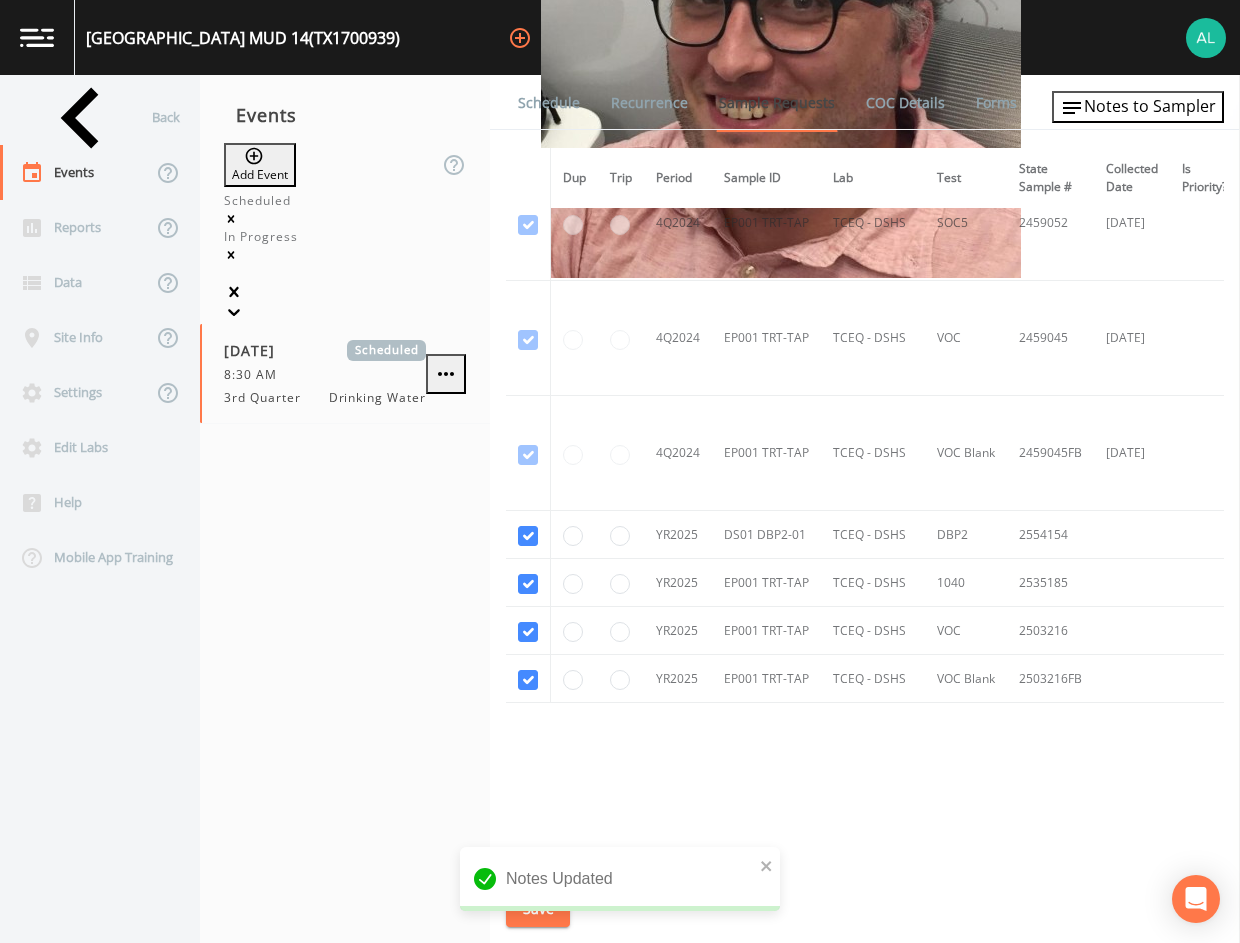 click on "Schedule Recurrence Sample Requests COC Details Forms Dup Trip Period Sample ID Lab Test State Sample # Collected Date Is Priority? Season Start Season End Deleted? YR2024 DS01 ASB-01 Eurofins TCEQ 1094 2459063 [DATE] This sample has been collected YR2024 DS01 DBP2-01 TCEQ - DSHS DBP2 2459109 [DATE] [DATE] [DATE] This sample has been collected YR2024 EP001 TRT-TAP TCEQ - DSHS 1024 2459082 [DATE] This sample has been collected YR2024 EP001 TRT-TAP TCEQ - DSHS 1041 2459068 [DATE] This sample has been collected YR2024 EP001 TRT-TAP TCEQ - DSHS MIN 2459111 [DATE] This sample has been collected YR2024 EP001 TRT-TAP TCEQ - DSHS MTL1 2459094 [DATE] This sample has been collected YR2024 EP001 TRT-TAP TCEQ - DSHS RAD 2459105 [DATE] This sample has been collected 1Q2024 EP001 TRT-TAP TCEQ - DSHS 504 2459130 [DATE] This sample has been collected 1Q2024 EP001 TRT-TAP TCEQ - DSHS 504 Blank 2459130FB [DATE] This sample has been collected 1Q2024 EP001 TRT-TAP TCEQ - DSHS 515 2459138 [DATE]" at bounding box center (865, 509) 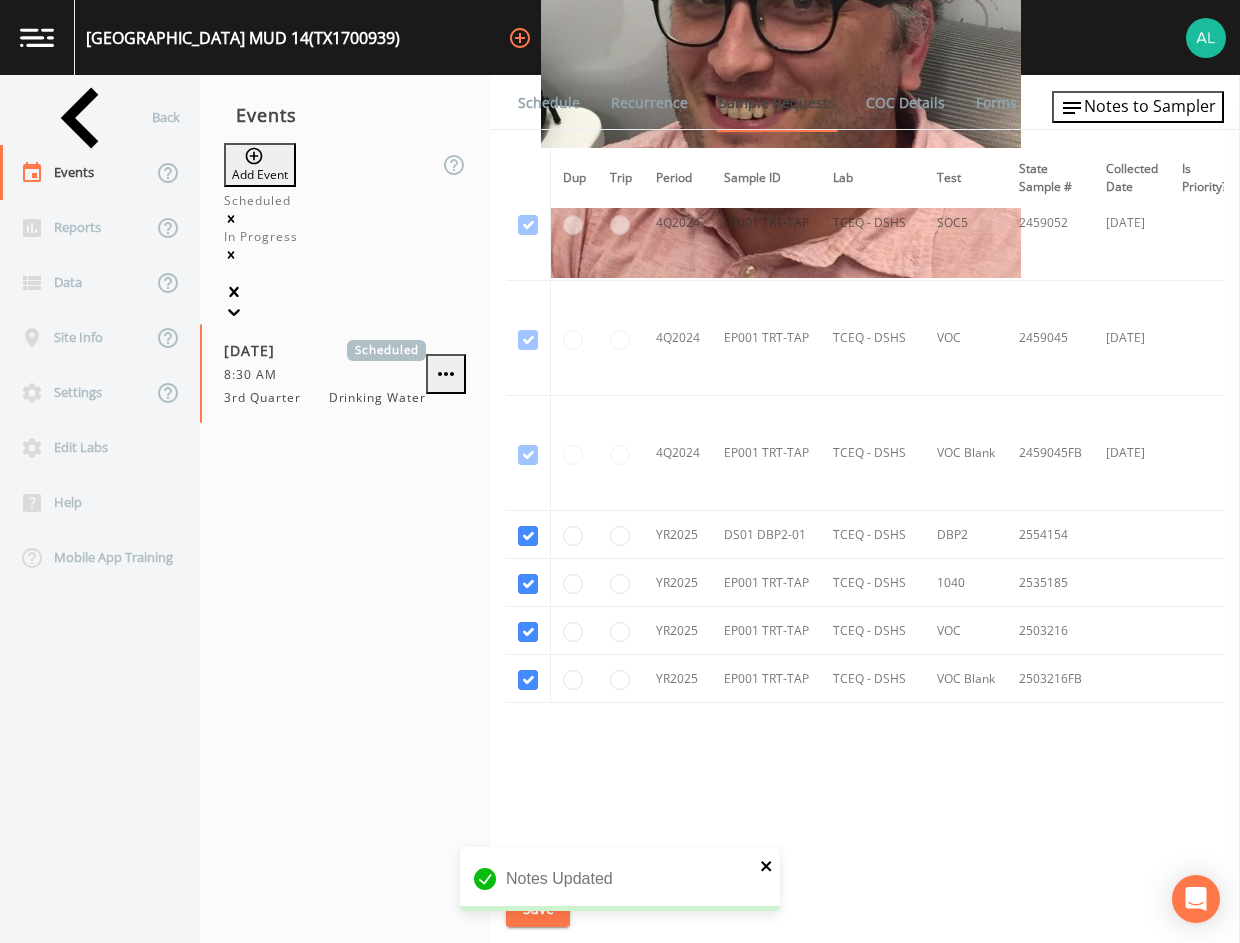drag, startPoint x: 775, startPoint y: 865, endPoint x: 761, endPoint y: 856, distance: 16.643316 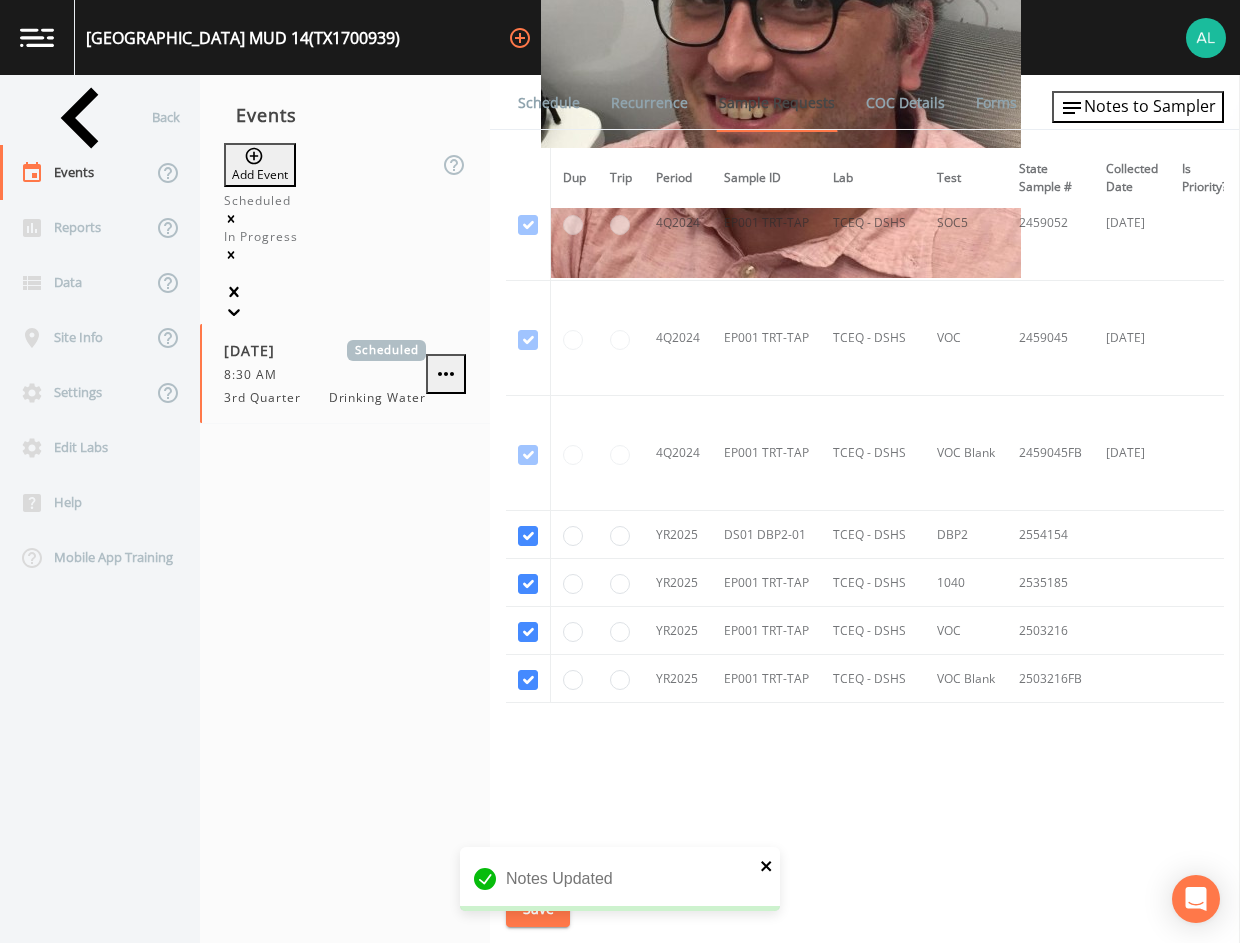 click at bounding box center (767, 865) 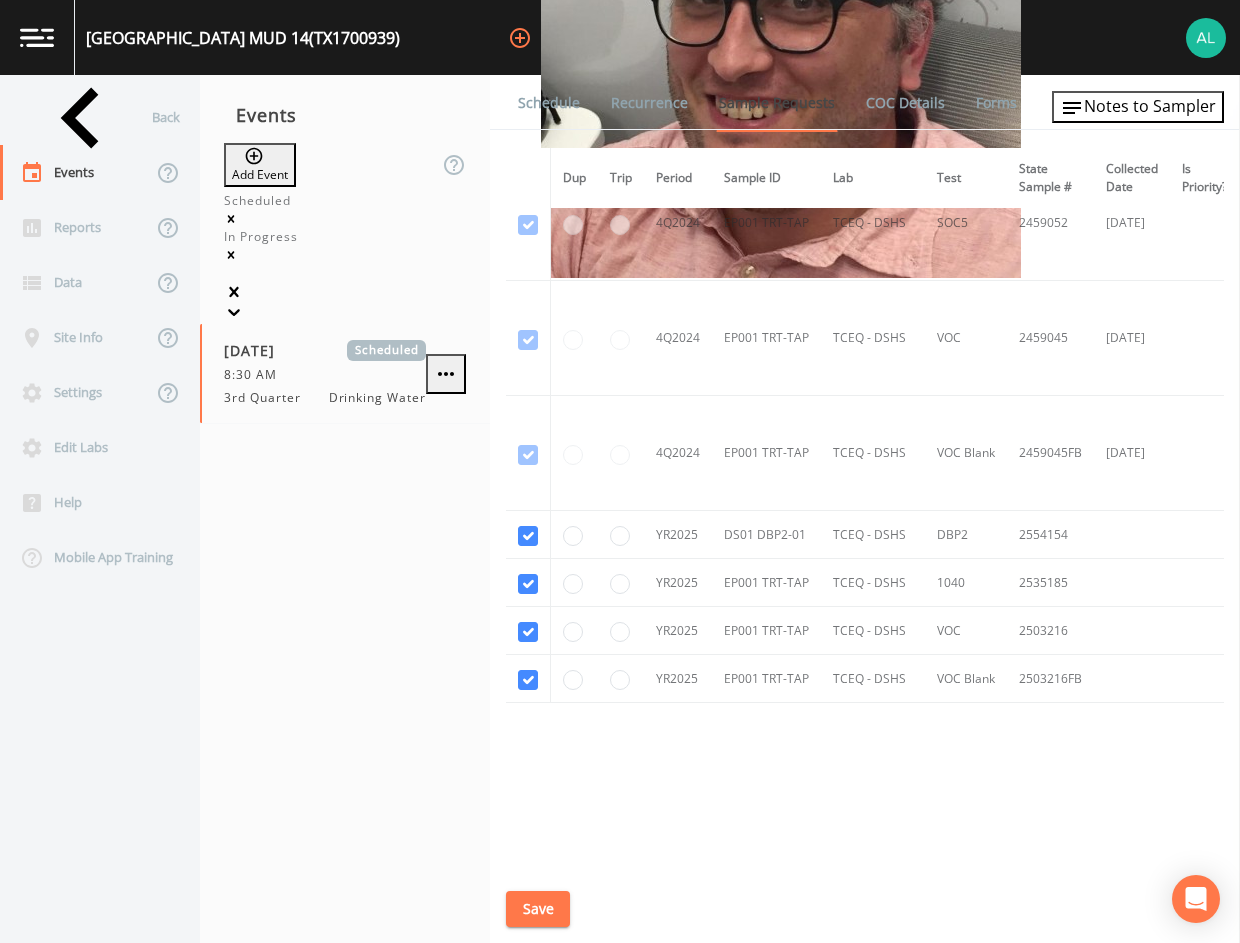 click on "Notes Updated" at bounding box center [620, 887] 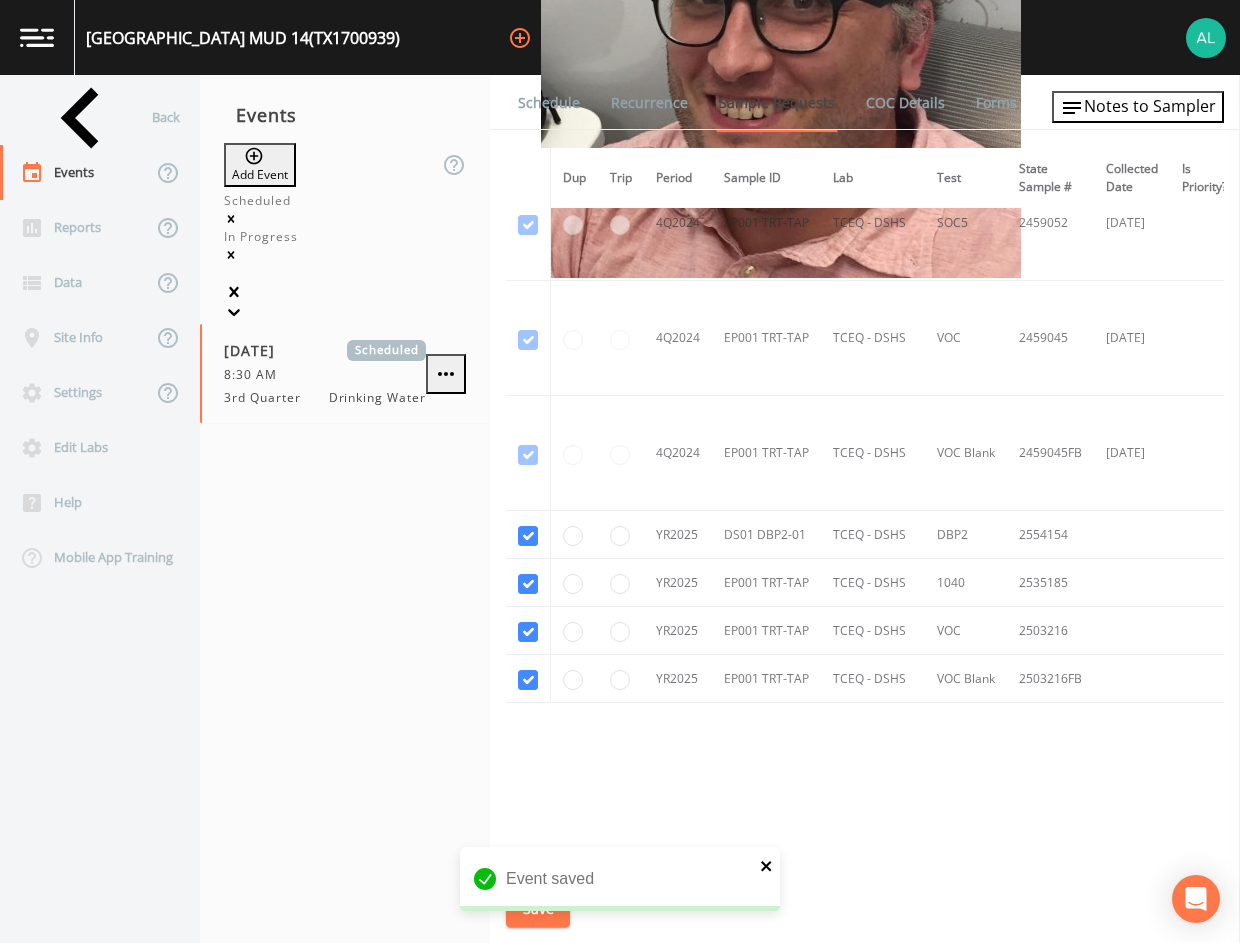 click 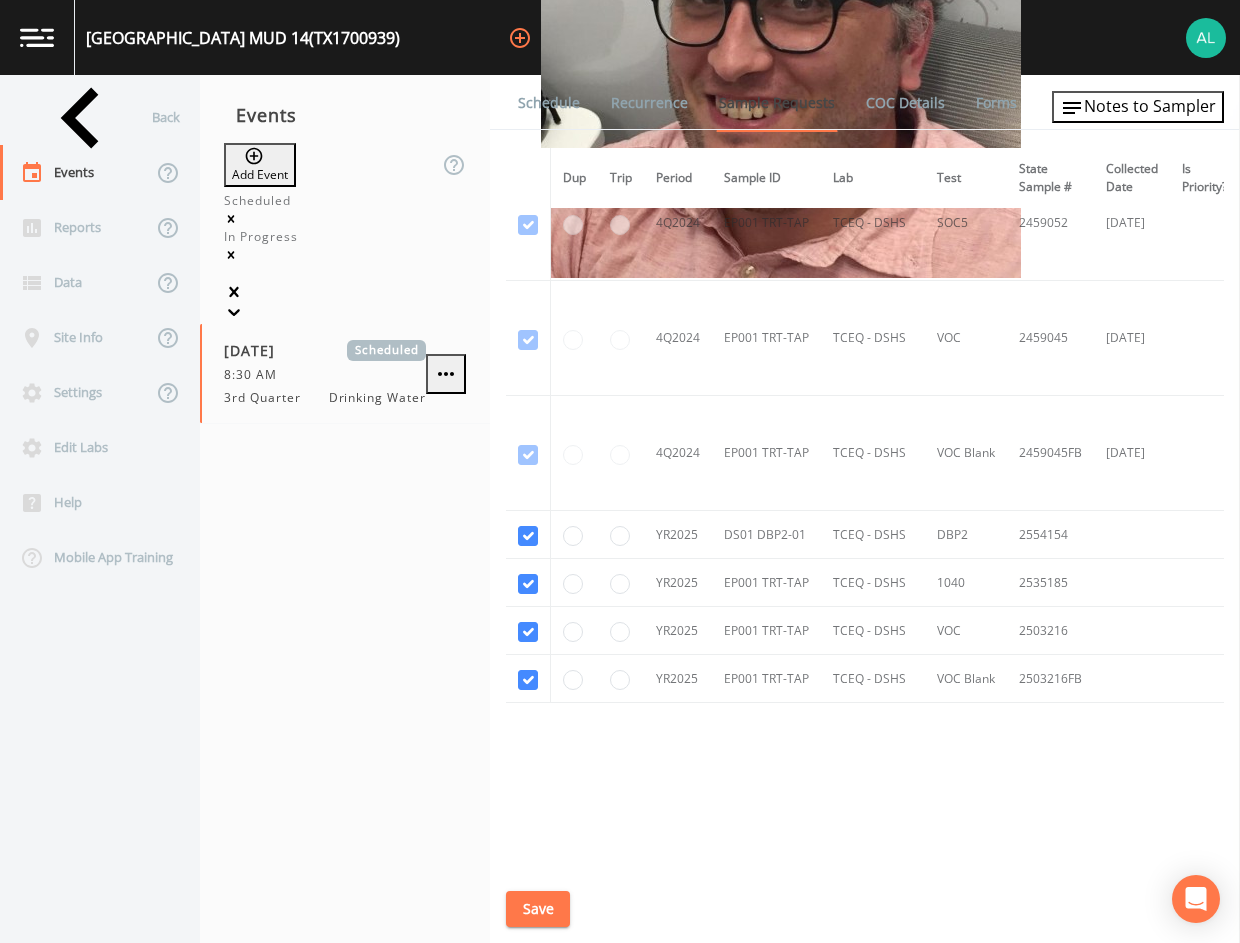 click on "Save" at bounding box center (538, 909) 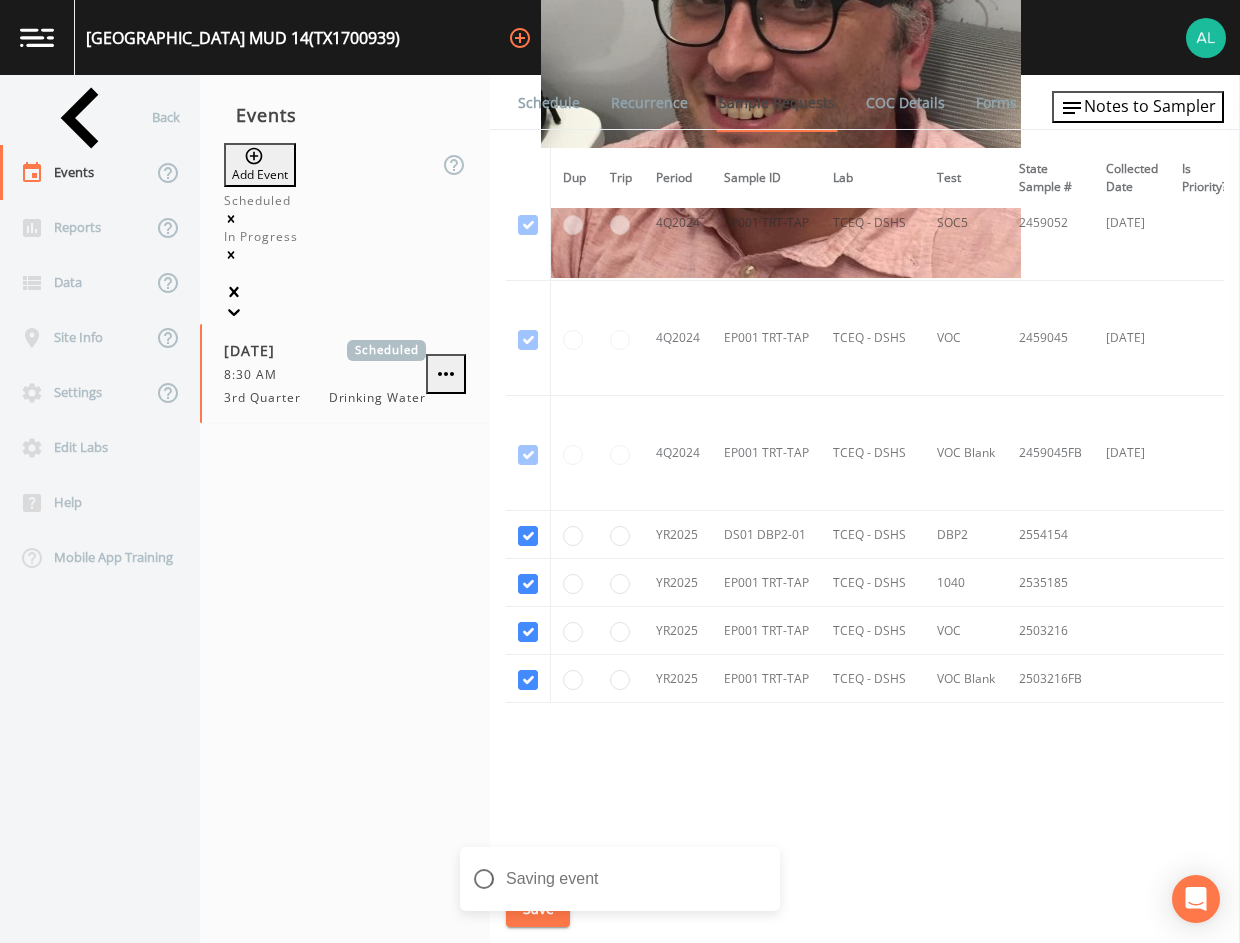 scroll, scrollTop: 3228, scrollLeft: 0, axis: vertical 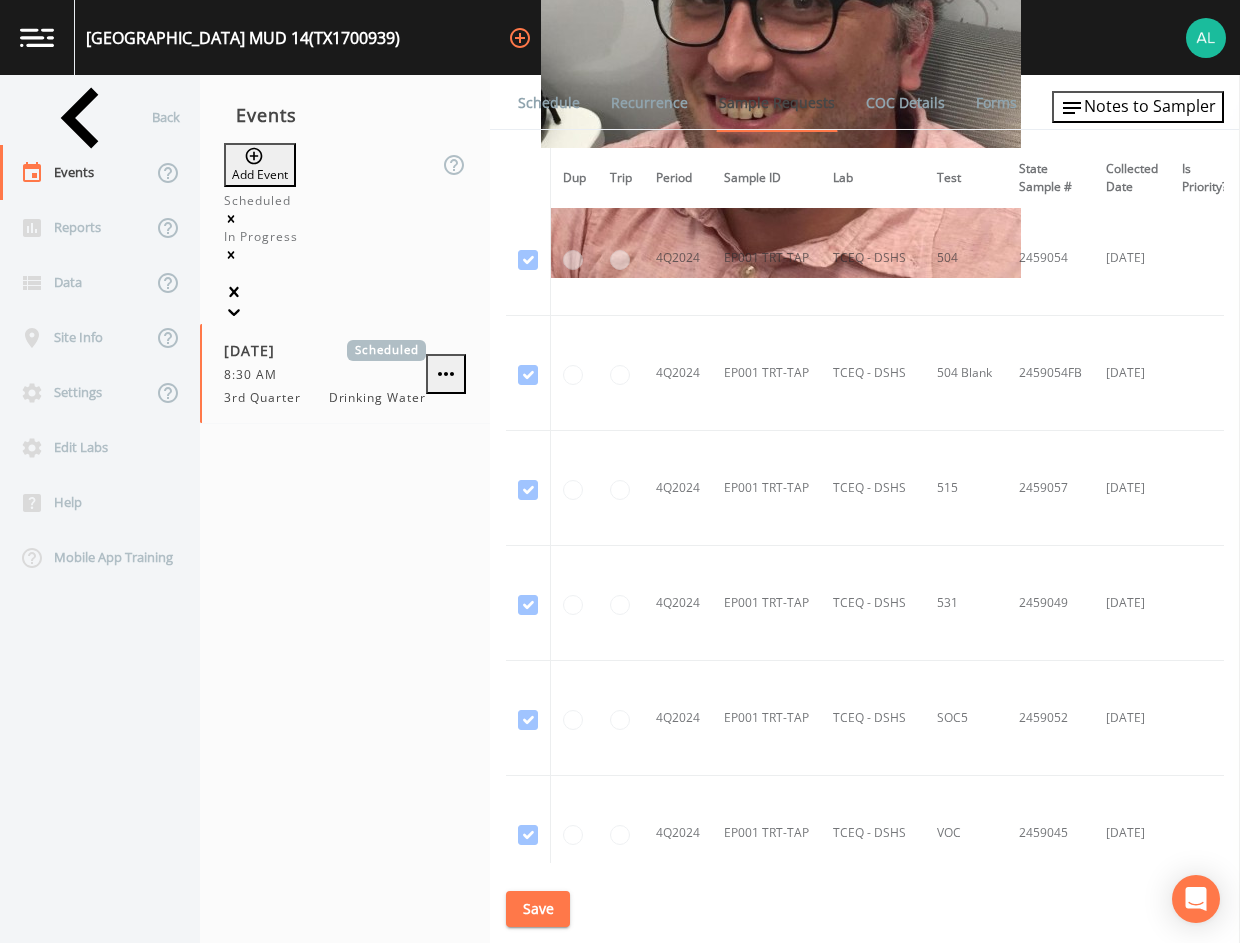 click on "Schedule Recurrence Sample Requests COC Details Forms Dup Trip Period Sample ID Lab Test State Sample # Collected Date Is Priority? Season Start Season End Deleted? YR2024 DS01 ASB-01 Eurofins TCEQ 1094 2459063 [DATE] This sample has been collected YR2024 DS01 DBP2-01 TCEQ - DSHS DBP2 2459109 [DATE] [DATE] [DATE] This sample has been collected YR2024 EP001 TRT-TAP TCEQ - DSHS 1024 2459082 [DATE] This sample has been collected YR2024 EP001 TRT-TAP TCEQ - DSHS 1041 2459068 [DATE] This sample has been collected YR2024 EP001 TRT-TAP TCEQ - DSHS MIN 2459111 [DATE] This sample has been collected YR2024 EP001 TRT-TAP TCEQ - DSHS MTL1 2459094 [DATE] This sample has been collected YR2024 EP001 TRT-TAP TCEQ - DSHS RAD 2459105 [DATE] This sample has been collected 1Q2024 EP001 TRT-TAP TCEQ - DSHS 504 2459130 [DATE] This sample has been collected 1Q2024 EP001 TRT-TAP TCEQ - DSHS 504 Blank 2459130FB [DATE] This sample has been collected 1Q2024 EP001 TRT-TAP TCEQ - DSHS 515 2459138 [DATE]" at bounding box center (865, 509) 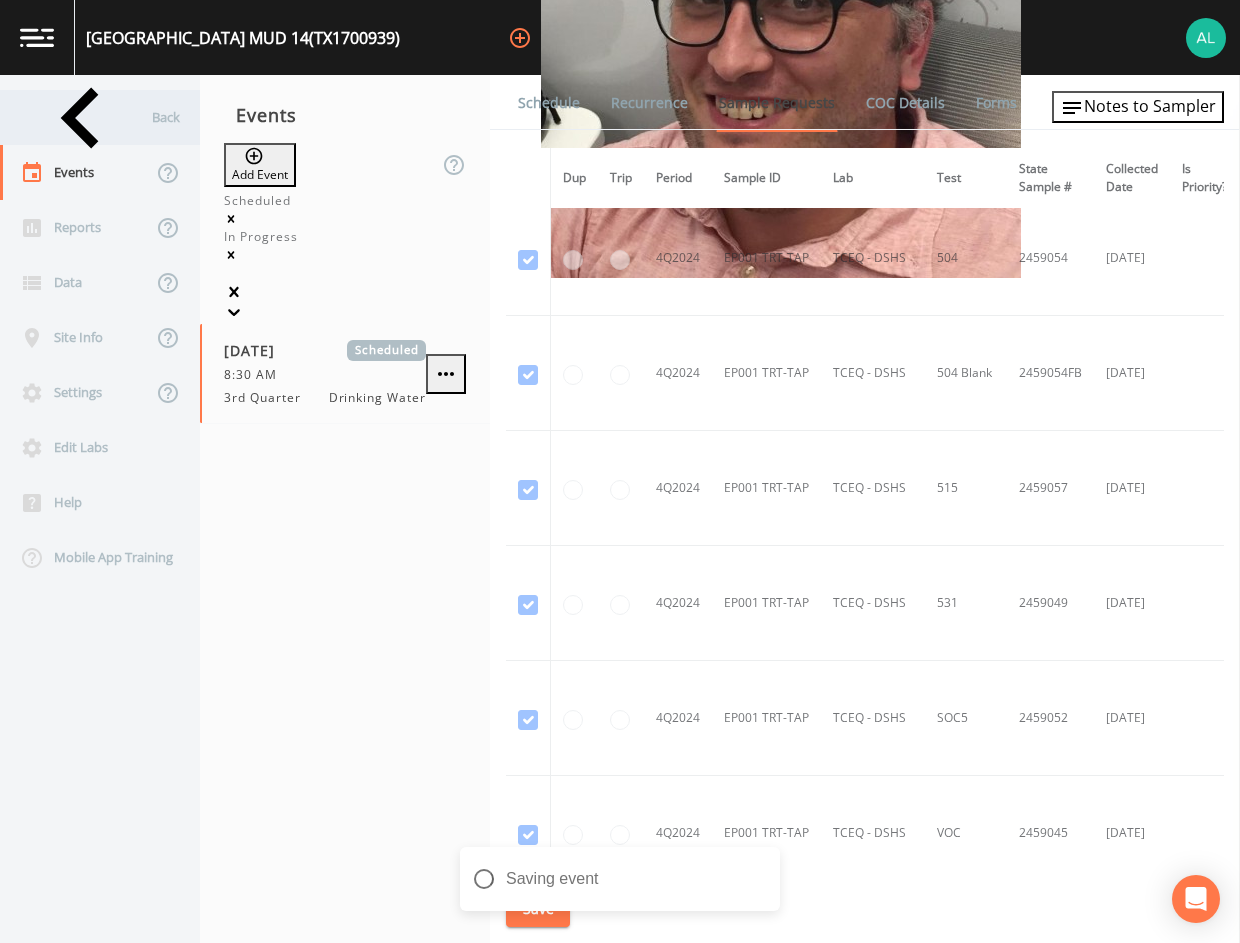 click on "Back" at bounding box center [90, 117] 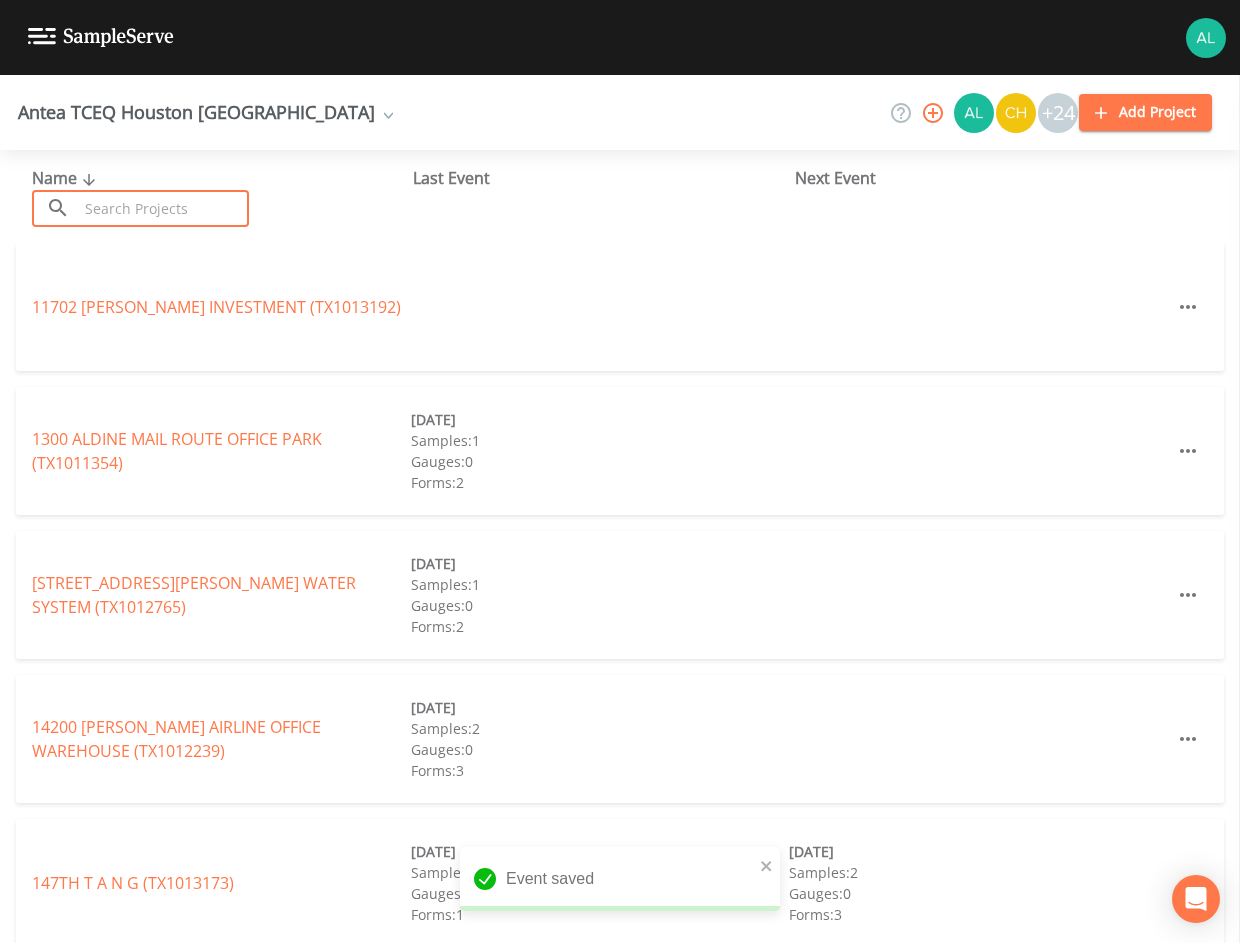 click at bounding box center (163, 208) 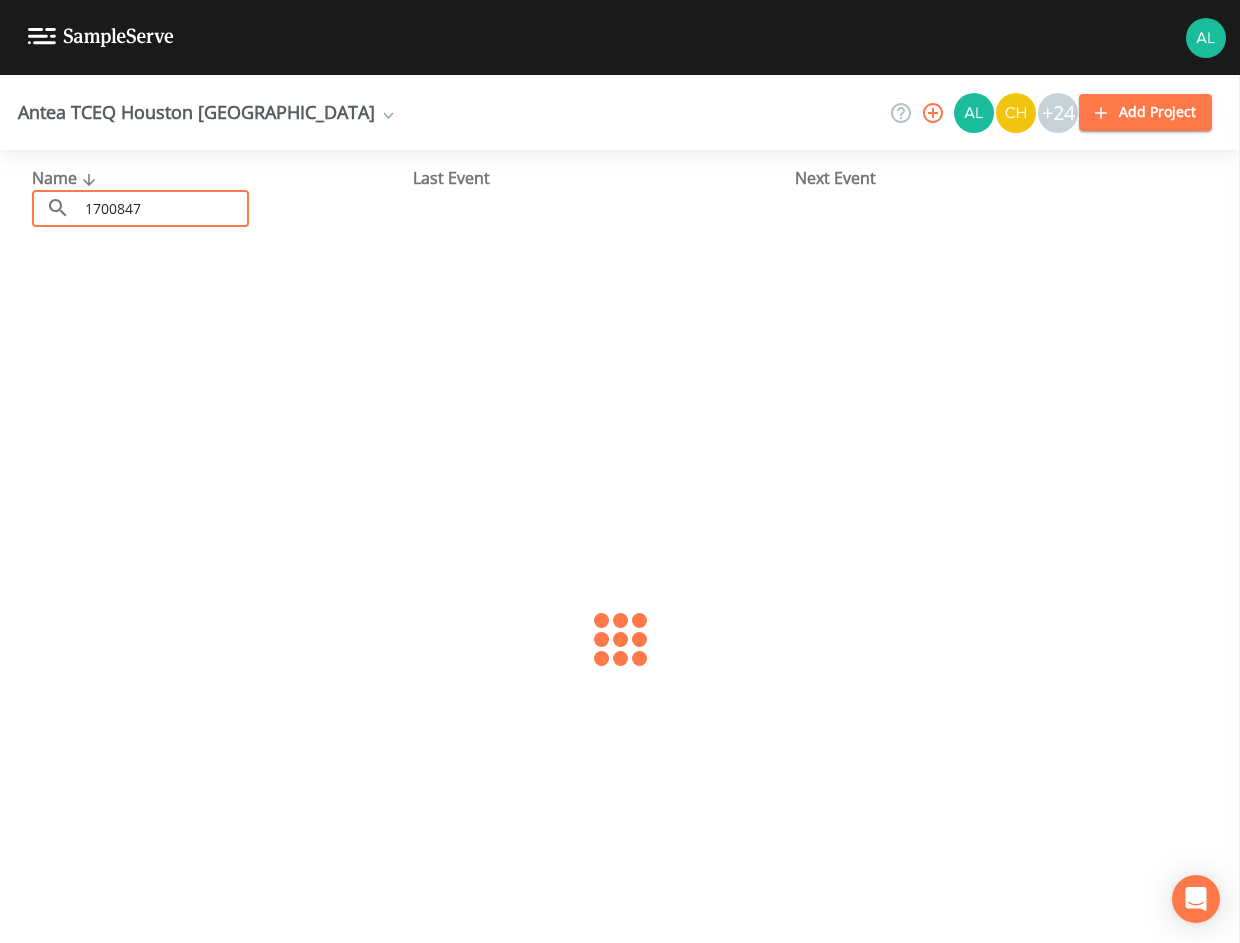 type on "1700847" 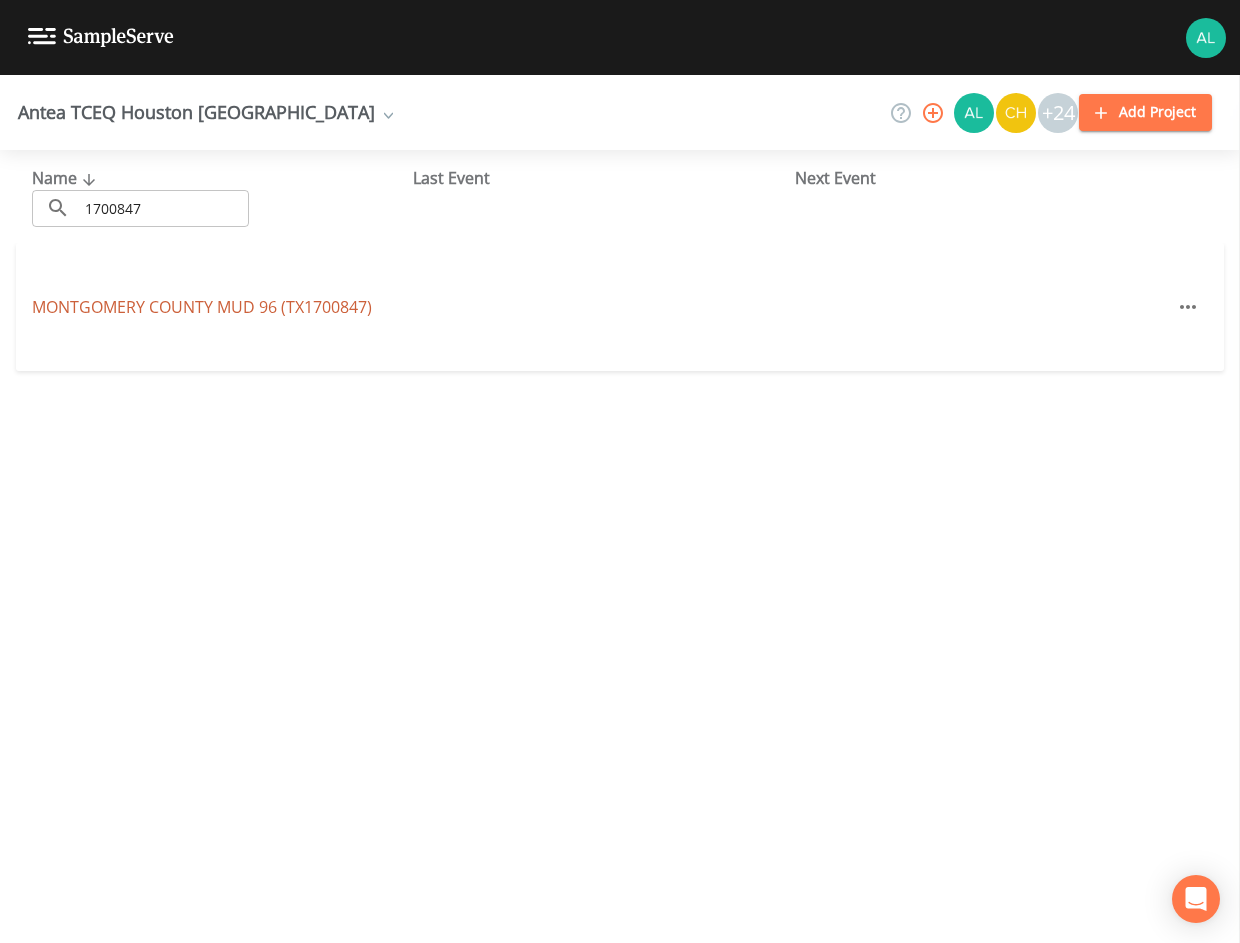 click on "MONTGOMERY COUNTY MUD 96   (TX1700847)" at bounding box center (202, 307) 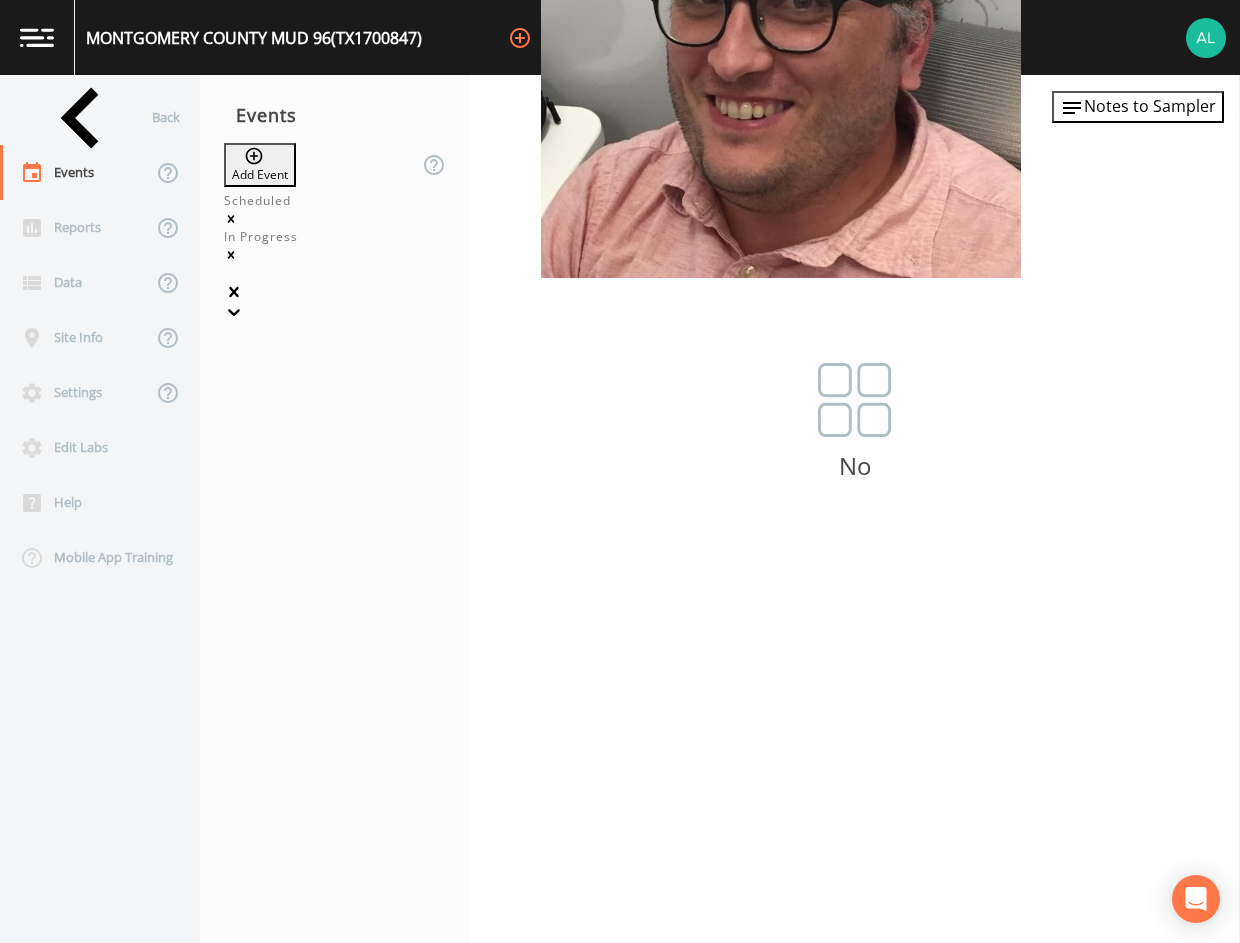click on "Add Event" at bounding box center [260, 165] 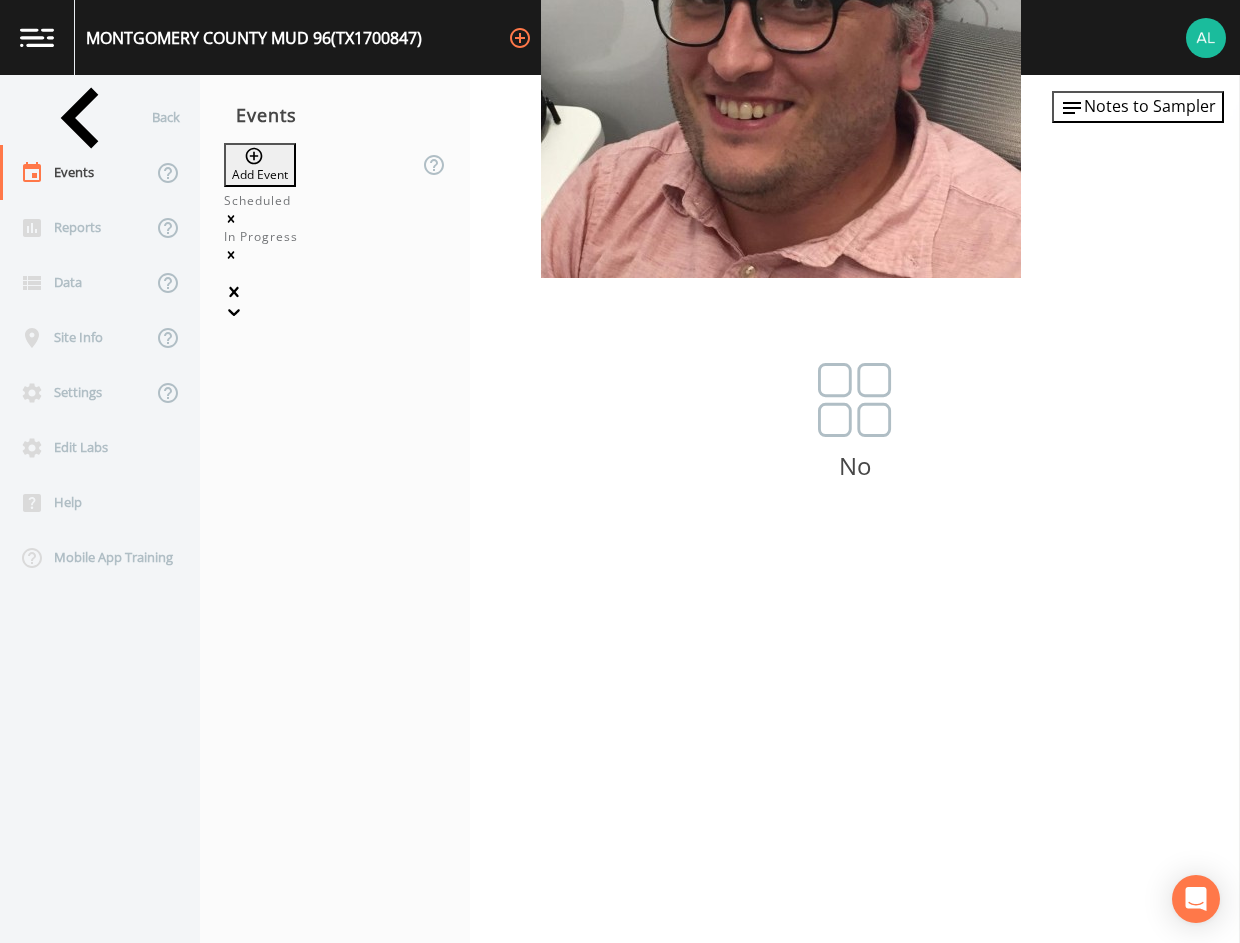 click on "Event Name" at bounding box center [620, 1110] 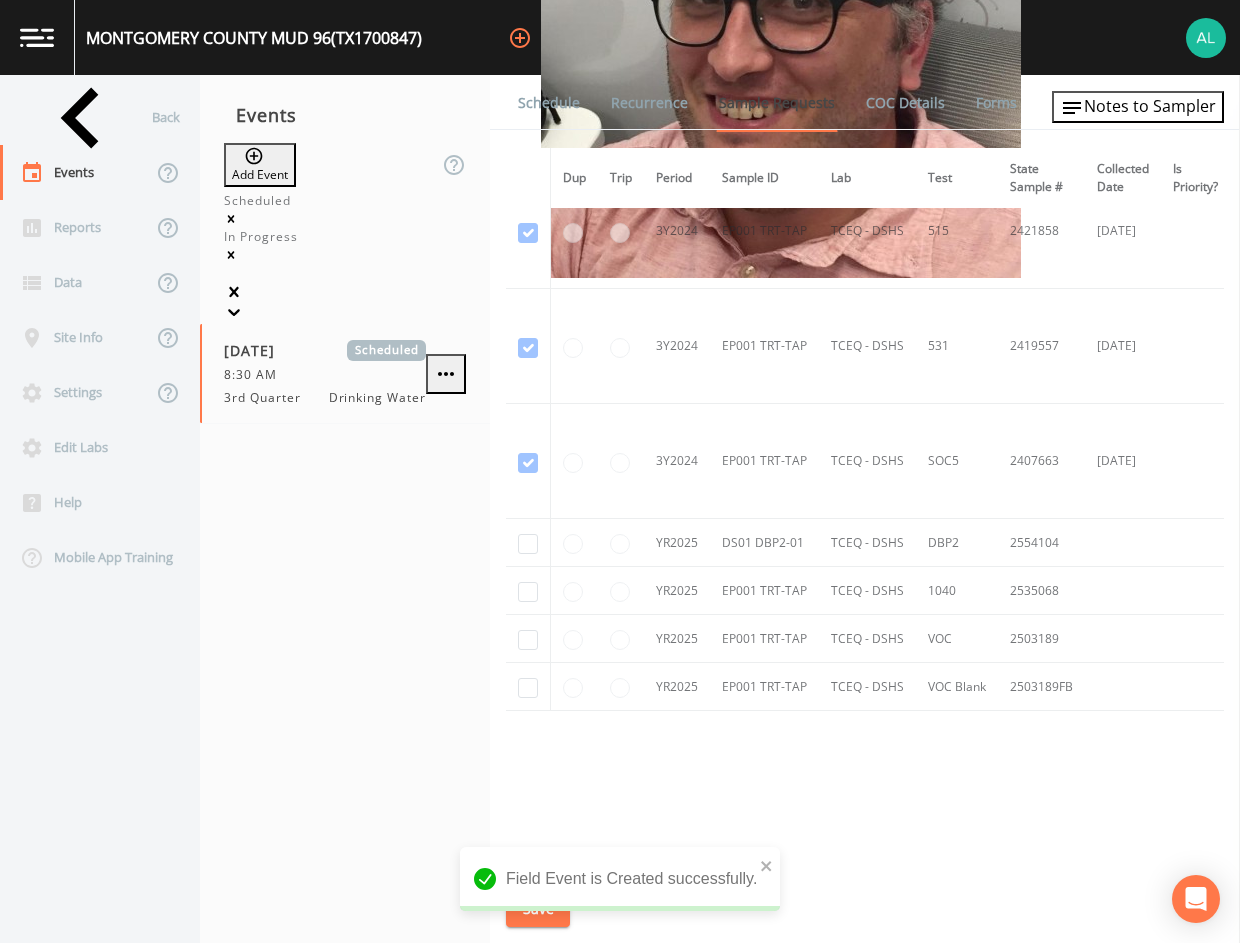 scroll, scrollTop: 738, scrollLeft: 0, axis: vertical 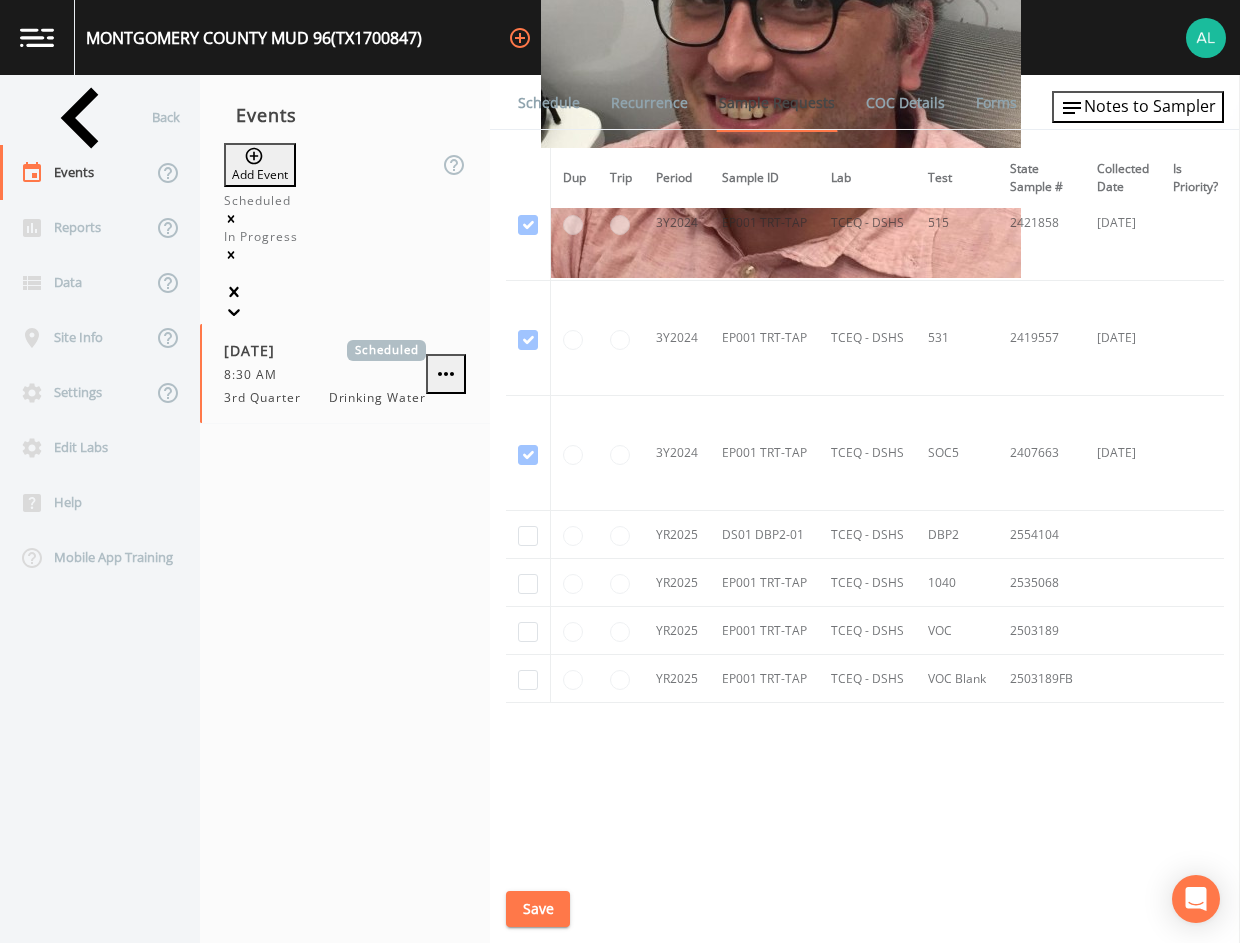 click at bounding box center (528, 535) 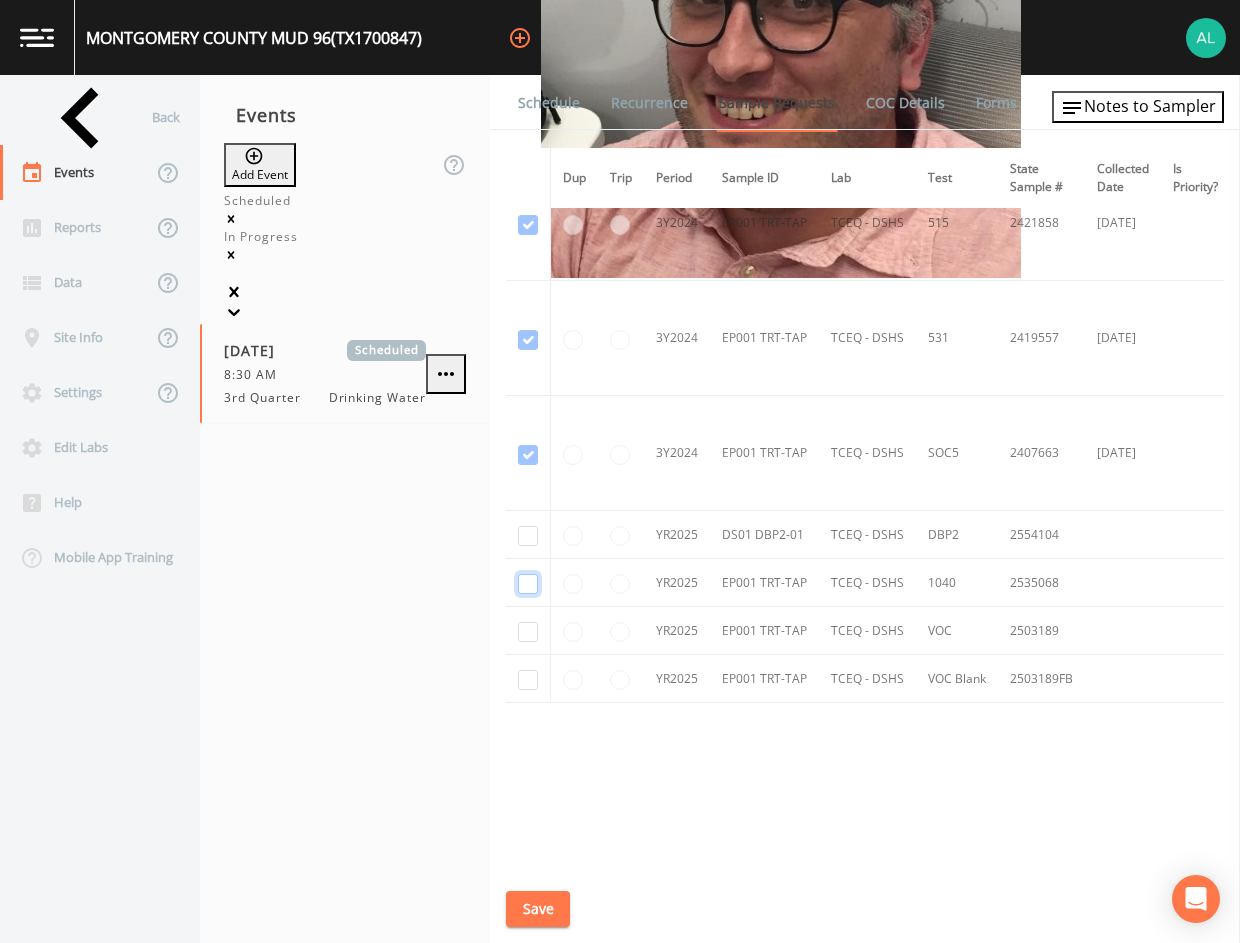 click at bounding box center (528, -350) 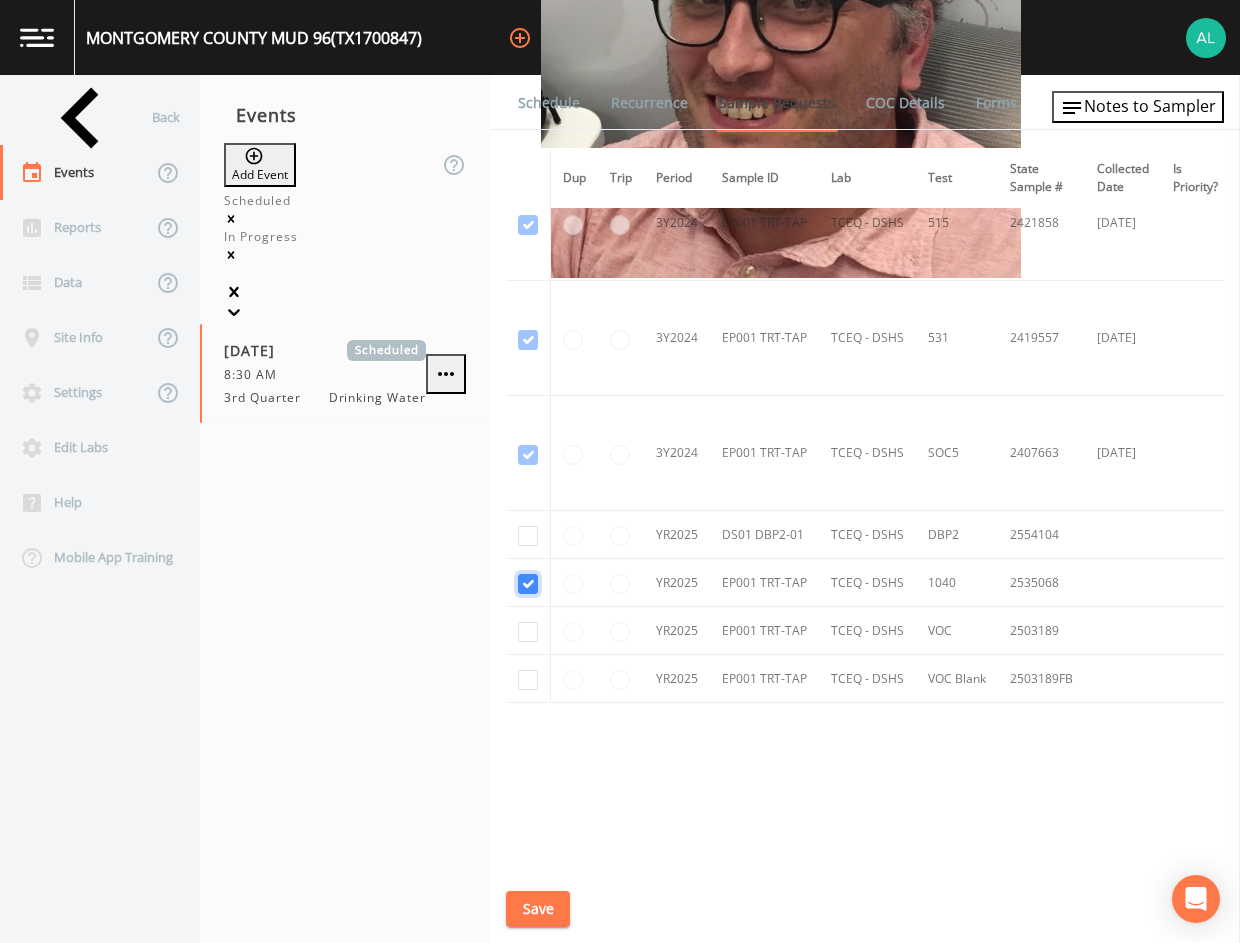 checkbox on "true" 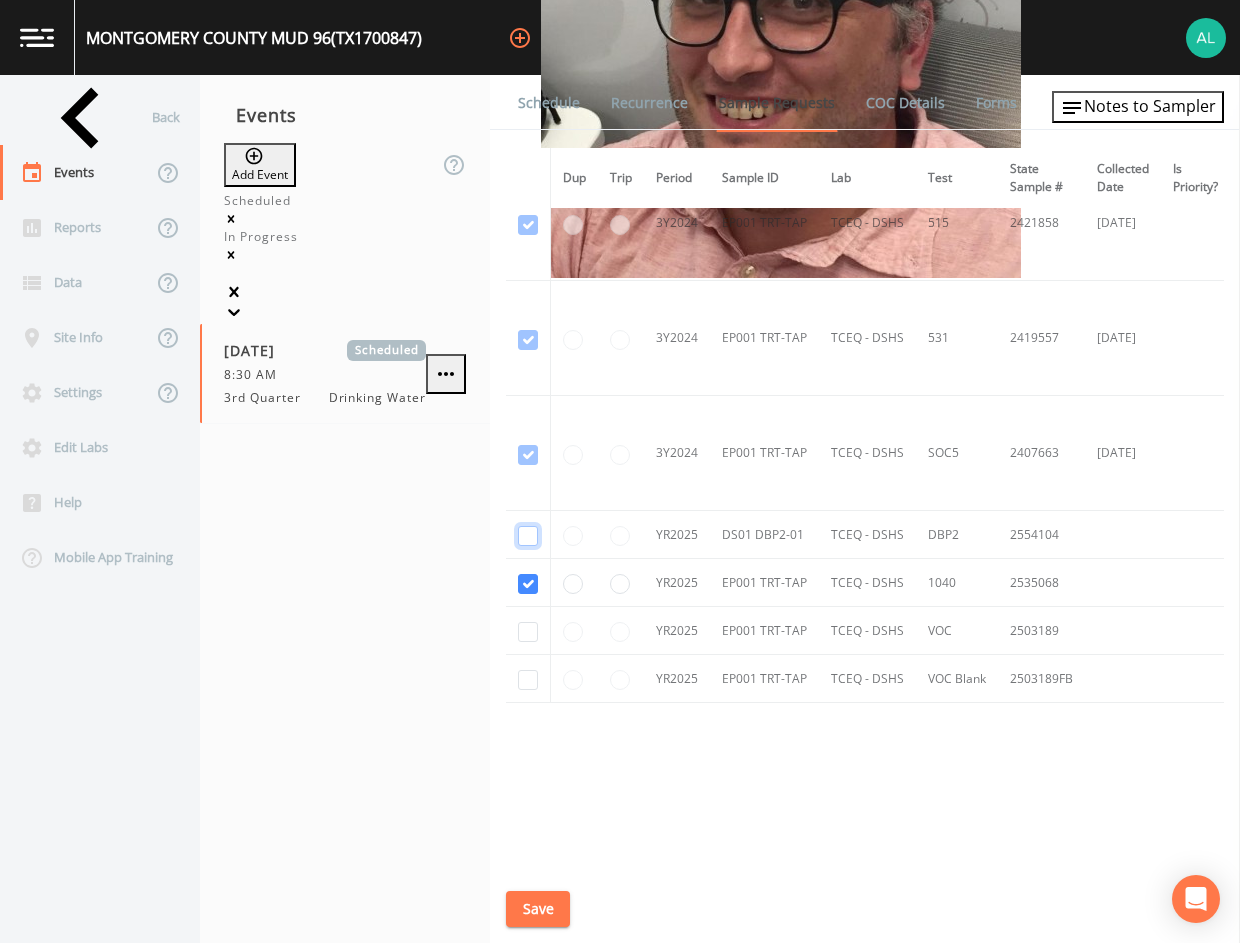 click at bounding box center [528, -465] 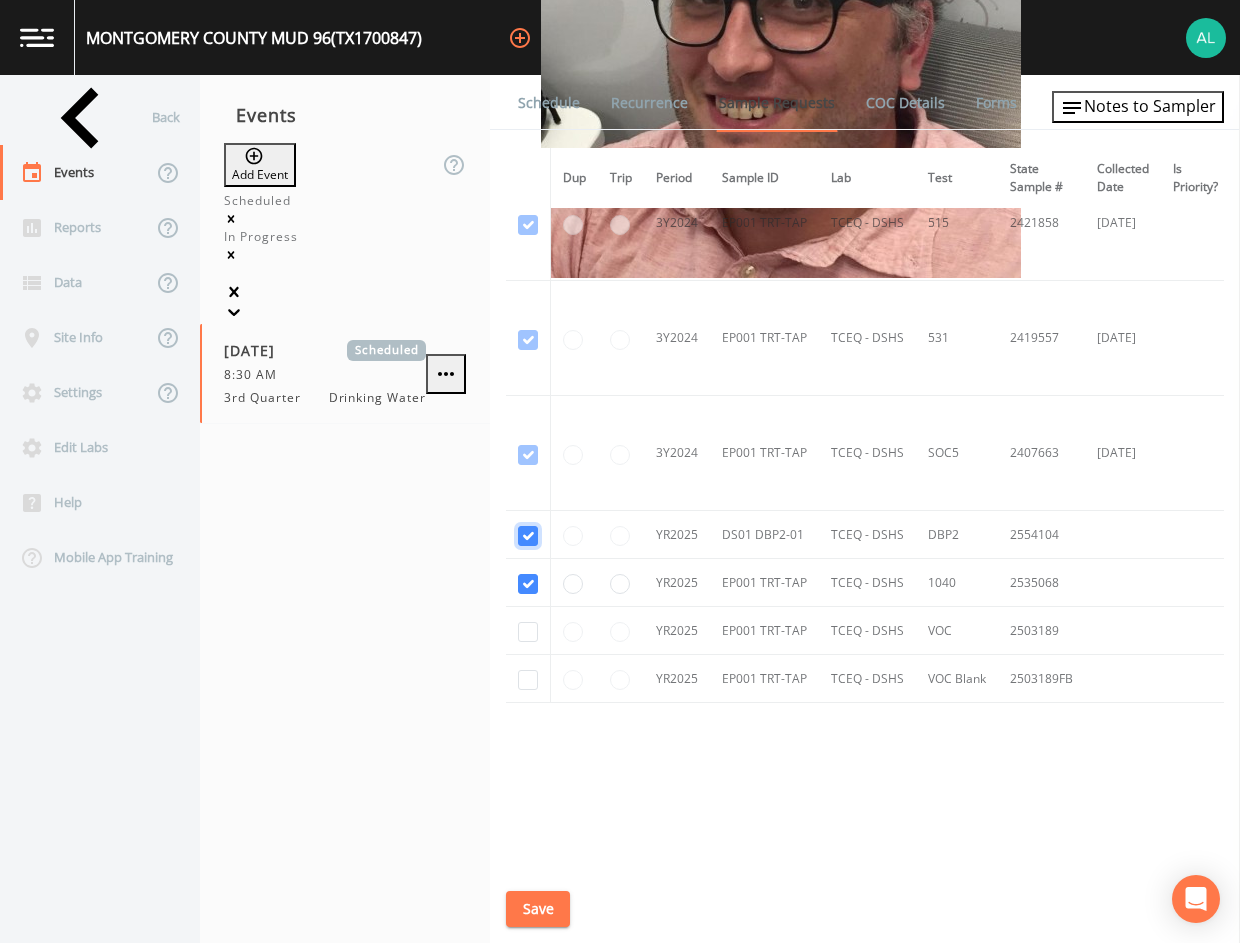 checkbox on "true" 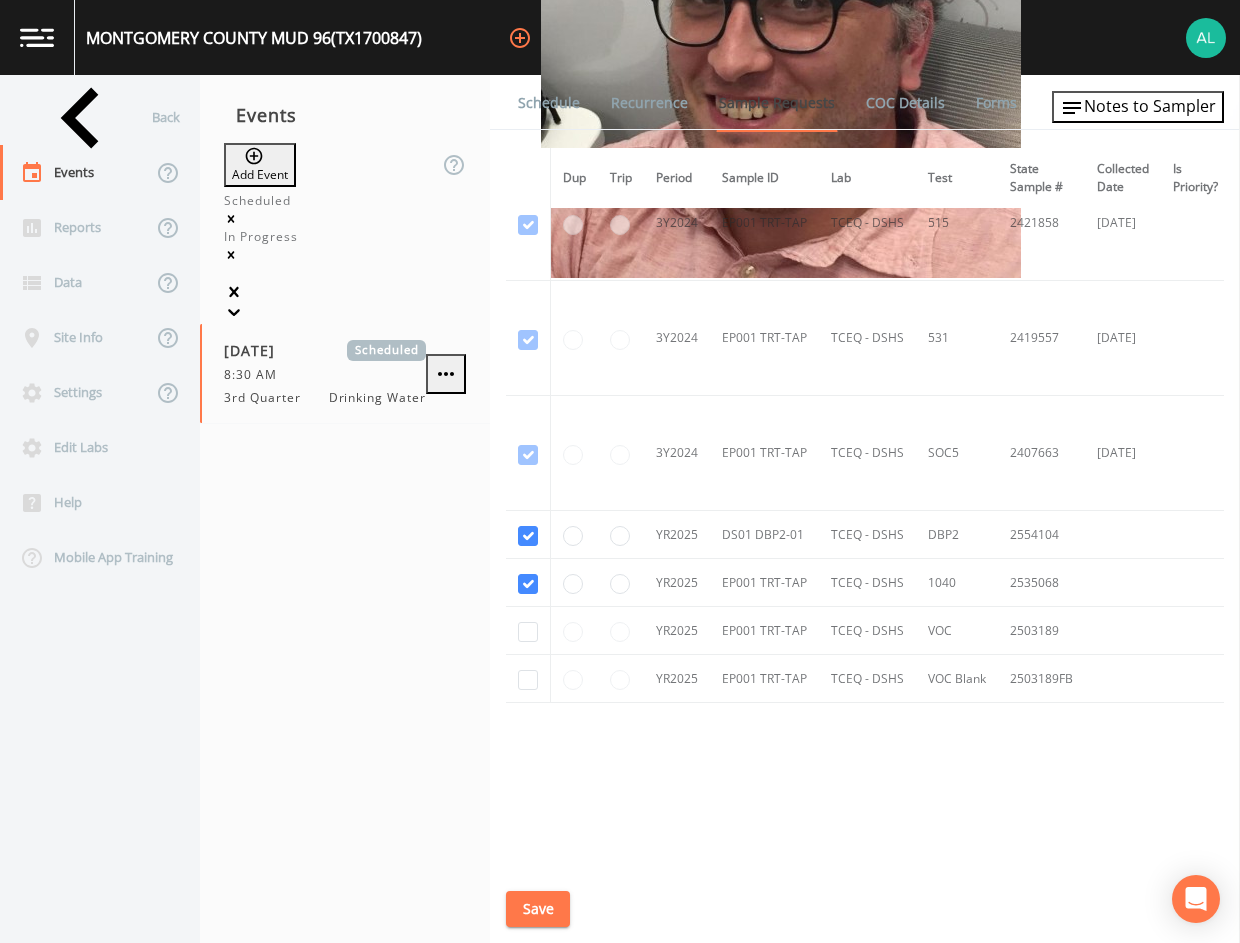 click at bounding box center (528, 631) 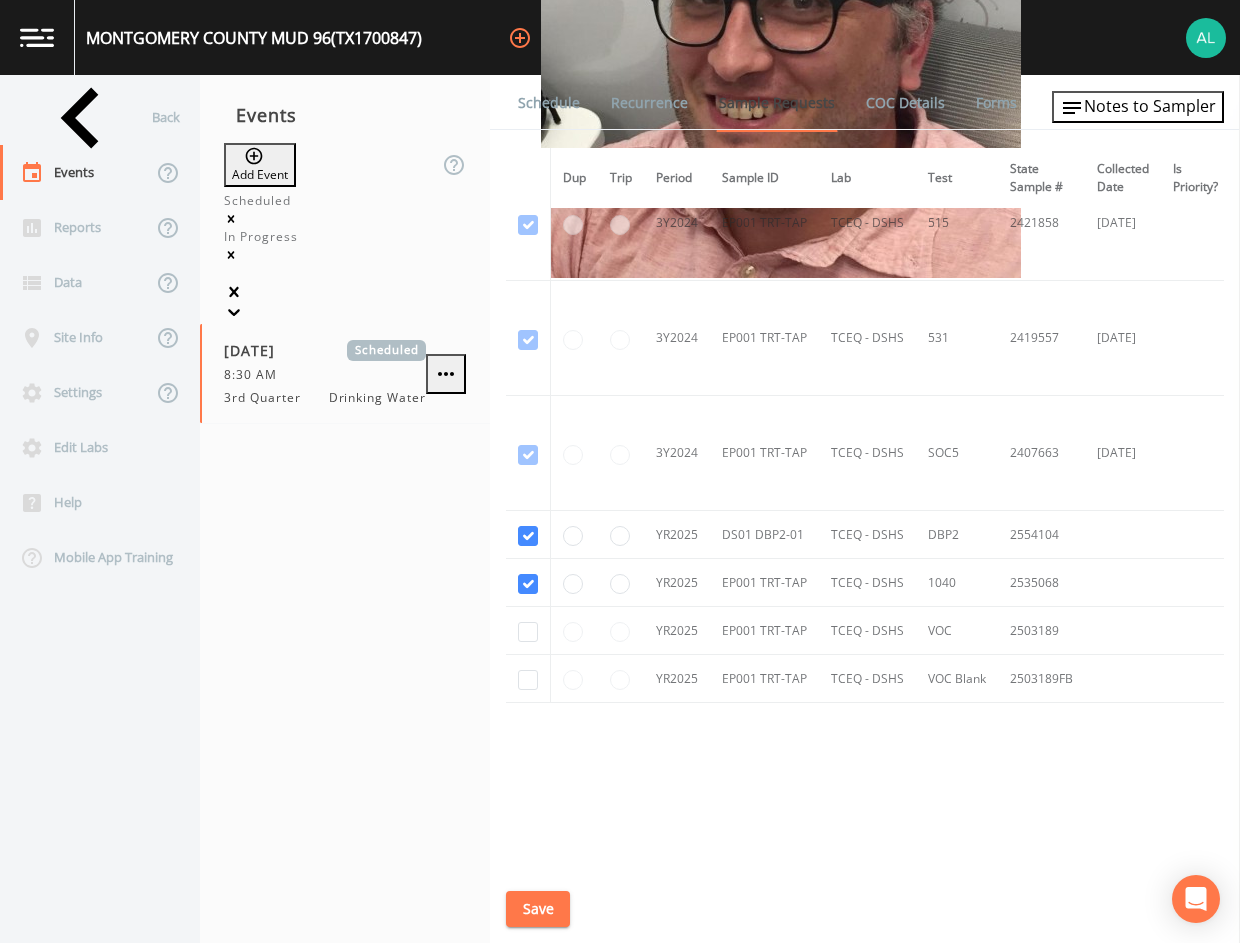 click at bounding box center (528, 631) 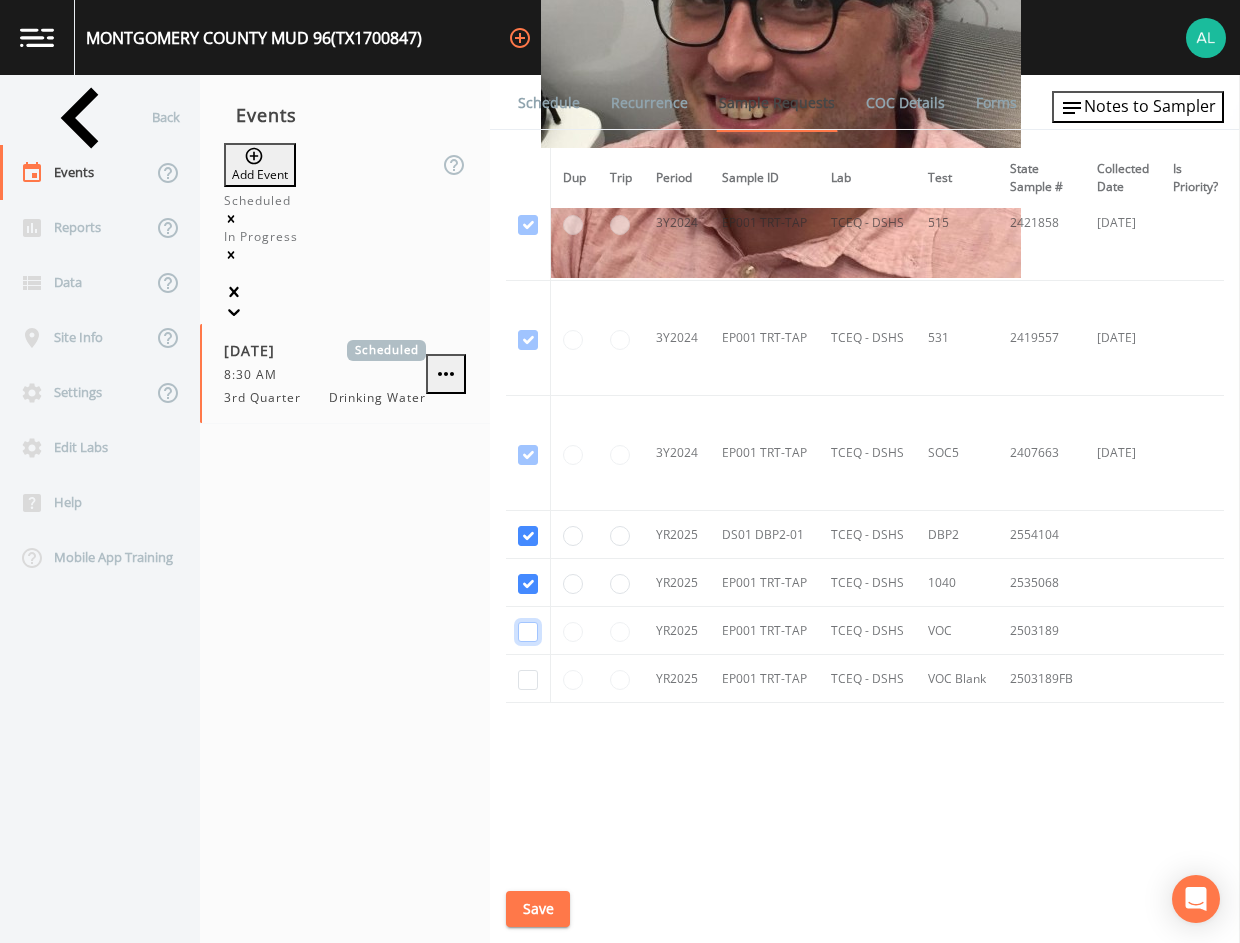 click at bounding box center (528, -235) 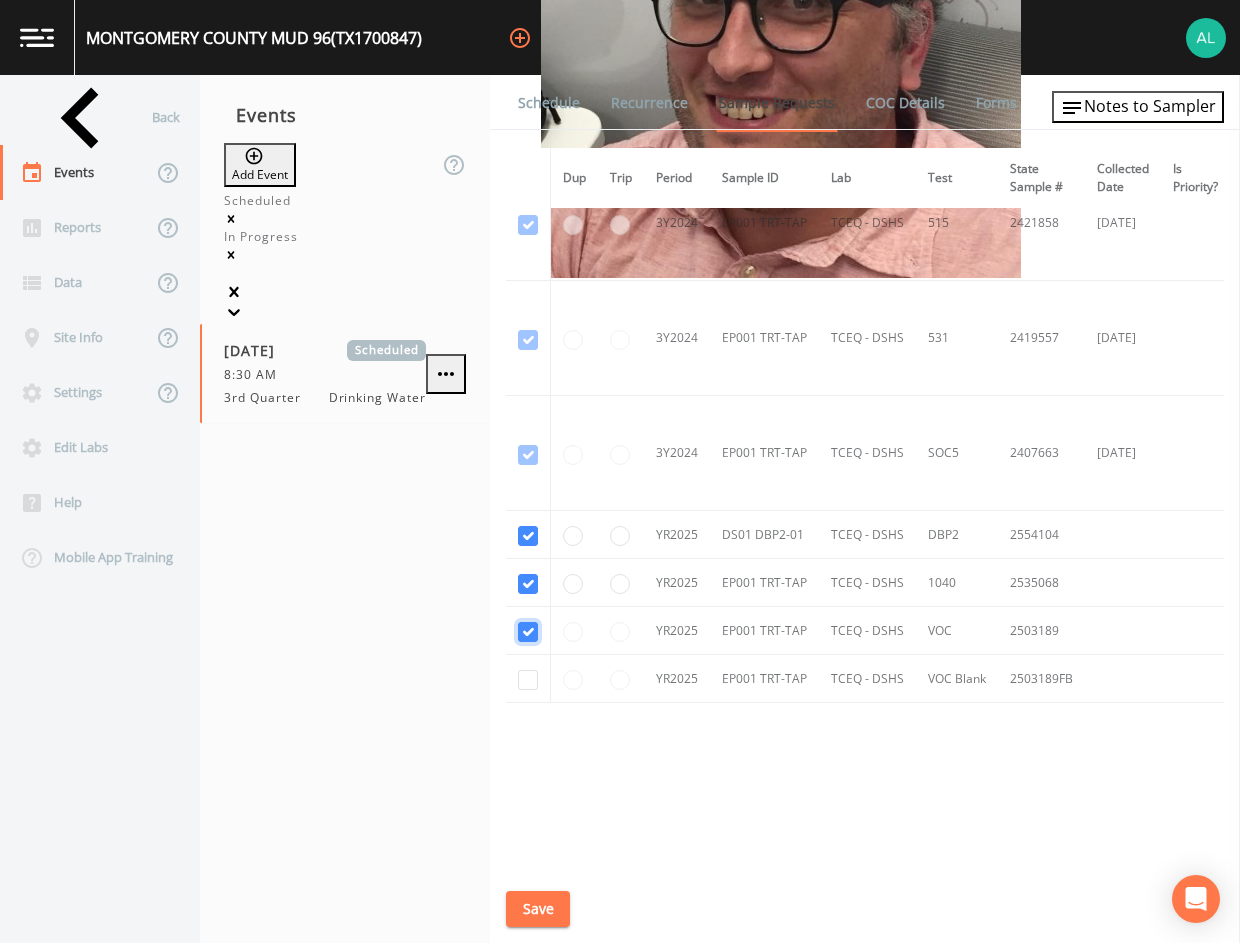 checkbox on "true" 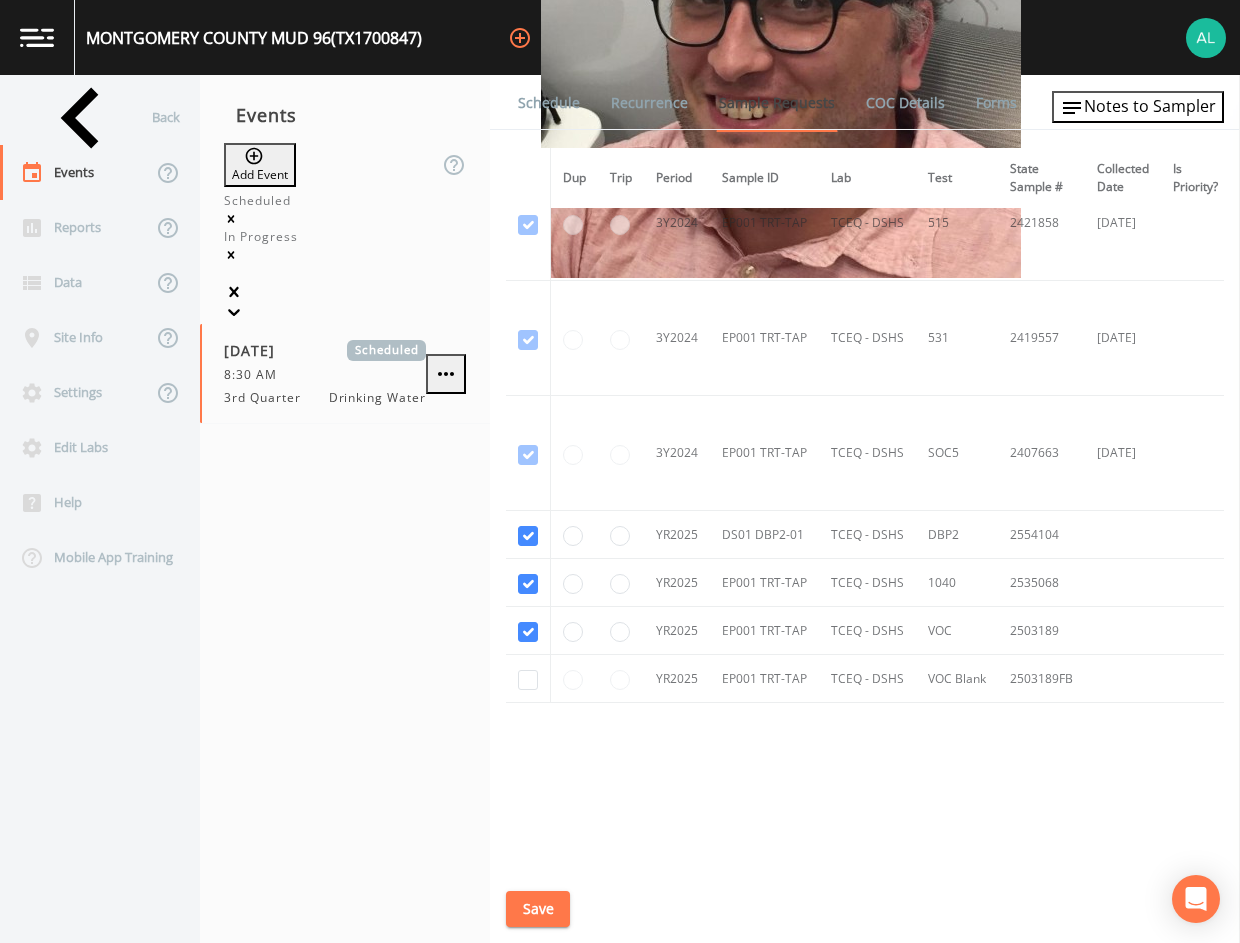 drag, startPoint x: 523, startPoint y: 661, endPoint x: 523, endPoint y: 692, distance: 31 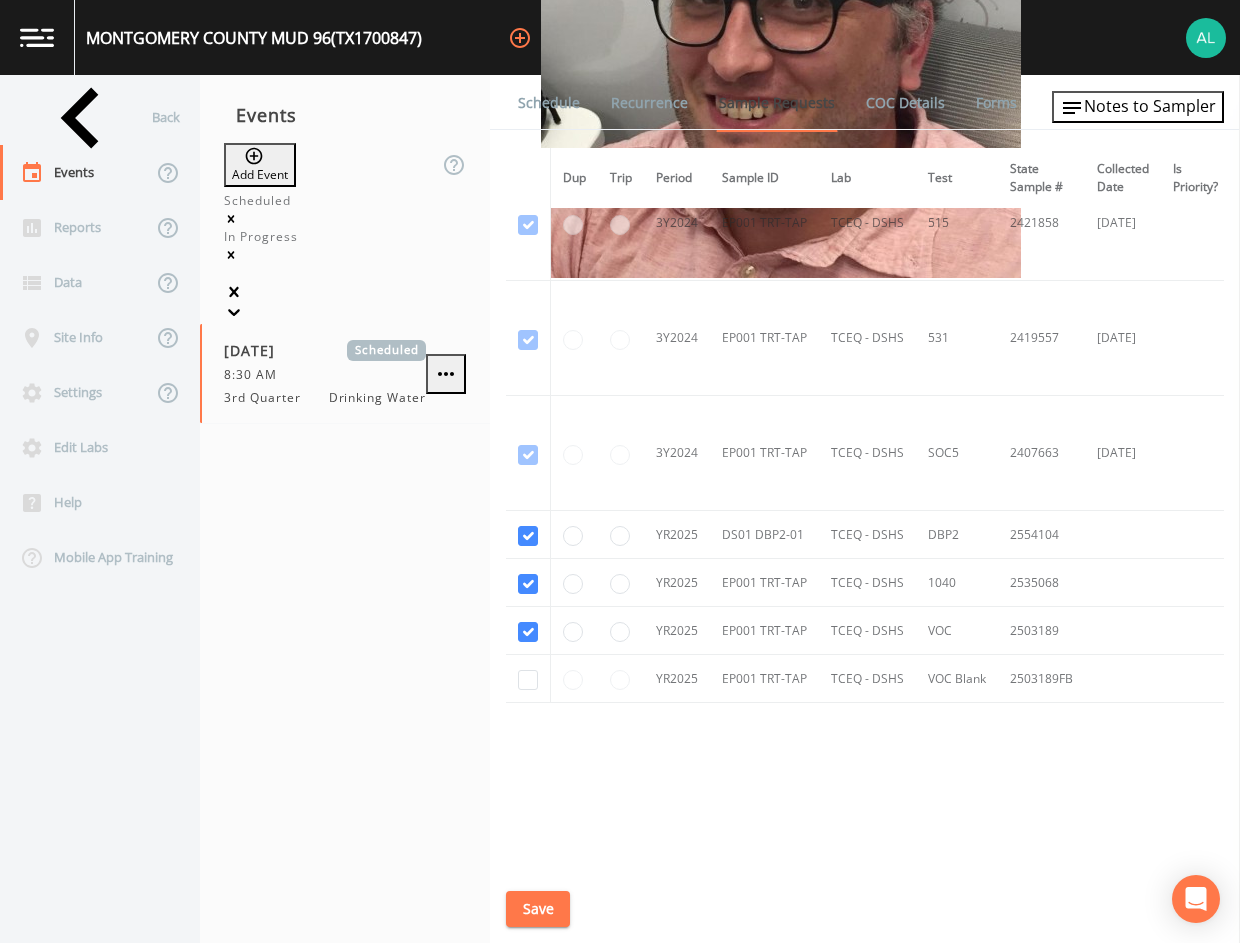 click at bounding box center (528, 679) 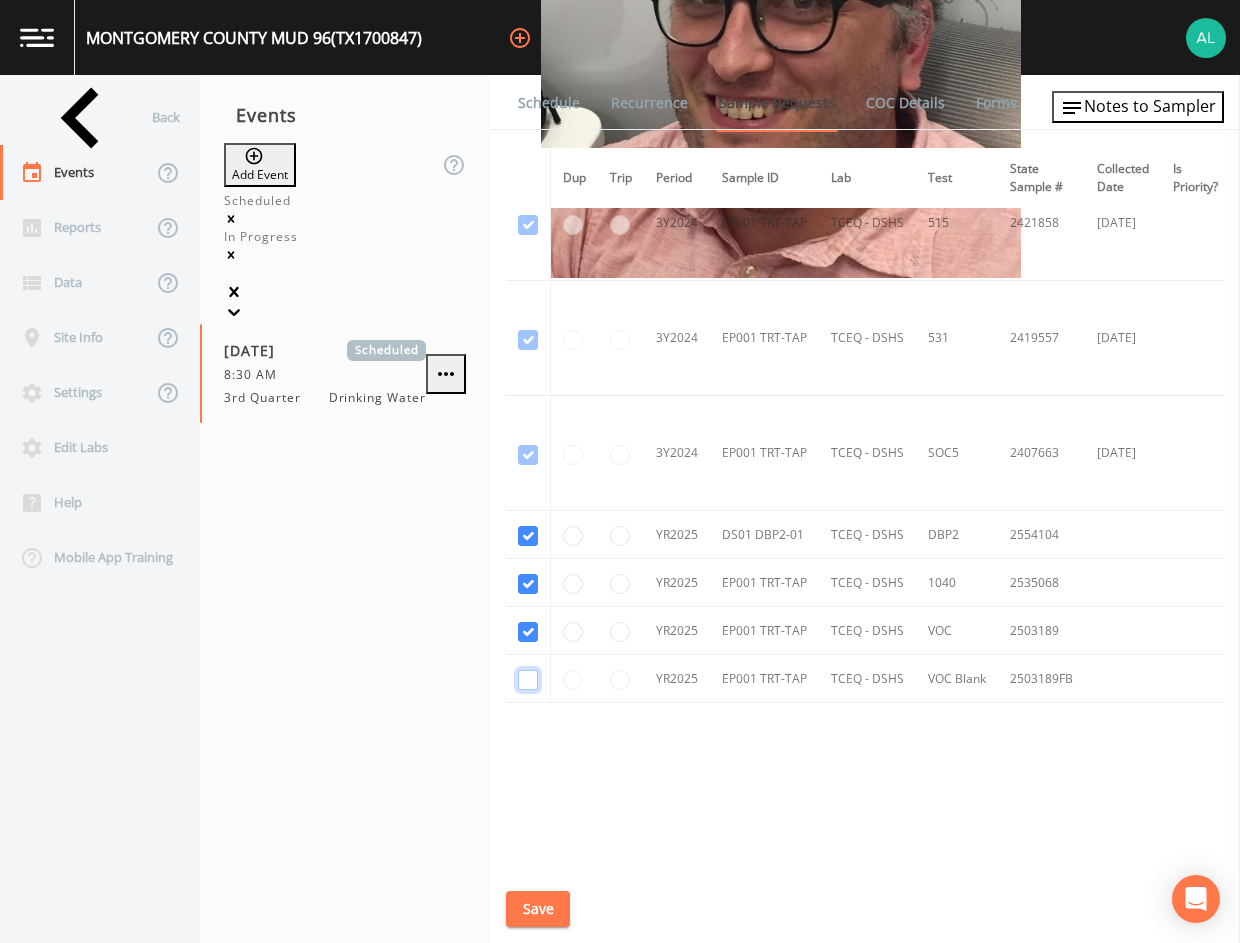click at bounding box center (528, -120) 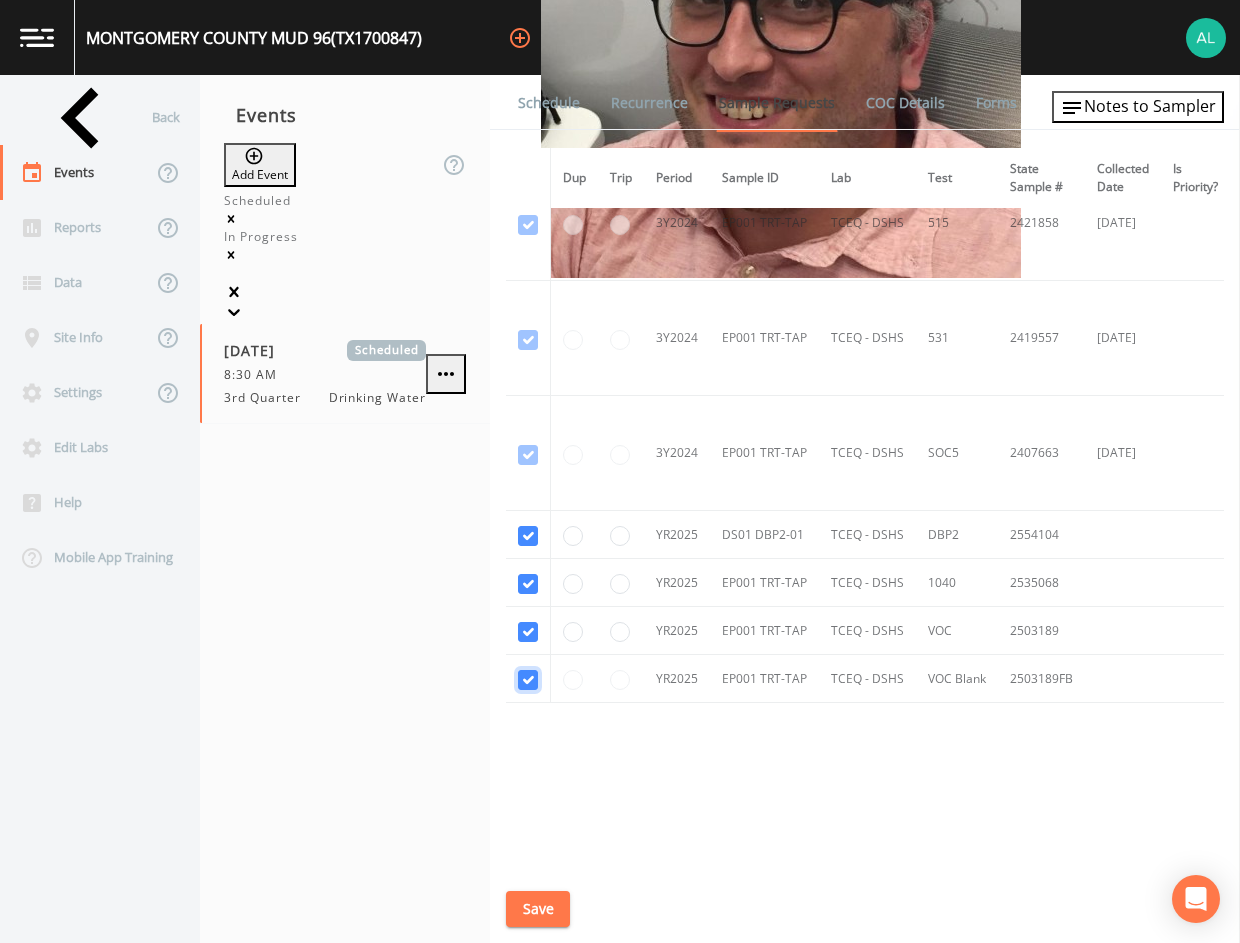 checkbox on "true" 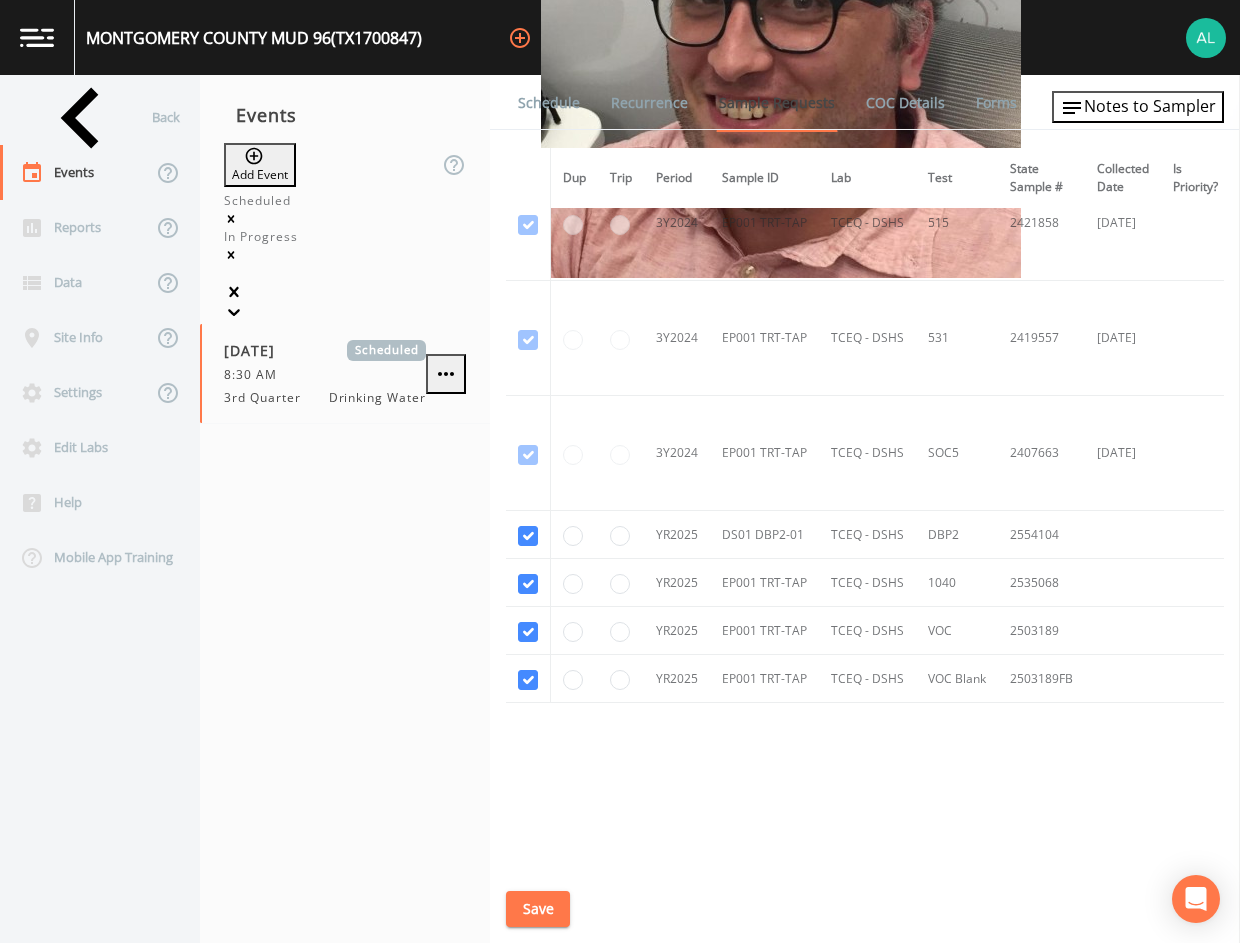 click on "Schedule Recurrence Sample Requests COC Details Forms Dup Trip Period Sample ID Lab Test State Sample # Collected Date Is Priority? Season Start Season End Deleted? YR2024 DS01 DBP2-01 TCEQ - DSHS DBP2 2451440 [DATE] [DATE] [DATE] This sample has been collected YR2024 EP001 TRT-TAP TCEQ - DSHS 1040 2433433 [DATE] This sample has been collected YR2024 EP001 TRT-TAP TCEQ - DSHS VOC 2403314 [DATE] This sample has been collected YR2024 EP001 TRT-TAP TCEQ - DSHS VOC Blank 2403314FB [DATE] This sample has been collected 3Y2024 EP001 TRT-TAP TCEQ - DSHS 504 2424427 [DATE] This sample has been collected 3Y2024 EP001 TRT-TAP TCEQ - DSHS 504 Blank 2424427FB [DATE] This sample has been collected 3Y2024 EP001 TRT-TAP TCEQ - DSHS 515 2421858 [DATE] This sample has been collected 3Y2024 EP001 TRT-TAP TCEQ - DSHS 531 2419557 [DATE] This sample has been collected 3Y2024 EP001 TRT-TAP TCEQ - DSHS SOC5 2407663 [DATE] This sample has been collected YR2025 DS01 DBP2-01 TCEQ - DSHS DBP2 2554104 VOC" at bounding box center [865, 509] 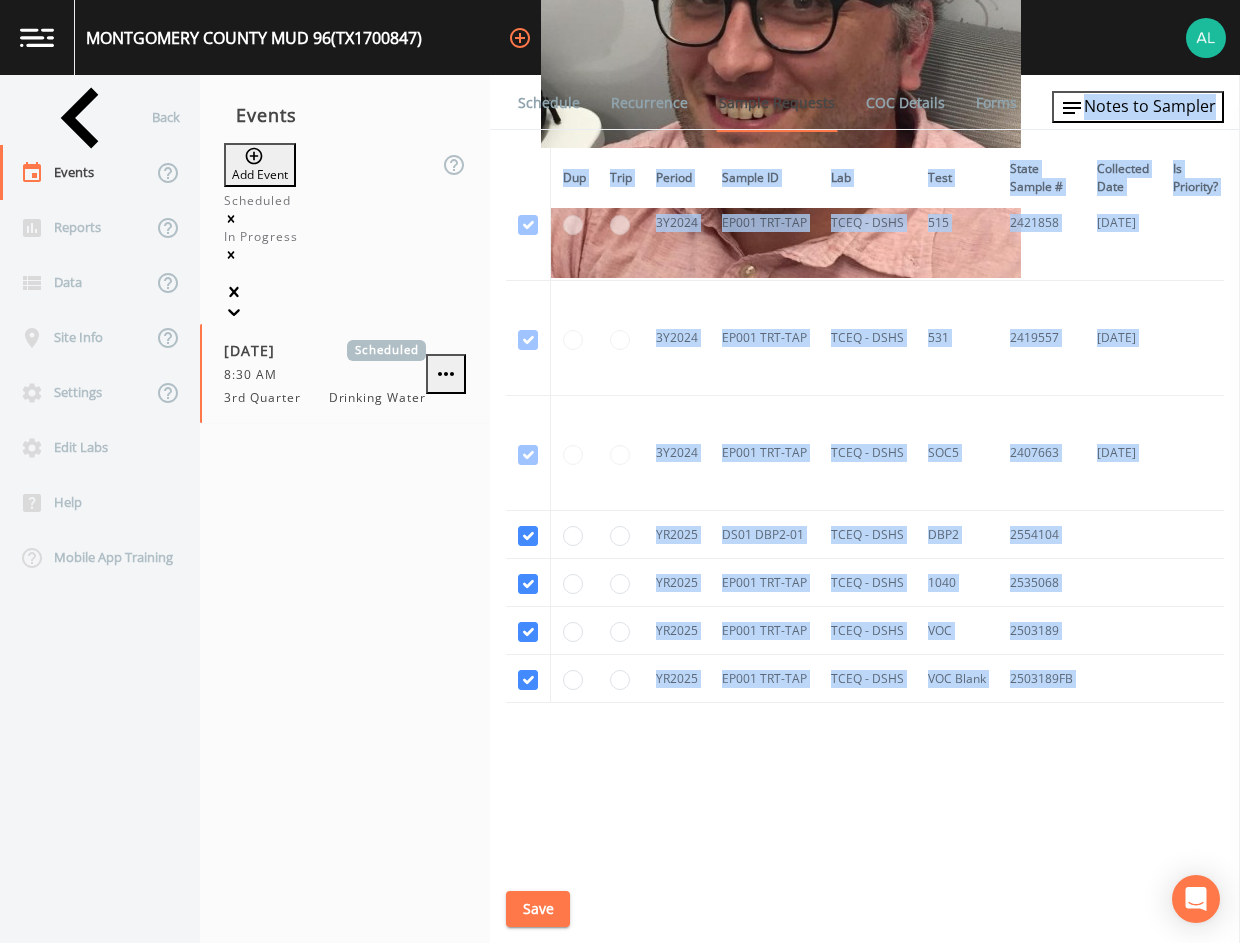 click on "Save" at bounding box center (538, 909) 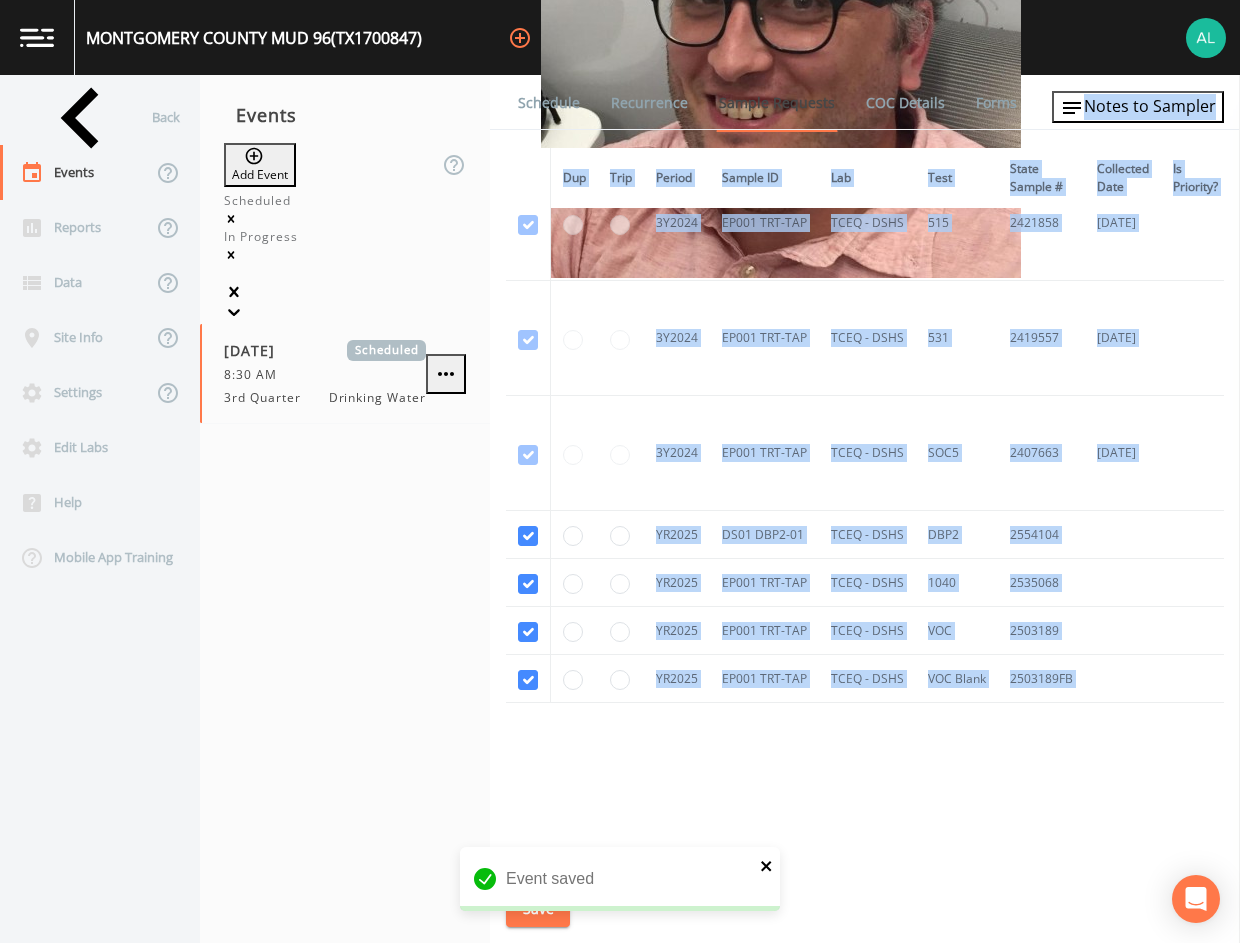 click 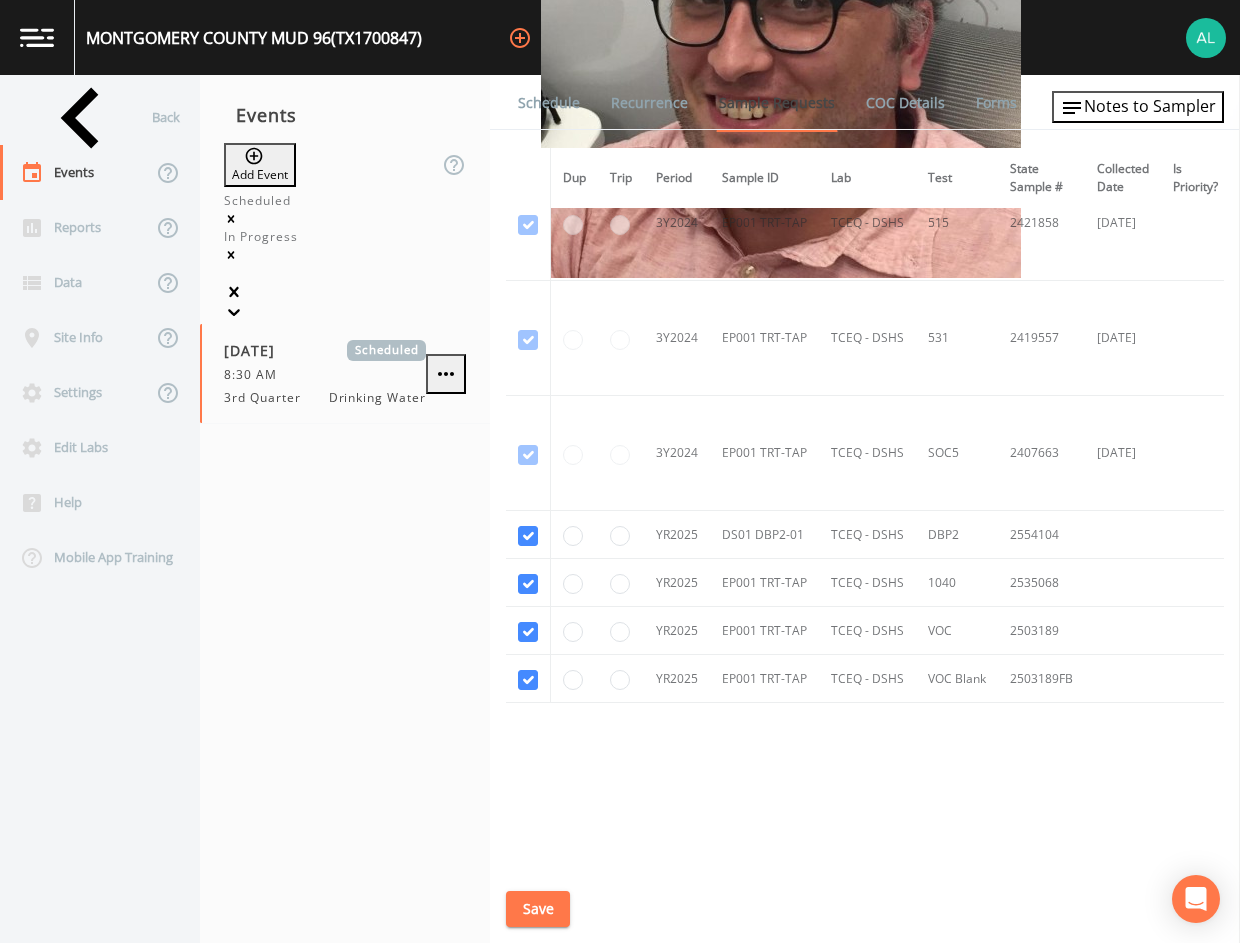 click on "[GEOGRAPHIC_DATA] MUD 96  (TX1700847) +24 Back Events Reports Data Site Info Settings Edit Labs Help Mobile App Training Events Add Event Scheduled In Progress [DATE] Scheduled 8:30 AM 3rd Quarter  Drinking Water Schedule Recurrence Sample Requests COC Details Forms Dup Trip Period Sample ID Lab Test State Sample # Collected Date Is Priority? Season Start Season End Deleted? YR2024 DS01 DBP2-01 TCEQ - DSHS DBP2 2451440 [DATE] [DATE] [DATE] This sample has been collected YR2024 EP001 TRT-TAP TCEQ - DSHS 1040 2433433 [DATE] This sample has been collected YR2024 EP001 TRT-TAP TCEQ - DSHS VOC 2403314 [DATE] This sample has been collected YR2024 EP001 TRT-TAP TCEQ - DSHS VOC Blank 2403314FB [DATE] This sample has been collected 3Y2024 EP001 TRT-TAP TCEQ - DSHS 504 2424427 [DATE] This sample has been collected 3Y2024 EP001 TRT-TAP TCEQ - DSHS 504 Blank 2424427FB [DATE] This sample has been collected 3Y2024 EP001 TRT-TAP TCEQ - DSHS 515 2421858 [DATE] This sample has been collected 531" at bounding box center (620, 471) 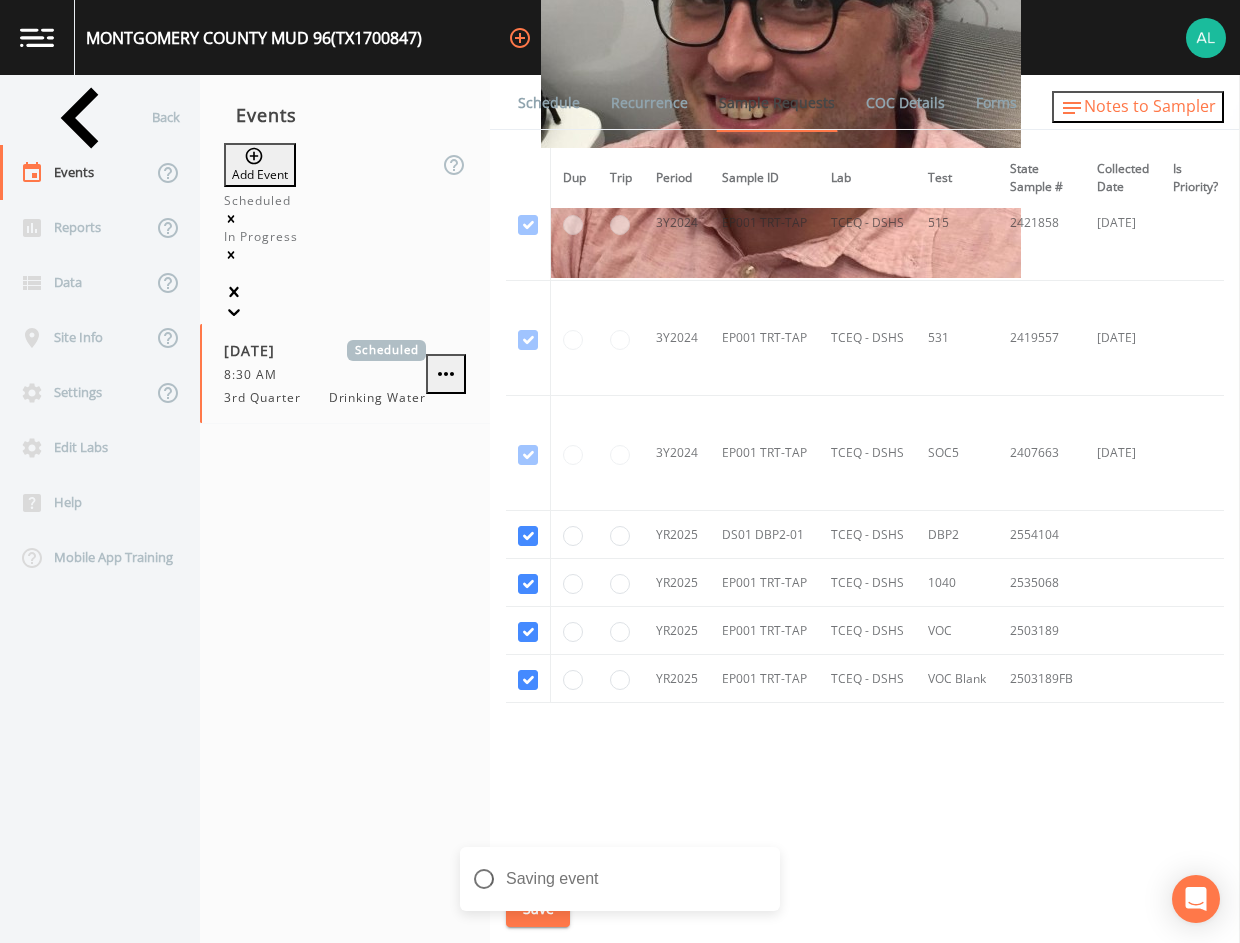 click on "Notes to Sampler" at bounding box center [1138, 107] 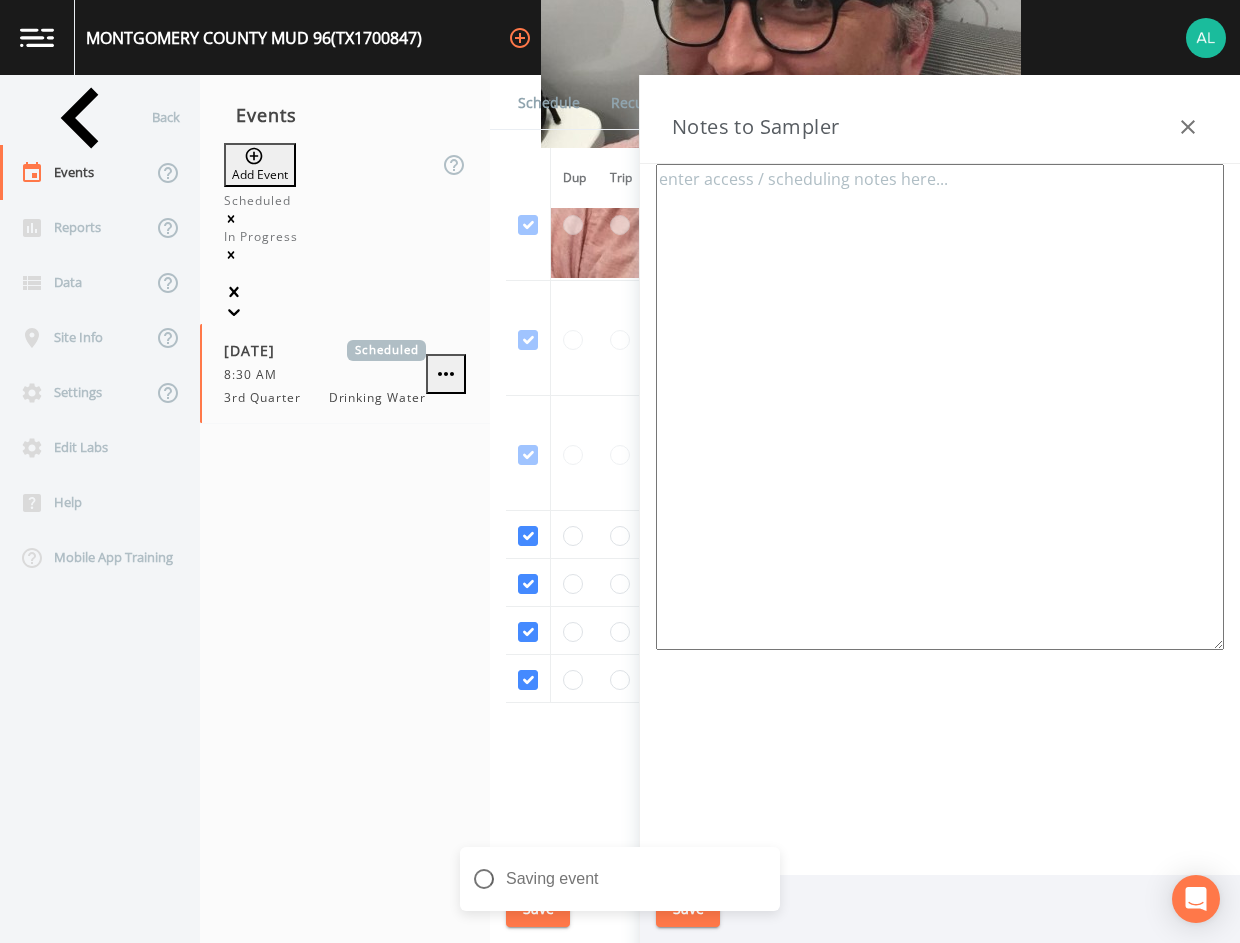 click at bounding box center (940, 407) 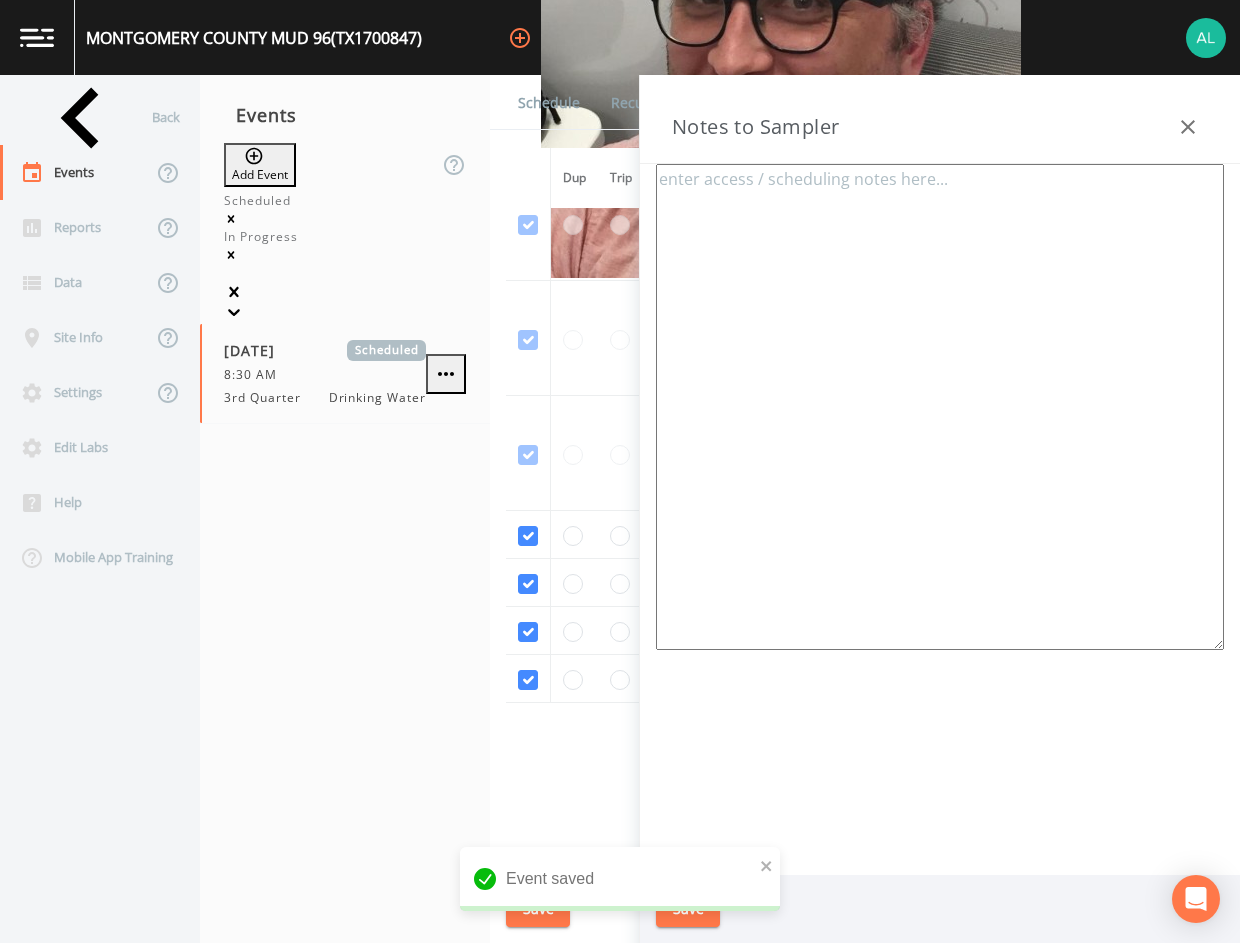 paste on "[PERSON_NAME] (MDS)
[PHONE_NUMBER]
([PERSON_NAME] 281-290-3181)
*Operator-[PERSON_NAME] [PHONE_NUMBER]*
Meeting Location: [STREET_ADDRESS]
***1 of 5 total systems***
TX1700995
TX1700943
TX1700934
TX1700939
TX1700847" 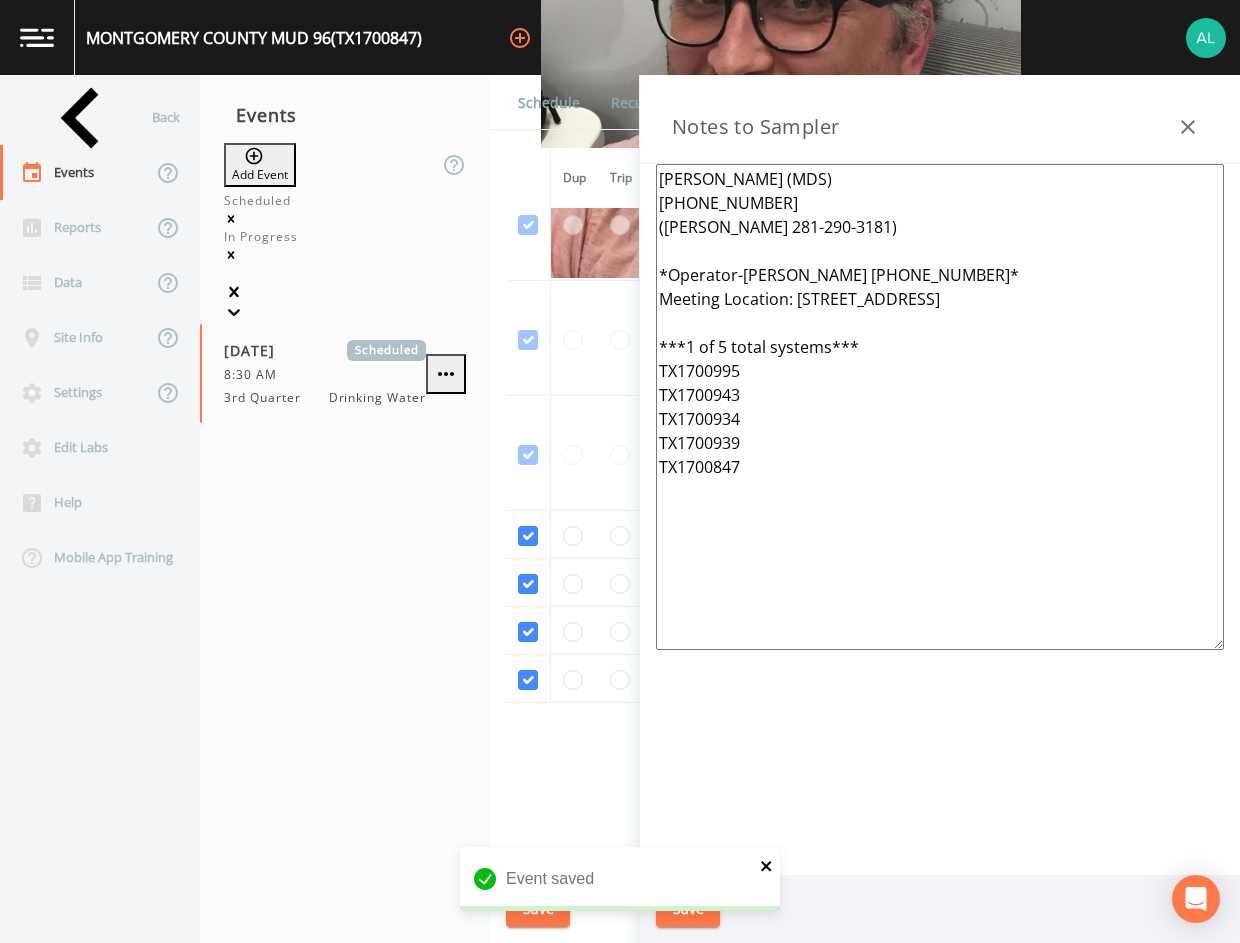 type on "[PERSON_NAME] (MDS)
[PHONE_NUMBER]
([PERSON_NAME] 281-290-3181)
*Operator-[PERSON_NAME] [PHONE_NUMBER]*
Meeting Location: [STREET_ADDRESS]
***1 of 5 total systems***
TX1700995
TX1700943
TX1700934
TX1700939
TX1700847" 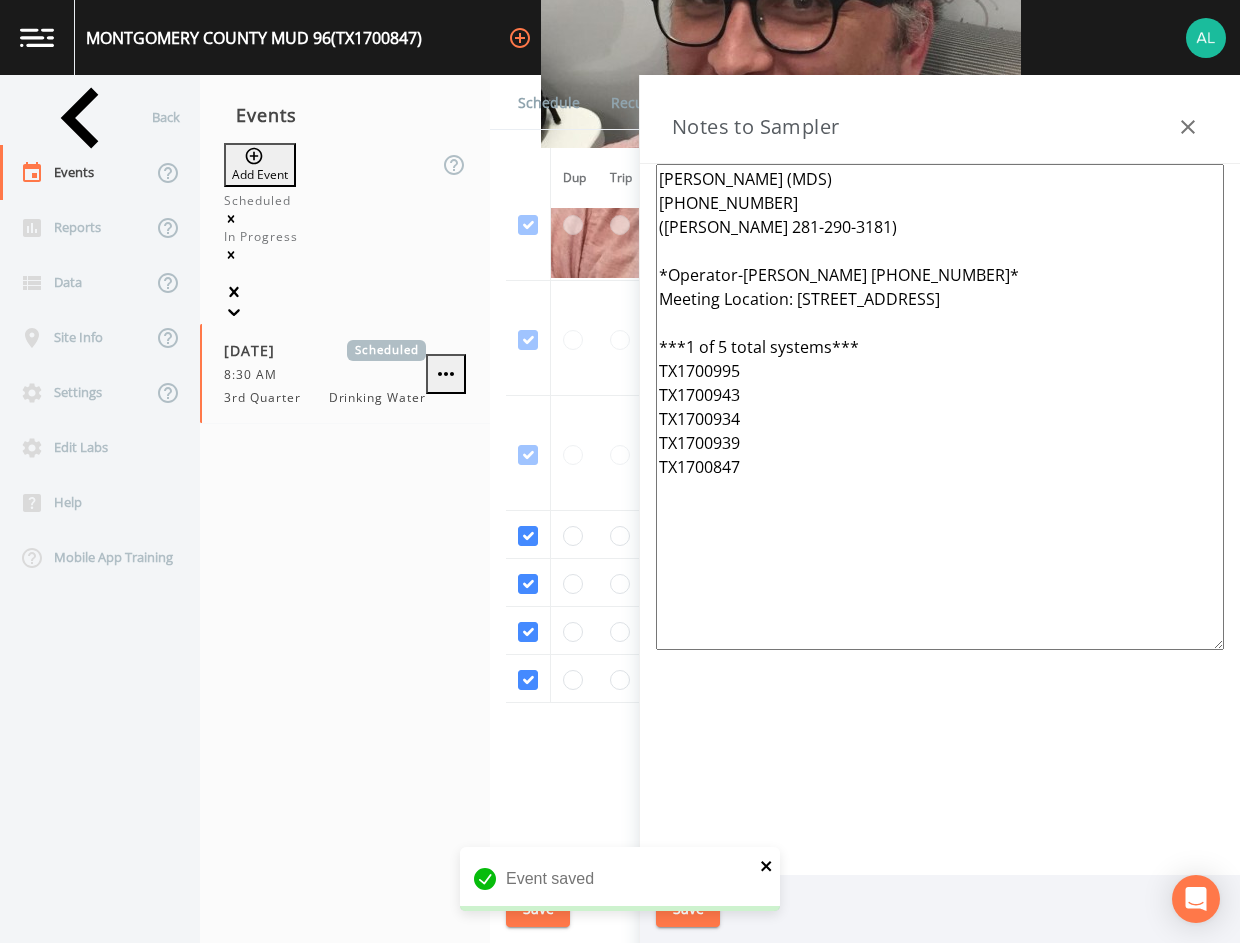 click 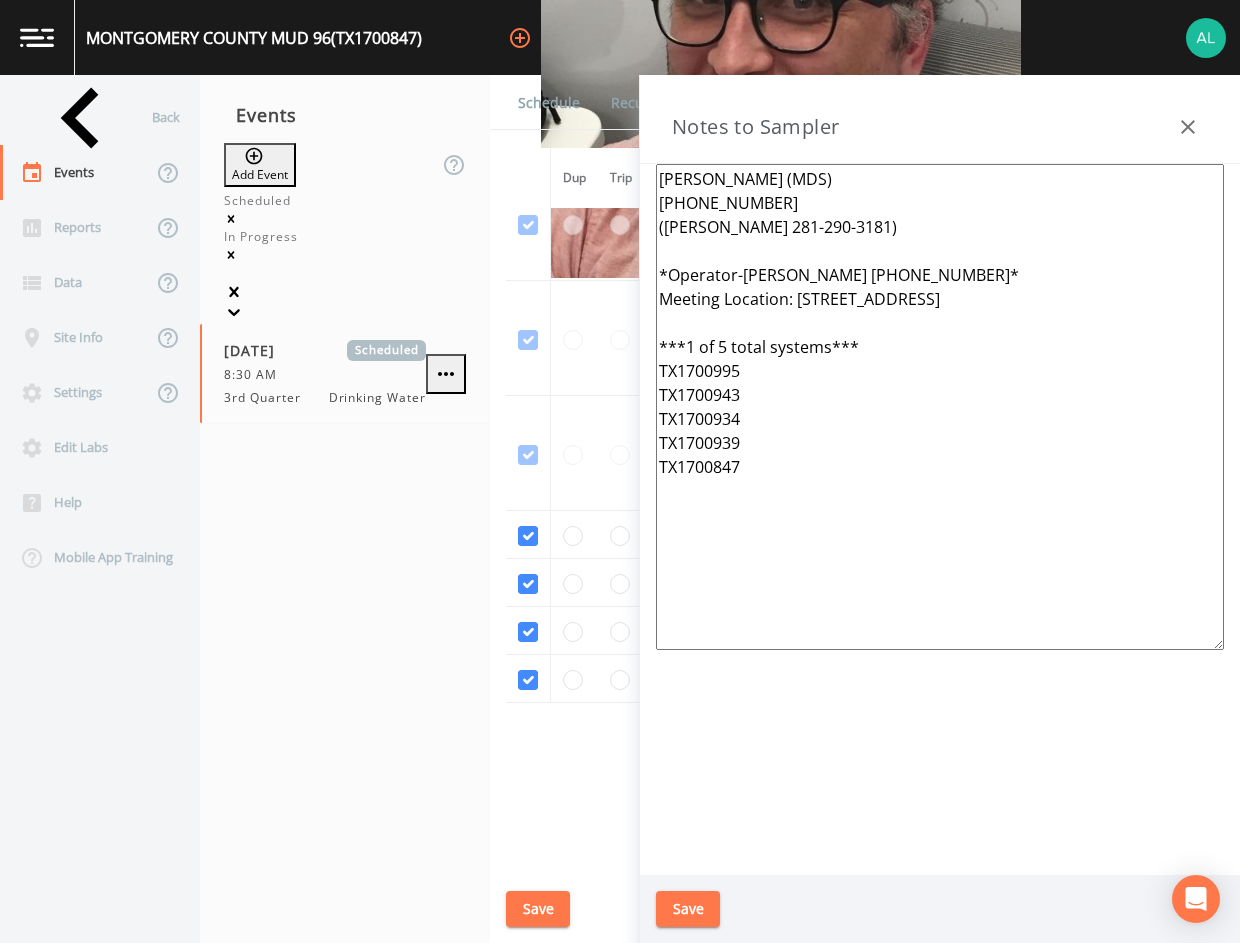 click on "Event saved" at bounding box center (620, 927) 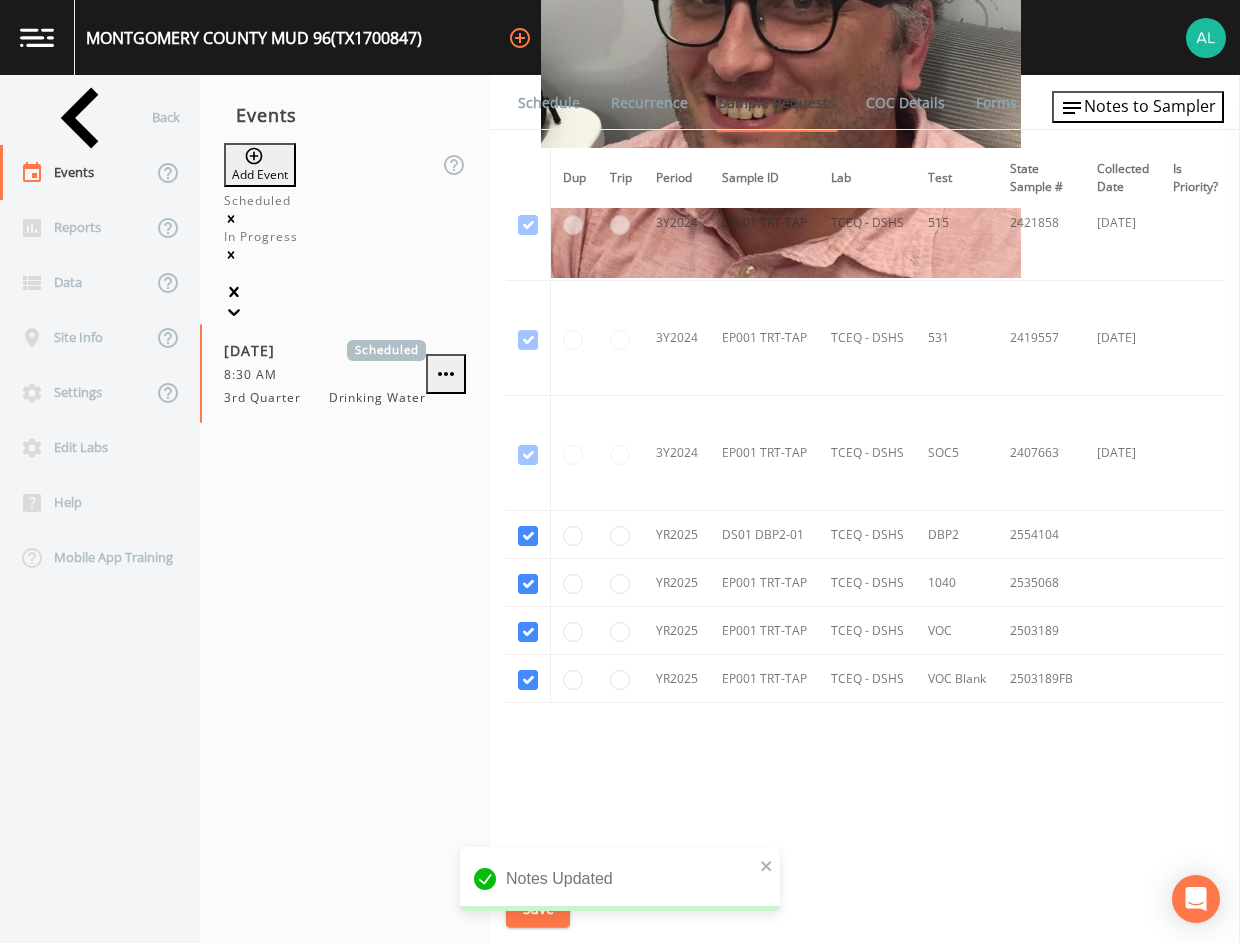 click on "Events Add Event Scheduled In Progress [DATE] Scheduled 8:30 AM 3rd Quarter  Drinking Water" at bounding box center (345, 509) 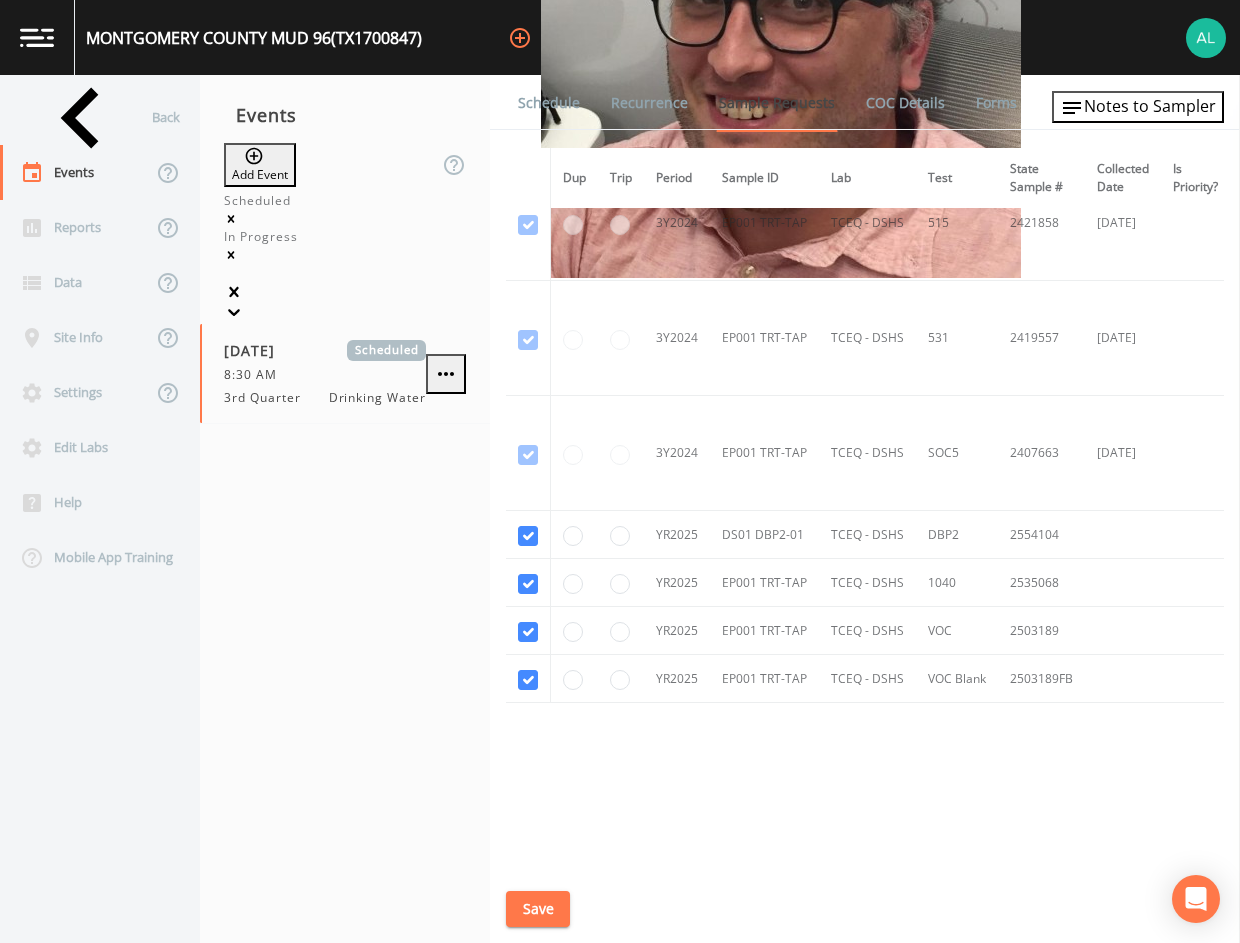 drag, startPoint x: 543, startPoint y: 872, endPoint x: 541, endPoint y: 896, distance: 24.083189 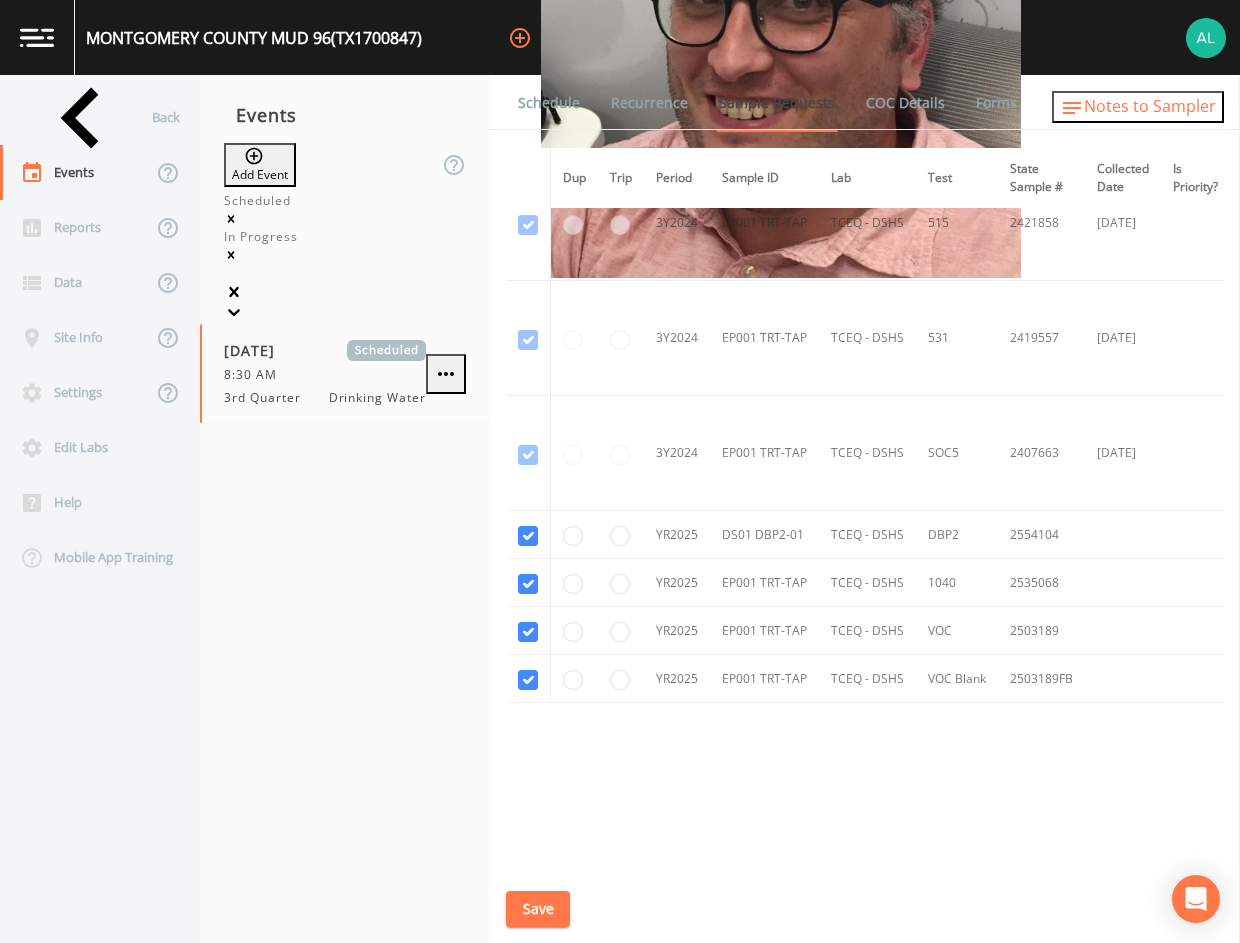 click on "Notes to Sampler" at bounding box center (1150, 106) 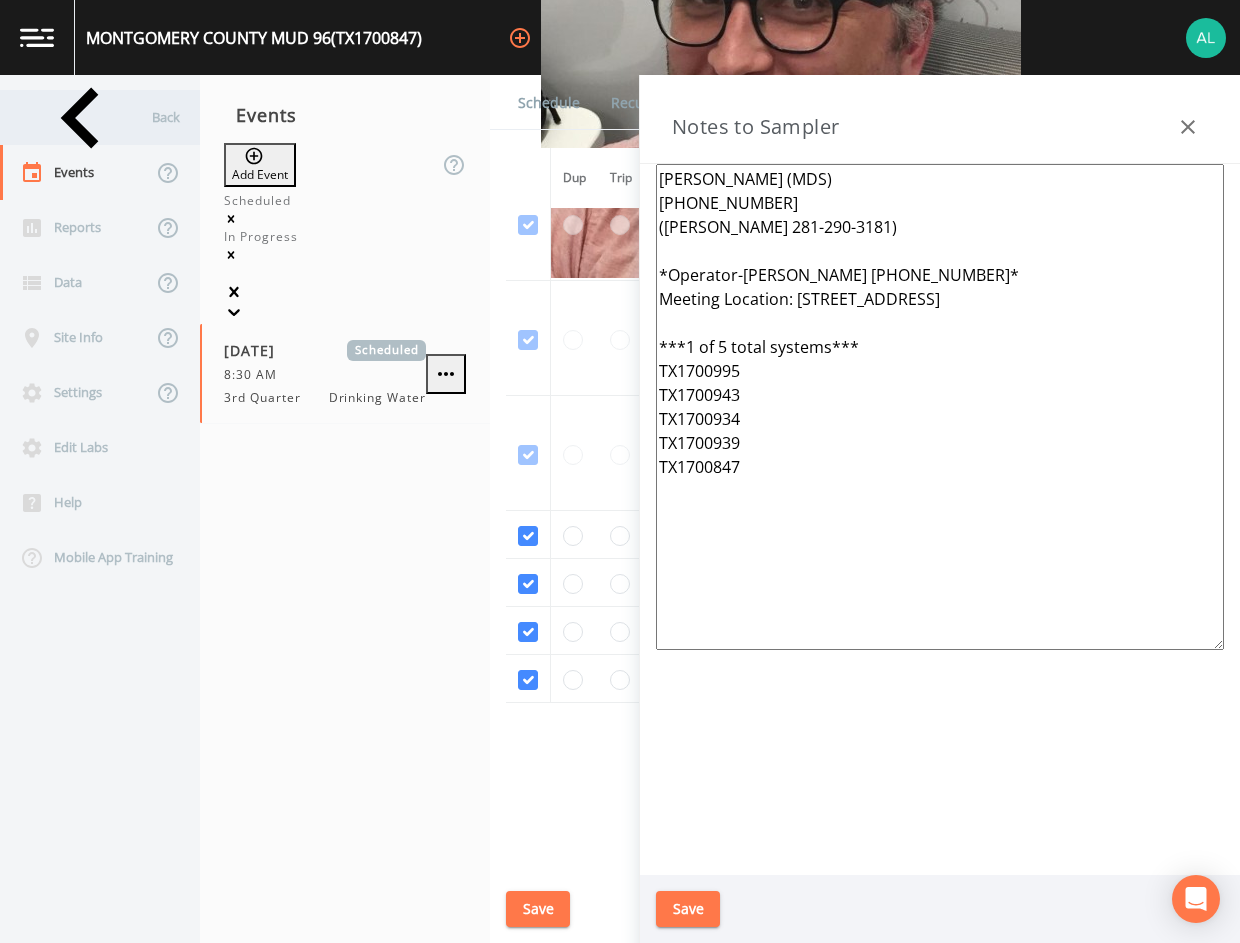 click on "Back" at bounding box center [90, 117] 